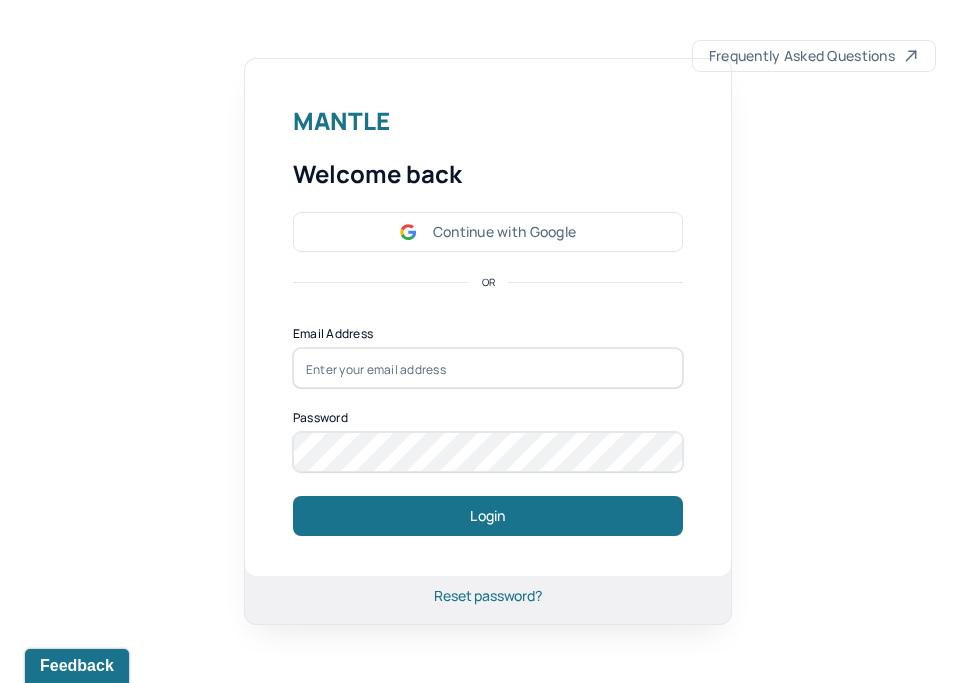 scroll, scrollTop: 0, scrollLeft: 0, axis: both 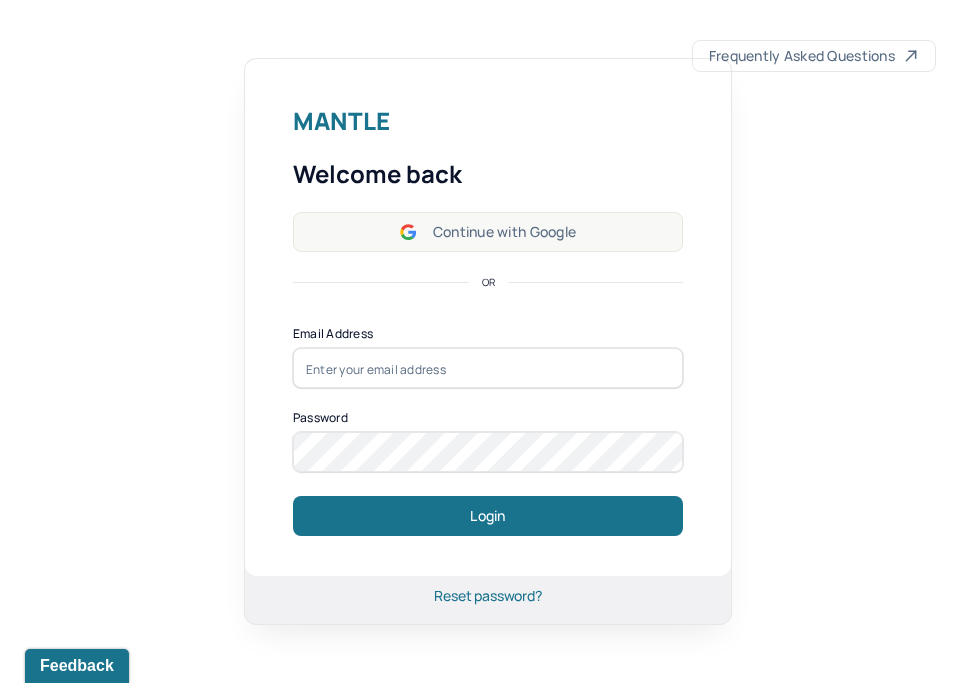 click on "Continue with Google" at bounding box center [488, 232] 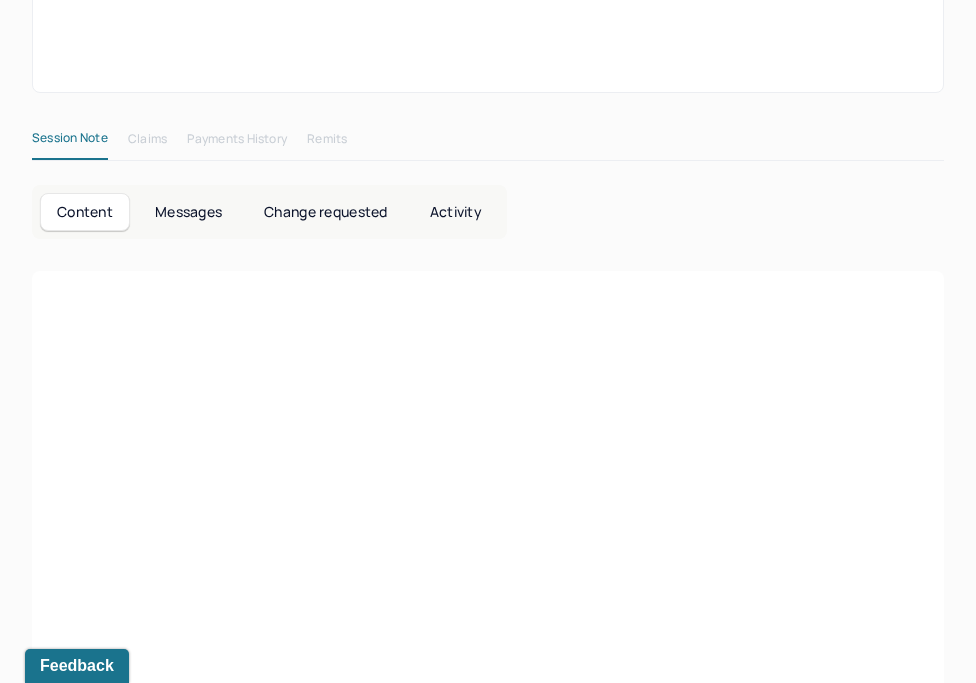 scroll, scrollTop: 304, scrollLeft: 0, axis: vertical 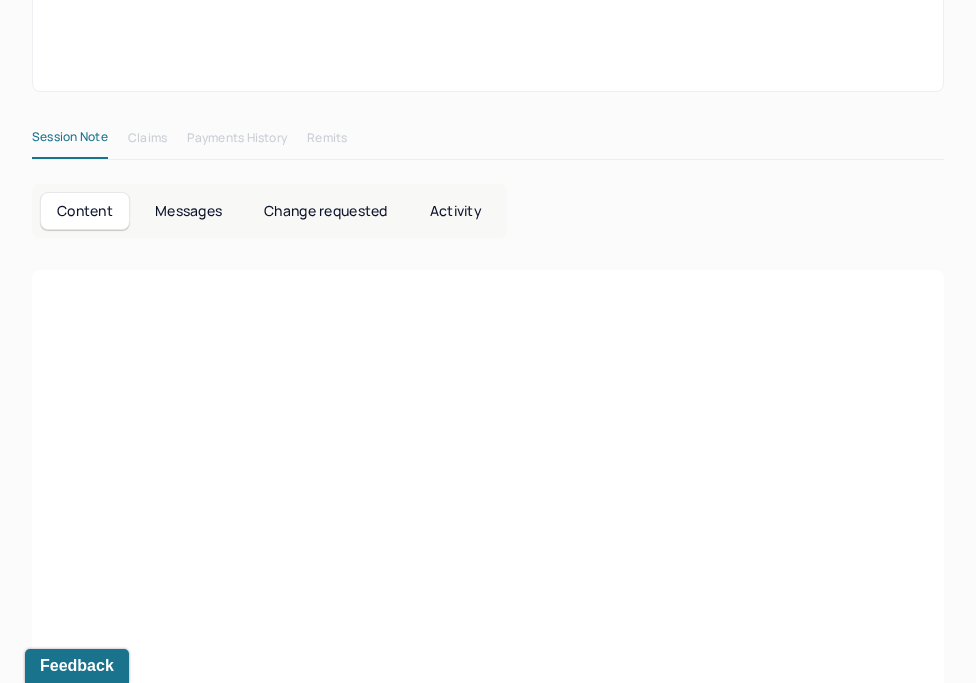 click on "Messages" at bounding box center (188, 211) 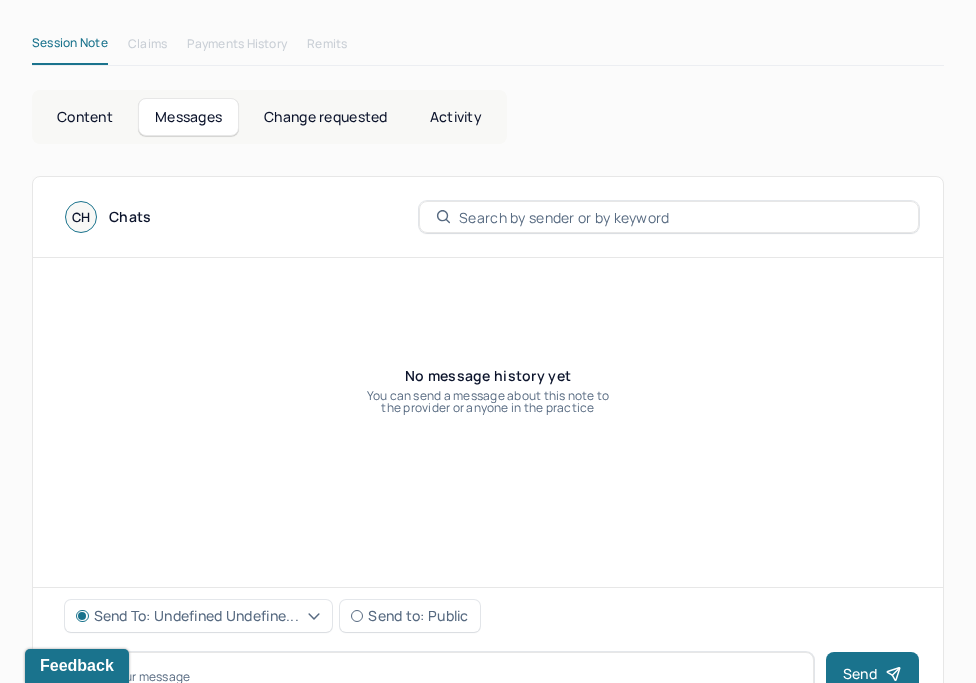 scroll, scrollTop: 461, scrollLeft: 0, axis: vertical 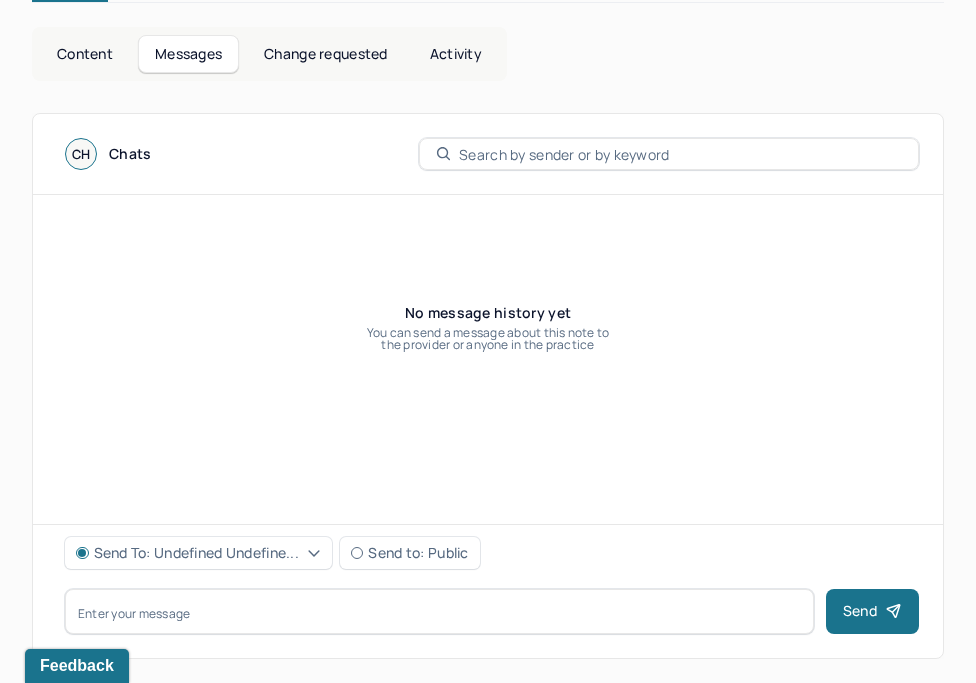 click on "Change requested" at bounding box center (325, 54) 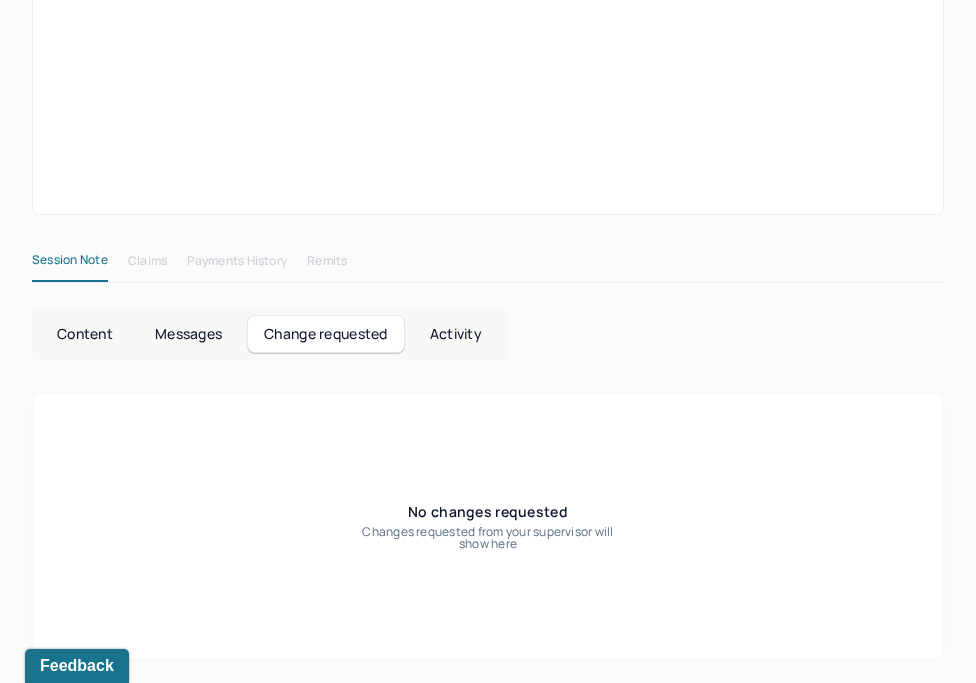 scroll, scrollTop: 0, scrollLeft: 0, axis: both 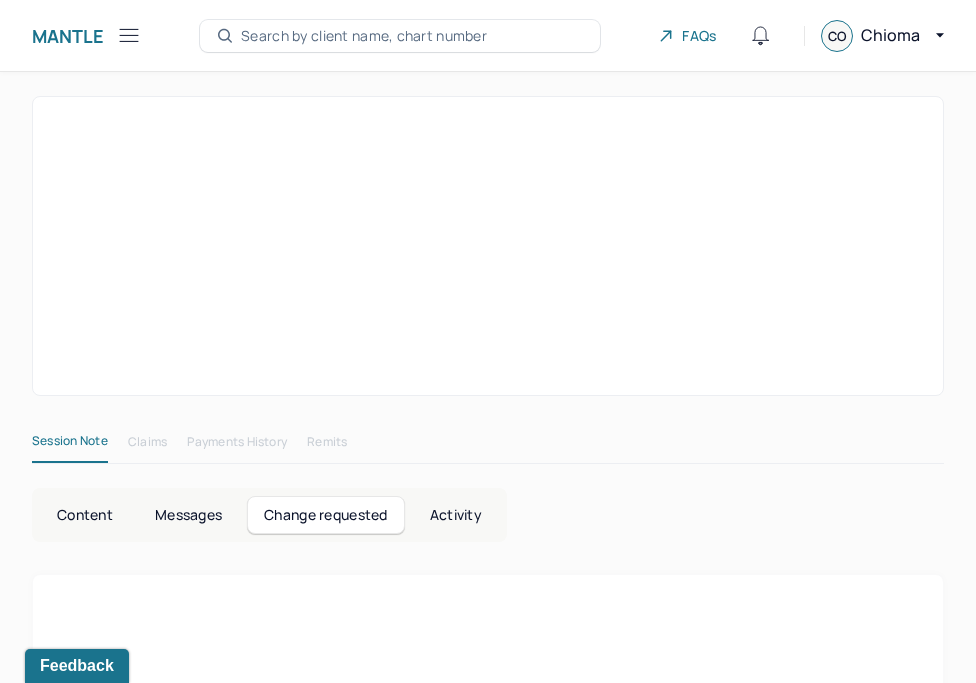 click on "Activity" at bounding box center (456, 515) 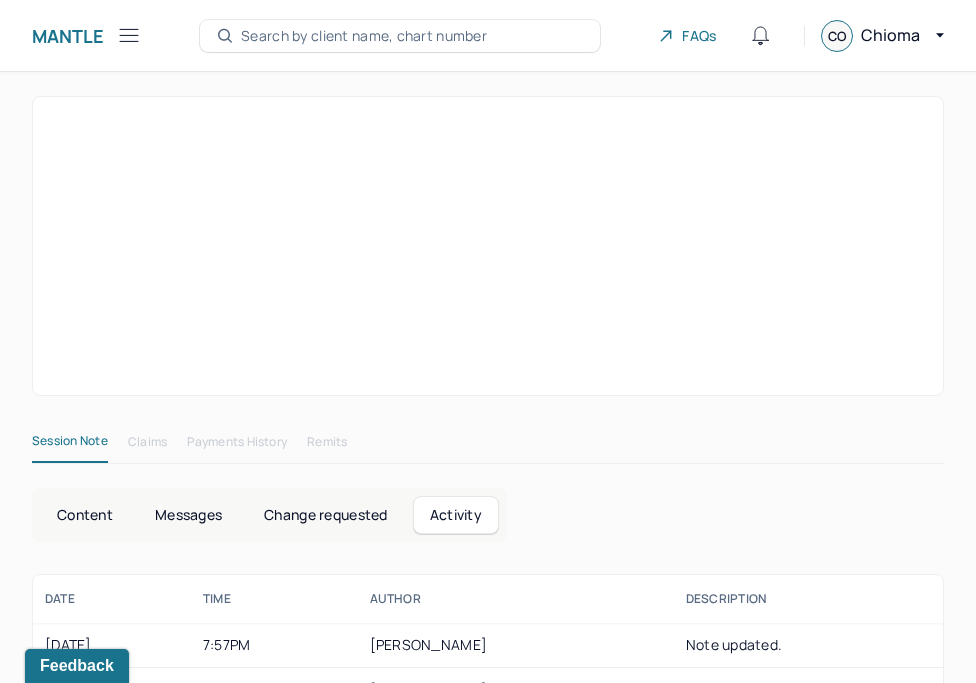 scroll, scrollTop: 100, scrollLeft: 0, axis: vertical 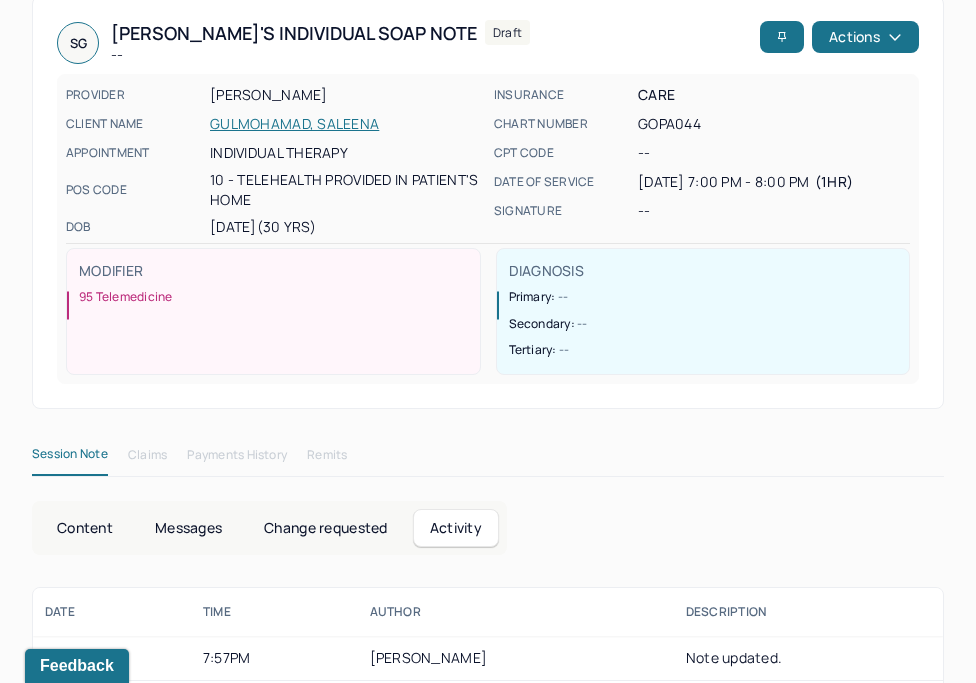 click on "Content     Messages     Change requested     Activity   date Time AUTHOR DESCRIPTION 07/07/2025 7:57PM OFODILE, CHIOMA Note updated. 07/07/2025 7:43PM OFODILE, CHIOMA Note updated. 07/07/2025 7:09PM OFODILE, CHIOMA Note created. Chioma Ofodile date 07/07/2025 Time 7:57PM description Chioma Ofodile date 07/07/2025 Time 7:43PM description Chioma Ofodile date 07/07/2025 Time 7:09PM description" at bounding box center [488, 636] 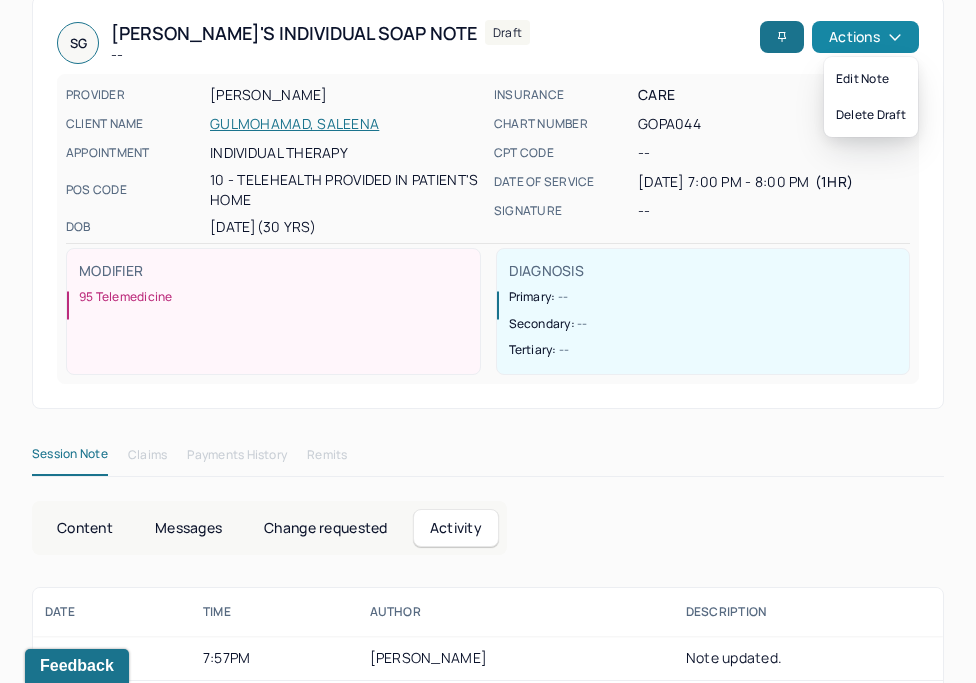 click on "Actions" at bounding box center [865, 37] 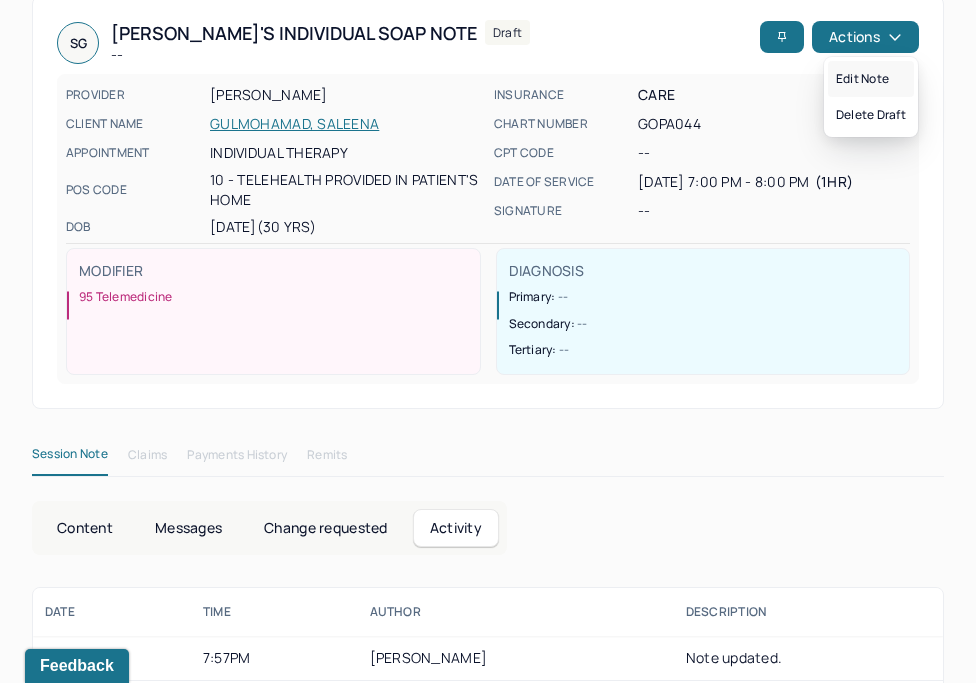 click on "Edit note" at bounding box center [871, 79] 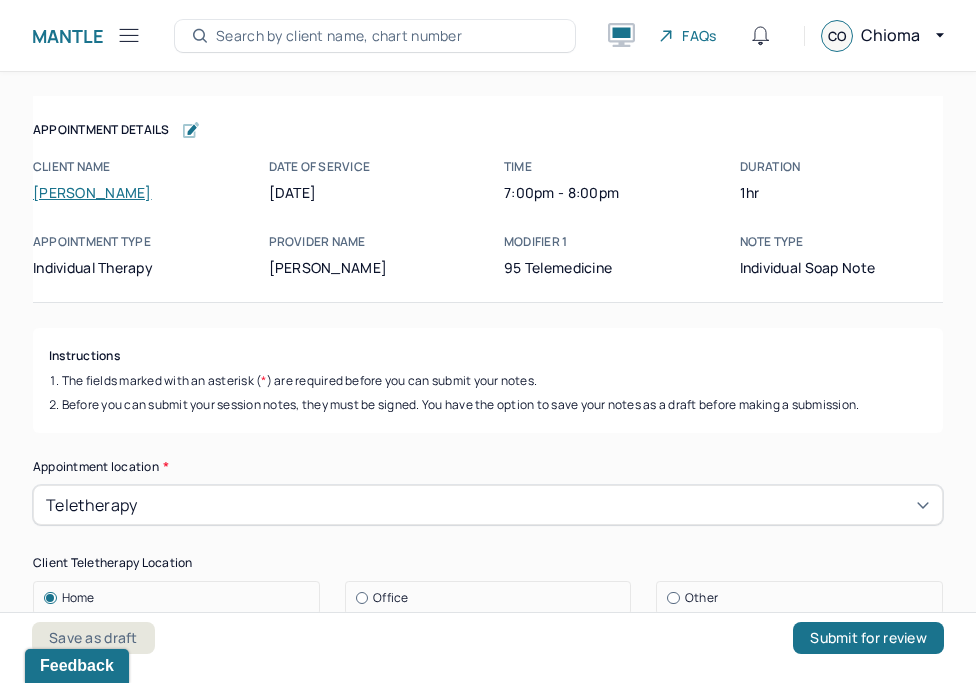 scroll, scrollTop: 0, scrollLeft: 0, axis: both 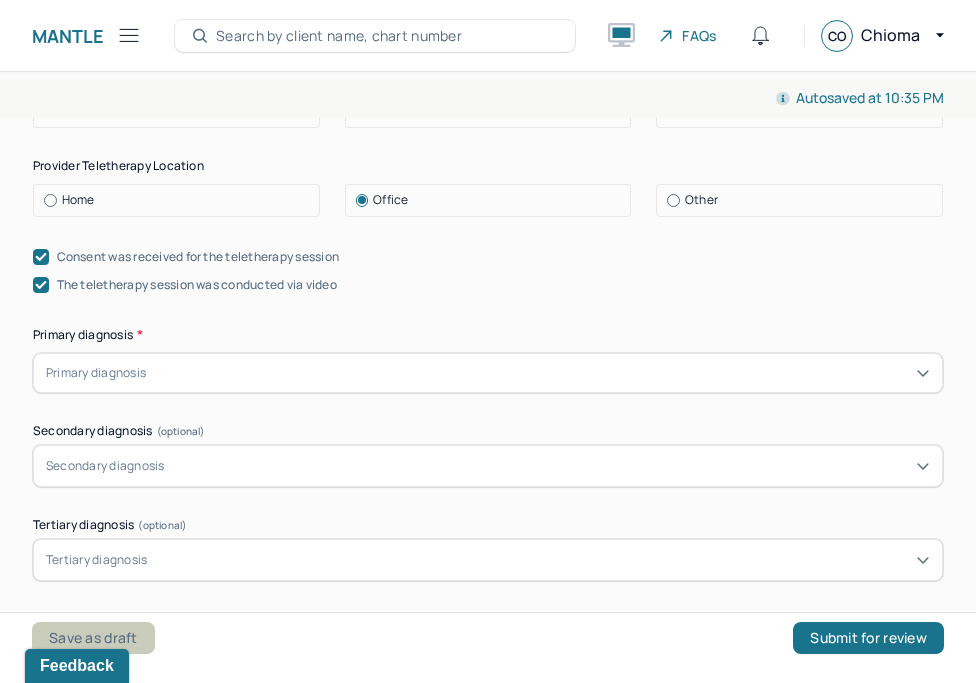 click on "Save as draft" at bounding box center [93, 638] 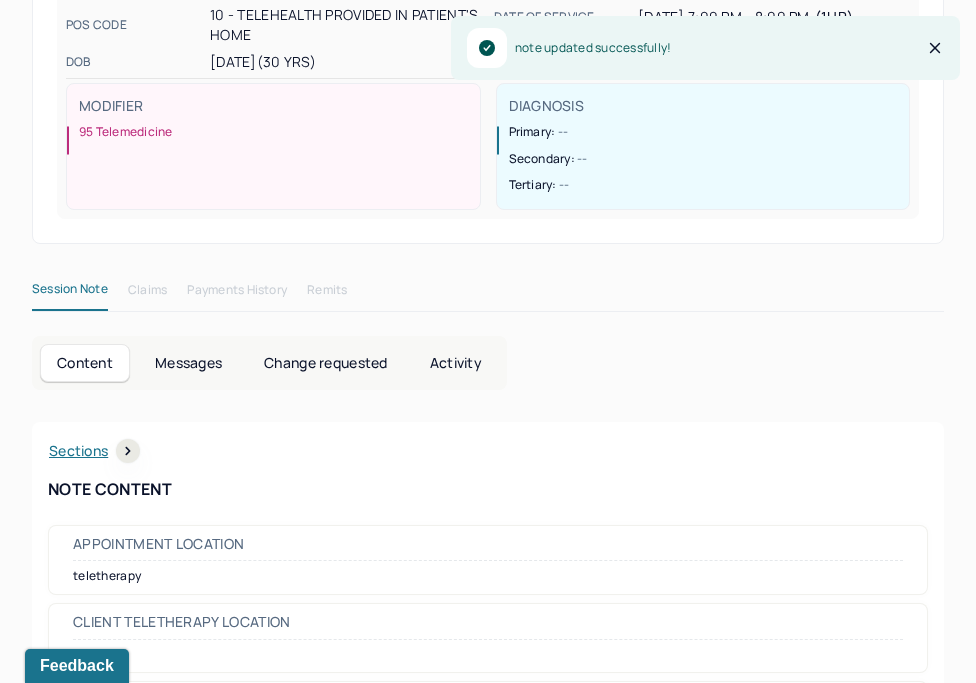 scroll, scrollTop: 0, scrollLeft: 0, axis: both 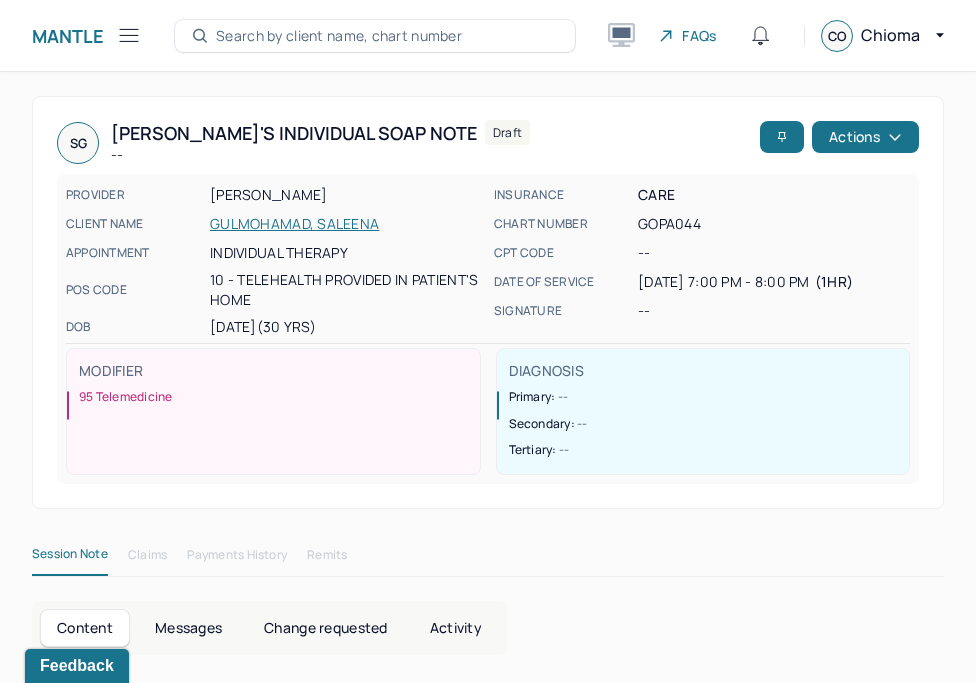 click 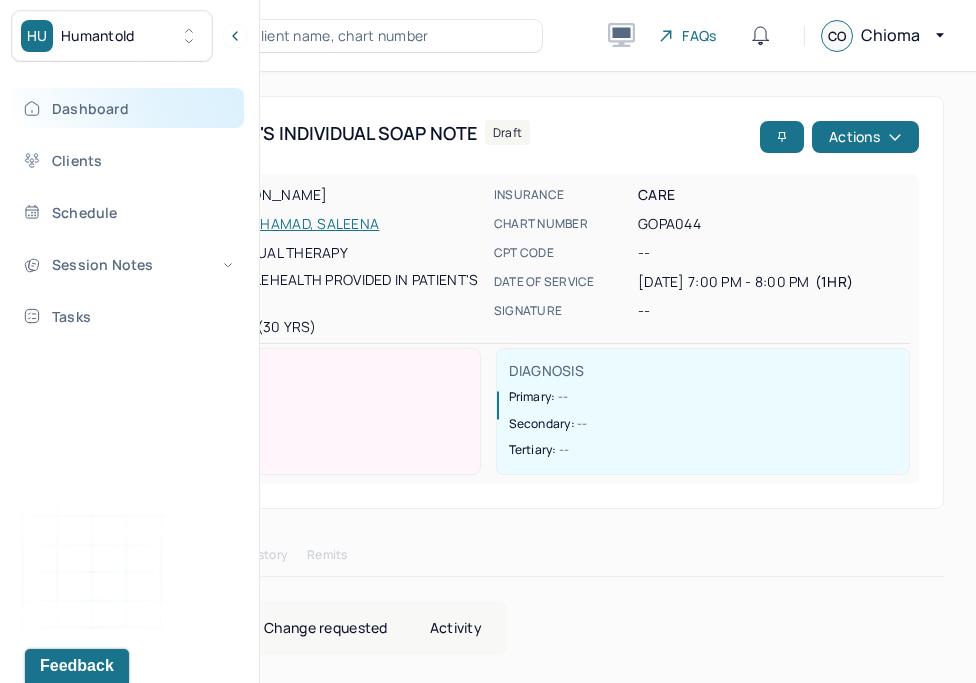 click on "Dashboard" at bounding box center [128, 108] 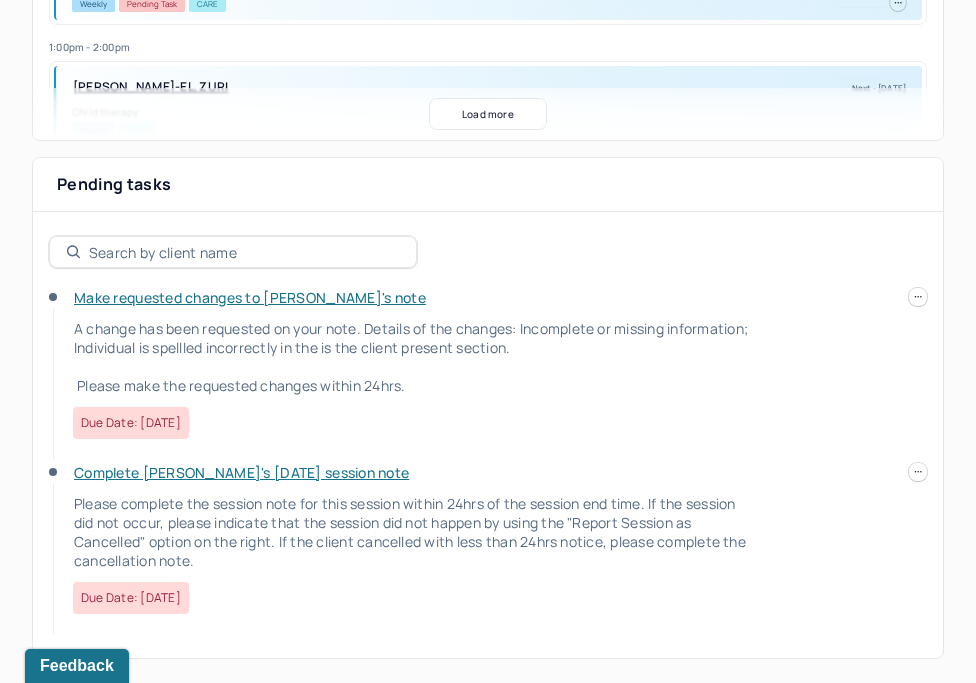 scroll, scrollTop: 0, scrollLeft: 0, axis: both 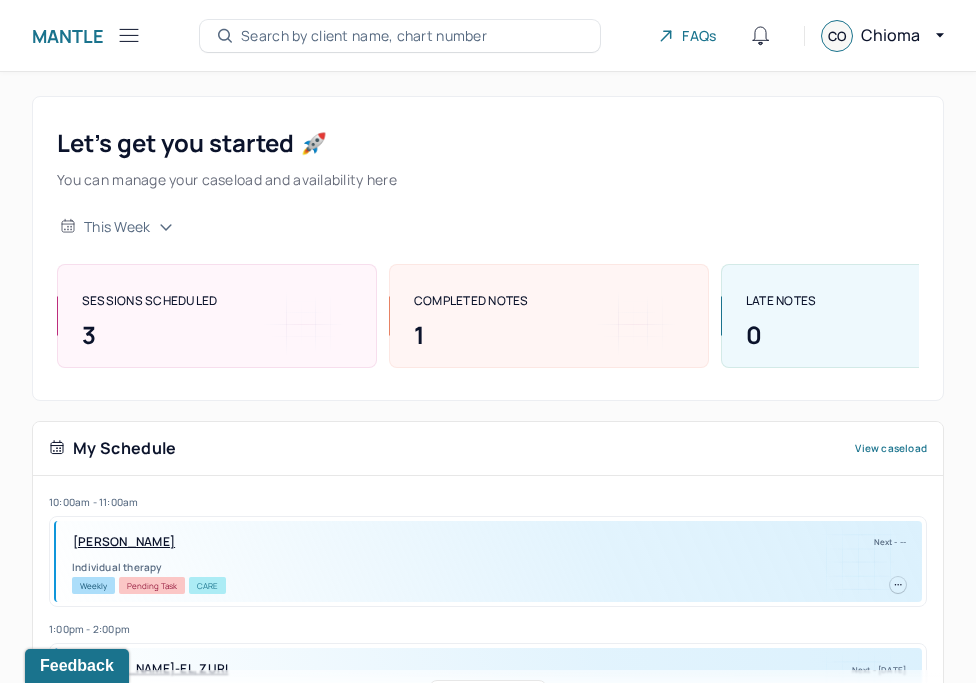 click 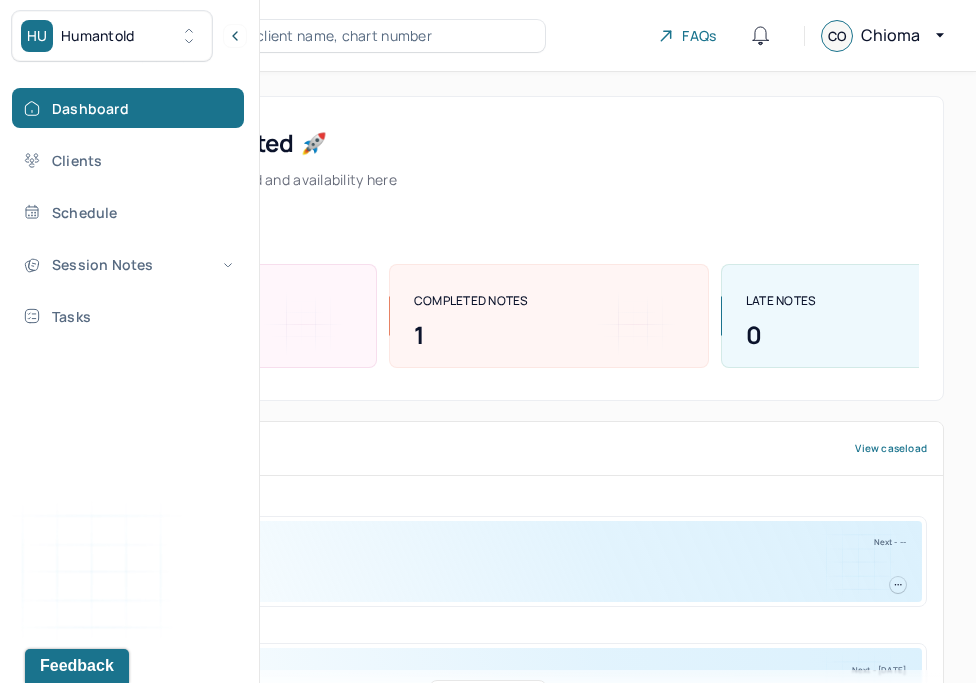 click on "HU Humantold" at bounding box center [112, 36] 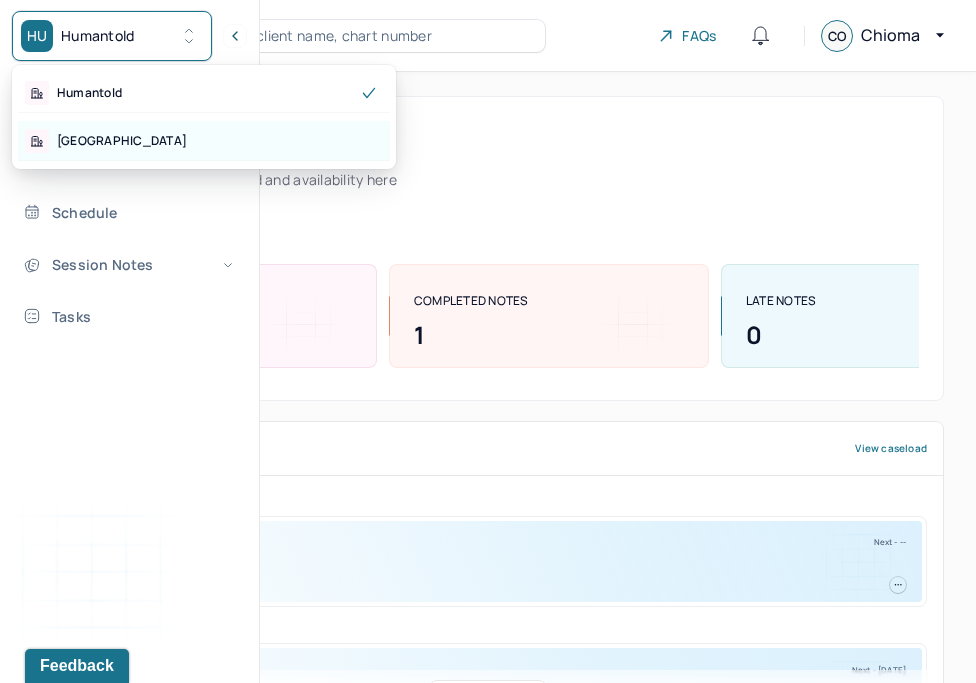 click on "Park Hill" at bounding box center (204, 141) 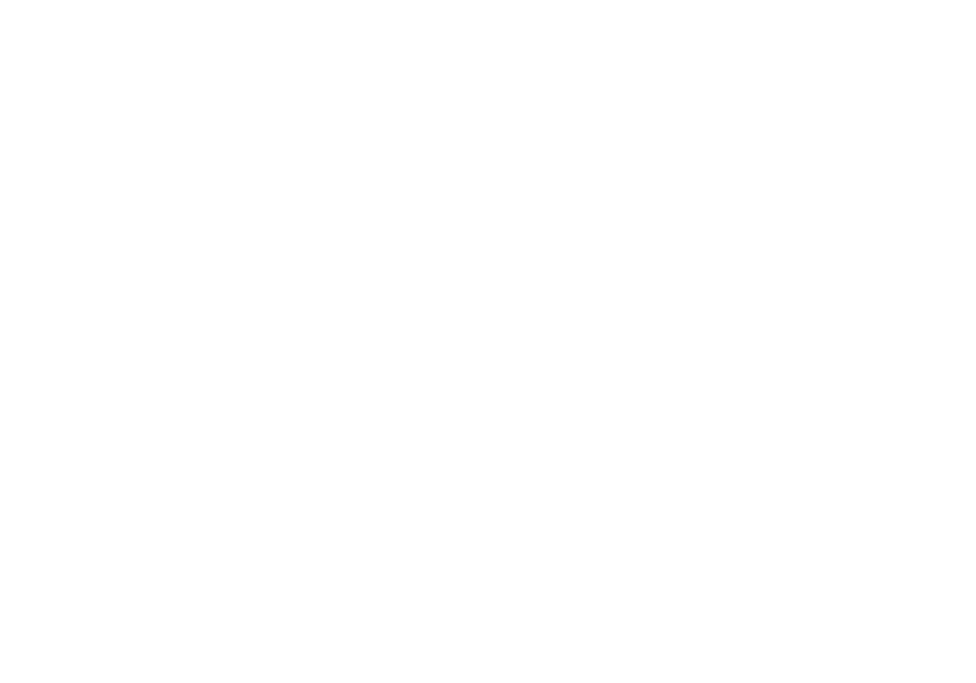 scroll, scrollTop: 0, scrollLeft: 0, axis: both 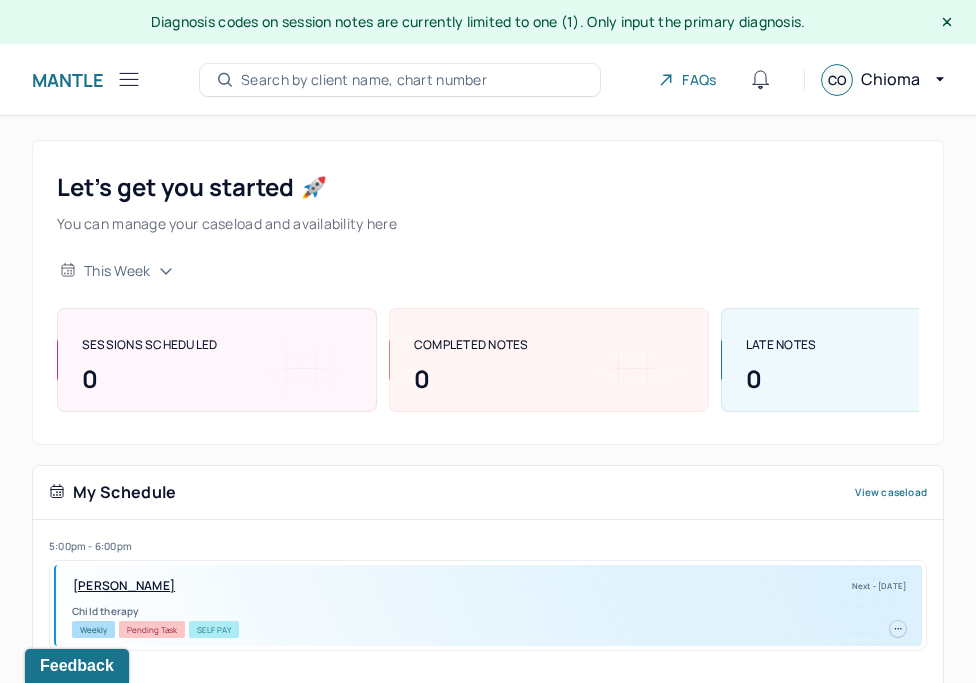 click on "Mantle" at bounding box center (87, 79) 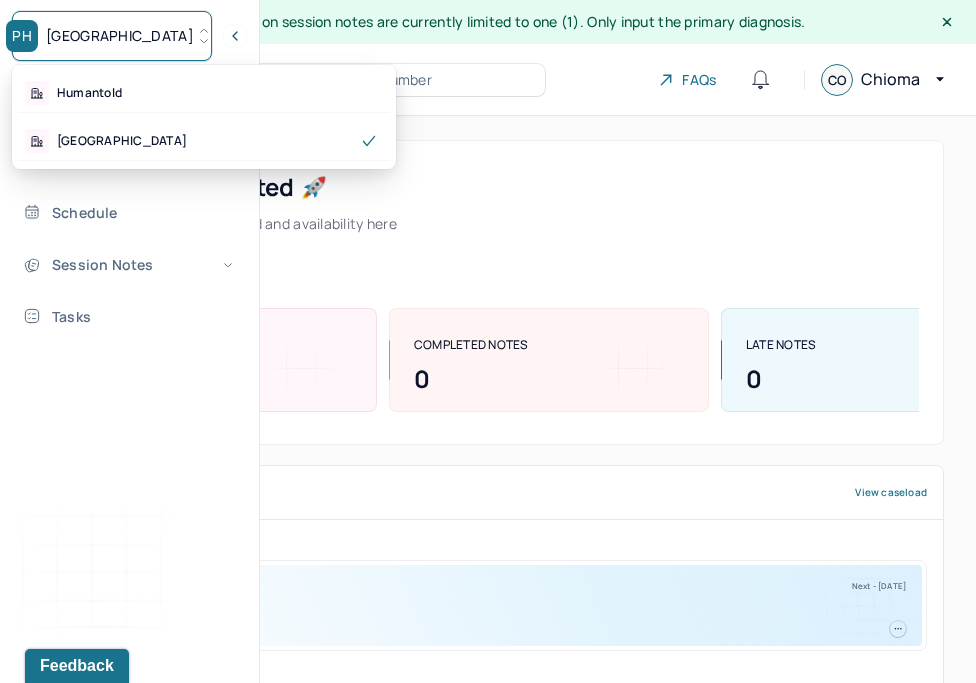 click on "PH Park Hill" at bounding box center (112, 36) 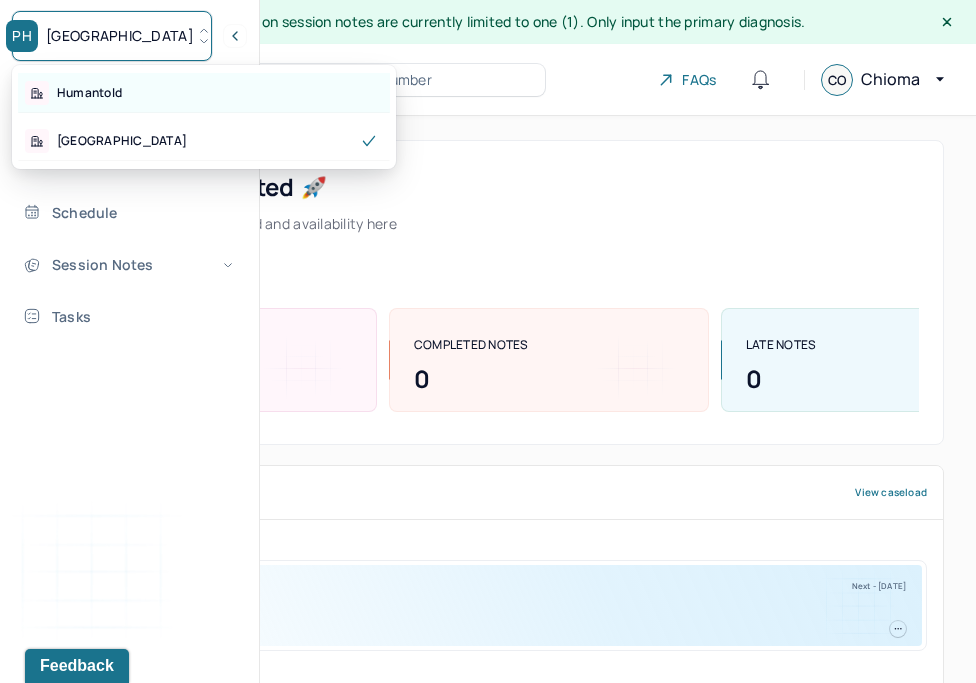 click on "Humantold" at bounding box center [204, 93] 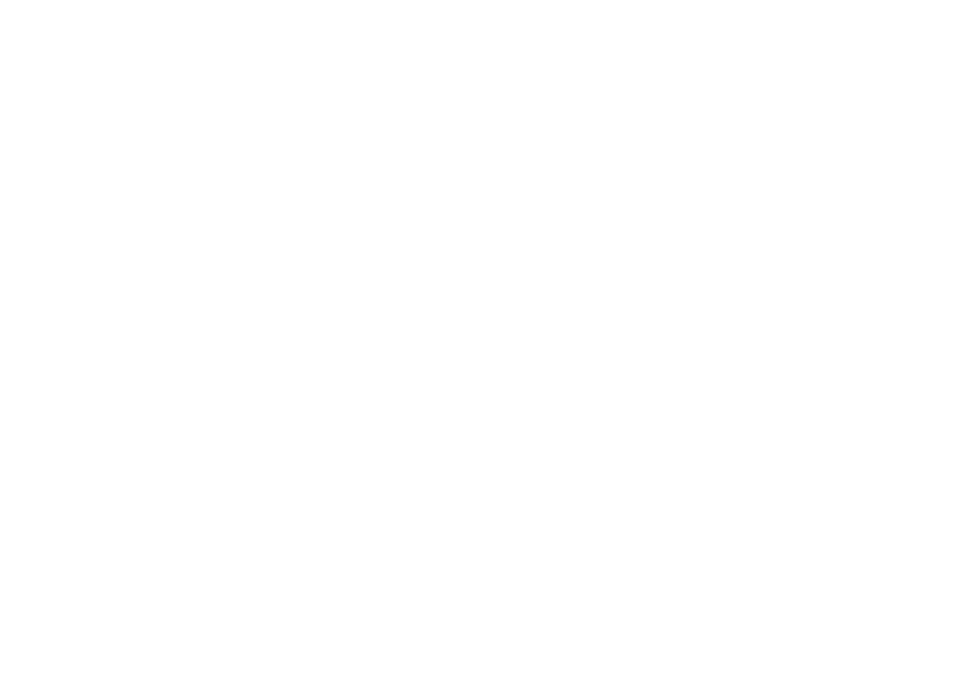 scroll, scrollTop: 0, scrollLeft: 0, axis: both 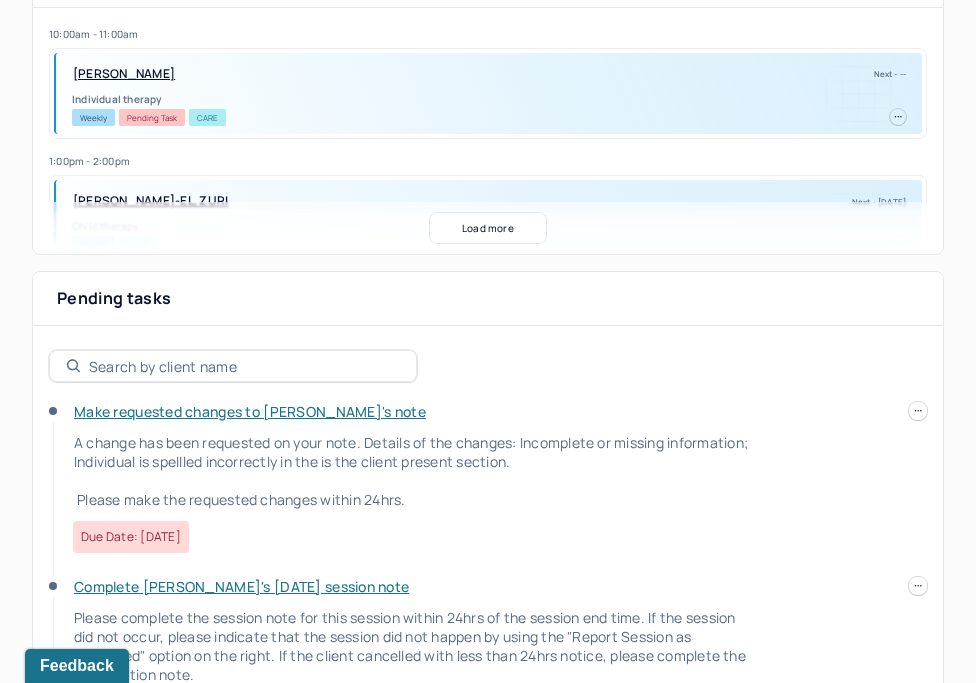 click on "Load more" at bounding box center [488, 228] 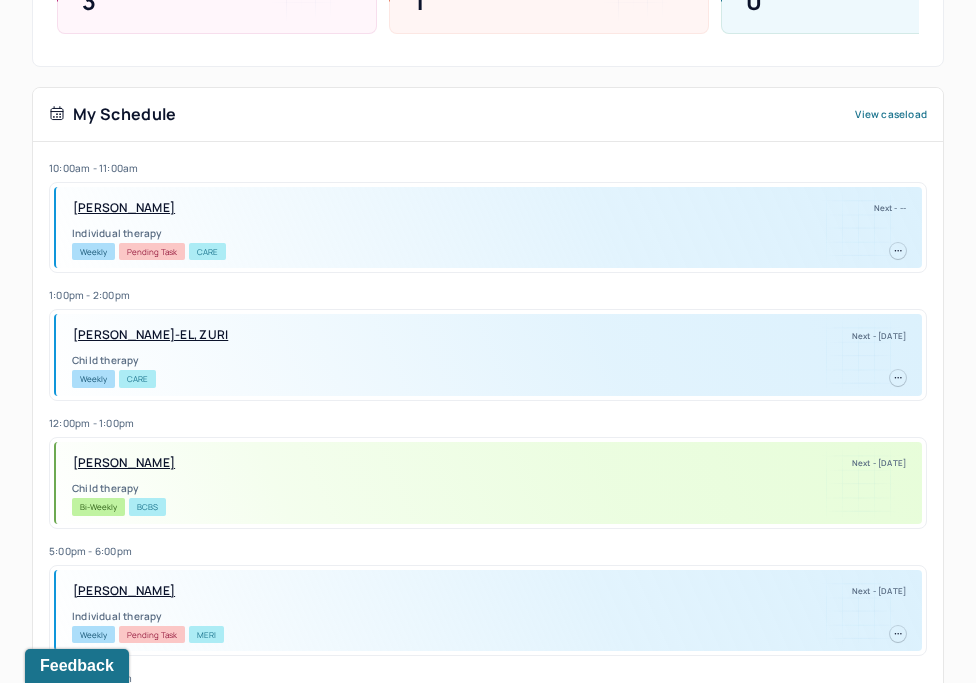 scroll, scrollTop: 348, scrollLeft: 0, axis: vertical 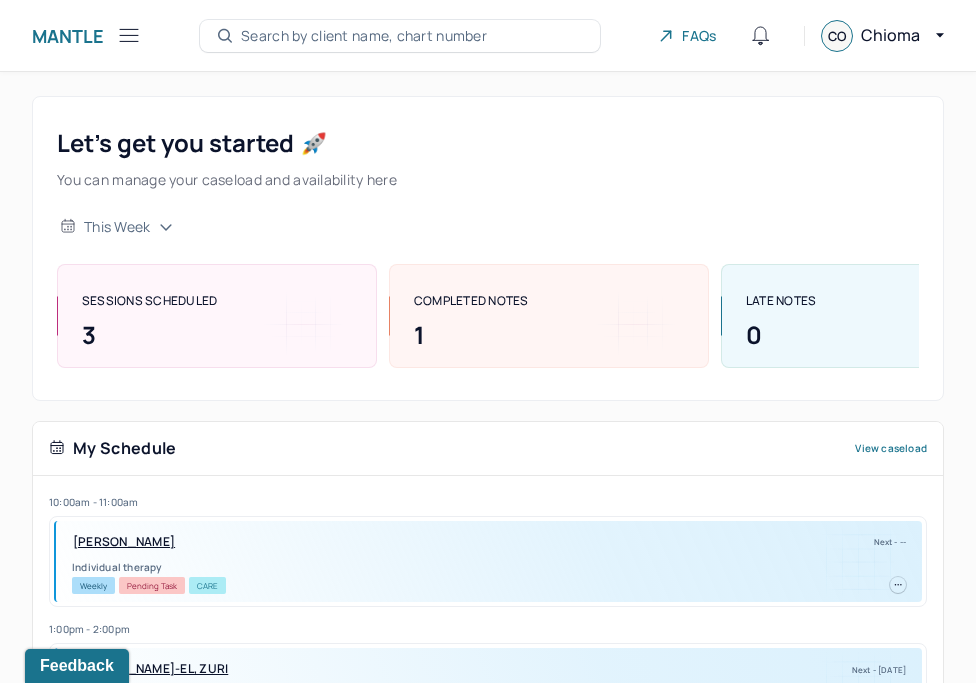 click 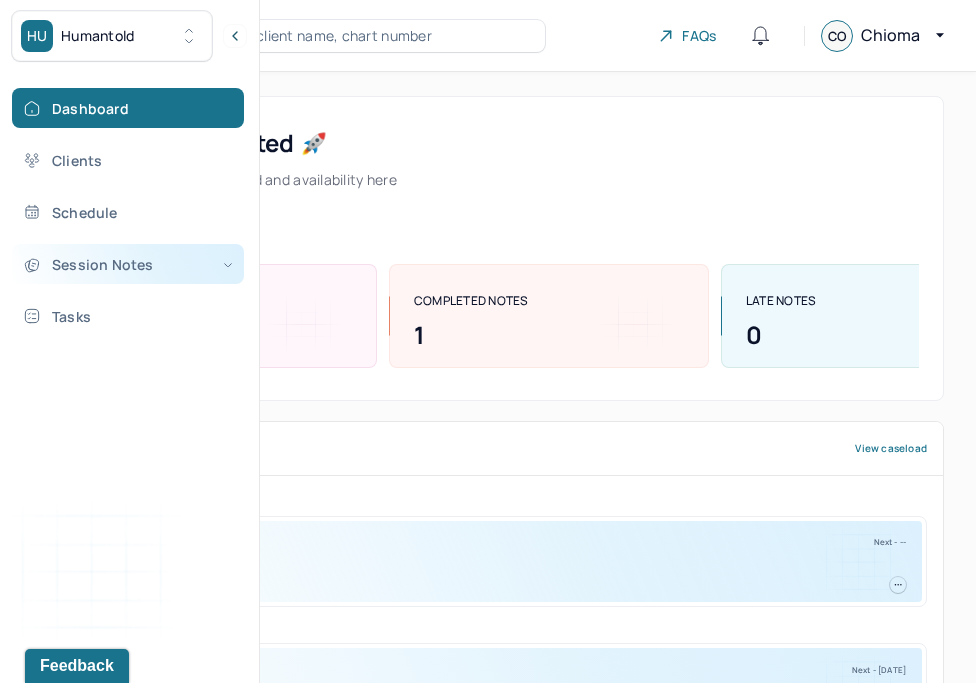 click on "Session Notes" at bounding box center (128, 264) 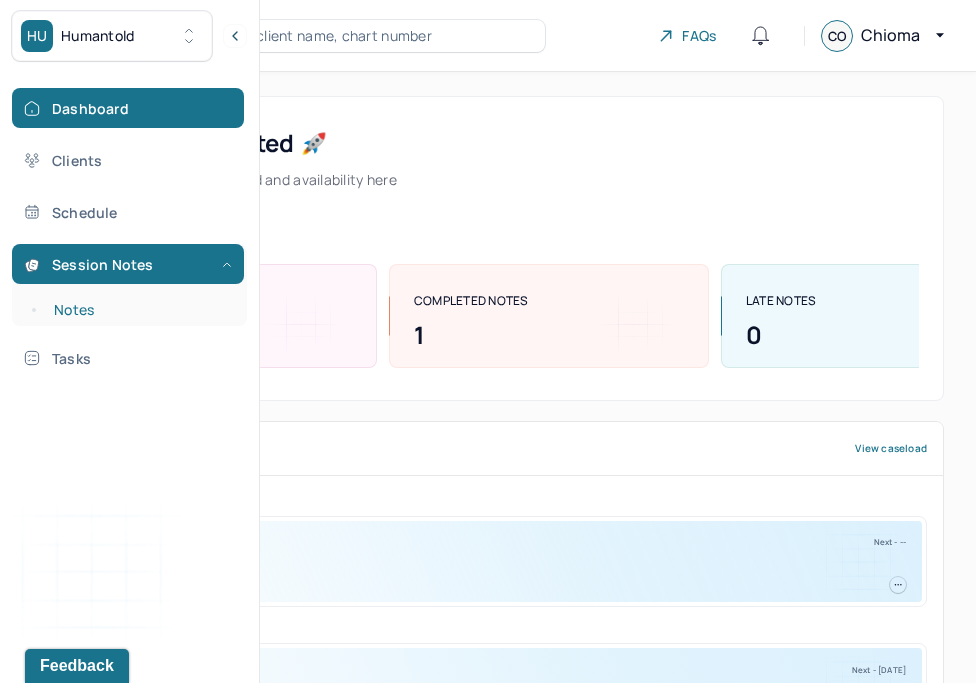 click on "Notes" at bounding box center [139, 310] 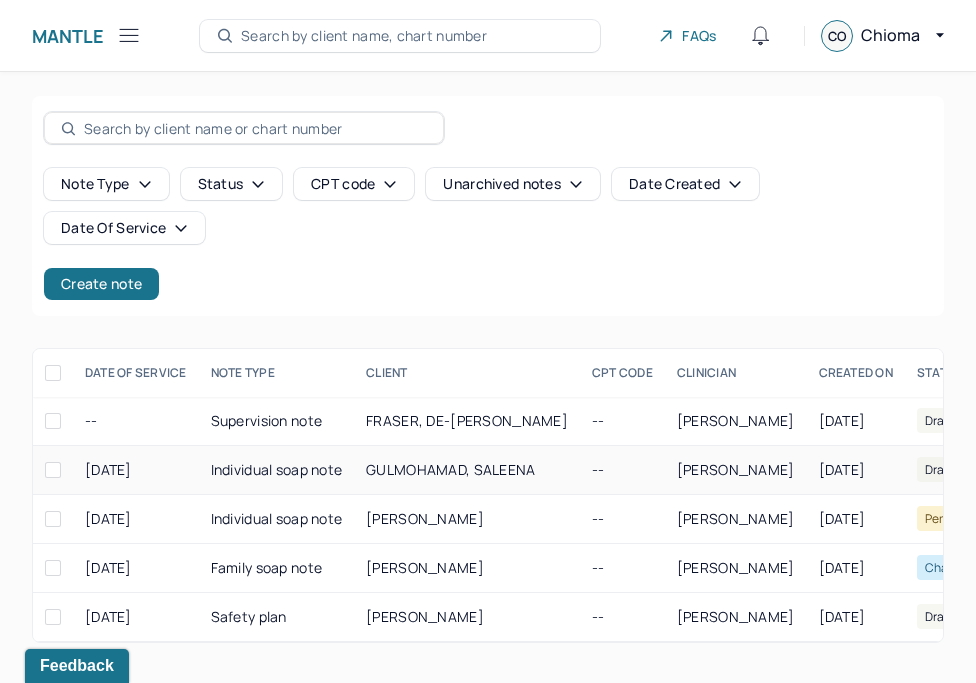 click on "GULMOHAMAD, SALEENA" at bounding box center [450, 469] 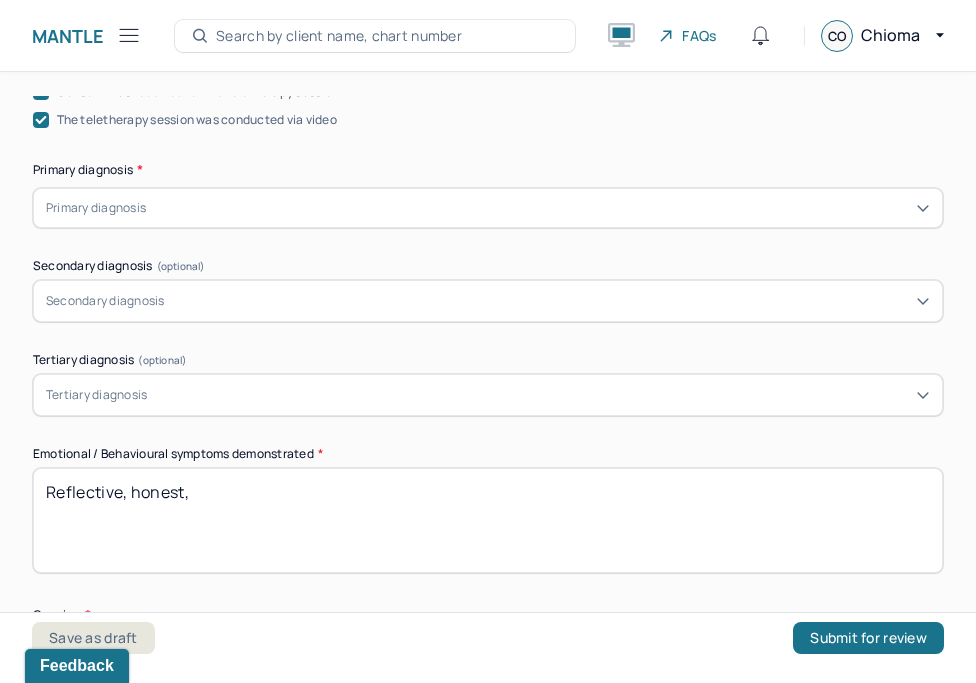 scroll, scrollTop: 656, scrollLeft: 0, axis: vertical 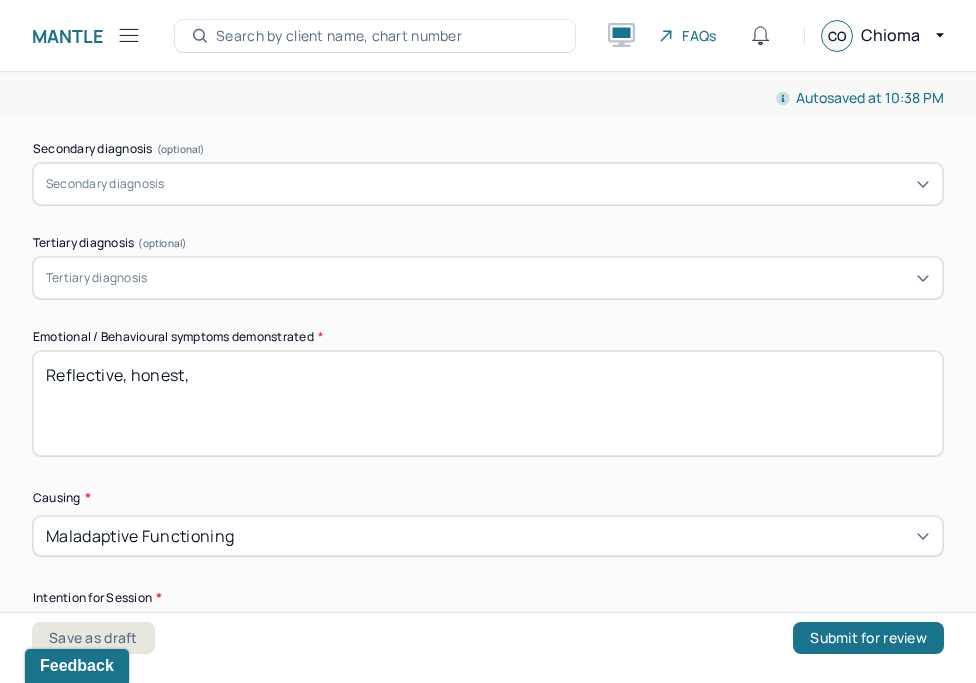 click on "Reflective, honest," at bounding box center (488, 403) 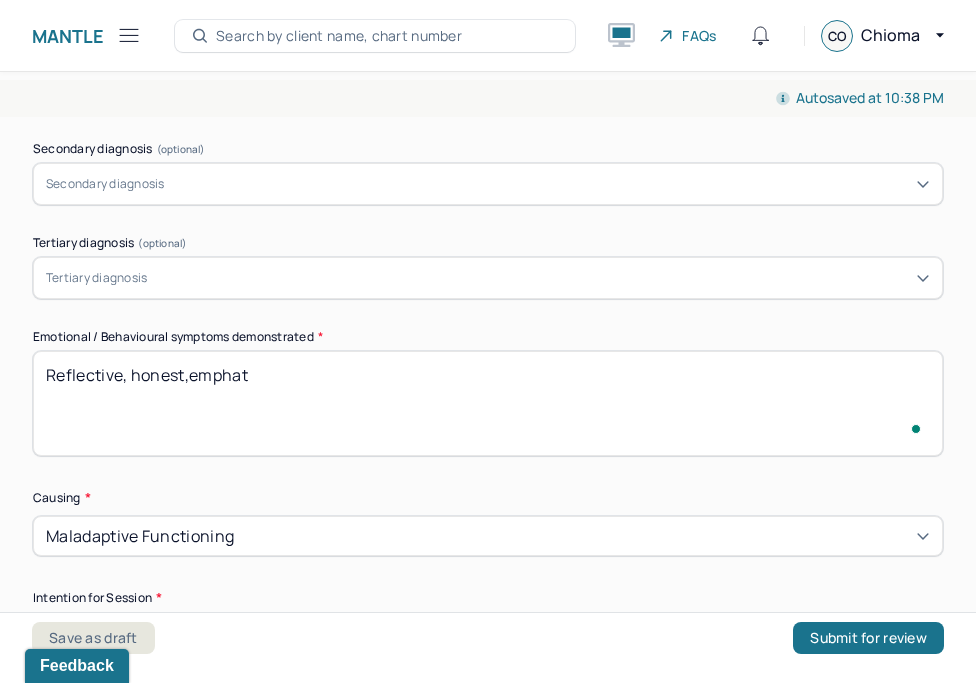 scroll, scrollTop: 769, scrollLeft: 0, axis: vertical 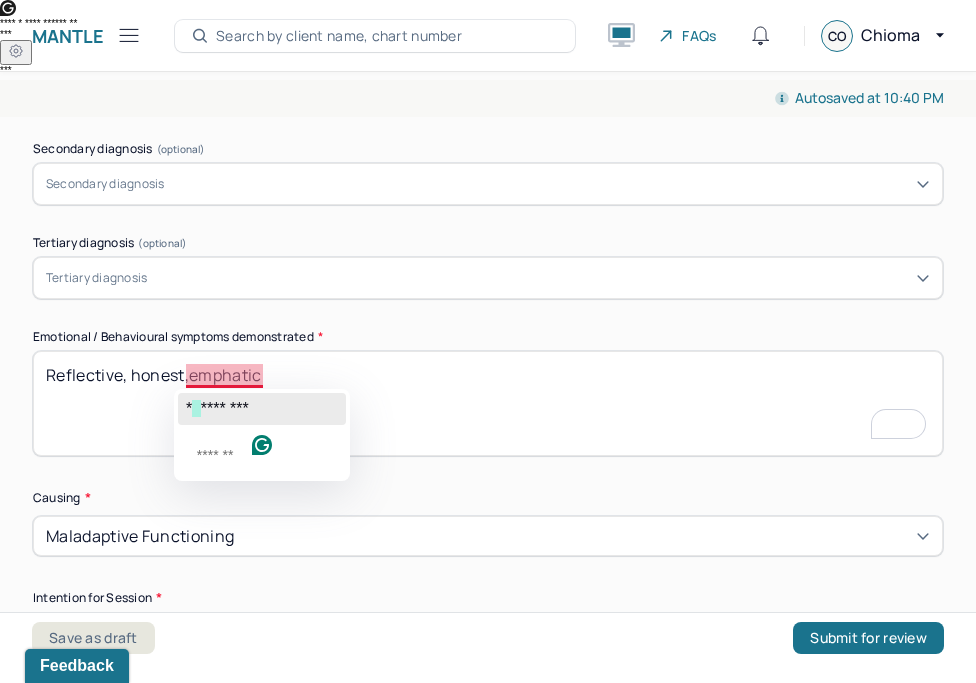 click on "********" 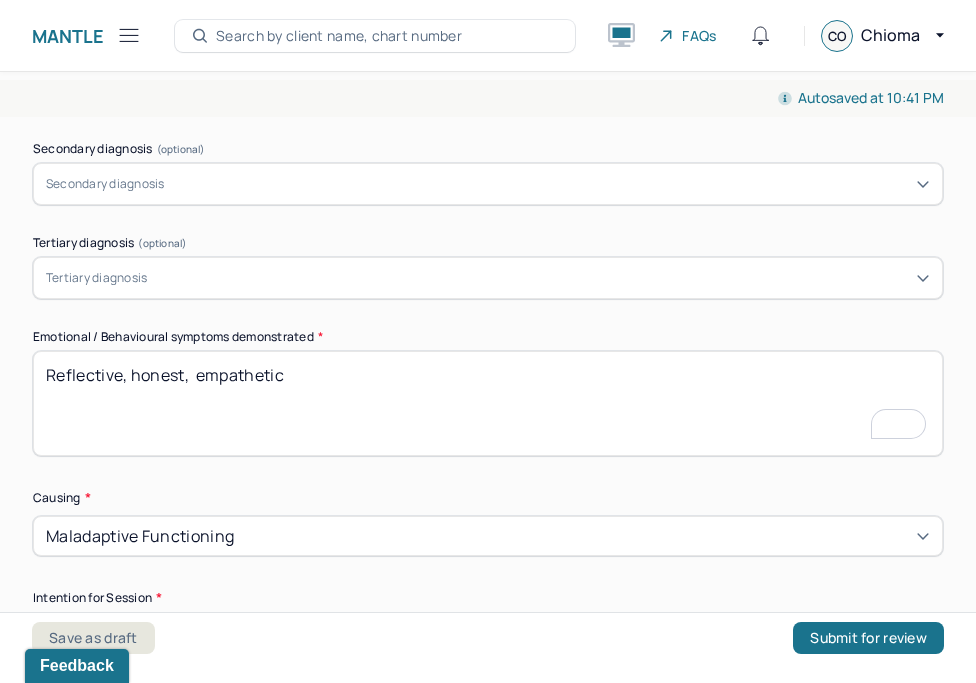 scroll, scrollTop: 1066, scrollLeft: 0, axis: vertical 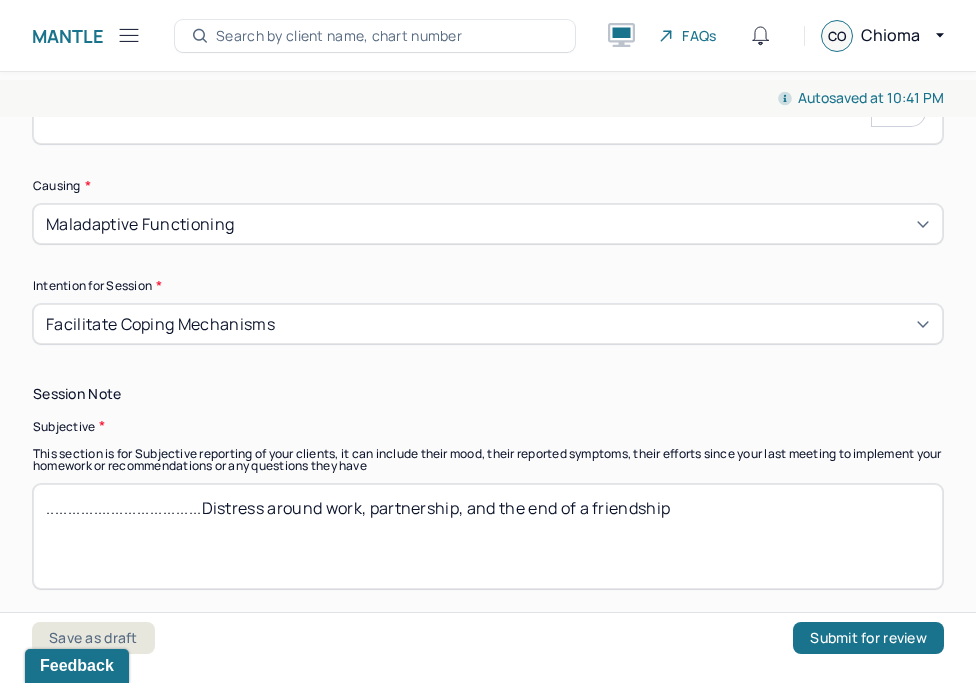 type on "Reflective, honest,  empathetic" 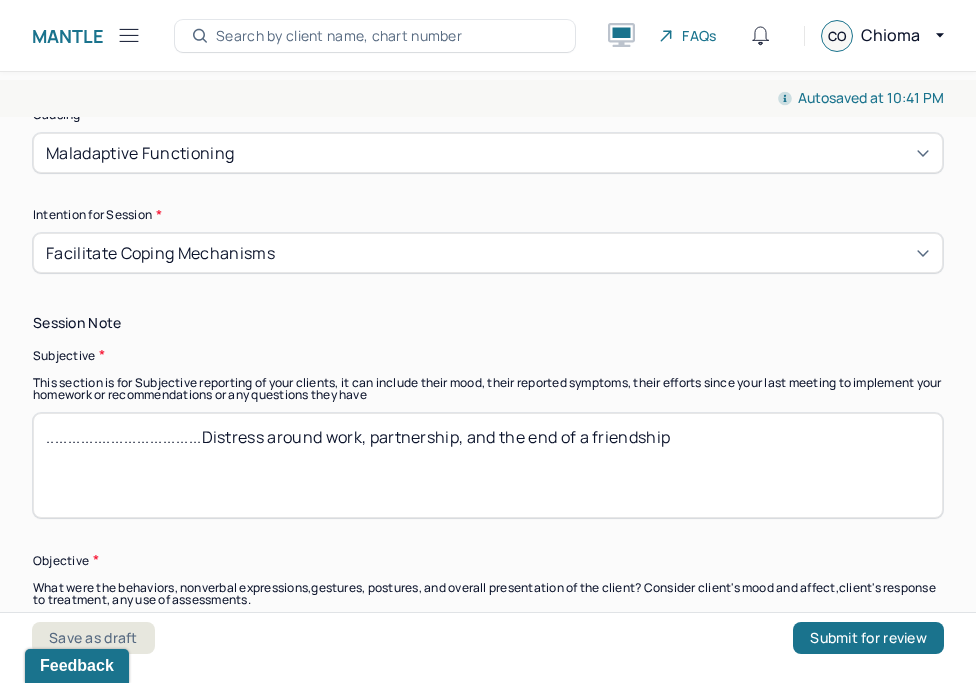 scroll, scrollTop: 1160, scrollLeft: 0, axis: vertical 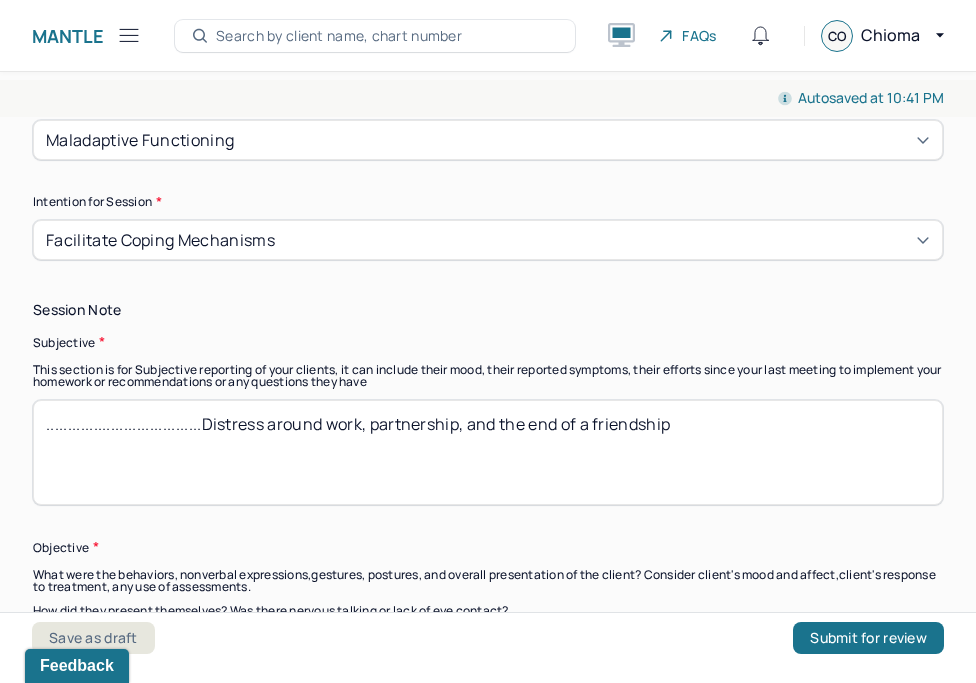 click on "....................................Distress around work, partnership, and the end of a friendship" at bounding box center (488, 452) 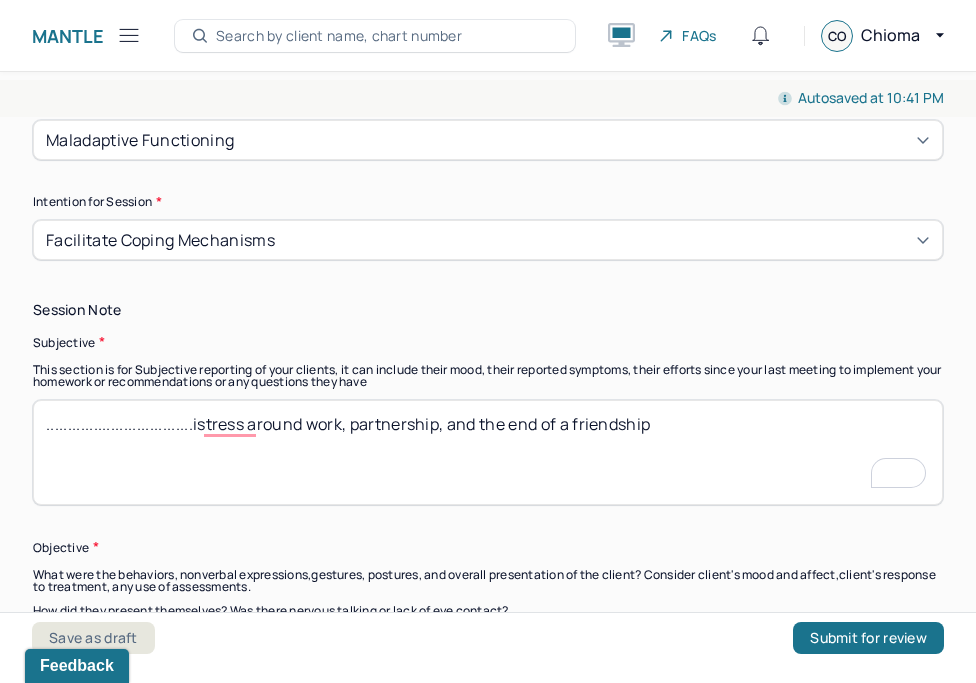 scroll, scrollTop: 1165, scrollLeft: 0, axis: vertical 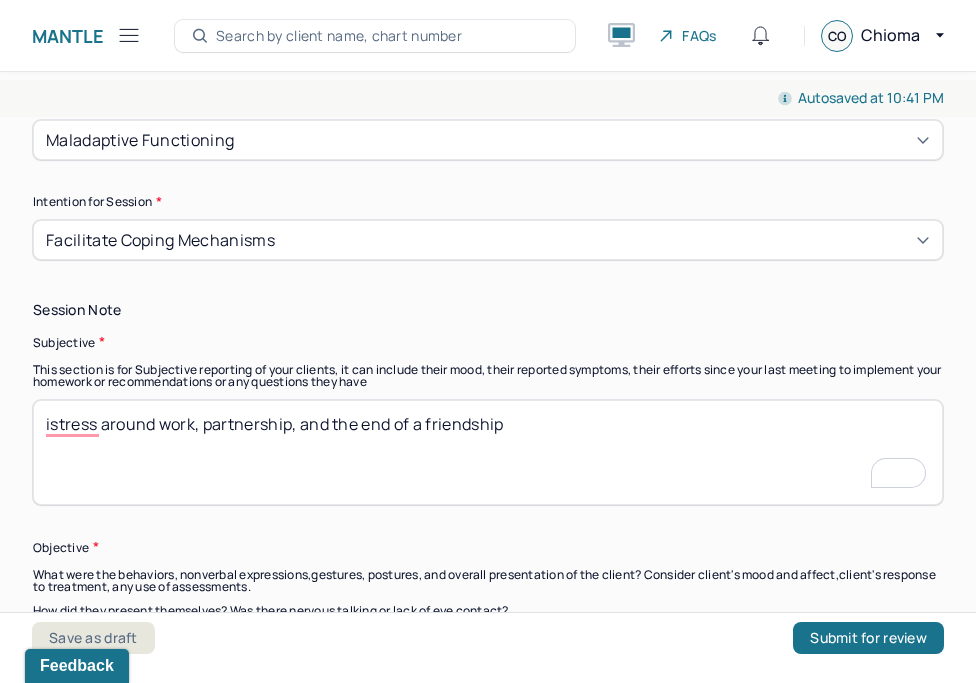 paste on "Explored the impact of recent life events on the client's emotional well-being, specifically  addressing" 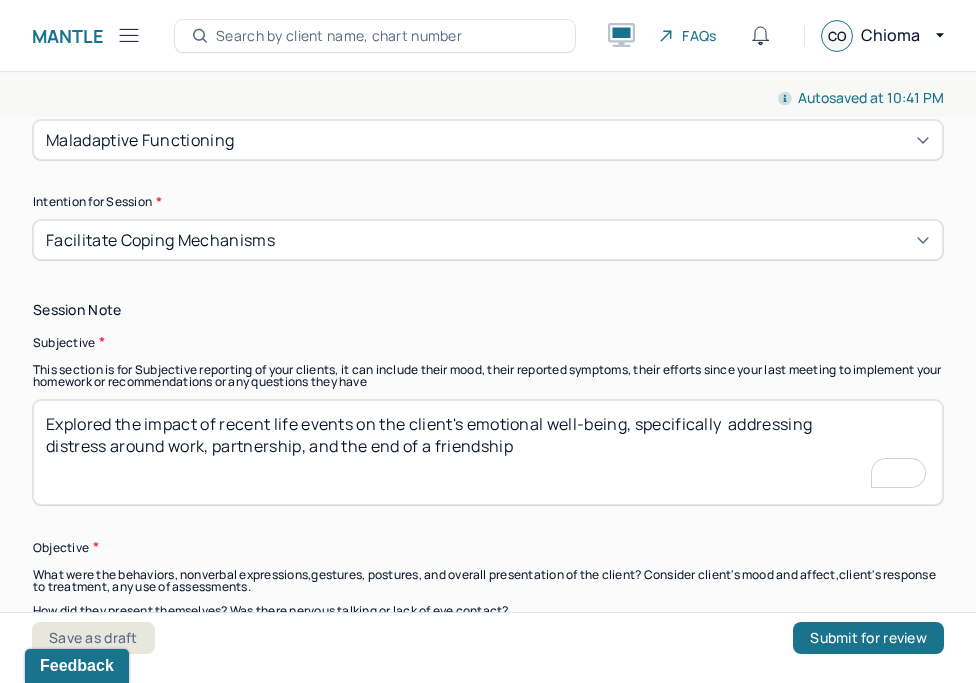 click on "....................................Distress around work, partnership, and the end of a friendship" at bounding box center (488, 452) 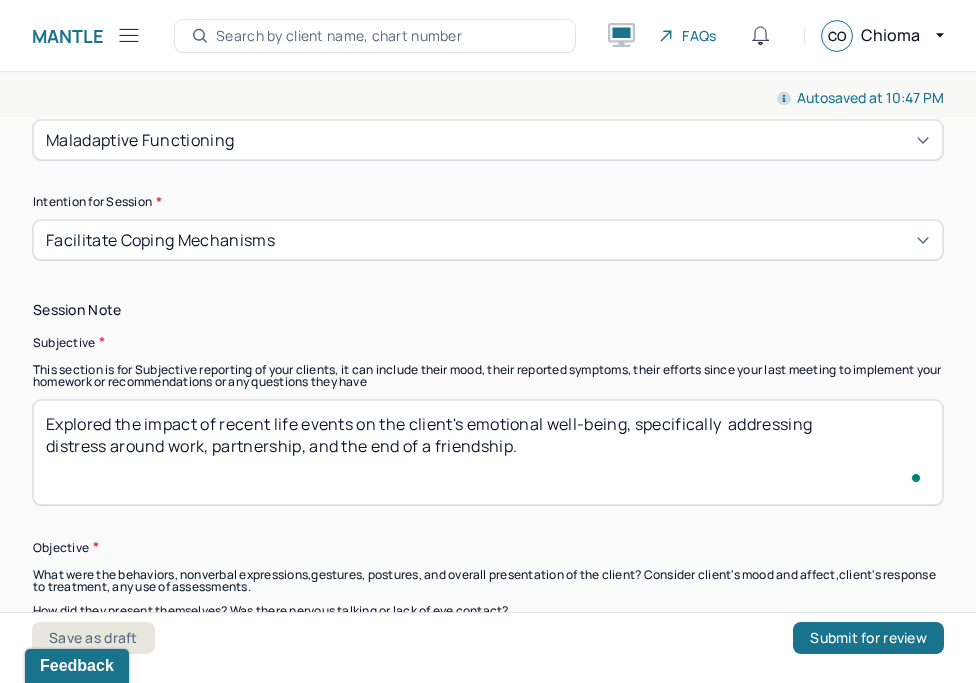 scroll, scrollTop: 1284, scrollLeft: 0, axis: vertical 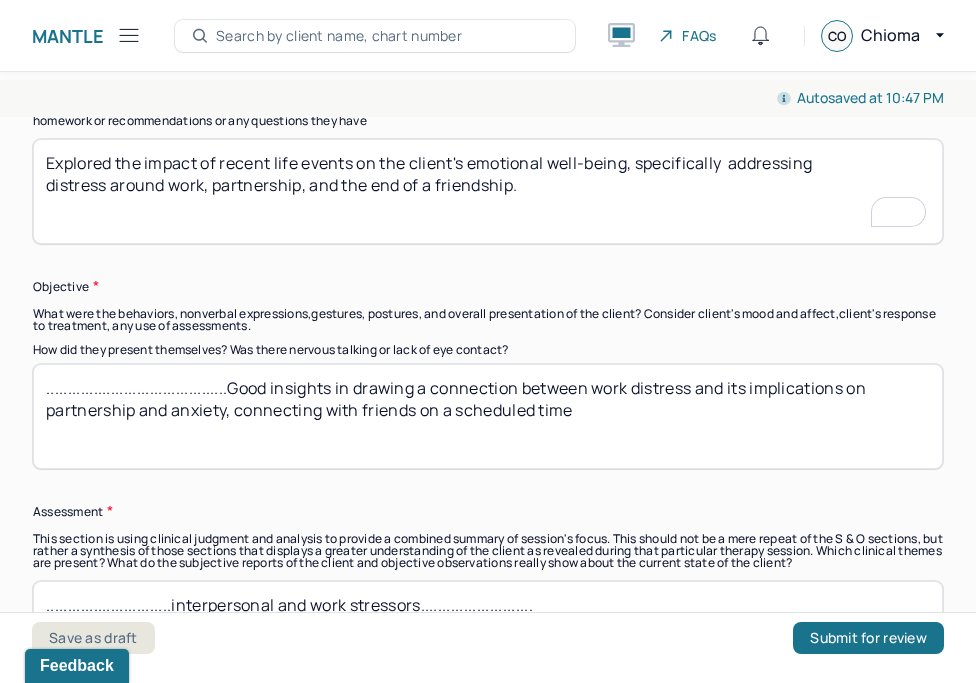 type on "Explored the impact of recent life events on the client's emotional well-being, specifically  addressing
distress around work, partnership, and the end of a friendship." 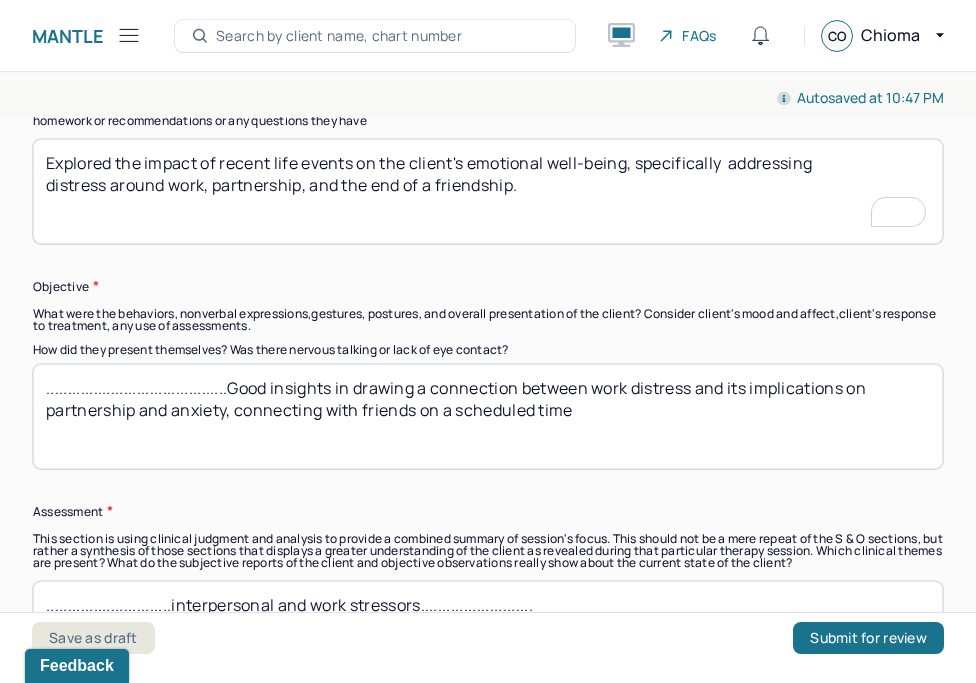click on "..........................................Good insights in drawing a connection between work distress and its implications on partnership and anxiety, connecting with friends on a scheduled time" at bounding box center [488, 416] 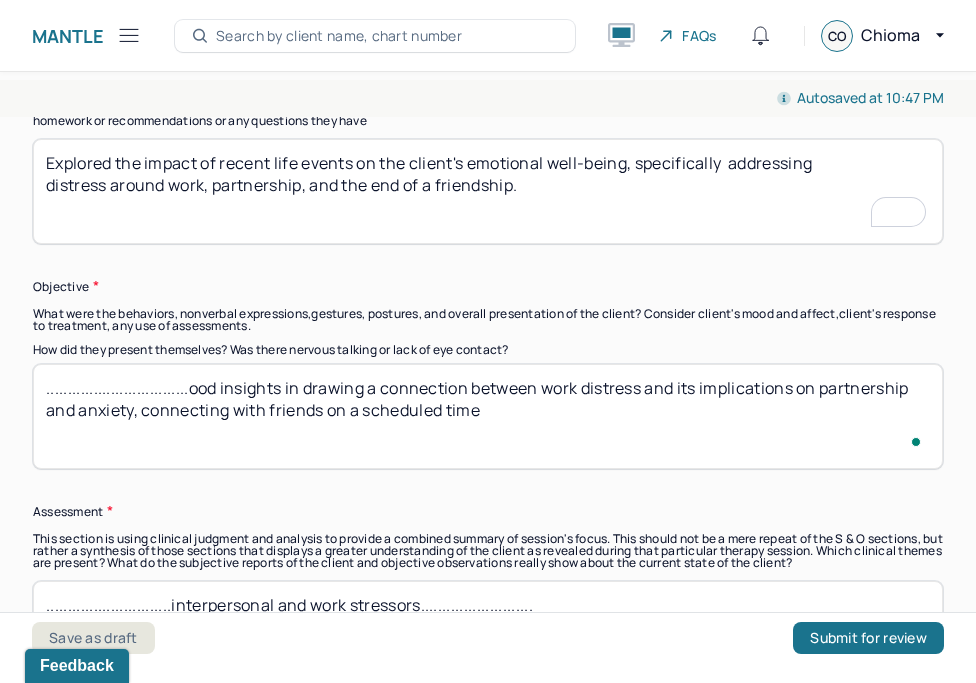 scroll, scrollTop: 1426, scrollLeft: 0, axis: vertical 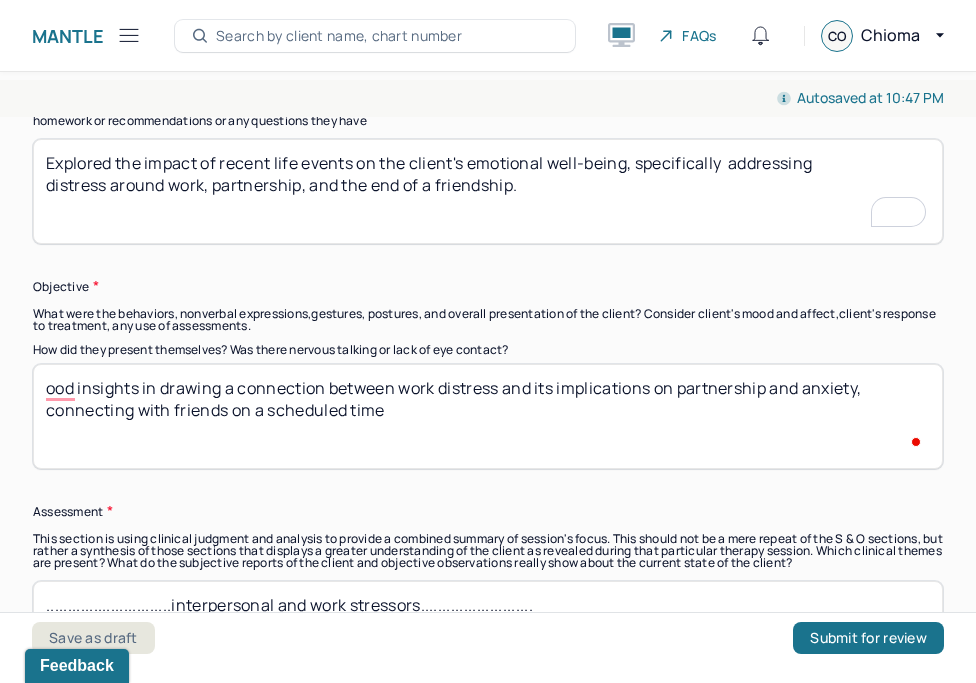 paste on "The client displayed increased engagement and focus when discussing personal achievements,  specifically in the context of" 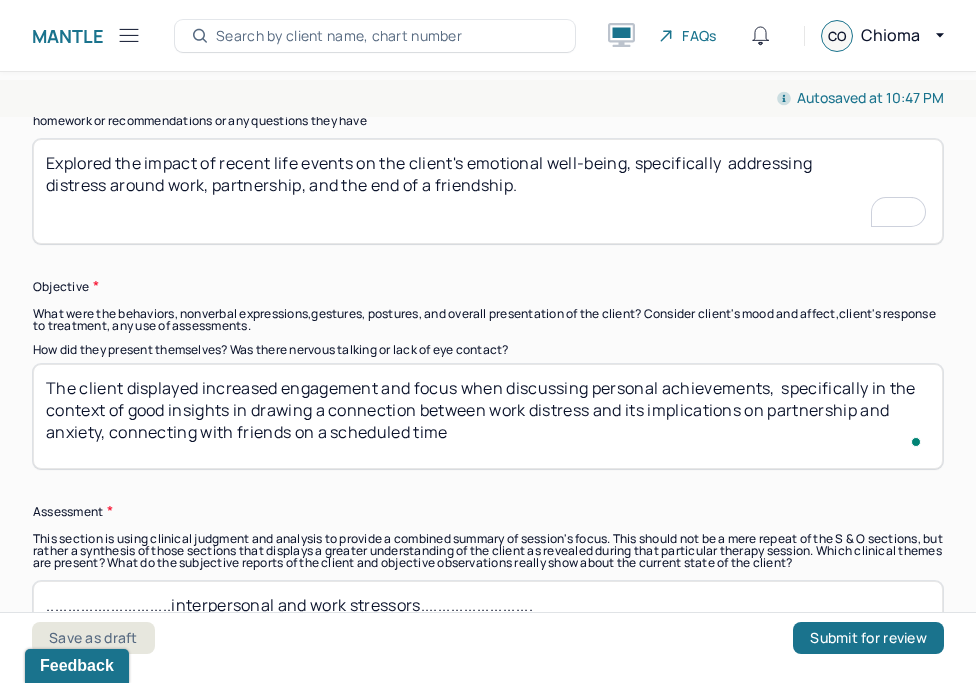 click on "..........................................Good insights in drawing a connection between work distress and its implications on partnership and anxiety, connecting with friends on a scheduled time" at bounding box center [488, 416] 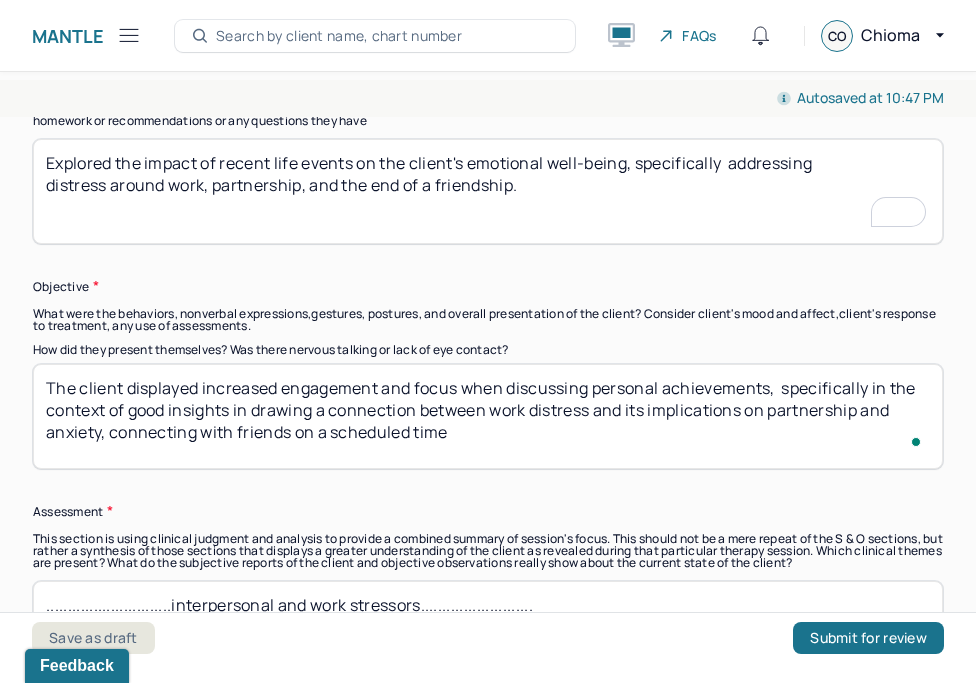 scroll, scrollTop: 1428, scrollLeft: 0, axis: vertical 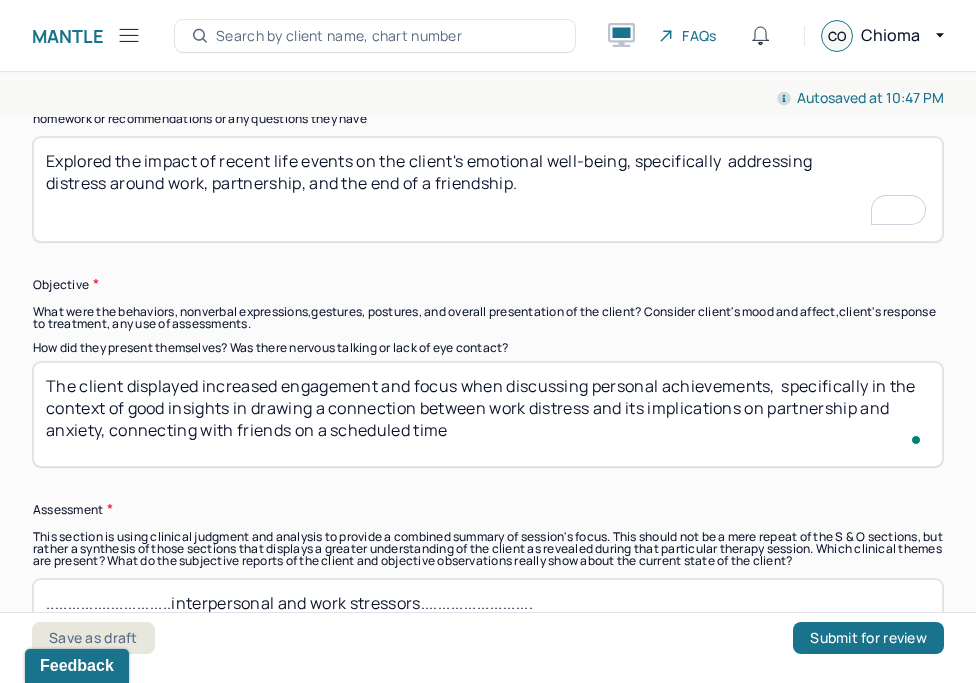 click on "The client displayed increased engagement and focus when discussing personal achievements,  specifically in the context of good insights in drawing a connection between work distress and its implications on partnership and anxiety, connecting with friends on a scheduled time" at bounding box center [488, 414] 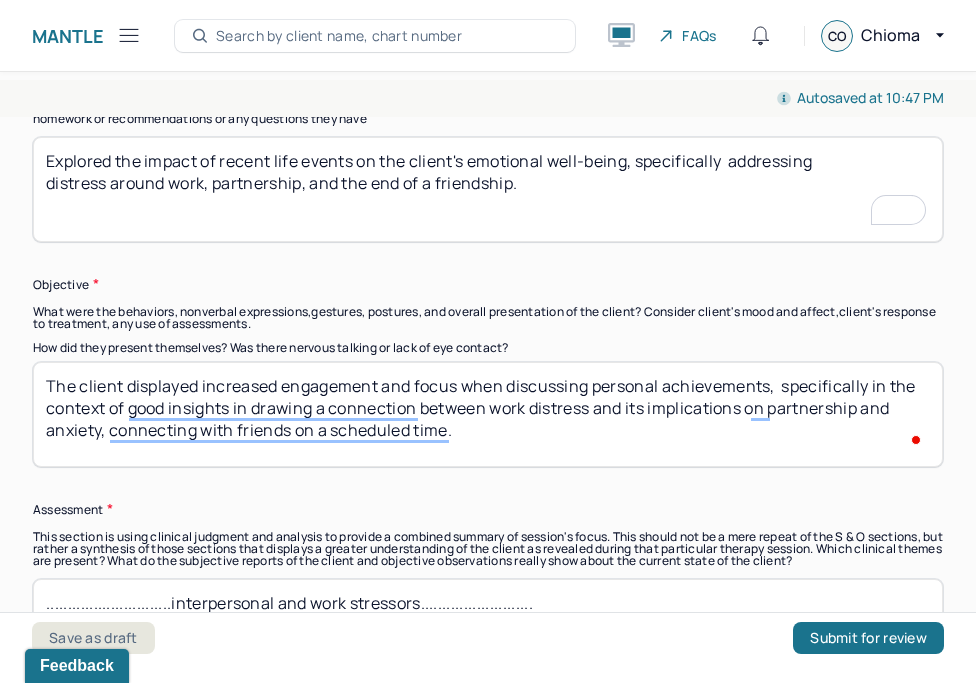 click on "The client displayed increased engagement and focus when discussing personal achievements,  specifically in the context of good insights in drawing a connection between work distress and its implications on partnership and anxiety, connecting with friends on a scheduled time." at bounding box center [488, 414] 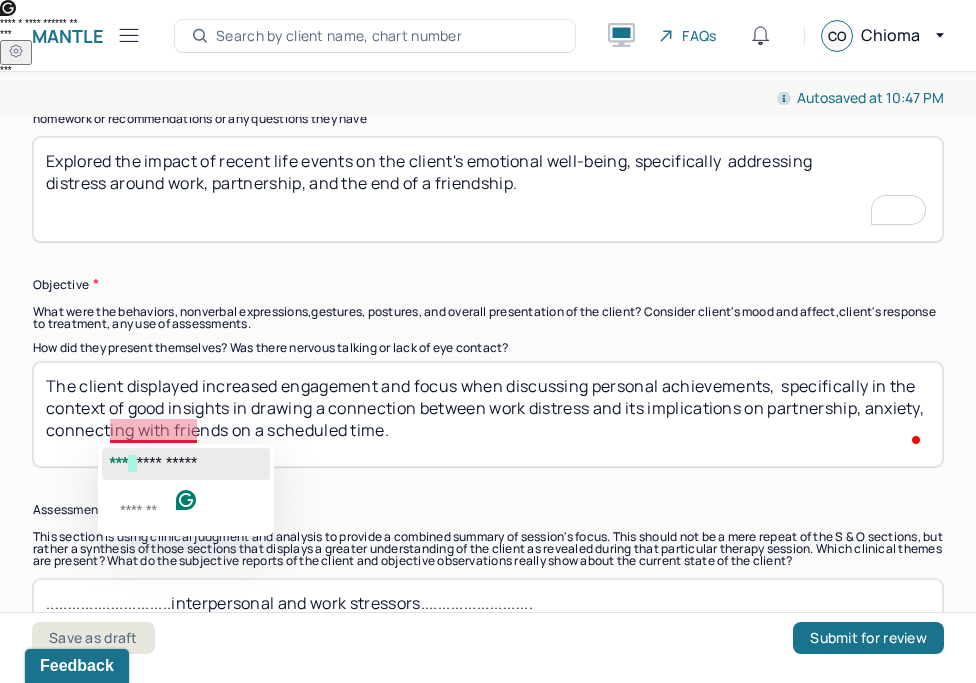 click 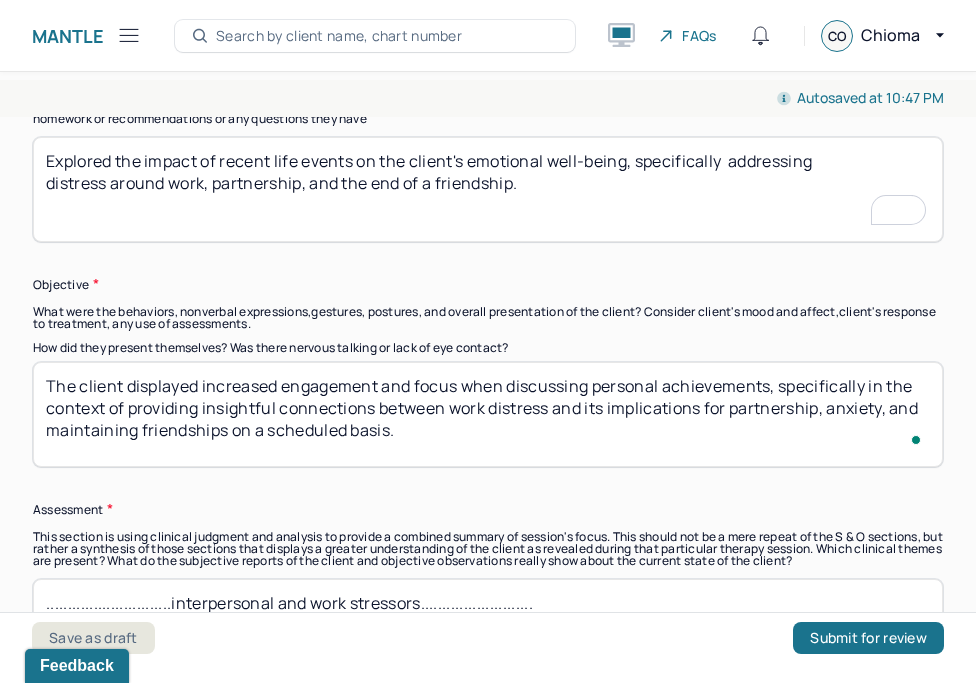 click on "The client displayed increased engagement and focus when discussing personal achievements,  specifically in the context of good insights in drawing a connection between work distress and its implications on partnership, anxiety, and connecting with friends on a scheduled time." at bounding box center (488, 414) 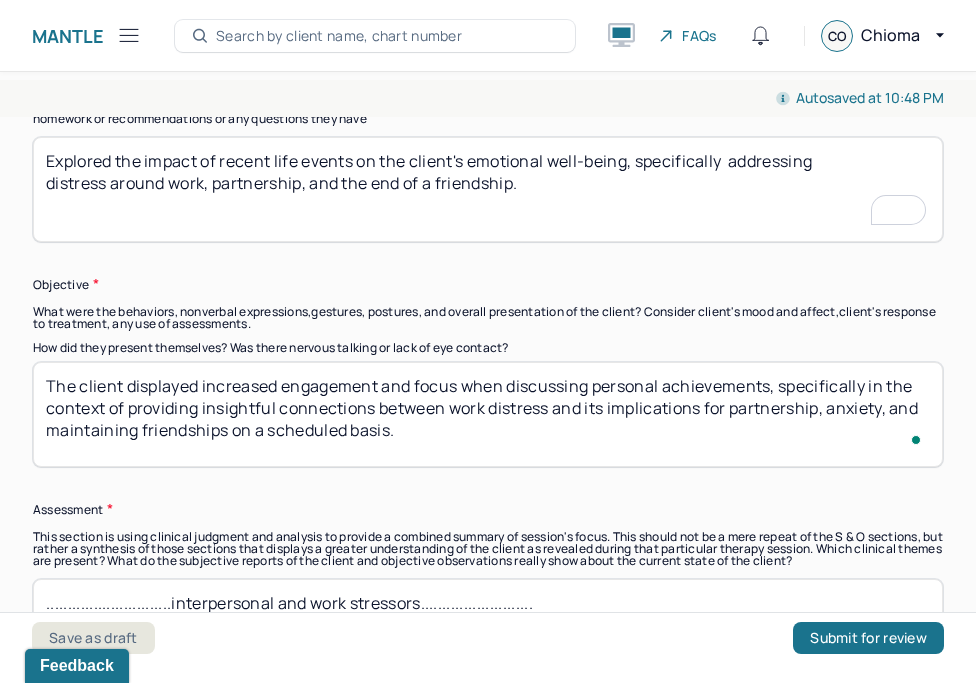 scroll, scrollTop: 1555, scrollLeft: 0, axis: vertical 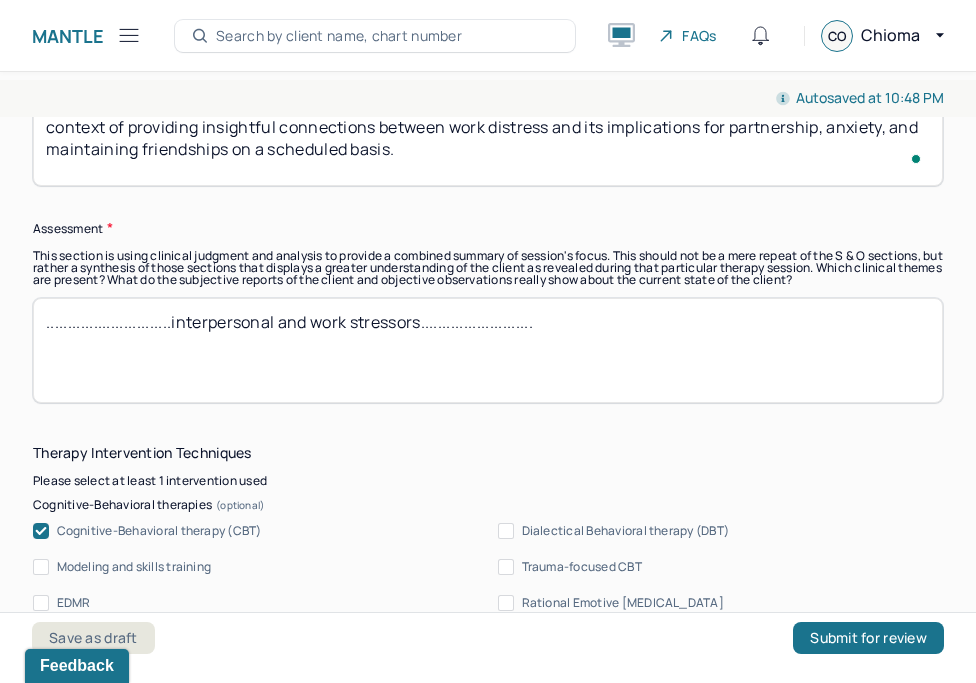 type on "The client displayed increased engagement and focus when discussing personal achievements, specifically in the context of providing insightful connections between work distress and its implications for partnership, anxiety, and maintaining friendships on a scheduled basis." 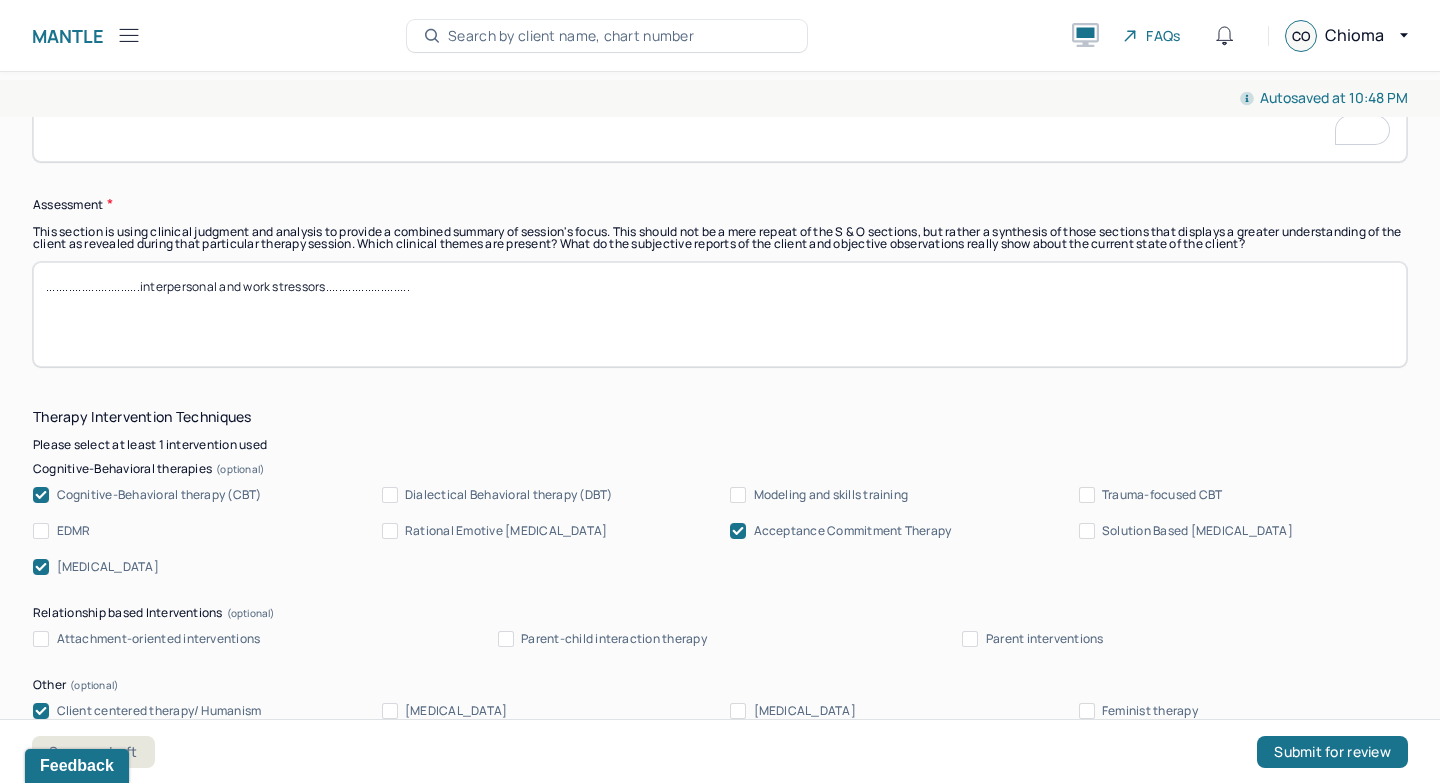 scroll, scrollTop: 1630, scrollLeft: 0, axis: vertical 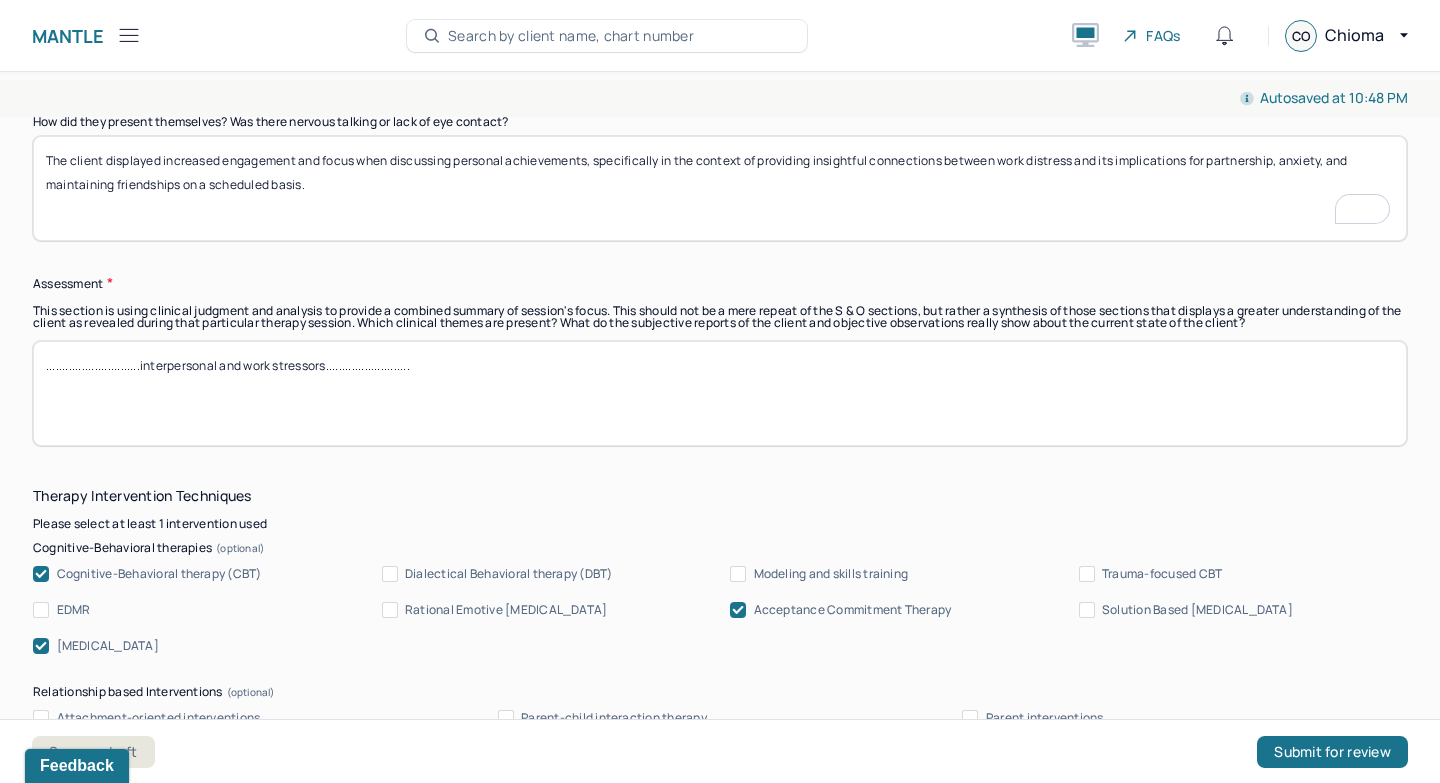 click on ".............................interpersonal and work stressors.........................." at bounding box center [720, 393] 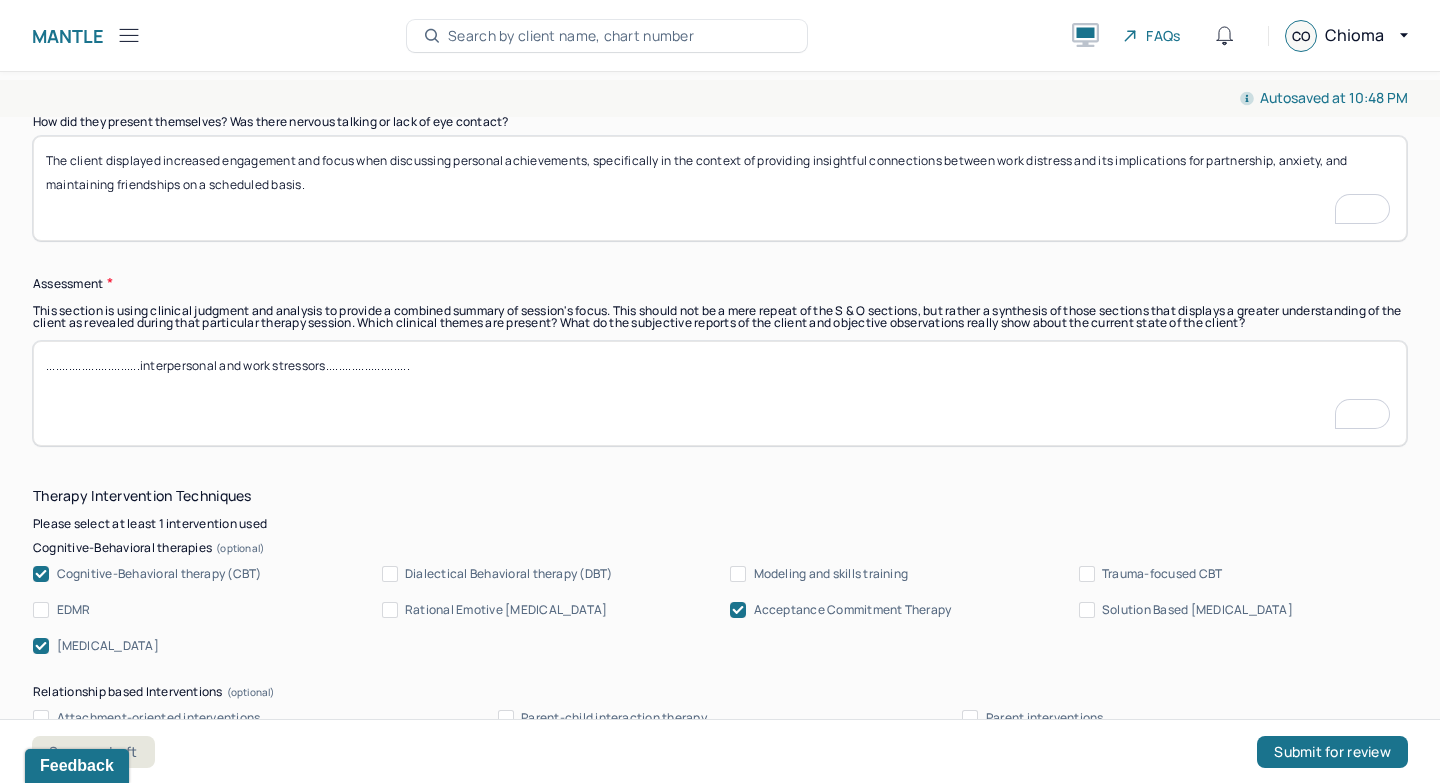 paste on "Client’s depressed mood occurs more days than not, substantiating MH diagnosis. Client will benefit from continual confrontation of issues and more emotional identification and expression. In order to reduce anxiety symptoms, CBT was used to challenge negative thinking, address therapy goals, and to work on positive coping strategies. Client denied any SI/HI, planning, intent, or attempts." 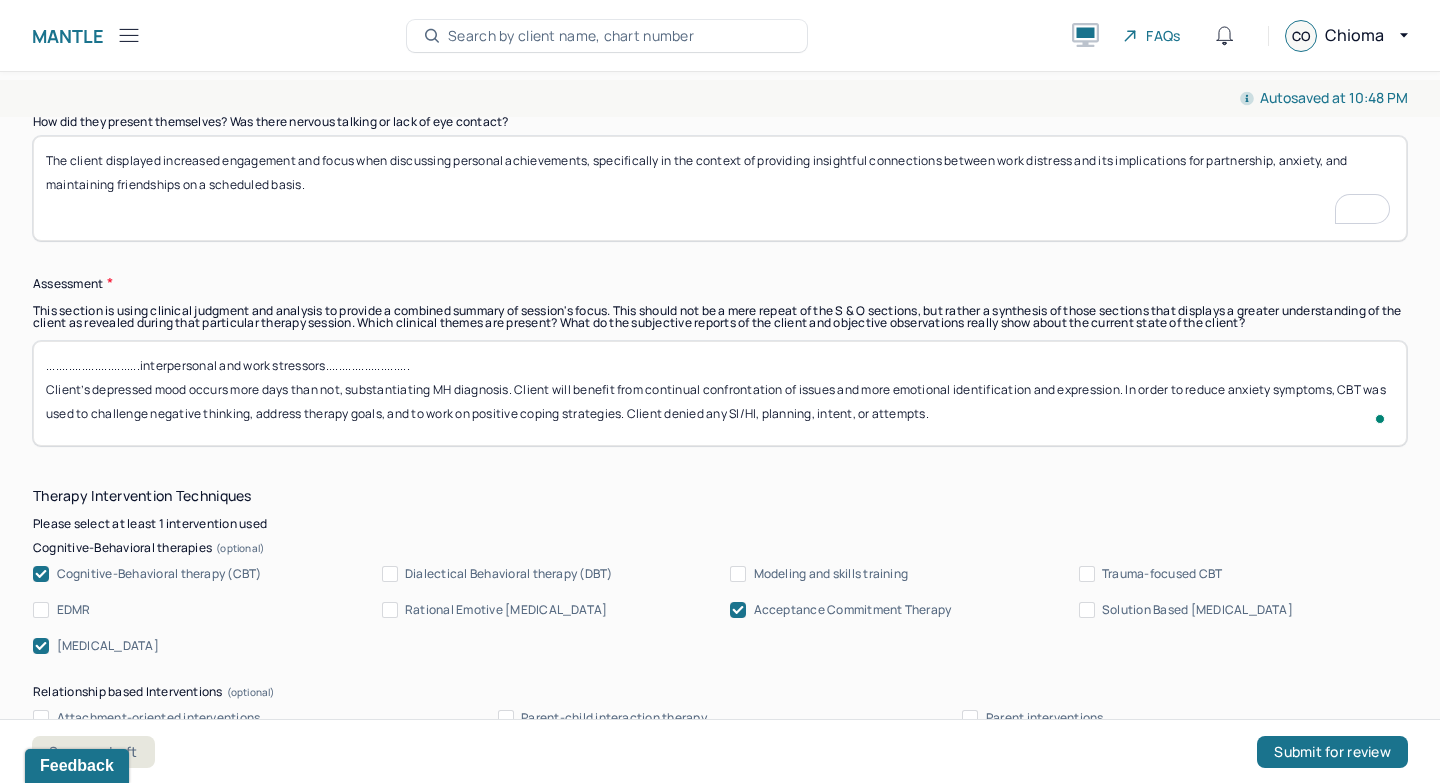 scroll, scrollTop: 1630, scrollLeft: 0, axis: vertical 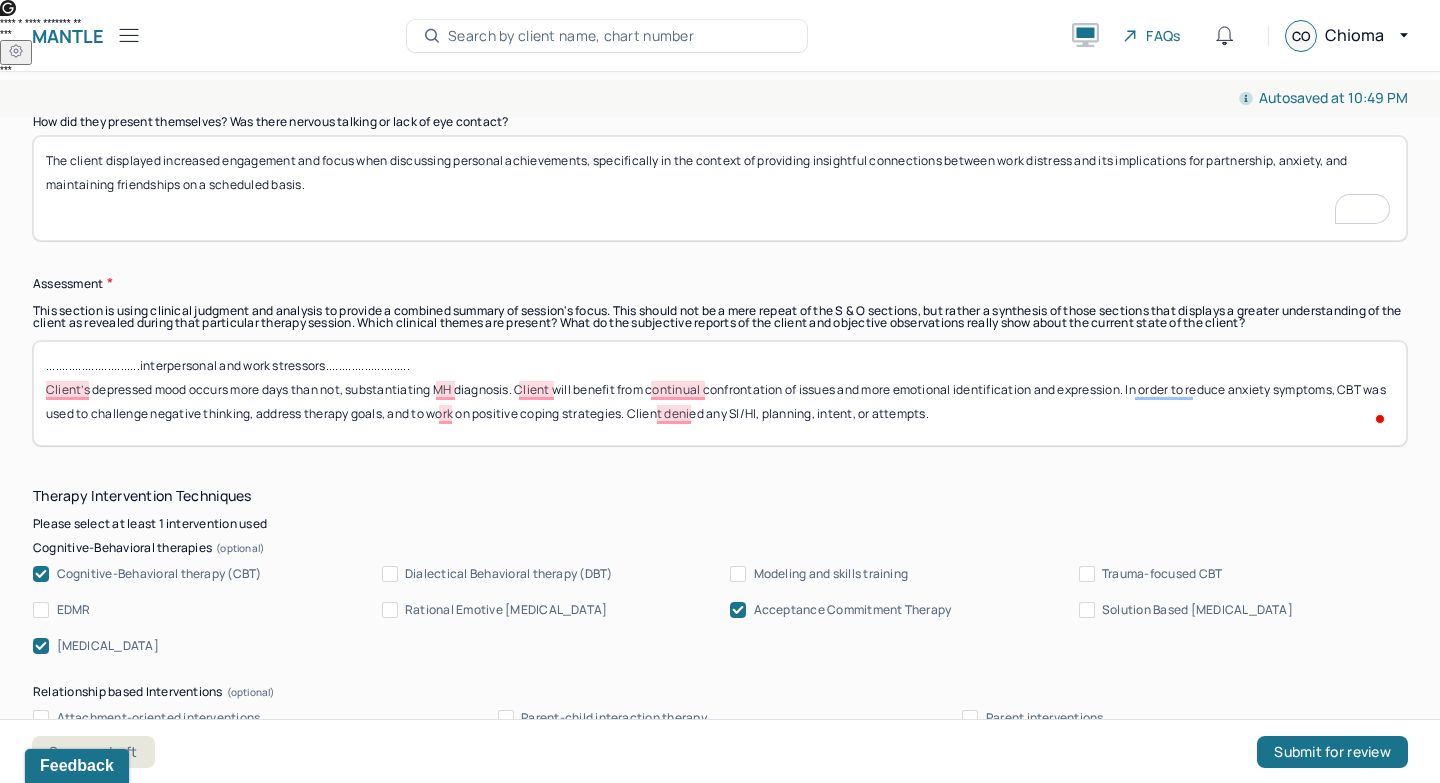 click on ".............................interpersonal and work stressors..........................
Client’s depressed mood occurs more days than not, substantiating MH diagnosis. Client will benefit from continual confrontation of issues and more emotional identification and expression. In order to reduce anxiety symptoms, CBT was used to challenge negative thinking, address therapy goals, and to work on positive coping strategies. Client denied any SI/HI, planning, intent, or attempts." at bounding box center [720, 393] 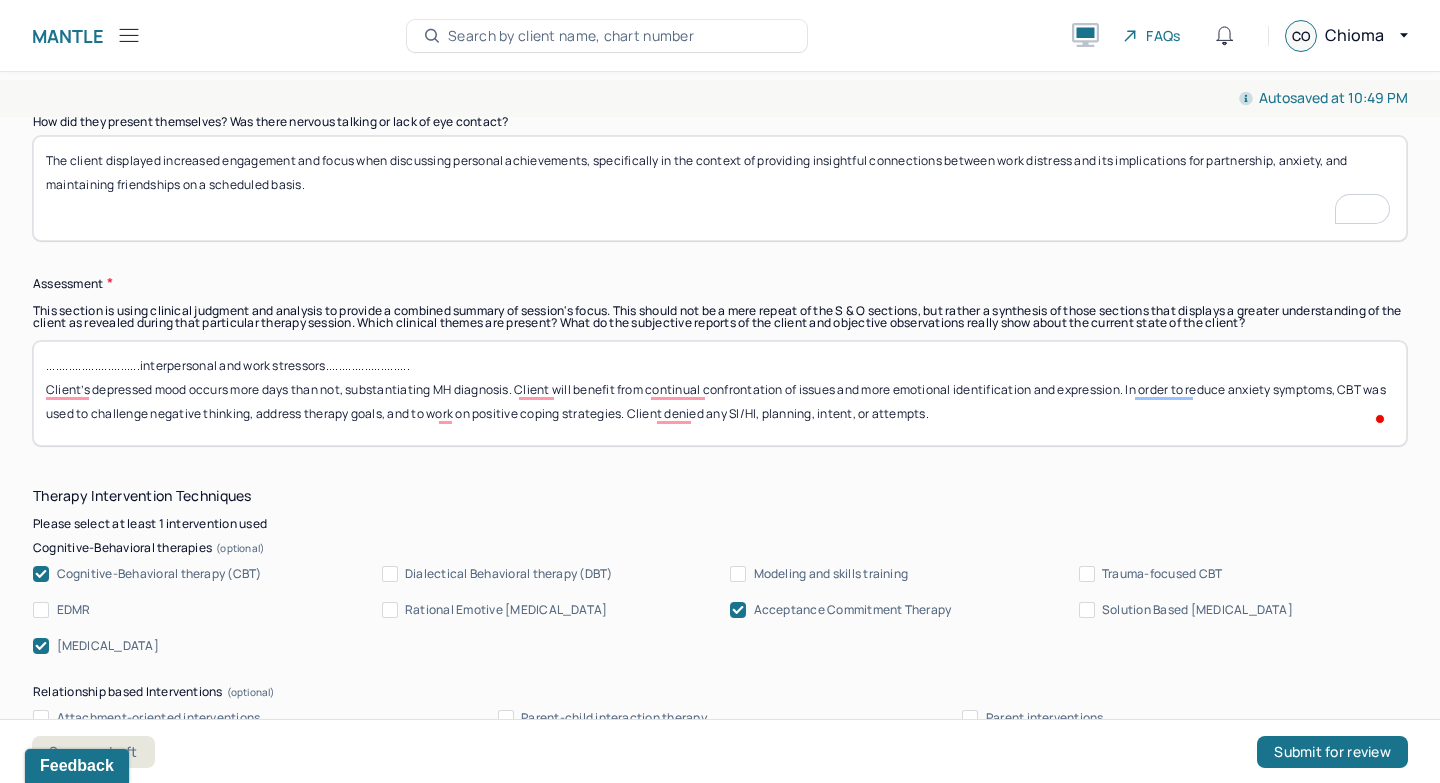click on ".............................interpersonal and work stressors..........................
Client’s depressed mood occurs more days than not, substantiating MH diagnosis. Client will benefit from continual confrontation of issues and more emotional identification and expression. In order to reduce anxiety symptoms, CBT was used to challenge negative thinking, address therapy goals, and to work on positive coping strategies. Client denied any SI/HI, planning, intent, or attempts." at bounding box center (720, 393) 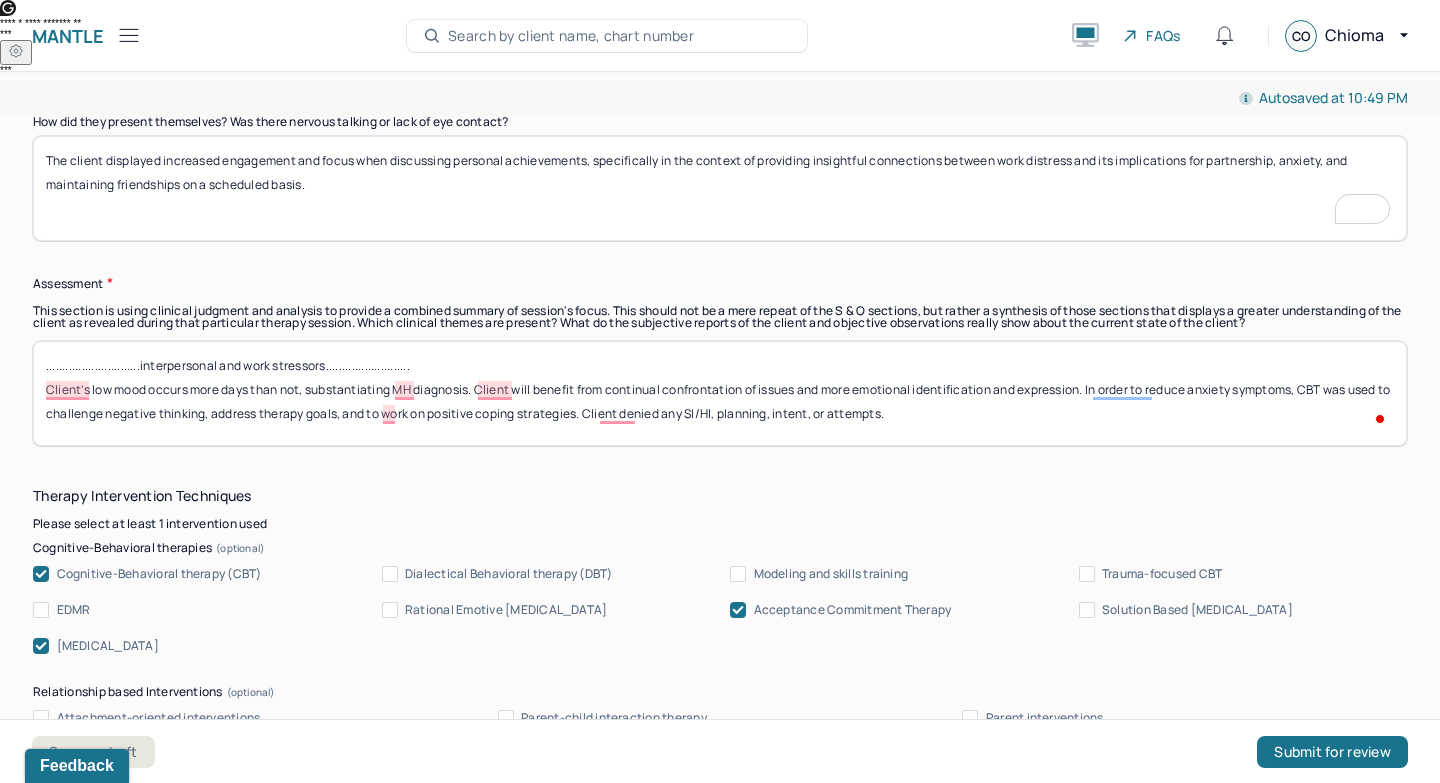 click on ".............................interpersonal and work stressors..........................
Client’s low mood occurs more days than not, substantiating MH diagnosis. Client will benefit from continual confrontation of issues and more emotional identification and expression. In order to reduce anxiety symptoms, CBT was used to challenge negative thinking, address therapy goals, and to work on positive coping strategies. Client denied any SI/HI, planning, intent, or attempts." at bounding box center [720, 393] 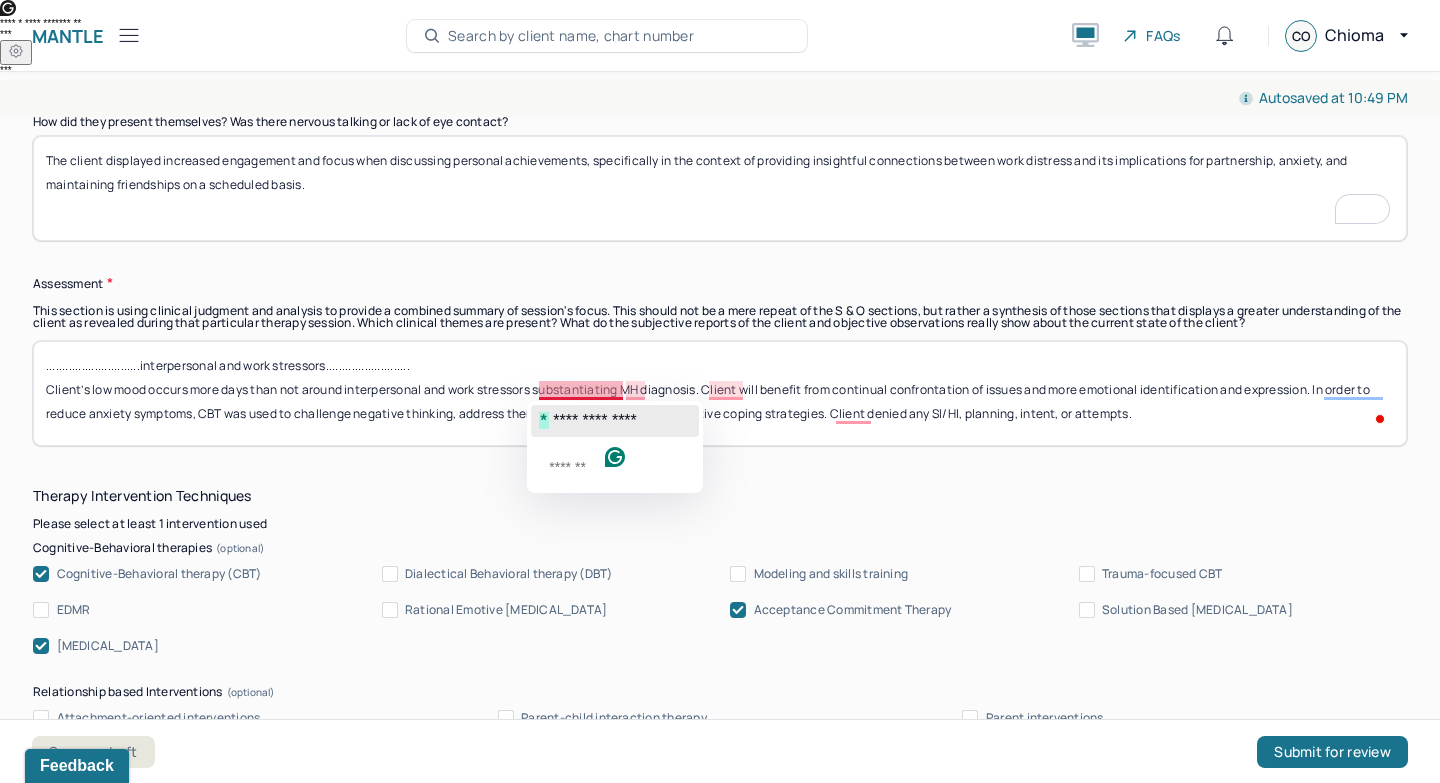 click on "**********" 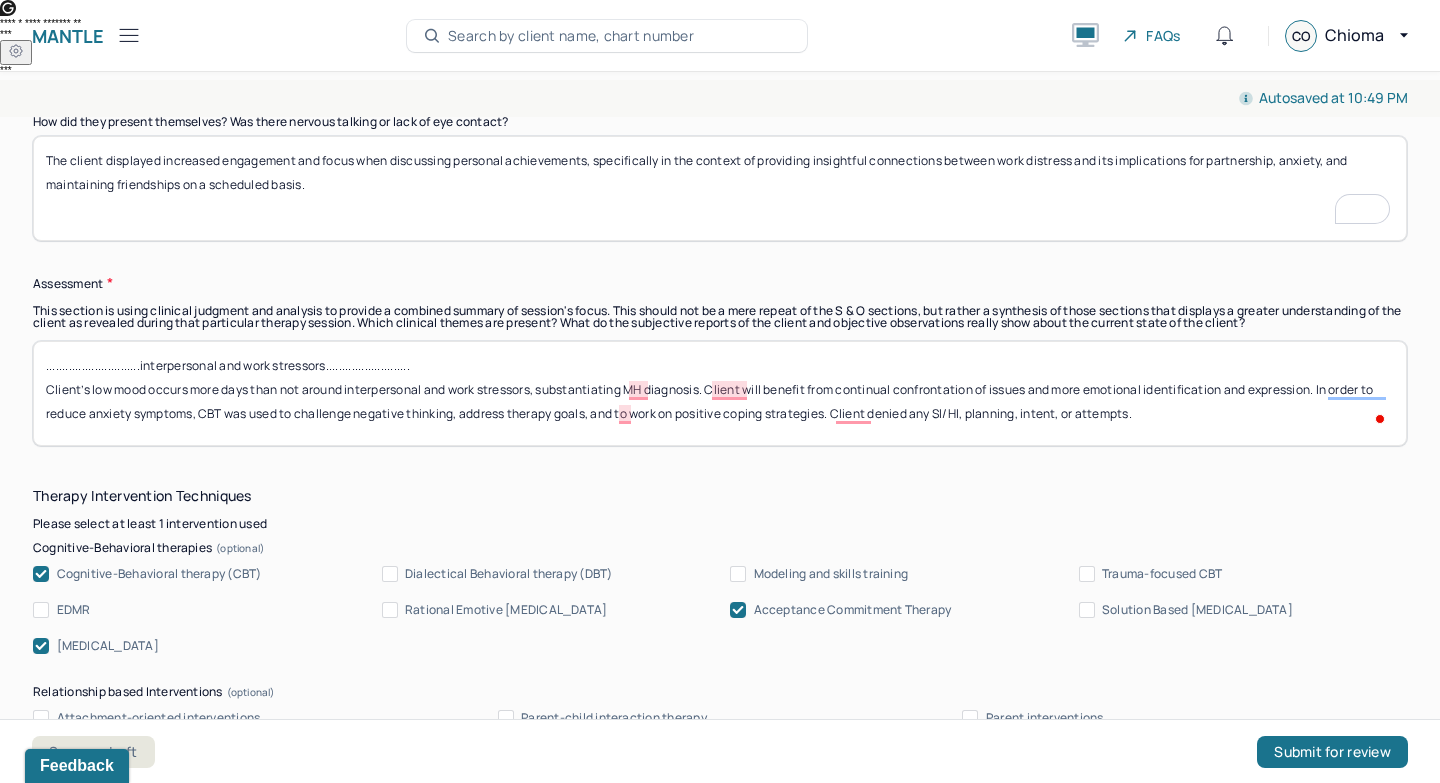 click on ".............................interpersonal and work stressors..........................
Client’s low mood occurs more days than not around interpersonal and work stressors substantiating MH diagnosis. Client will benefit from continual confrontation of issues and more emotional identification and expression. In order to reduce anxiety symptoms, CBT was used to challenge negative thinking, address therapy goals, and to work on positive coping strategies. Client denied any SI/HI, planning, intent, or attempts." at bounding box center (720, 393) 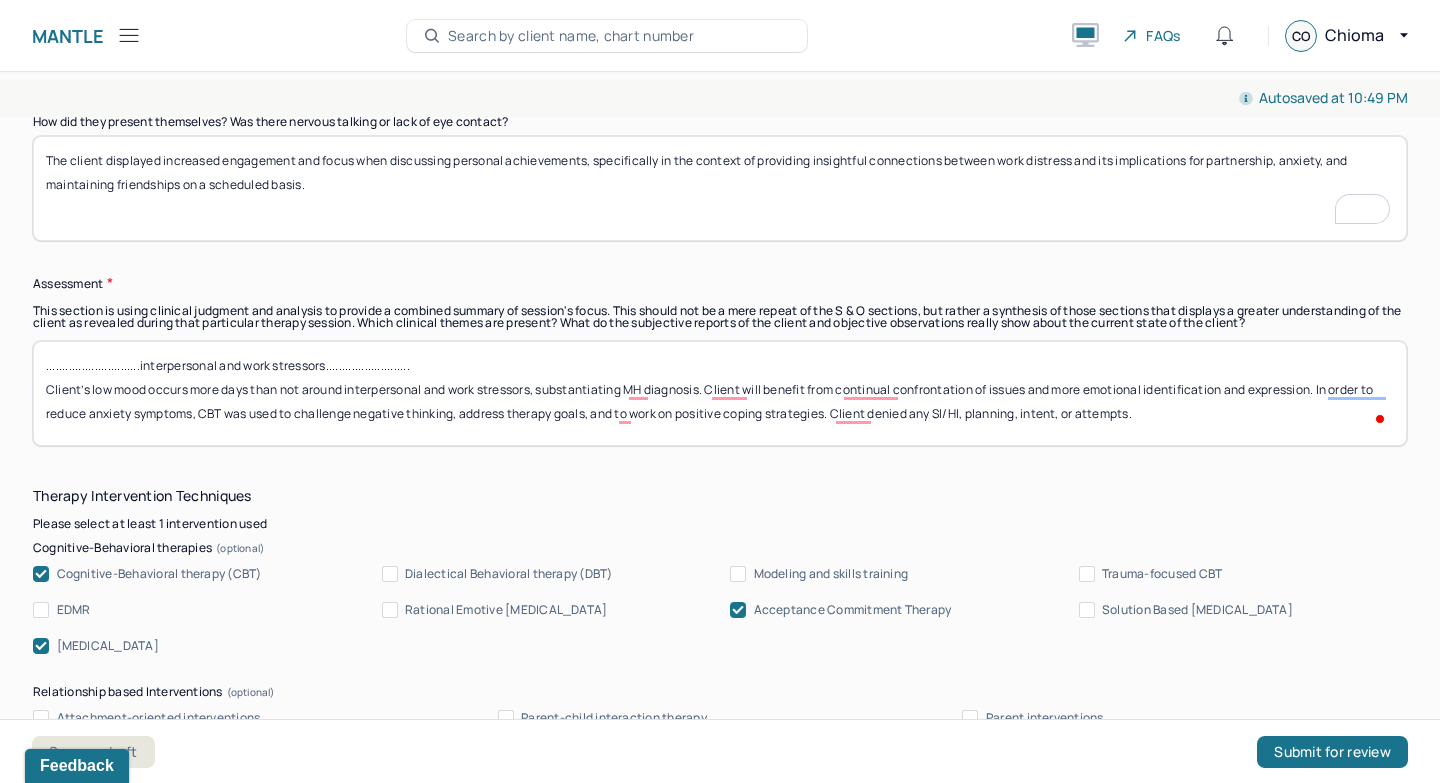 click on ".............................interpersonal and work stressors..........................
Client’s low mood occurs more days than not around interpersonal and work stressors substantiating MH diagnosis. Client will benefit from continual confrontation of issues and more emotional identification and expression. In order to reduce anxiety symptoms, CBT was used to challenge negative thinking, address therapy goals, and to work on positive coping strategies. Client denied any SI/HI, planning, intent, or attempts." at bounding box center [720, 393] 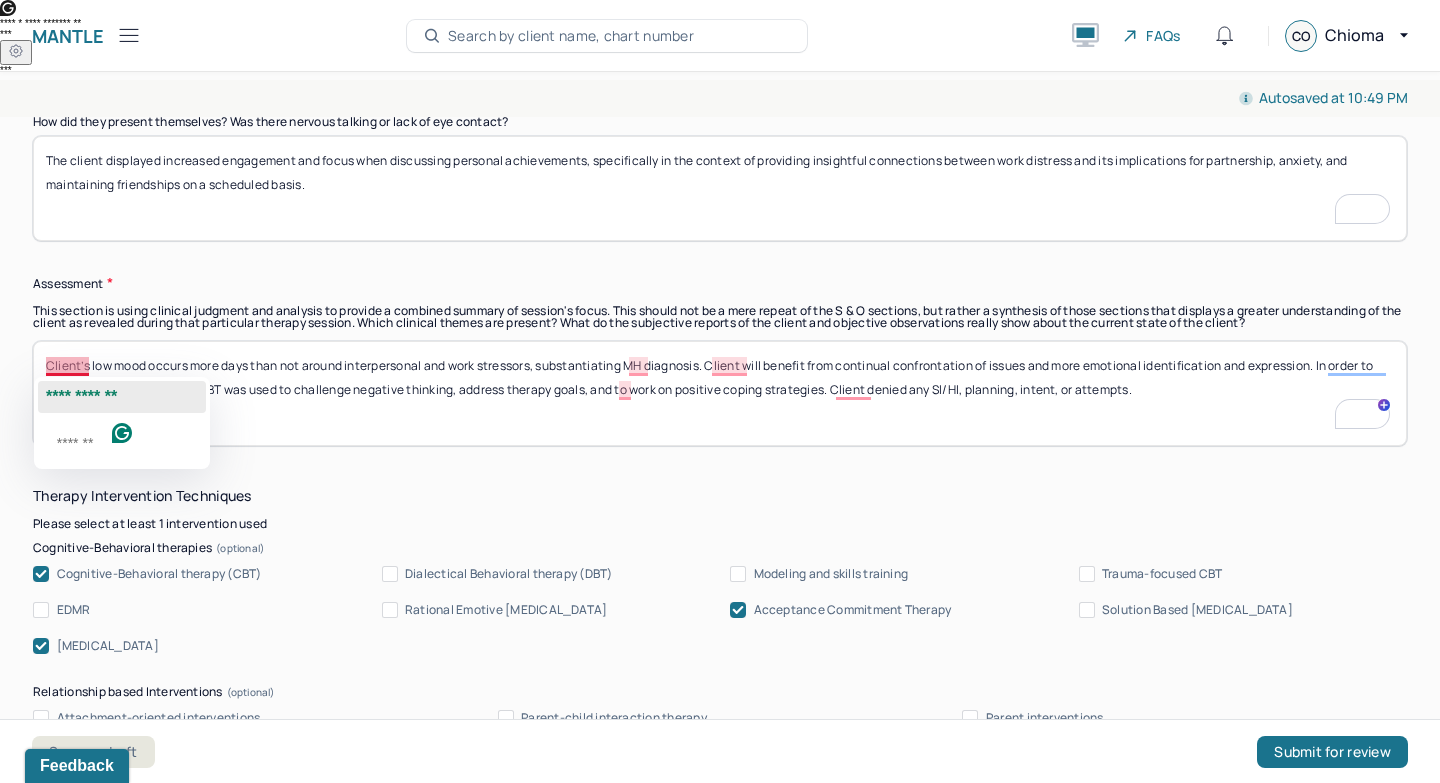 click on "**********" 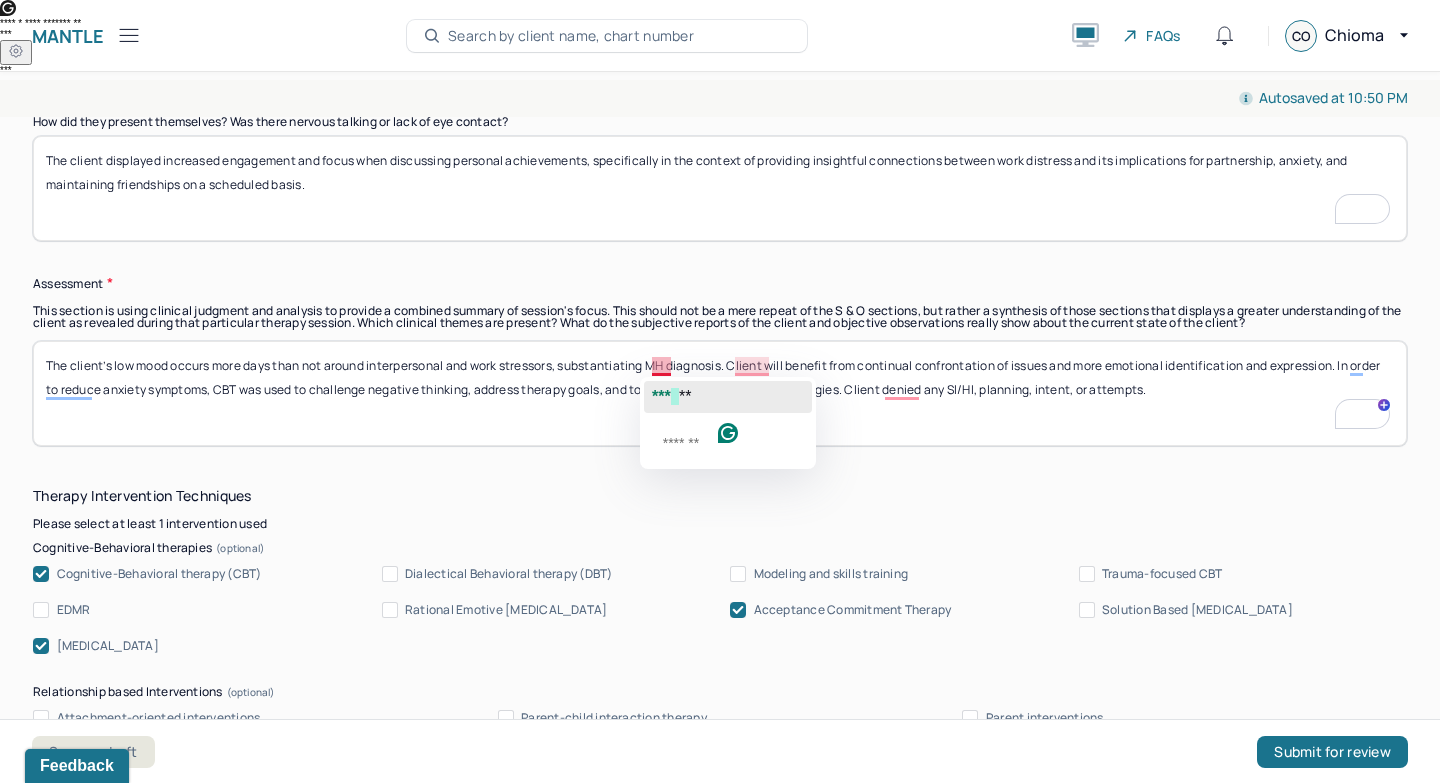 click on "**" 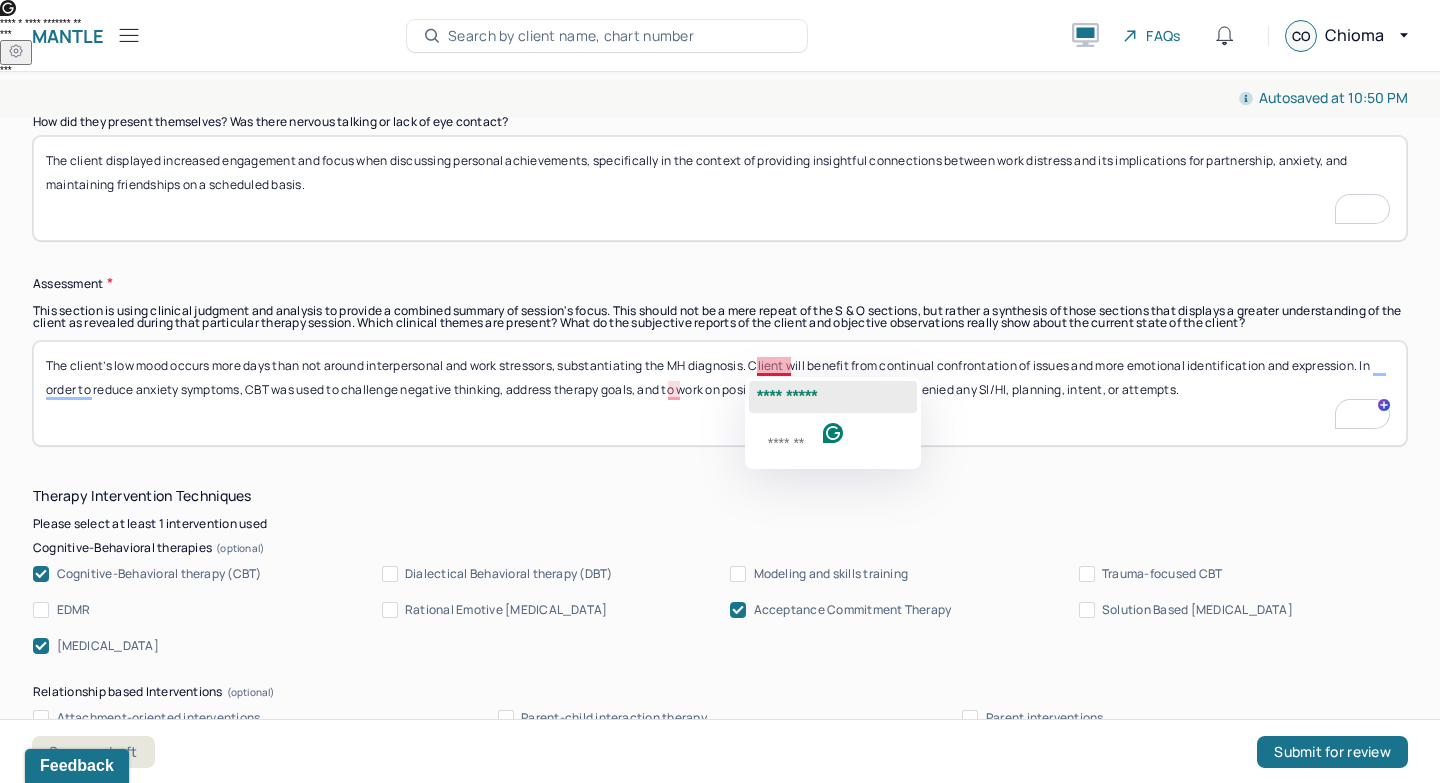 click on "**********" 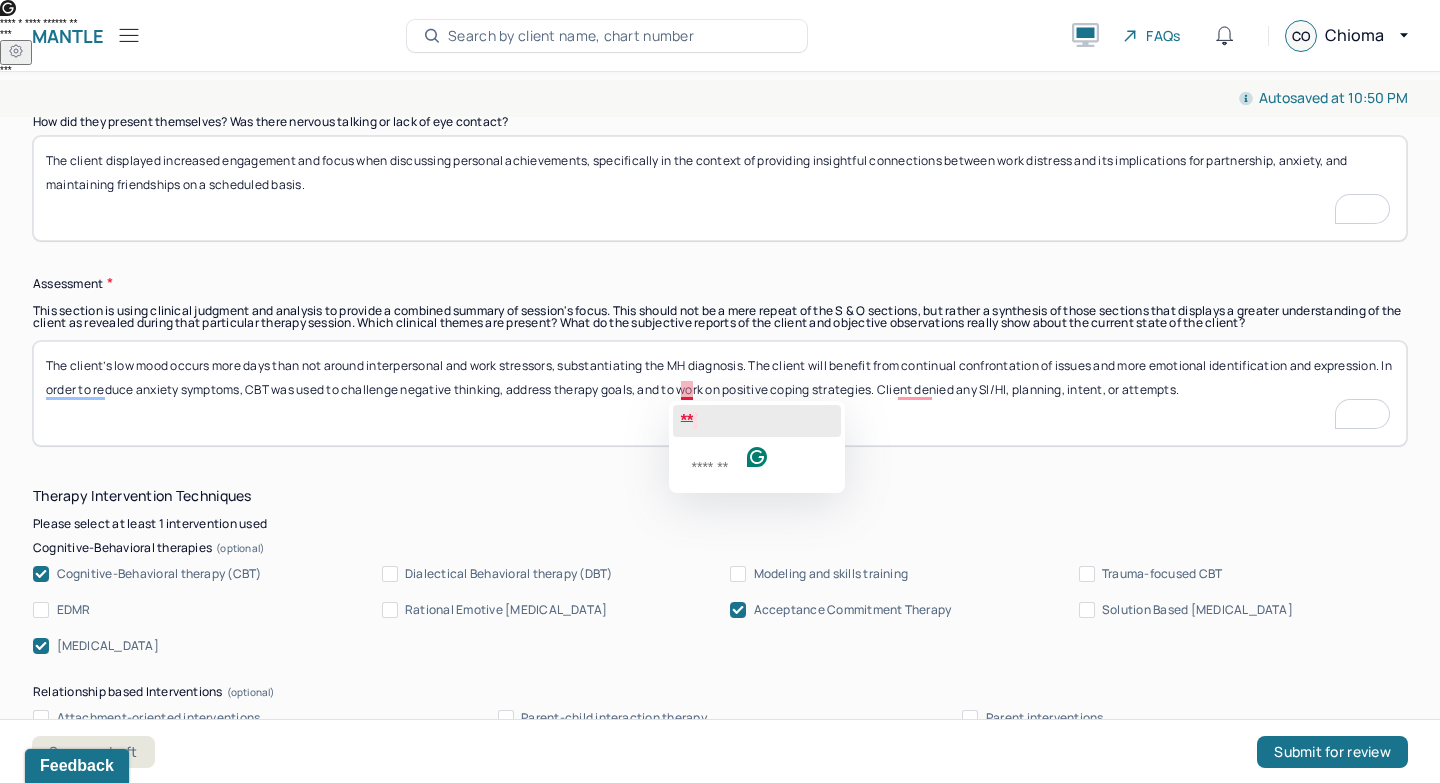 click on "**" 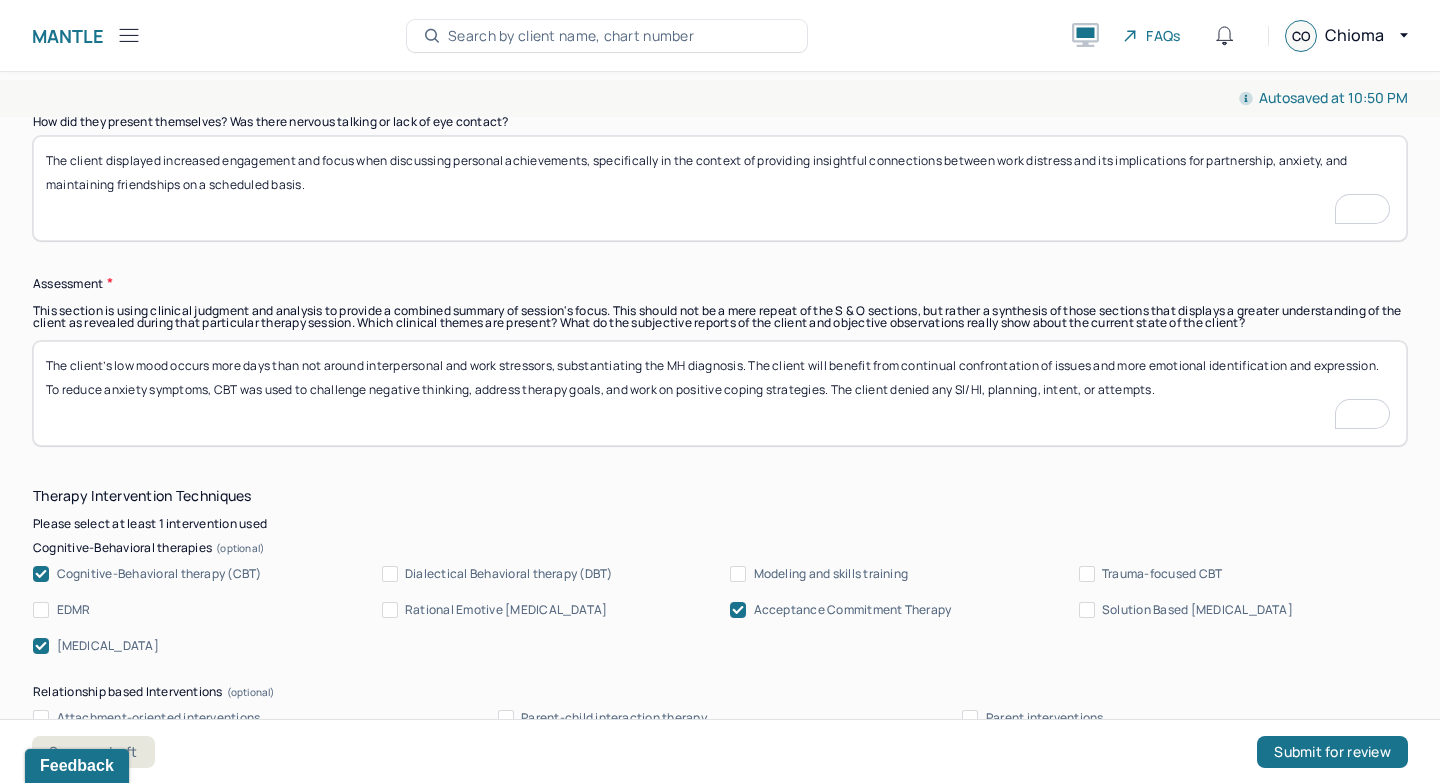 scroll, scrollTop: 1682, scrollLeft: 0, axis: vertical 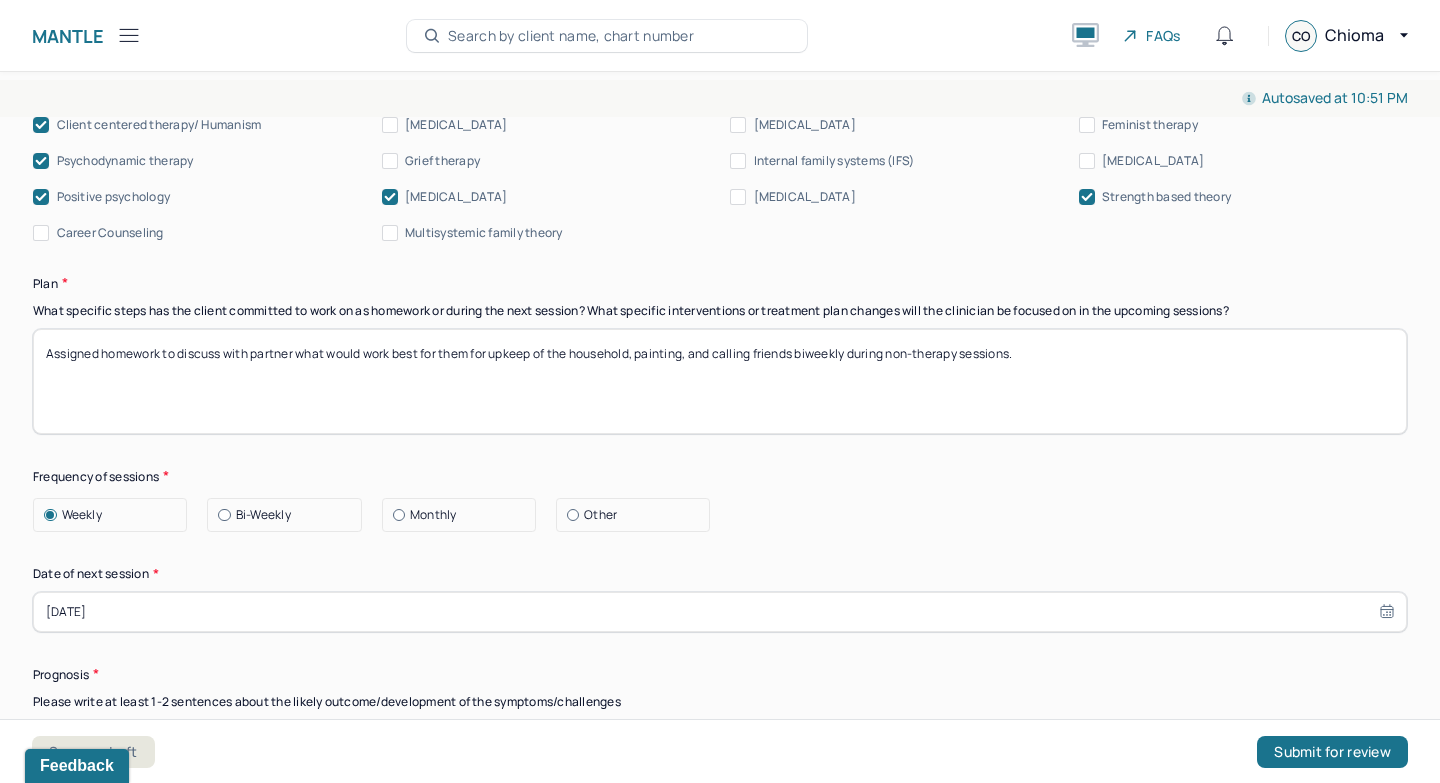 type on "The client’s low mood occurs more days than not around interpersonal and work stressors, substantiating the MH diagnosis. The client will benefit from continual confrontation of issues and more emotional identification and expression. To reduce anxiety symptoms, CBT was used to challenge negative thinking, address therapy goals, and work on positive coping strategies. The client denied any SI/HI, planning, intent, or attempts." 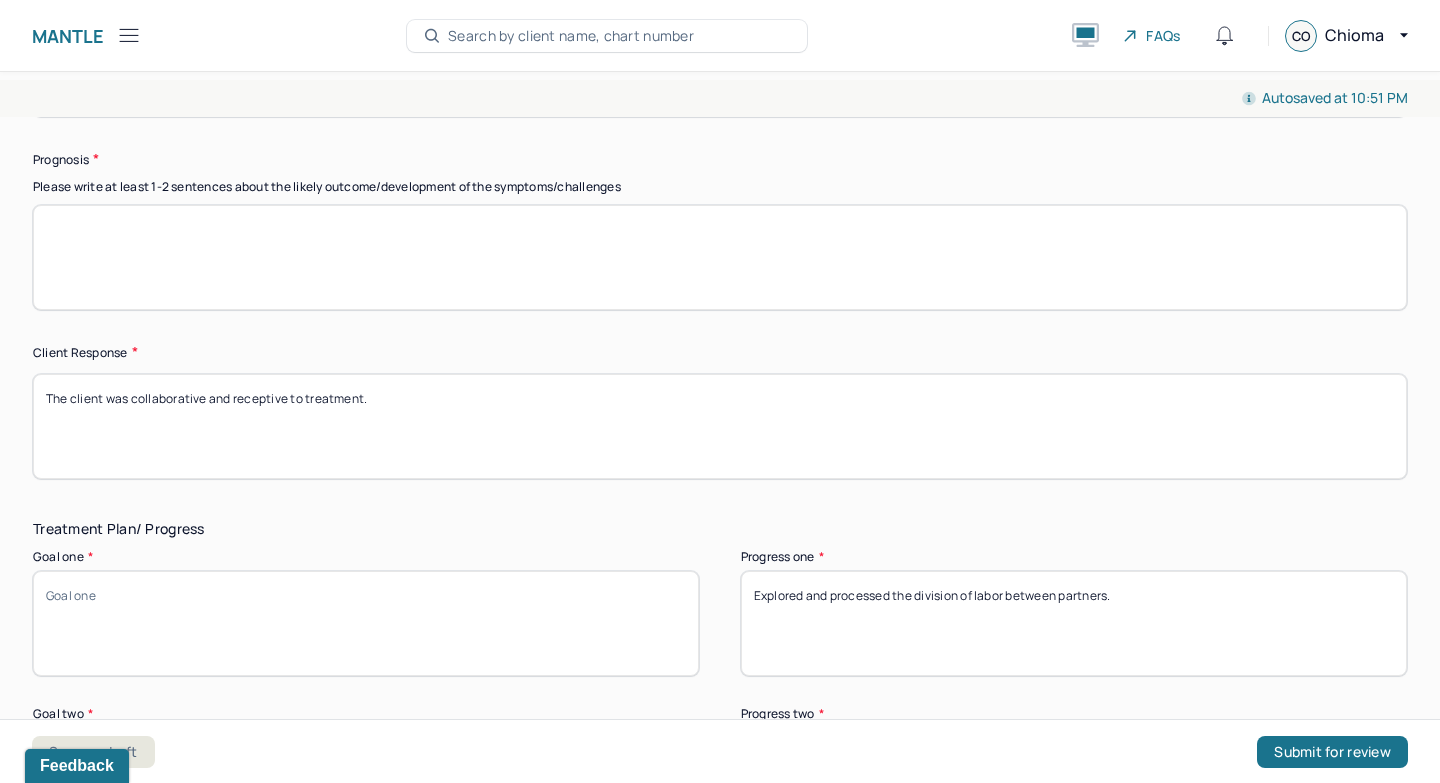 click at bounding box center (720, 257) 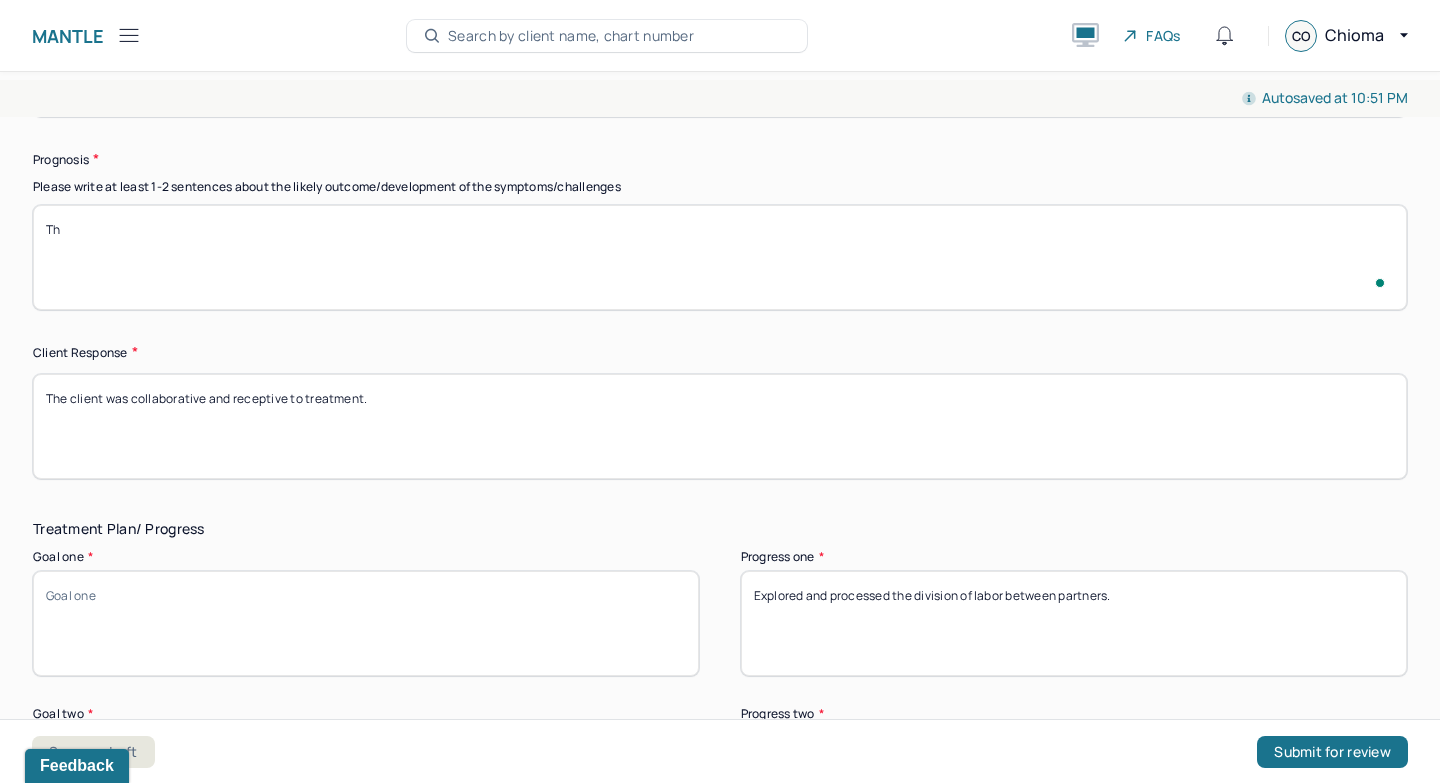 type on "T" 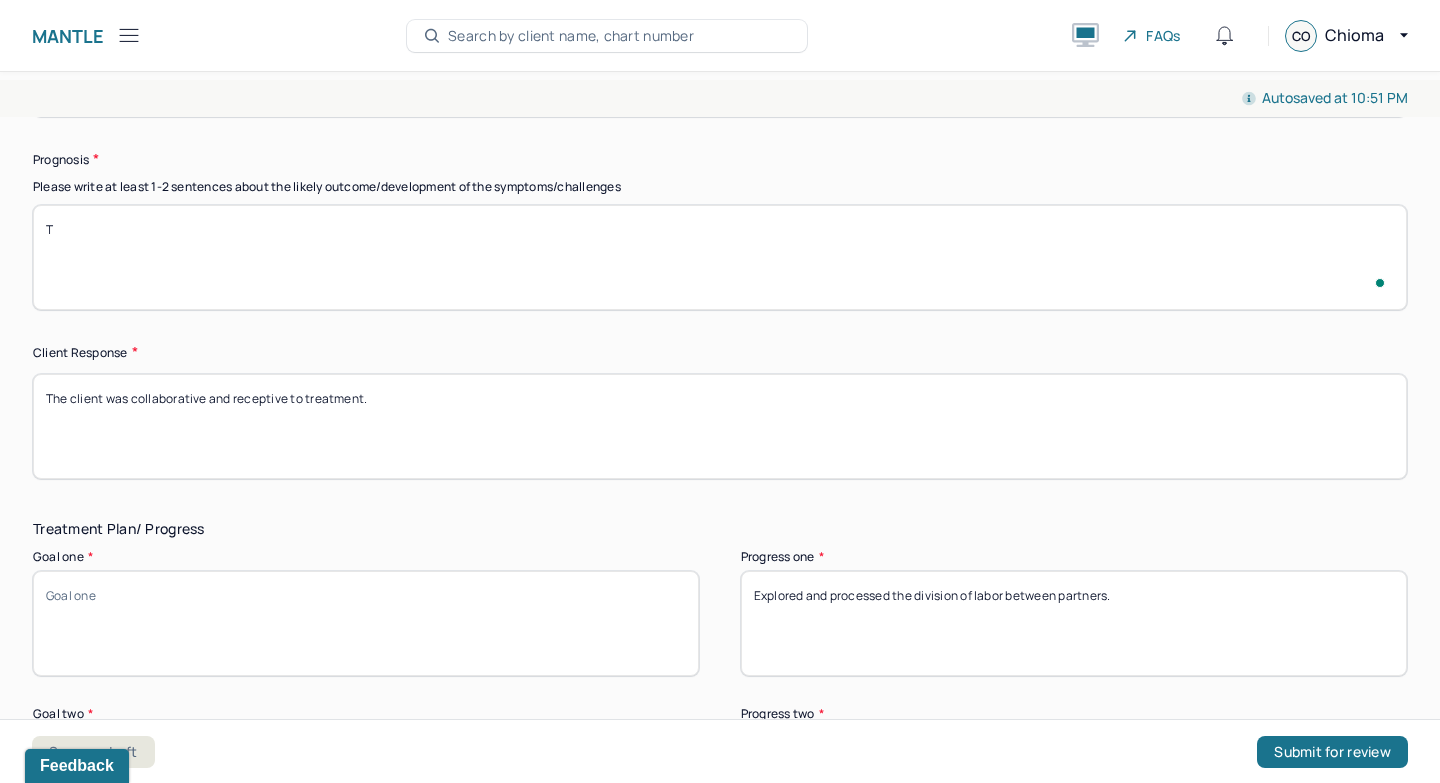 type 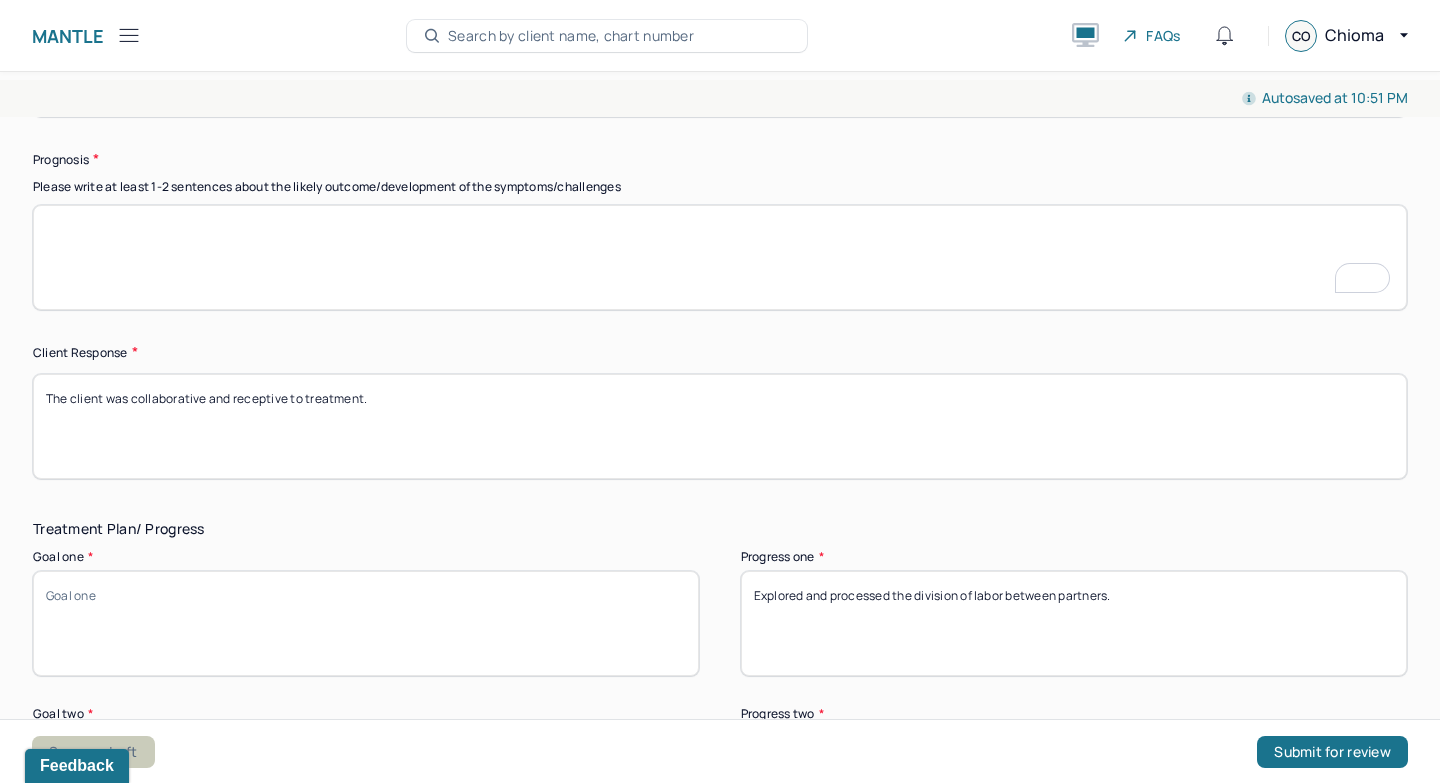 click on "Save as draft" at bounding box center [93, 752] 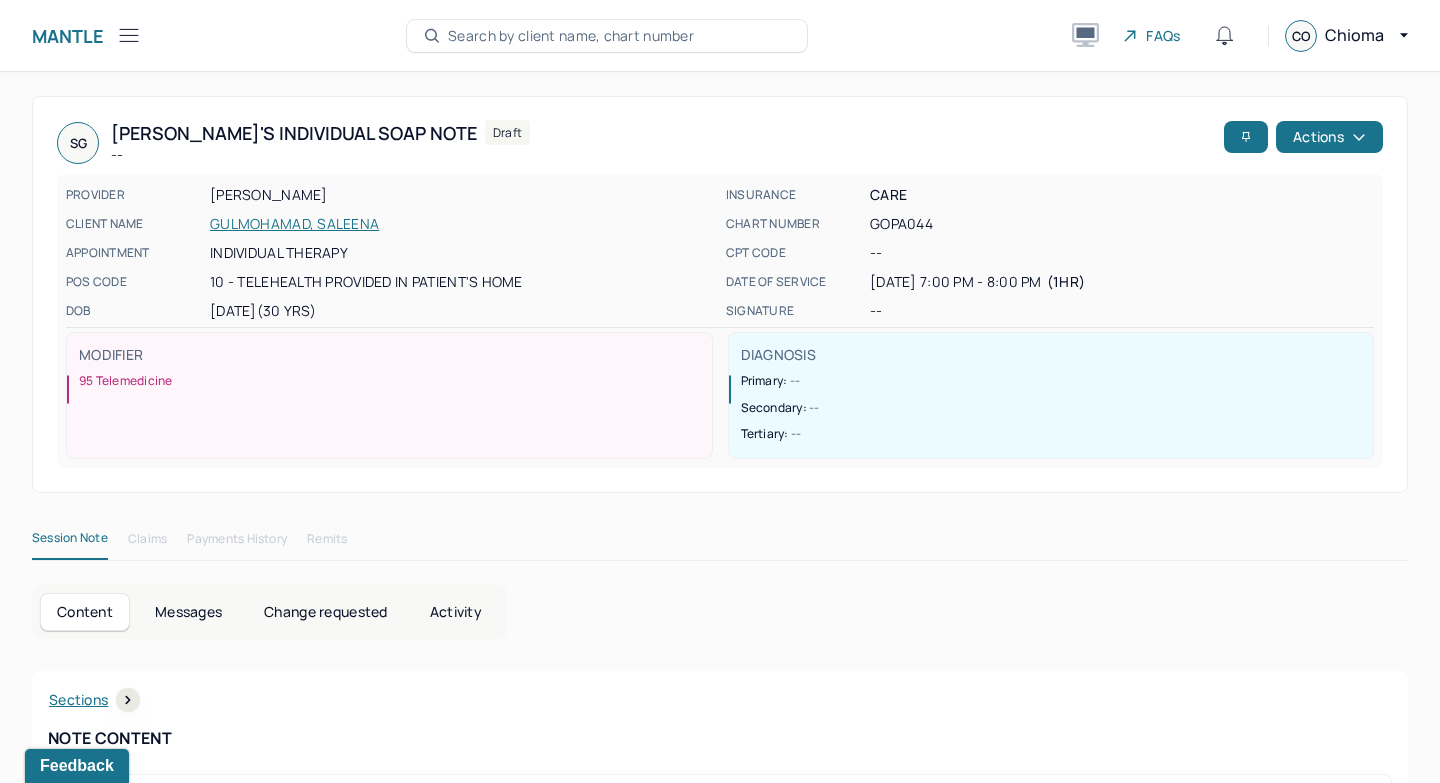 scroll, scrollTop: 0, scrollLeft: 0, axis: both 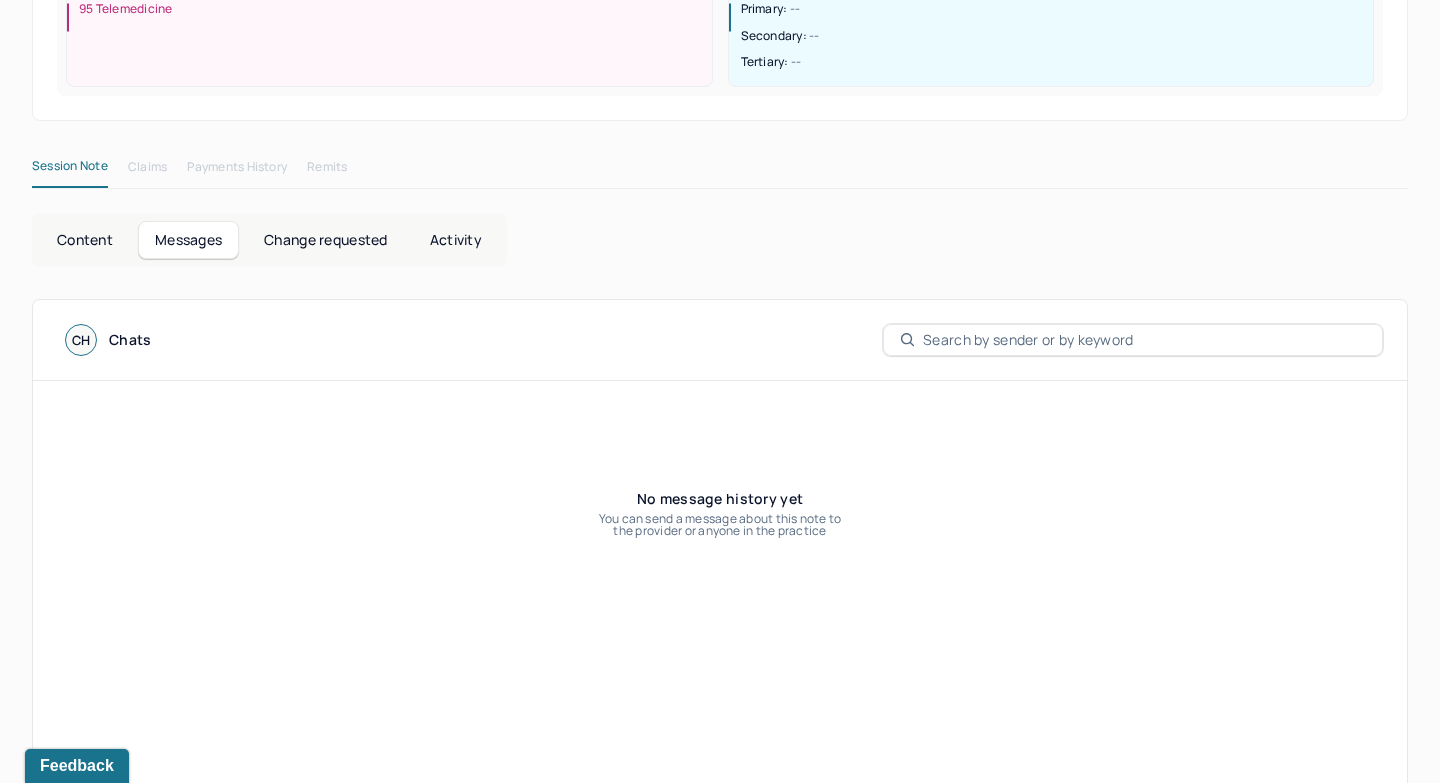 click on "Change requested" at bounding box center (325, 240) 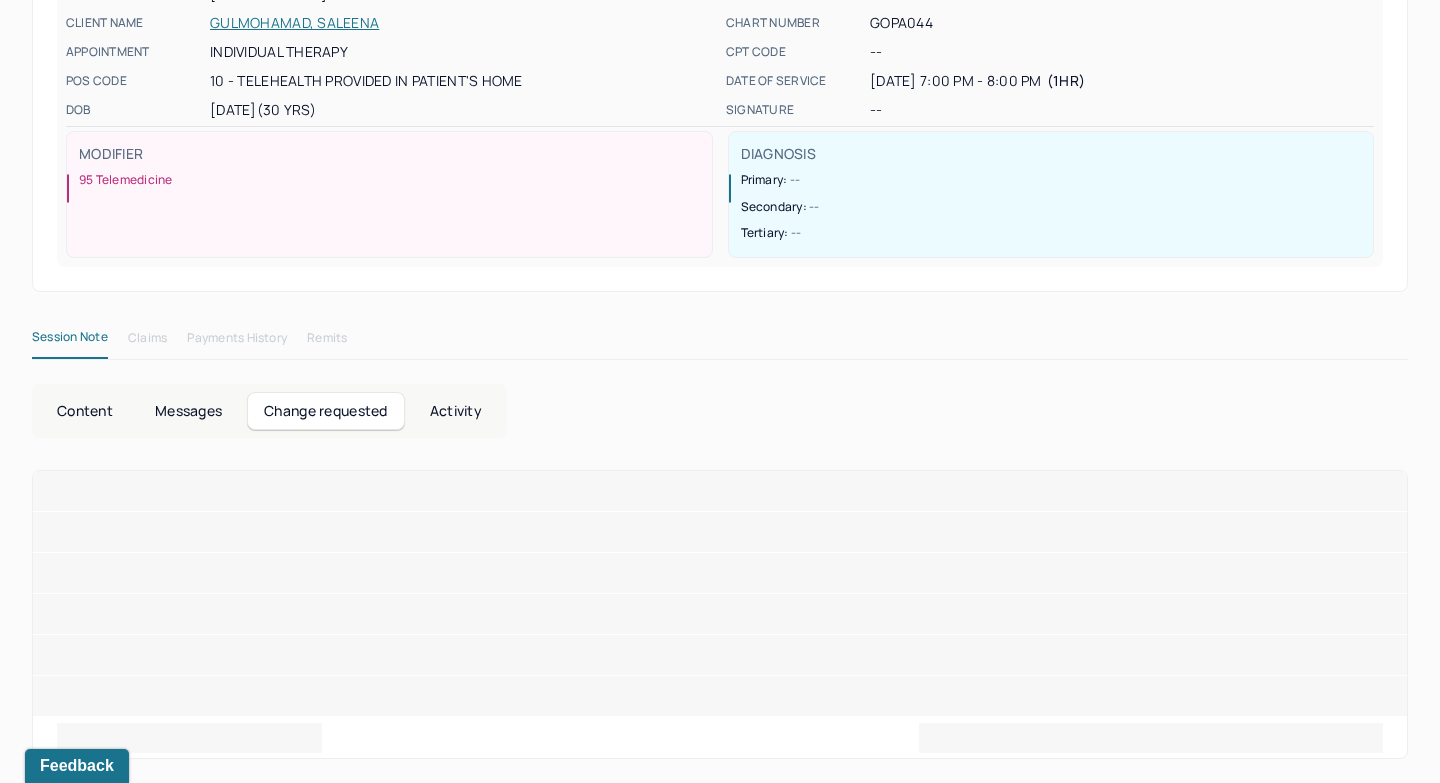 scroll, scrollTop: 178, scrollLeft: 0, axis: vertical 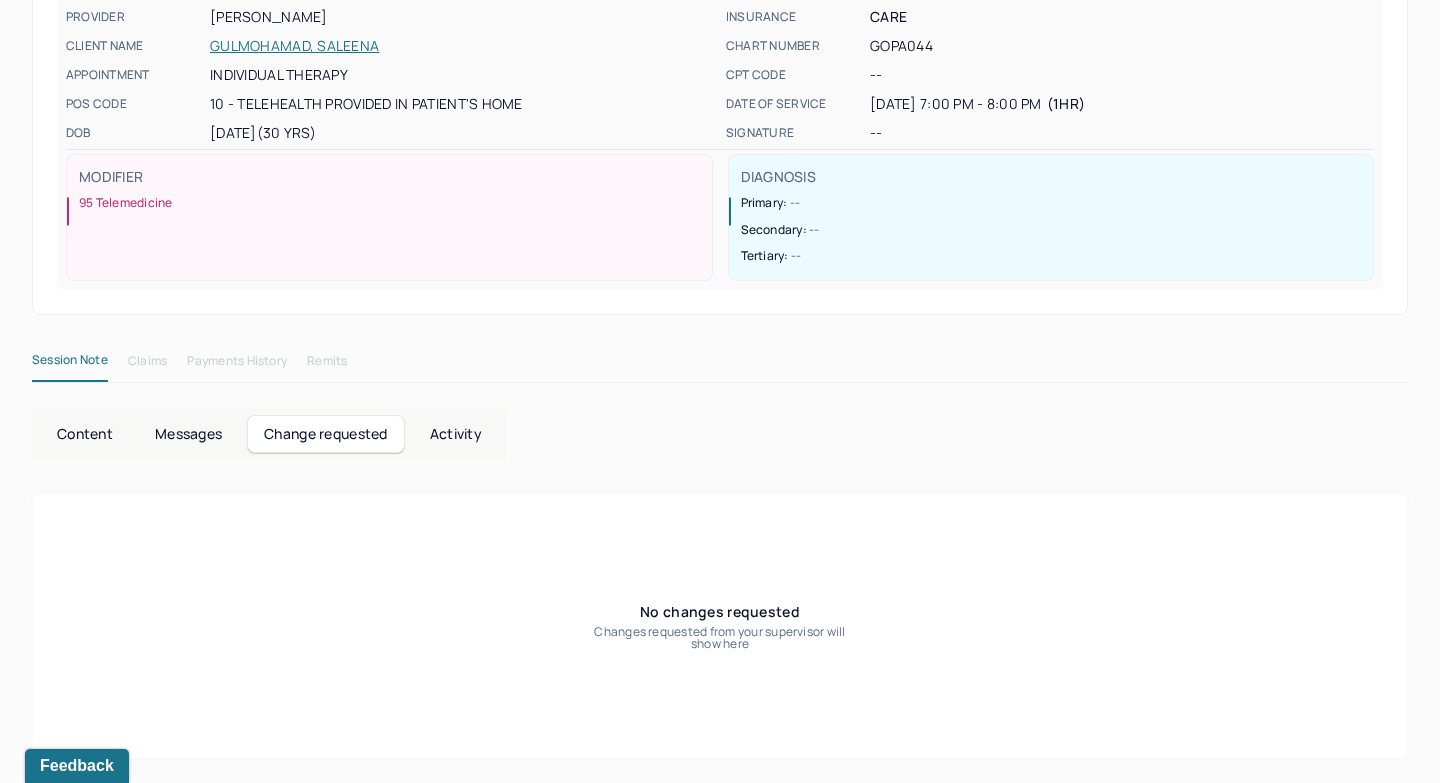 click on "Activity" at bounding box center [456, 434] 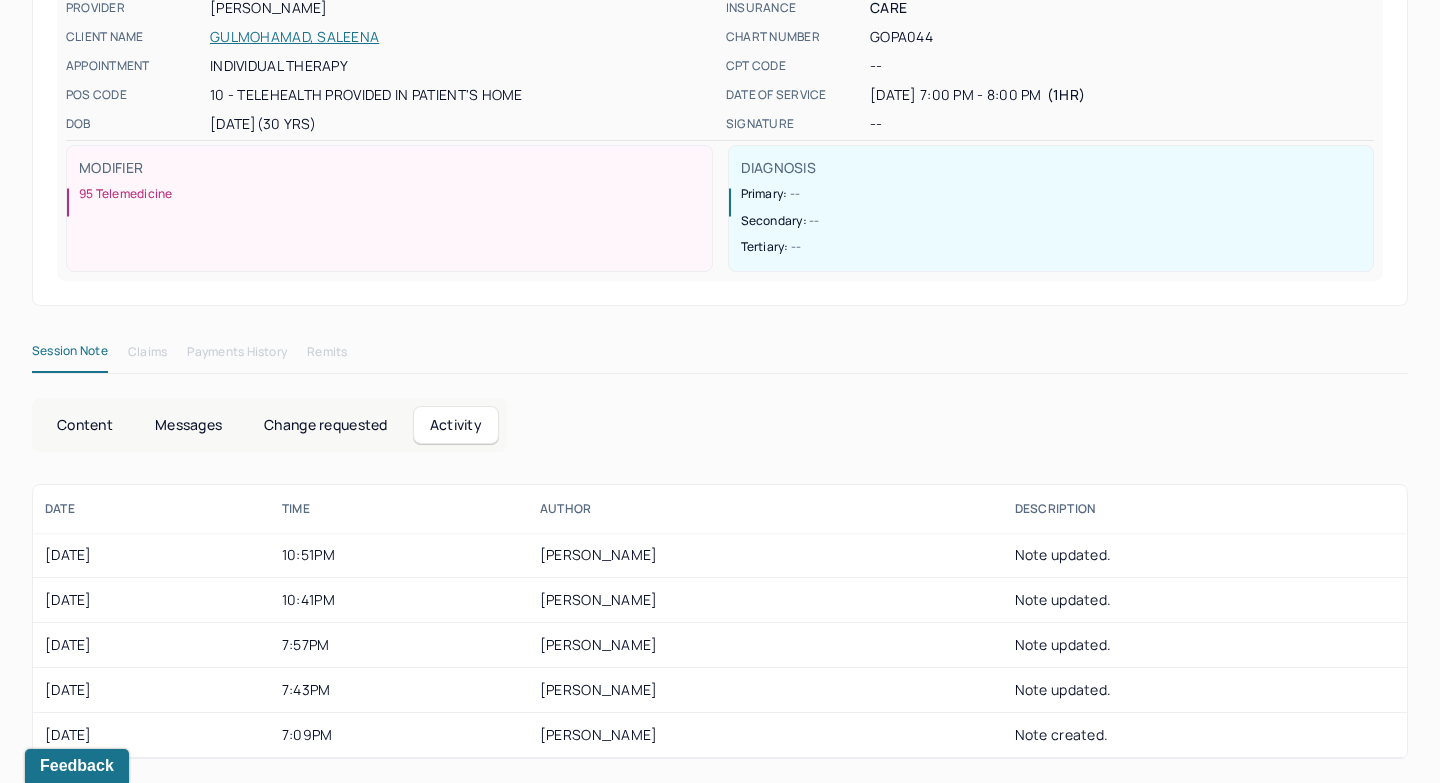 scroll, scrollTop: 0, scrollLeft: 0, axis: both 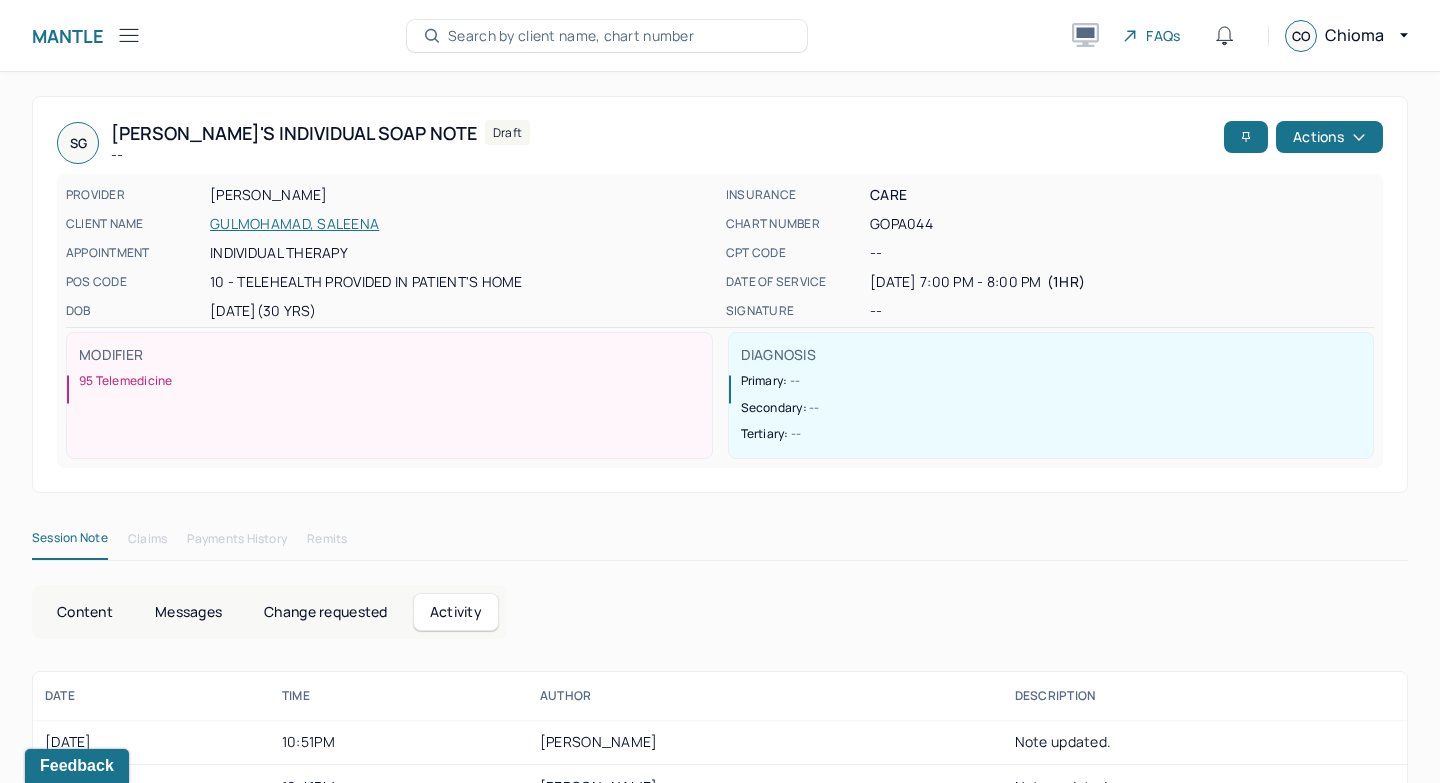 click 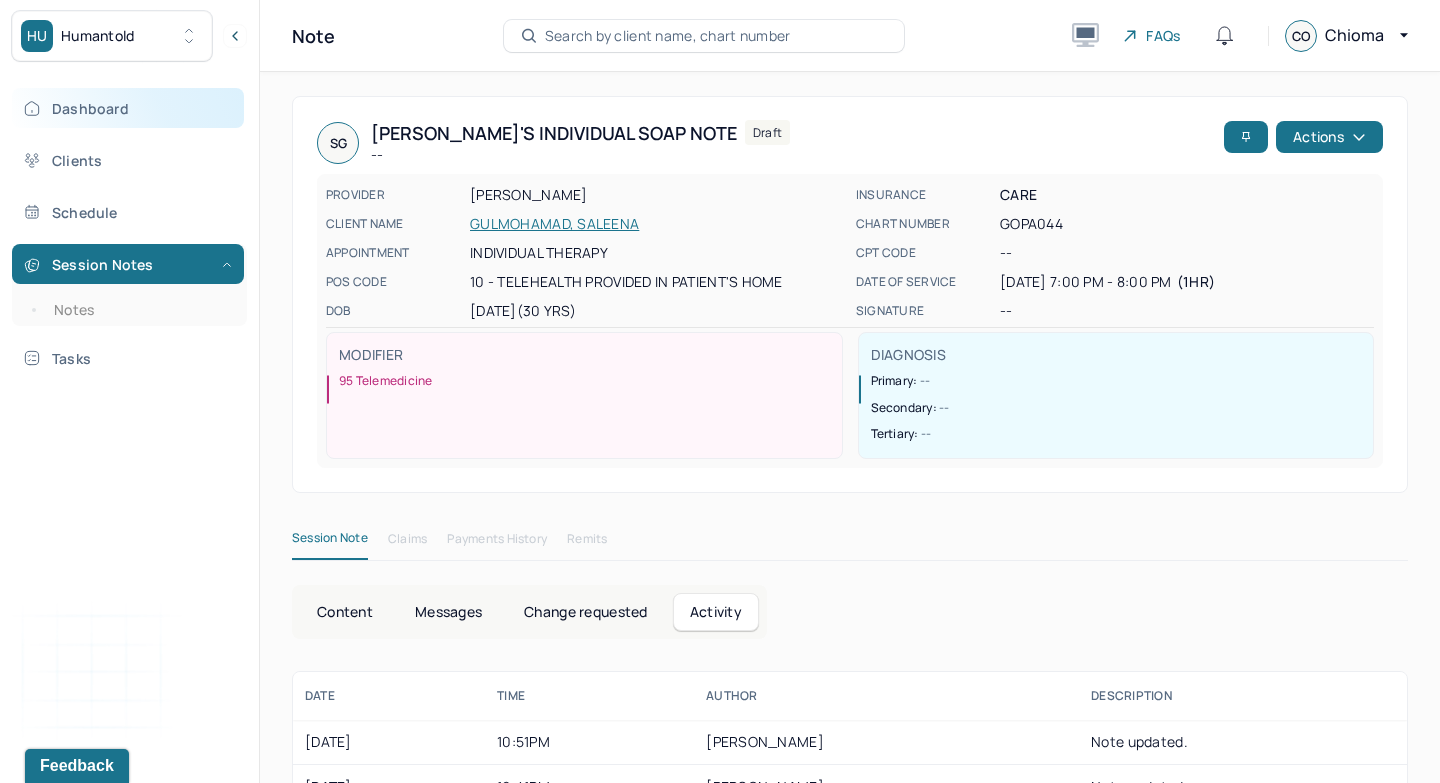 click on "Dashboard" at bounding box center [128, 108] 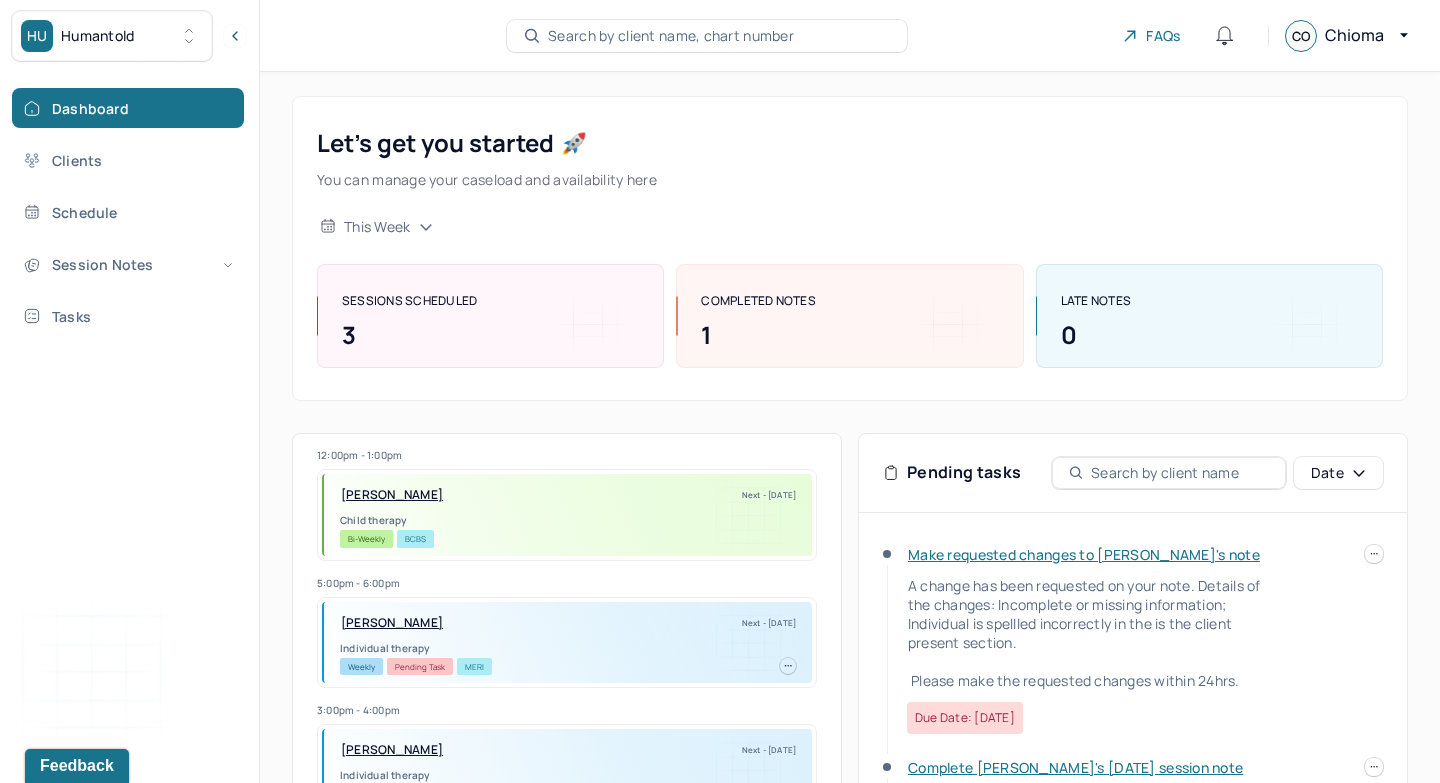 scroll, scrollTop: 0, scrollLeft: 0, axis: both 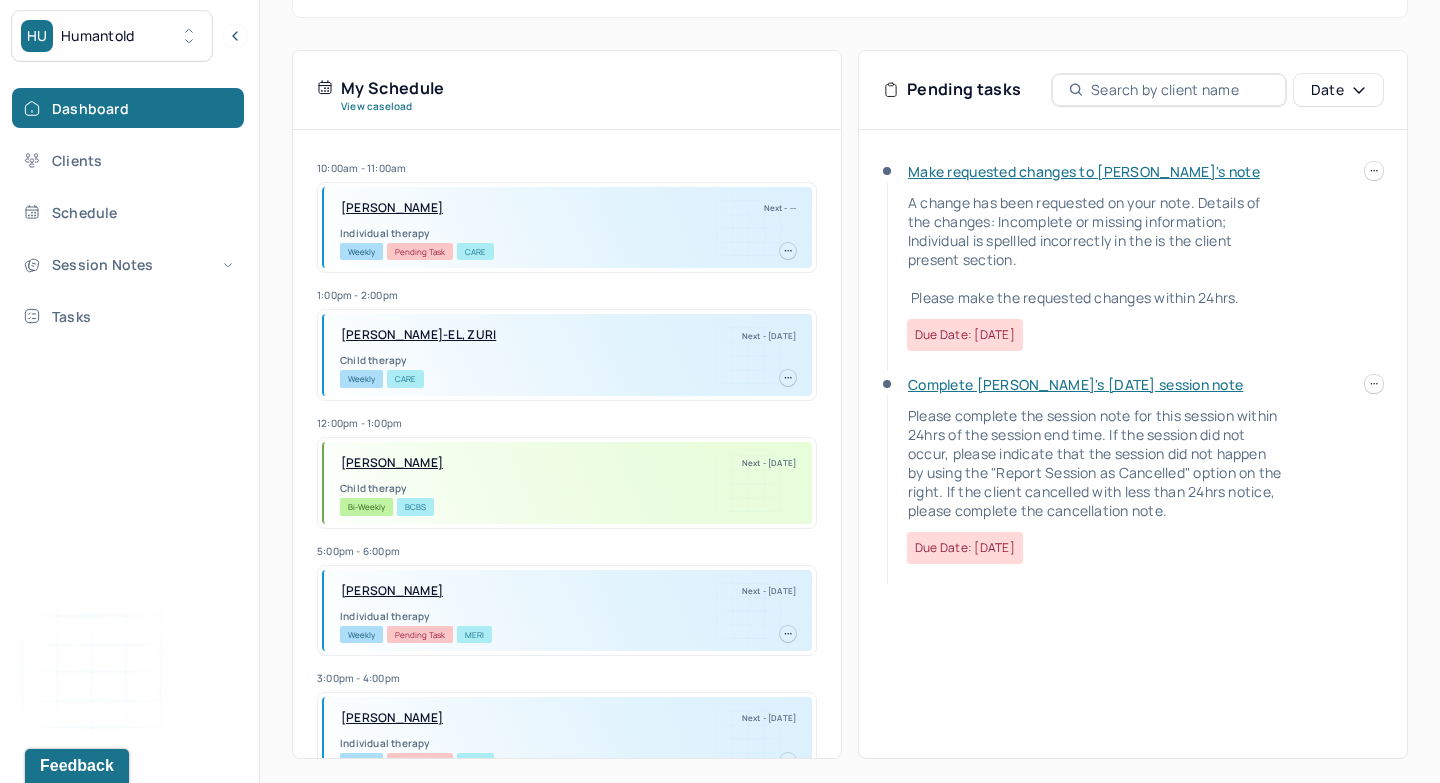 click on "HU Humantold       Dashboard Clients Schedule Session Notes Tasks CO Chioma   Ofodile provider   Logout   Search by client name, chart number     FAQs     CO Chioma Let’s get you started 🚀 You can manage your caseload and availability here   this week   SESSIONS SCHEDULED 3 COMPLETED NOTES 1 LATE NOTES 0 My Schedule View caseload 10:00am - 11:00am   KHOJA, SALIMAH   Next - -- Individual therapy Weekly Pending Task CARE     1:00pm - 2:00pm   WILLIAMS-EL, ZURI   Next - 07/13/2025 Child therapy Weekly CARE     12:00pm - 1:00pm   SMITH, JARED   Next - 07/27/2025 Child therapy Bi-Weekly BCBS 5:00pm - 6:00pm   VRATIMOS, MILTIADIS   Next - 09/05/2025 Individual therapy Weekly Pending Task MERI     3:00pm - 4:00pm   HINGORANI, AANCHAL   Next - 09/05/2025 Individual therapy Weekly Pending Task CARE     4:00pm - 5:00pm   LEWIS, LATONIA   Next - 09/05/2025 Individual therapy Weekly Pending Task CARE     6:00pm - 7:00pm   RUSSELL, KHIRA   Next - 09/05/2025 Child therapy Weekly Pending Task CARE" at bounding box center (720, 200) 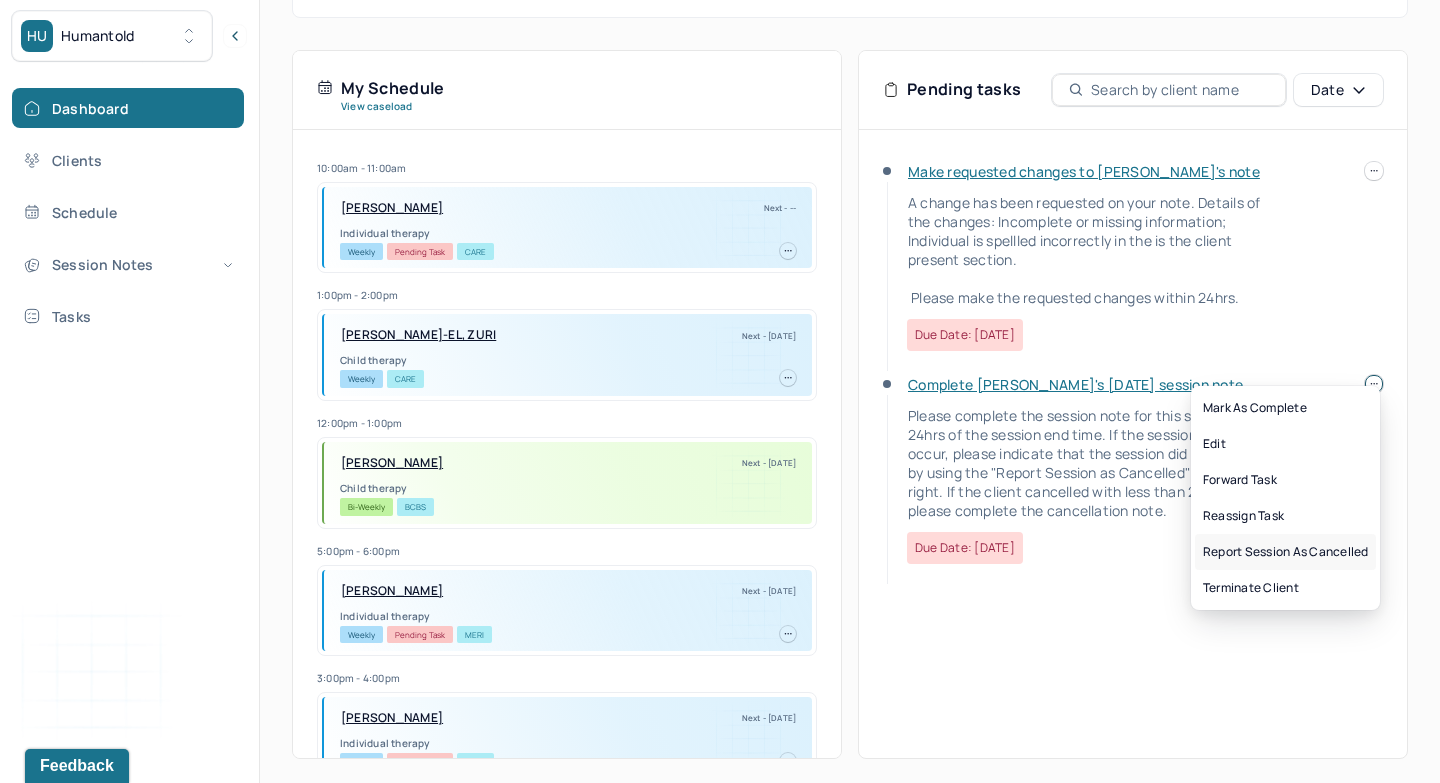 click on "Report session as cancelled" at bounding box center [1285, 552] 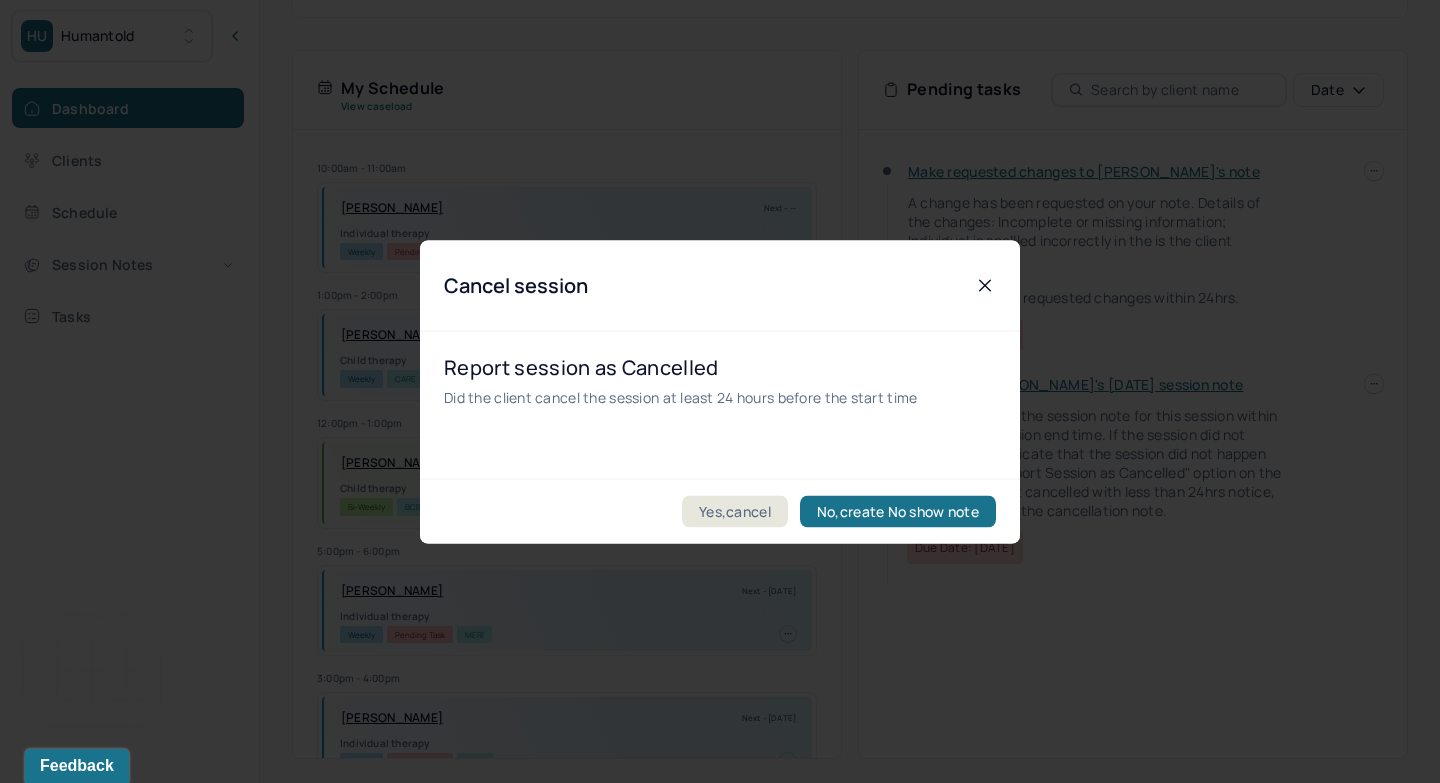click 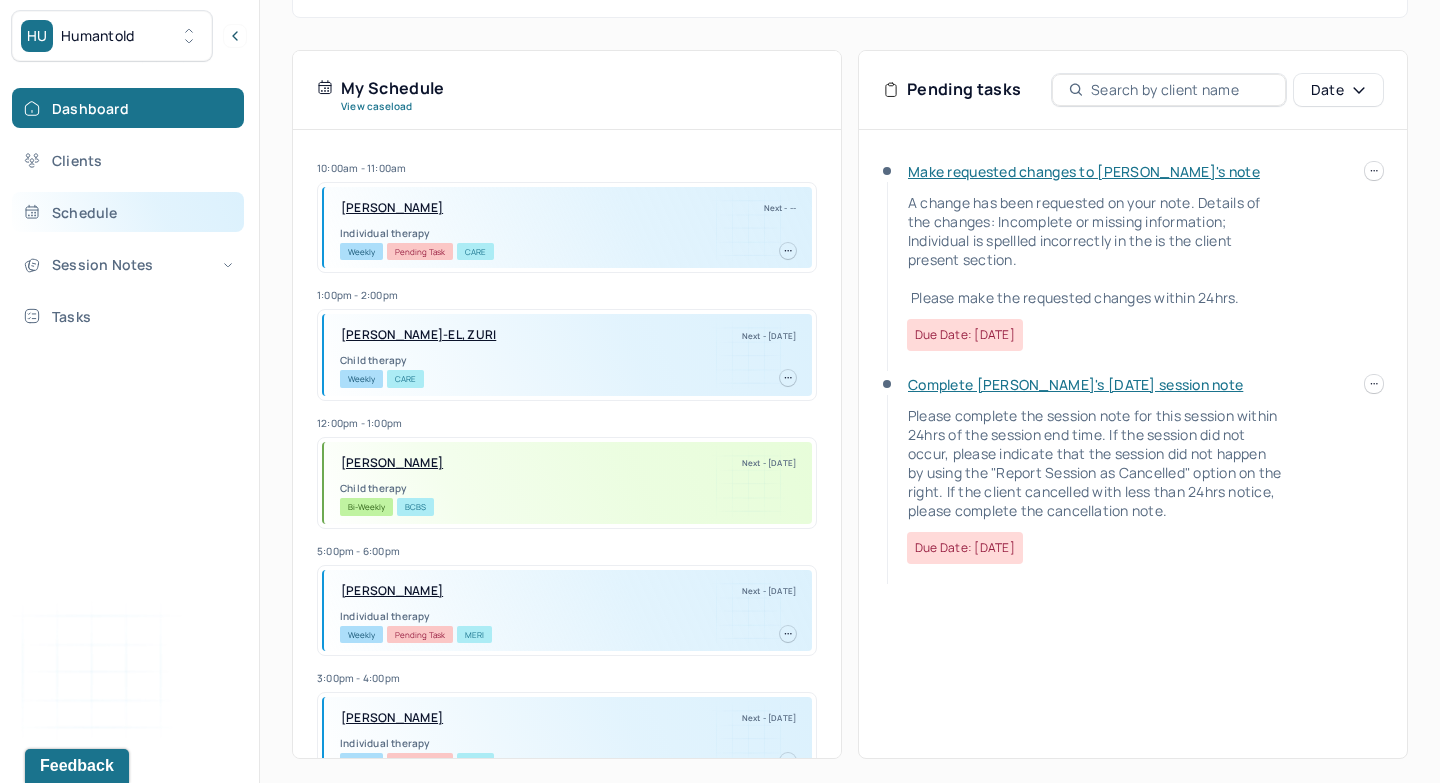 click on "Schedule" at bounding box center [128, 212] 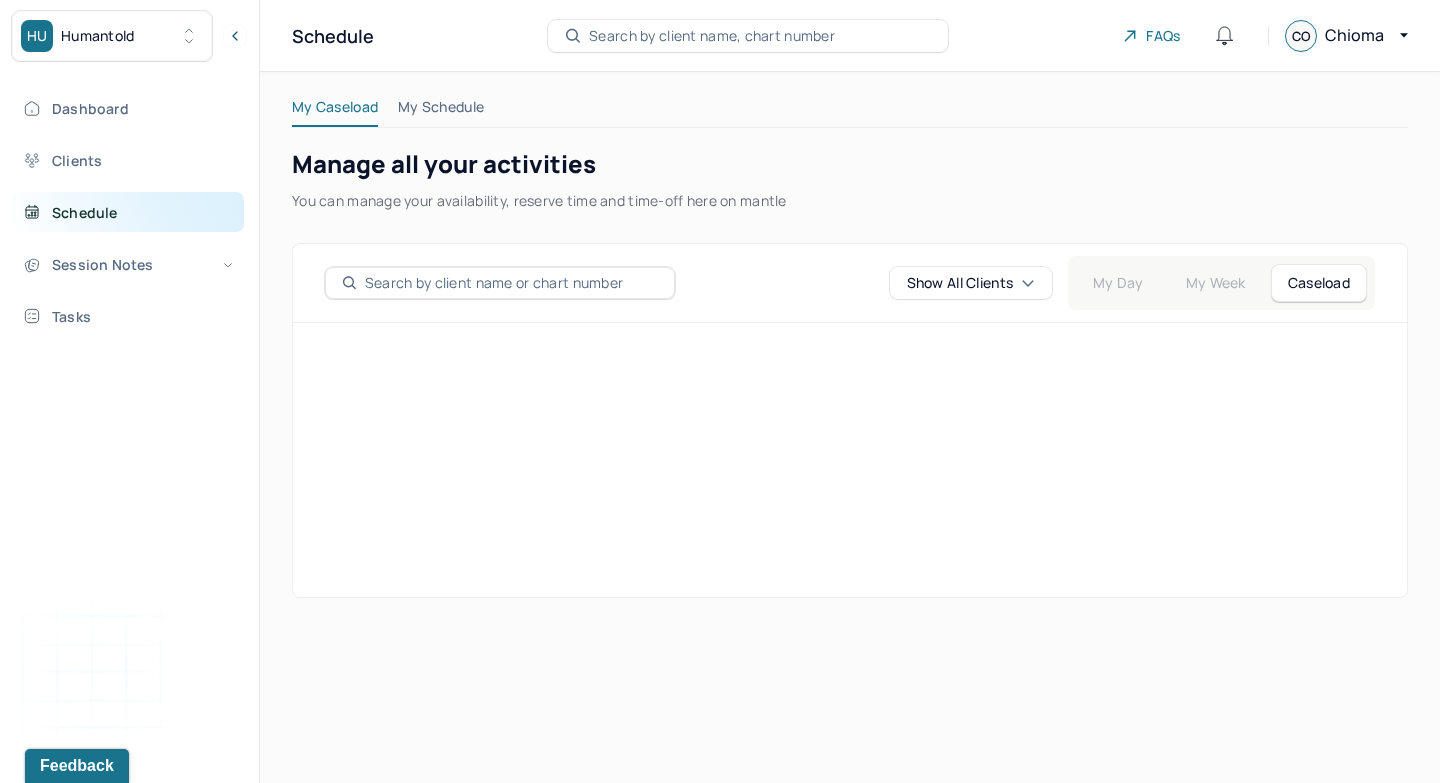 scroll, scrollTop: 0, scrollLeft: 0, axis: both 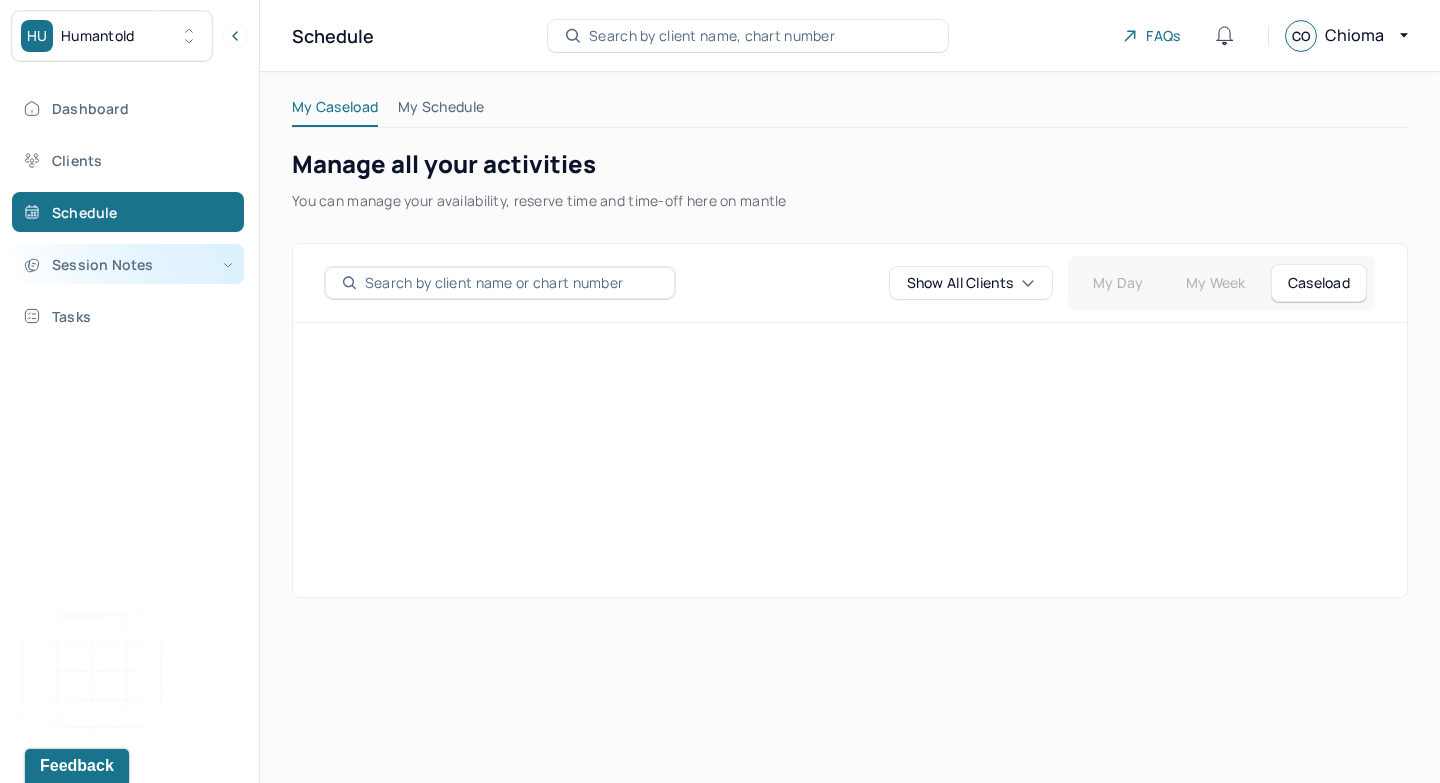 click on "Session Notes" at bounding box center [128, 264] 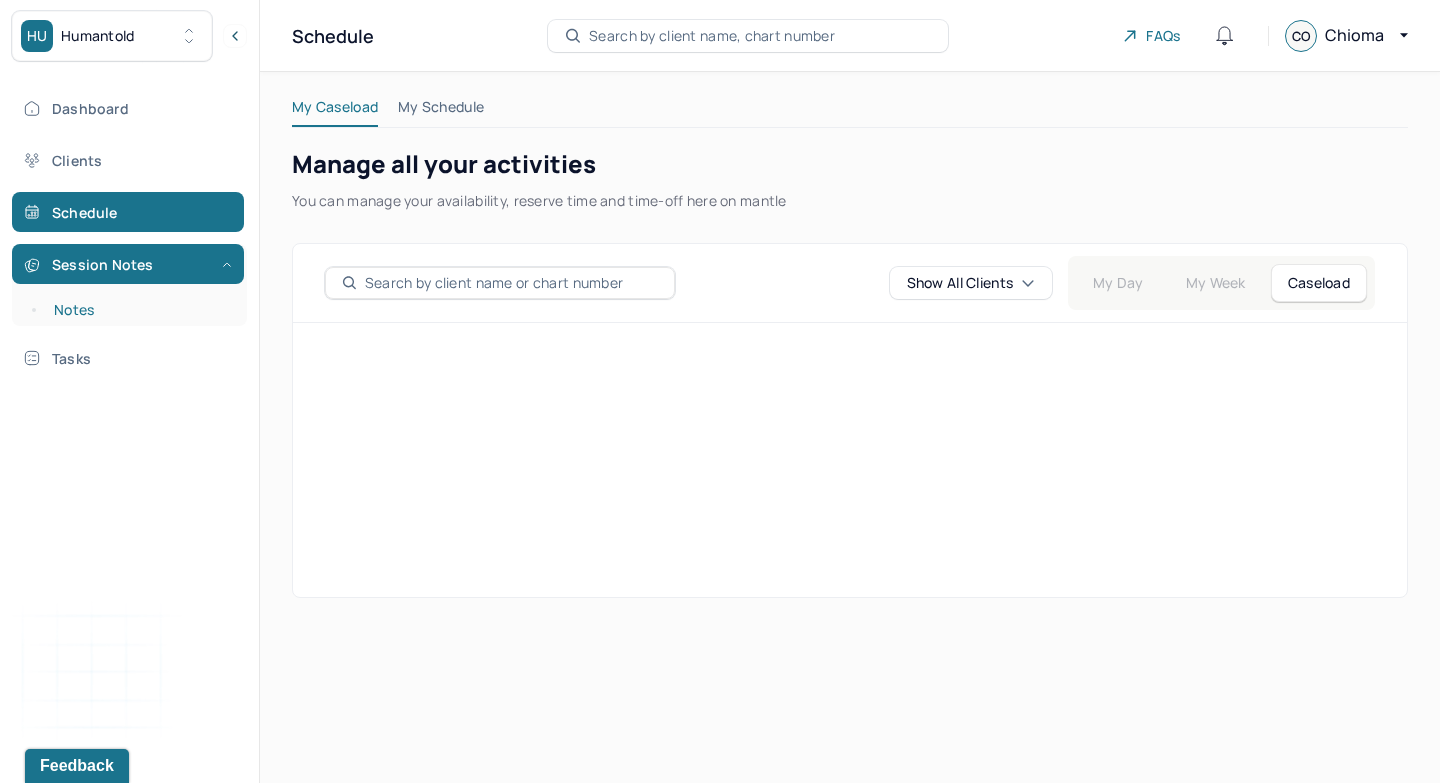 click on "Notes" at bounding box center (139, 310) 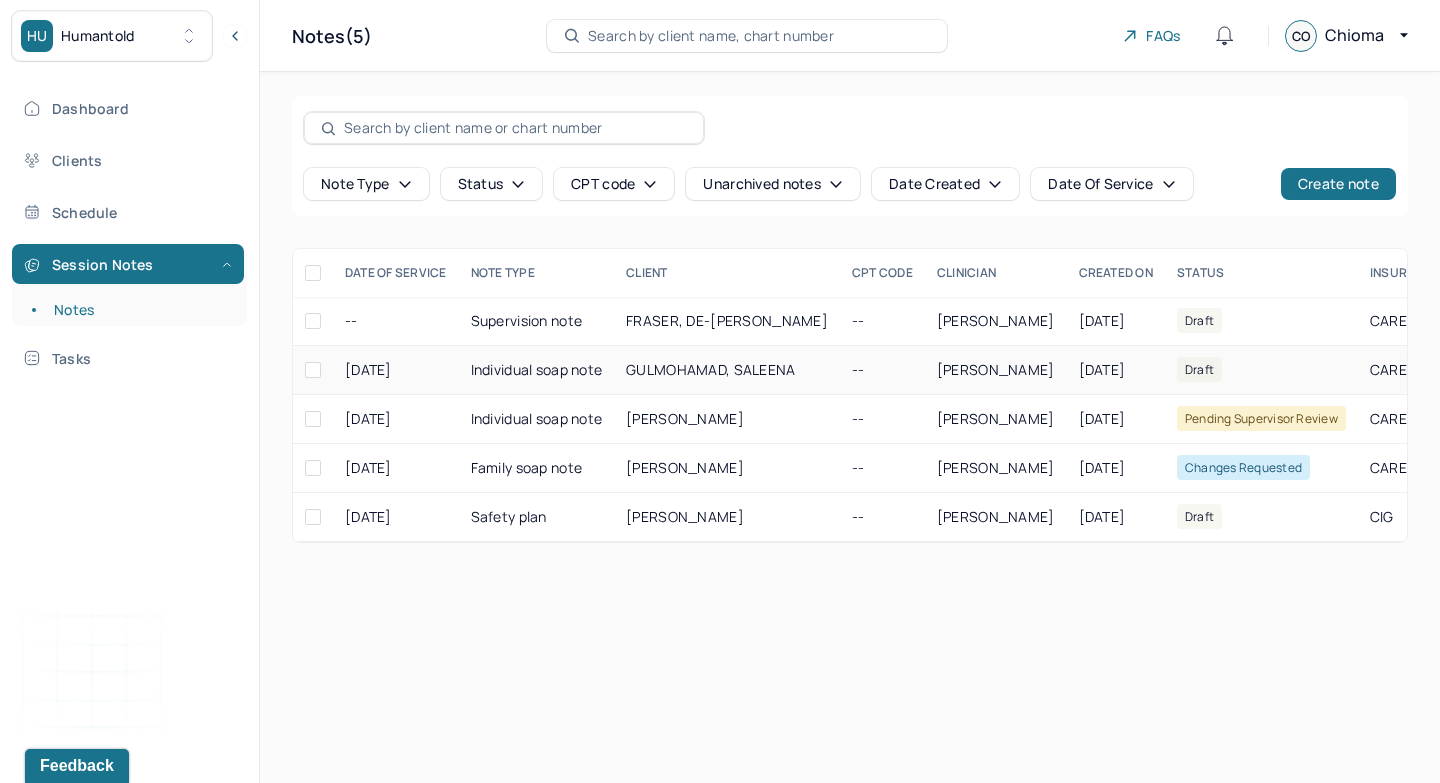 click on "[DATE]" at bounding box center [396, 370] 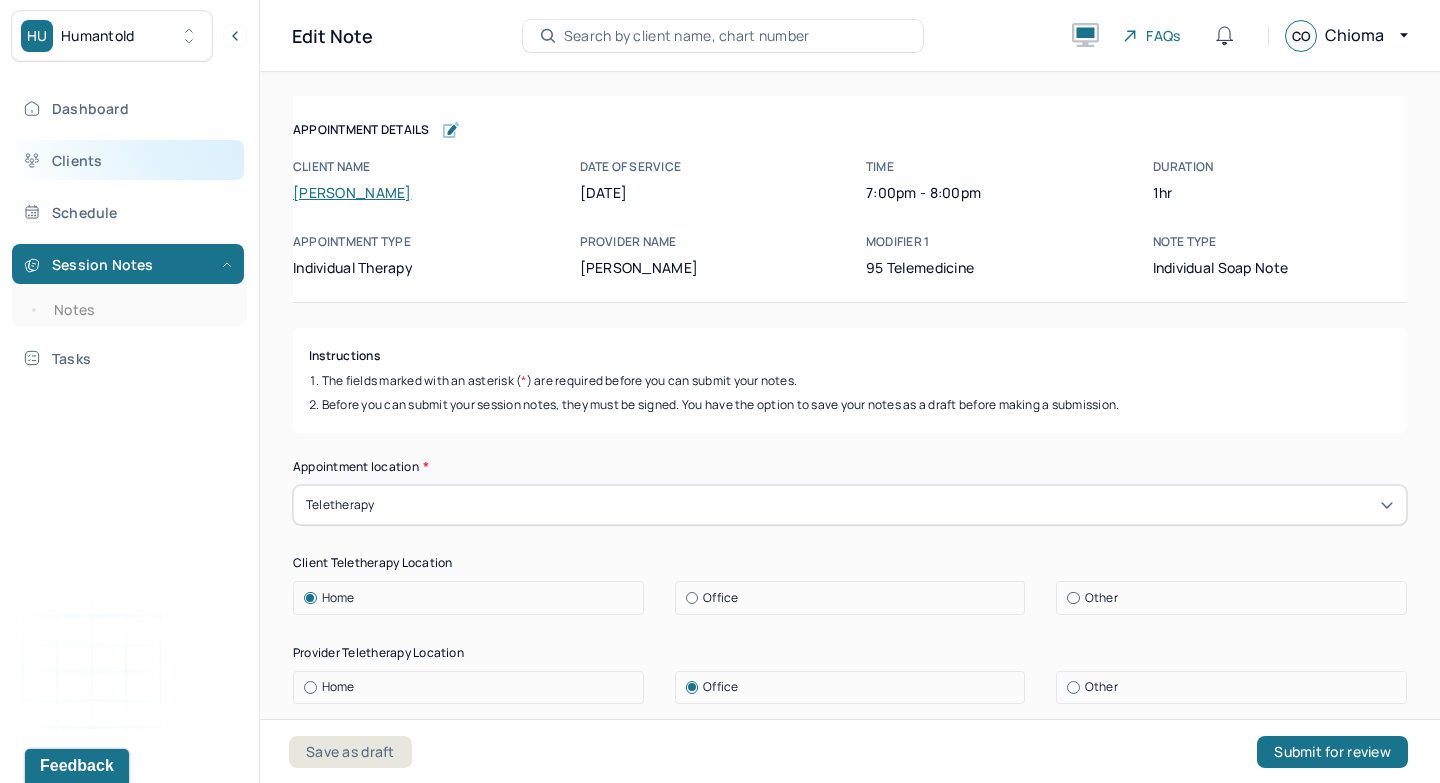click on "Clients" at bounding box center [128, 160] 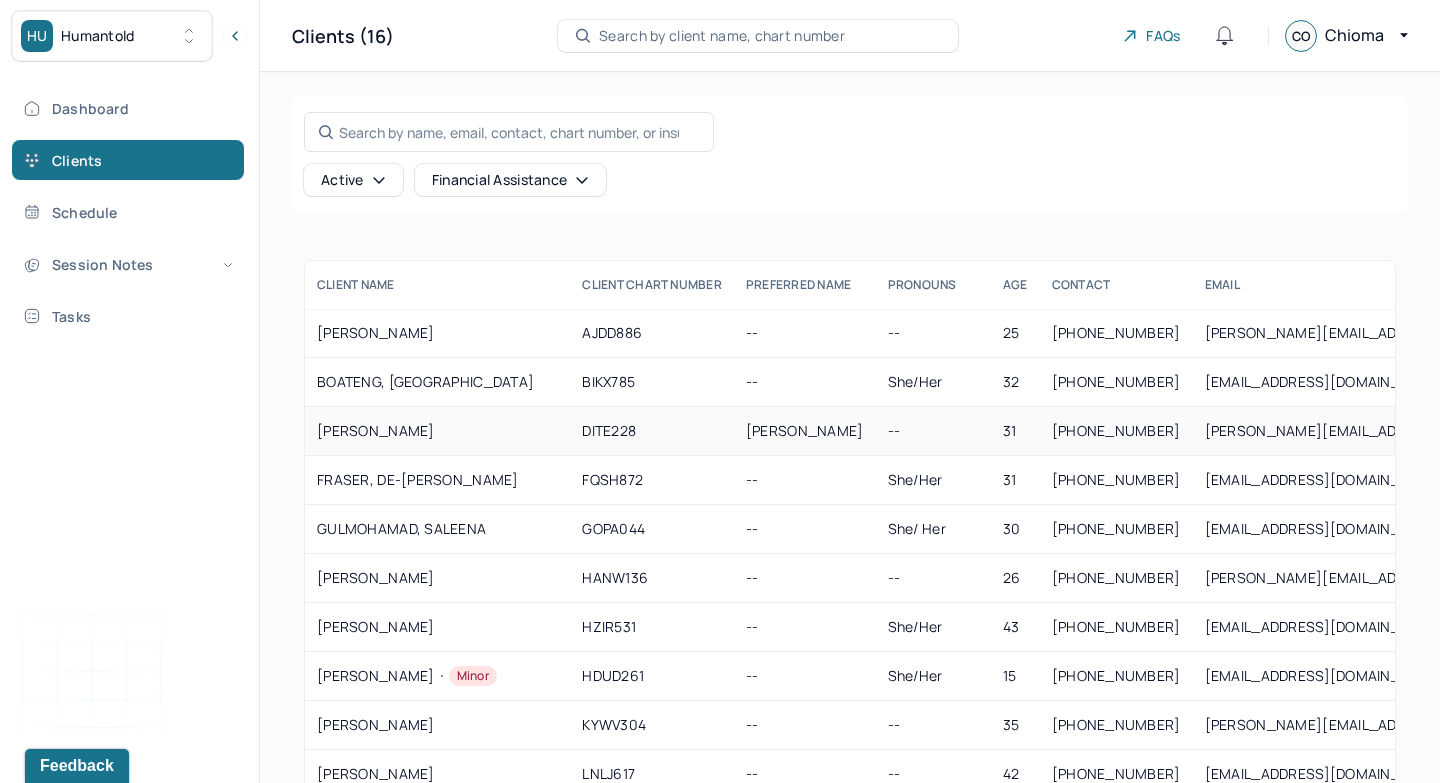 scroll, scrollTop: 208, scrollLeft: 0, axis: vertical 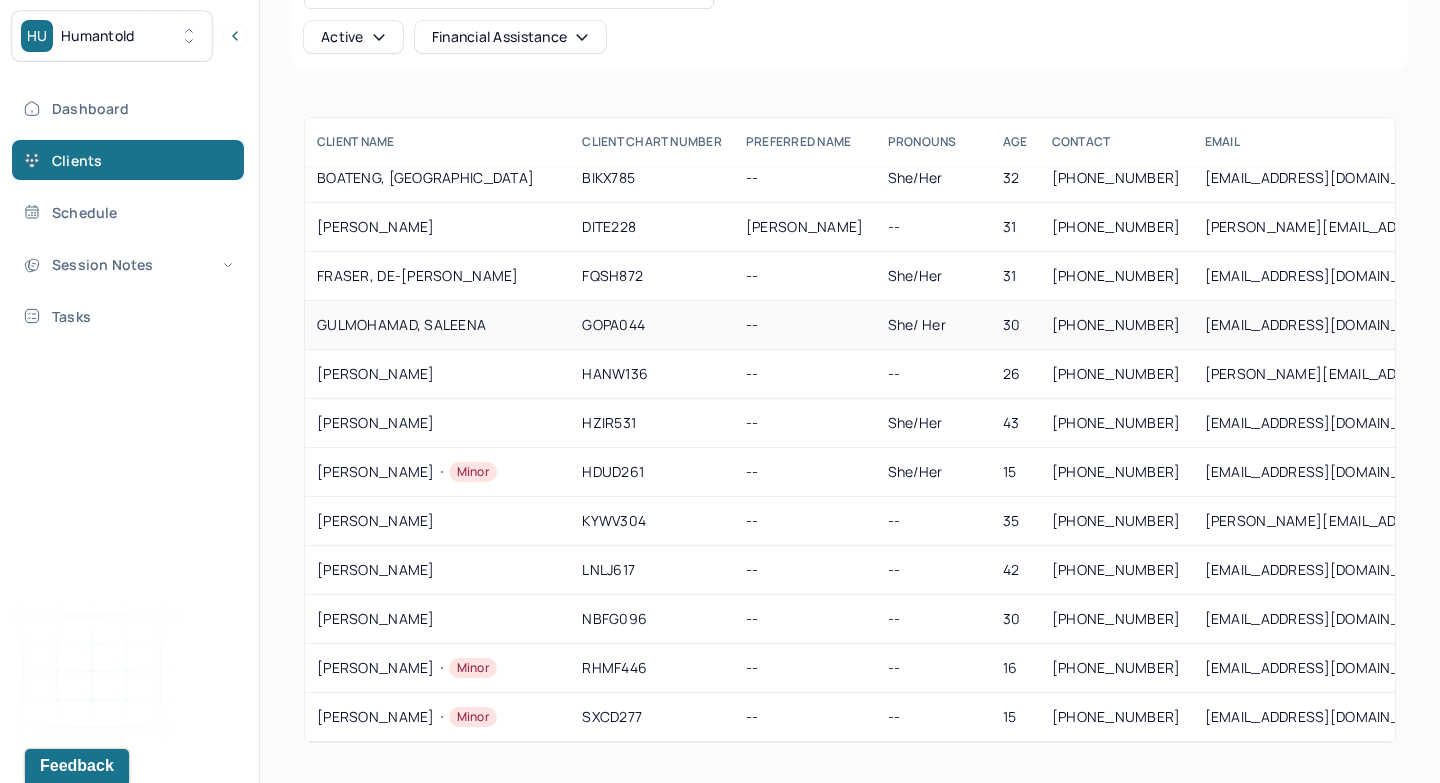 click on "GULMOHAMAD, SALEENA" at bounding box center [437, 325] 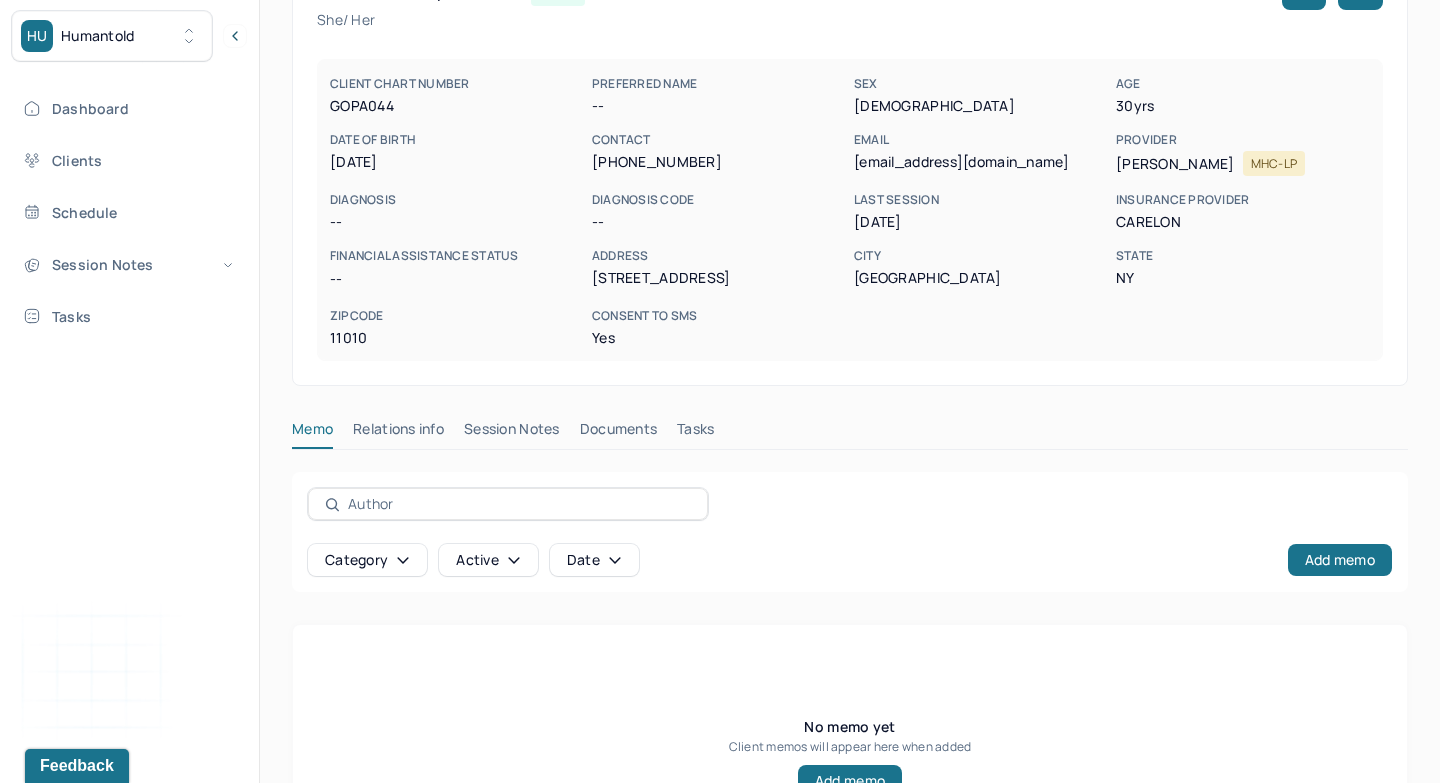 click on "Session Notes" at bounding box center (512, 433) 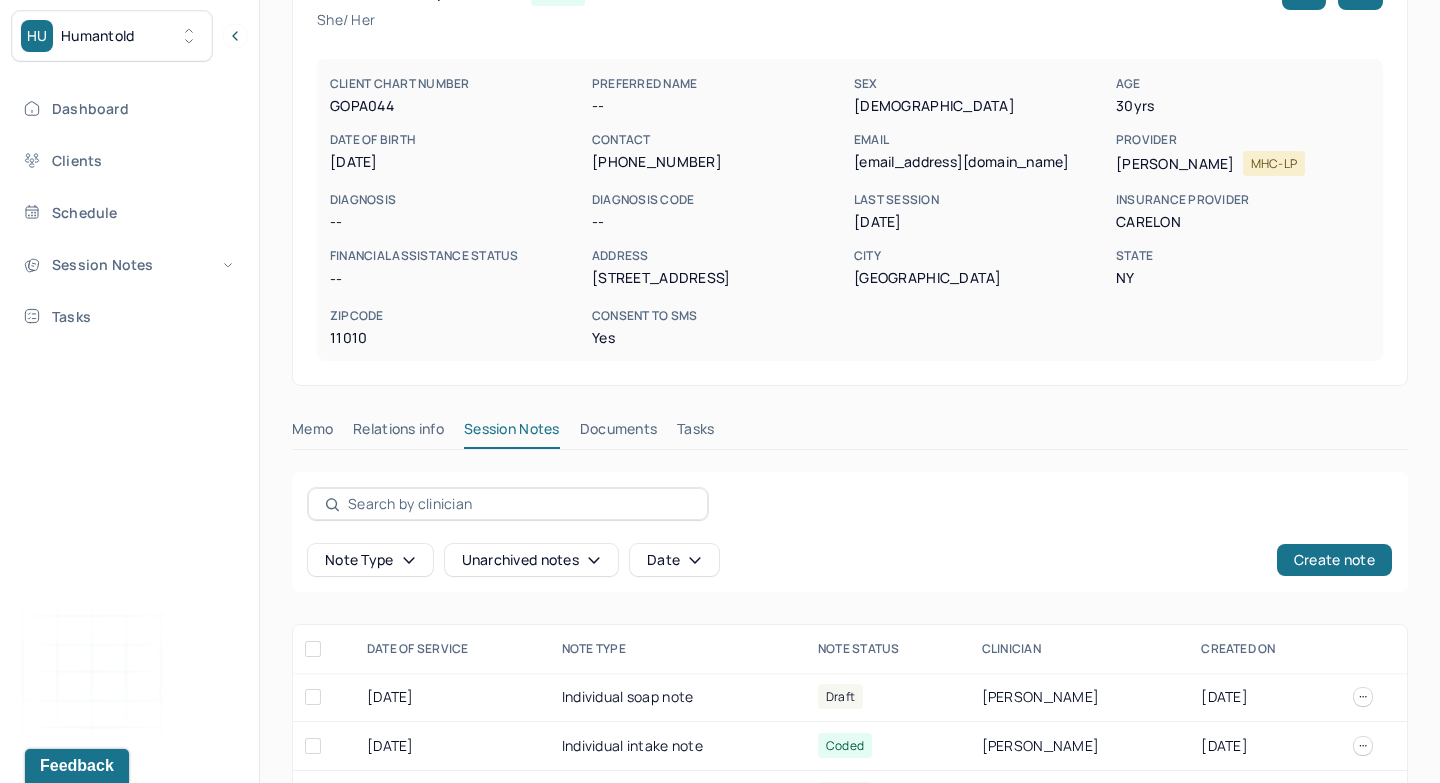 scroll, scrollTop: 205, scrollLeft: 0, axis: vertical 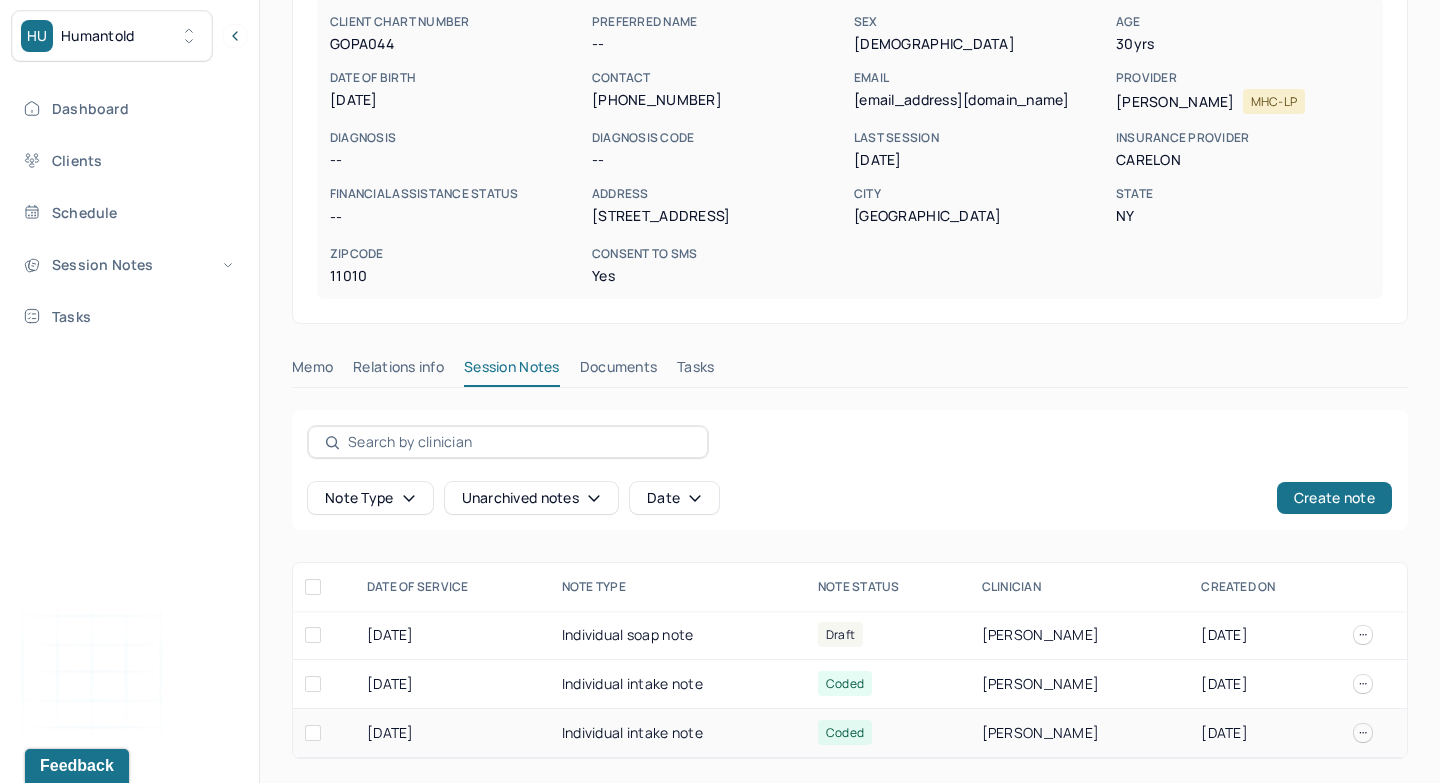 click on "Individual intake note" at bounding box center (678, 733) 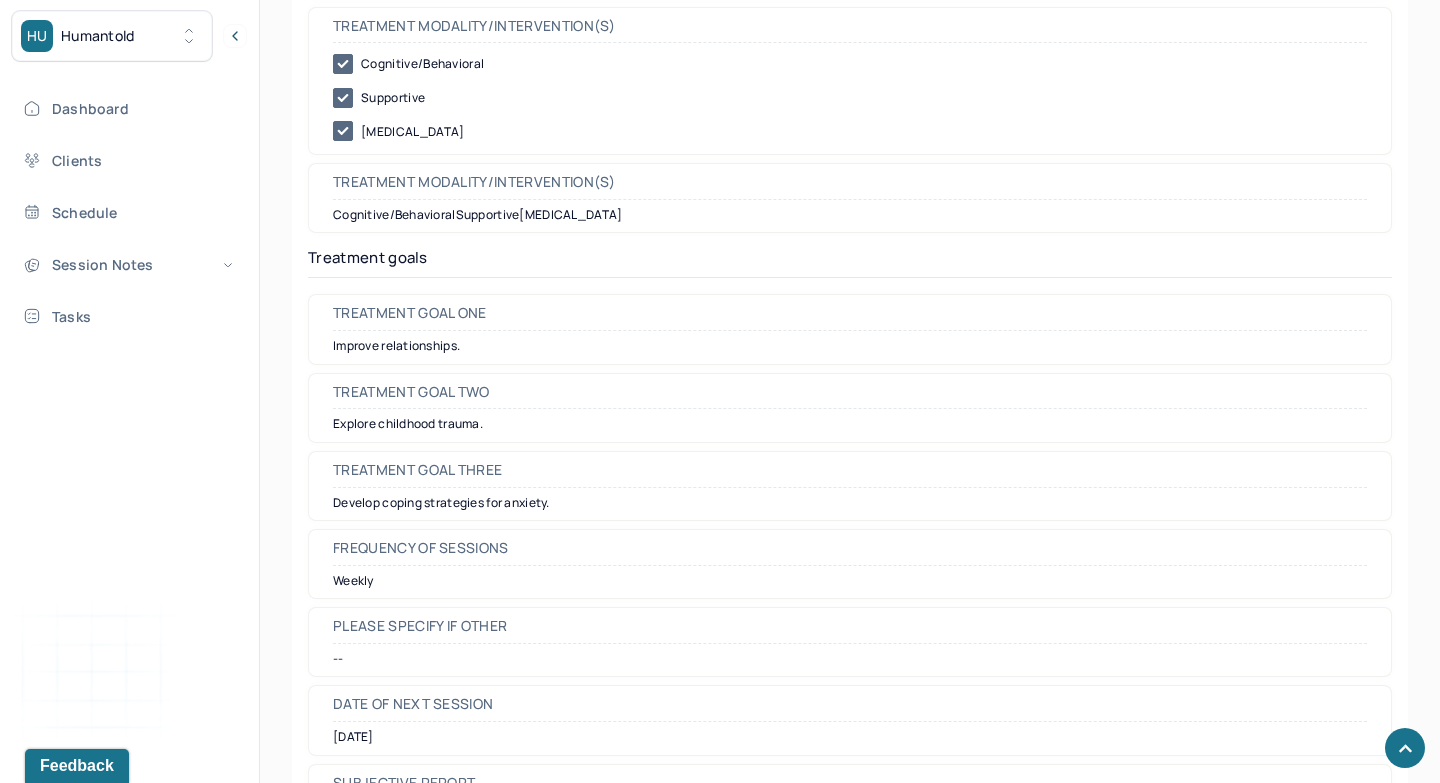 scroll, scrollTop: 8870, scrollLeft: 0, axis: vertical 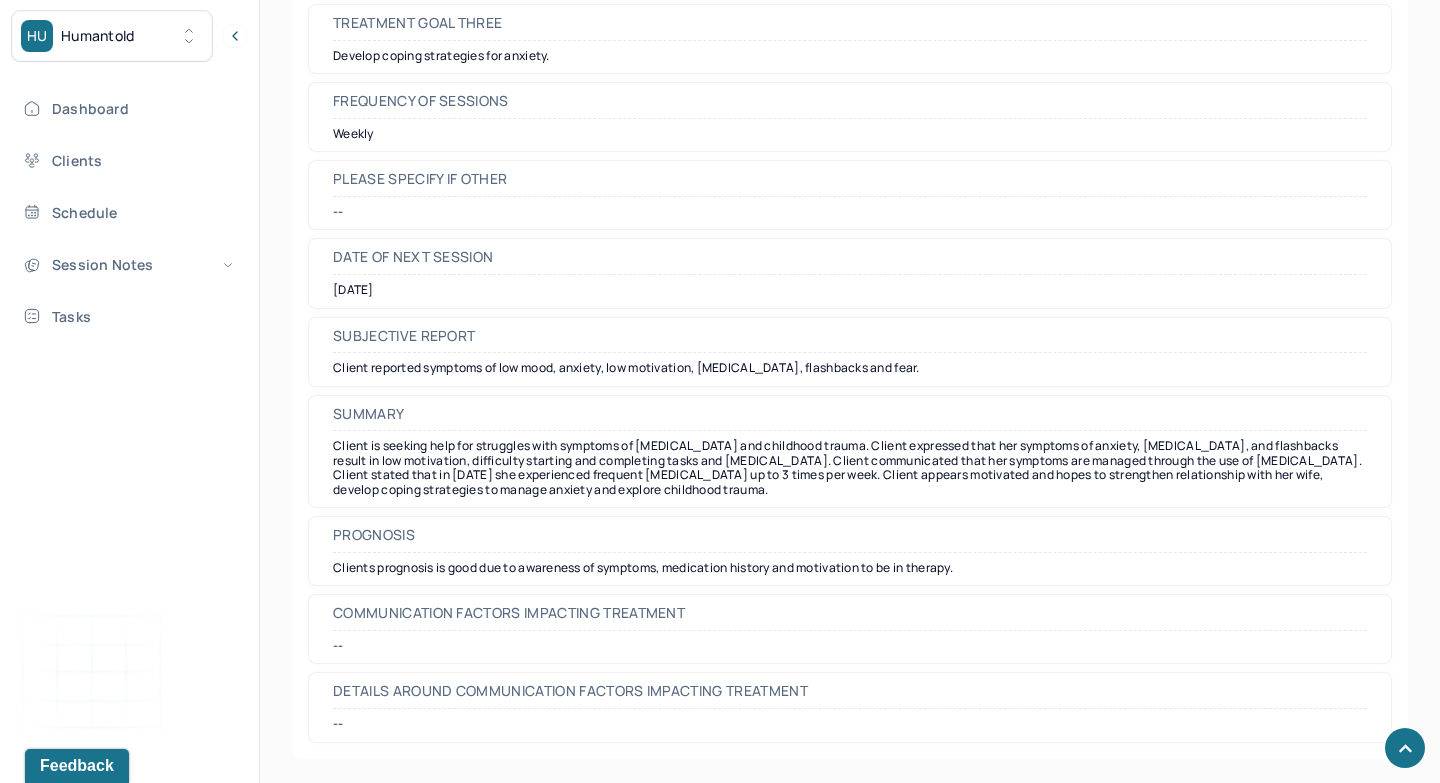 click on "Clients prognosis is good due to awareness of symptoms, medication history and motivation to be in therapy." at bounding box center (850, 568) 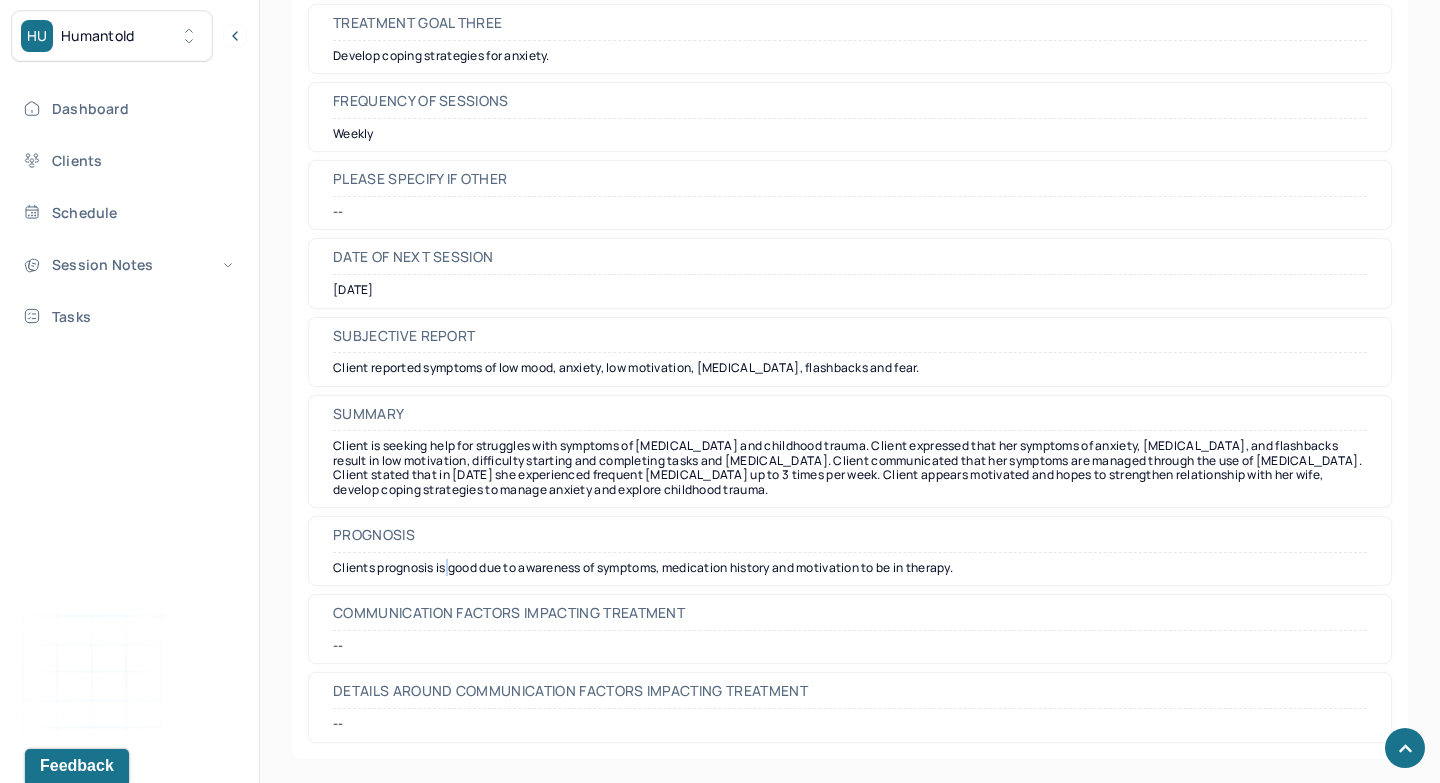 click on "Clients prognosis is good due to awareness of symptoms, medication history and motivation to be in therapy." at bounding box center (850, 568) 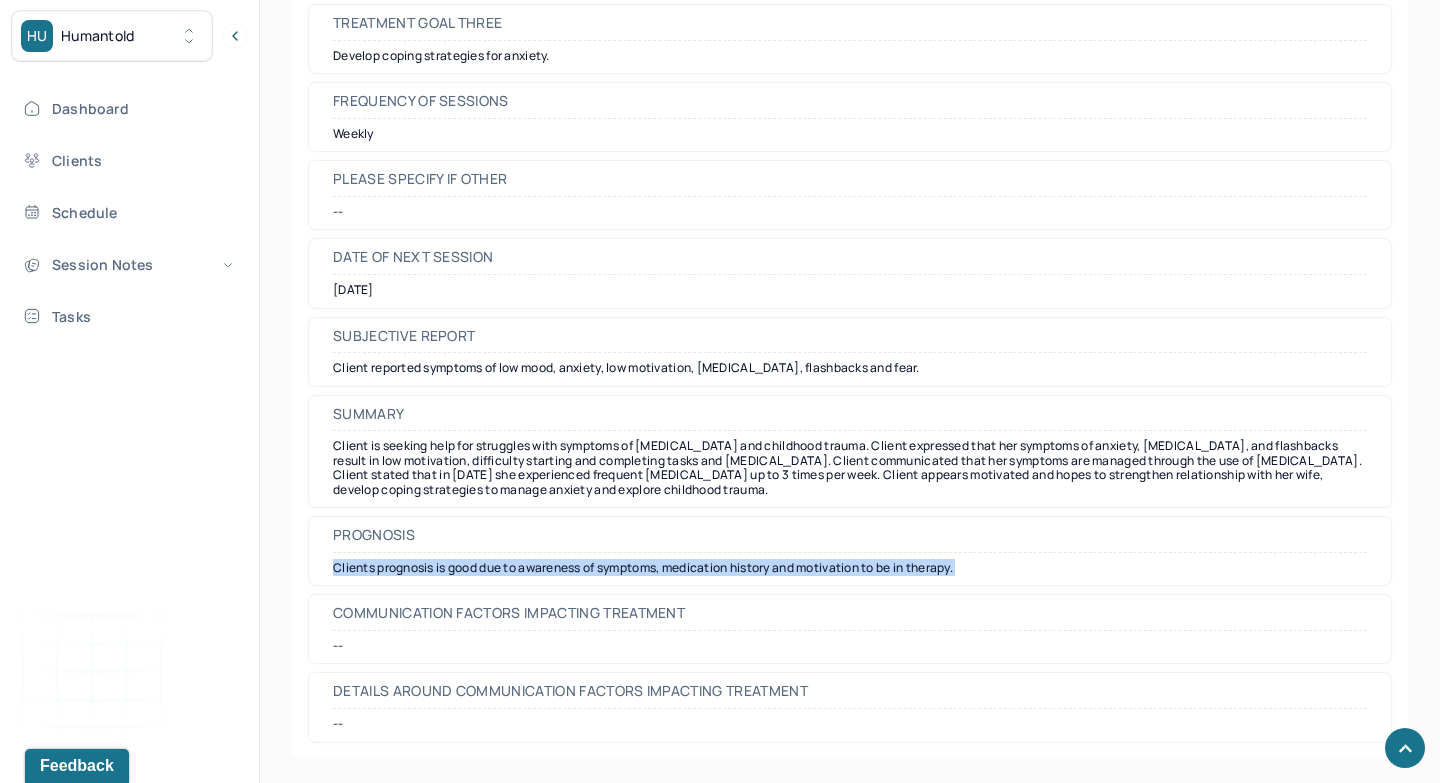 click on "Clients prognosis is good due to awareness of symptoms, medication history and motivation to be in therapy." at bounding box center [850, 568] 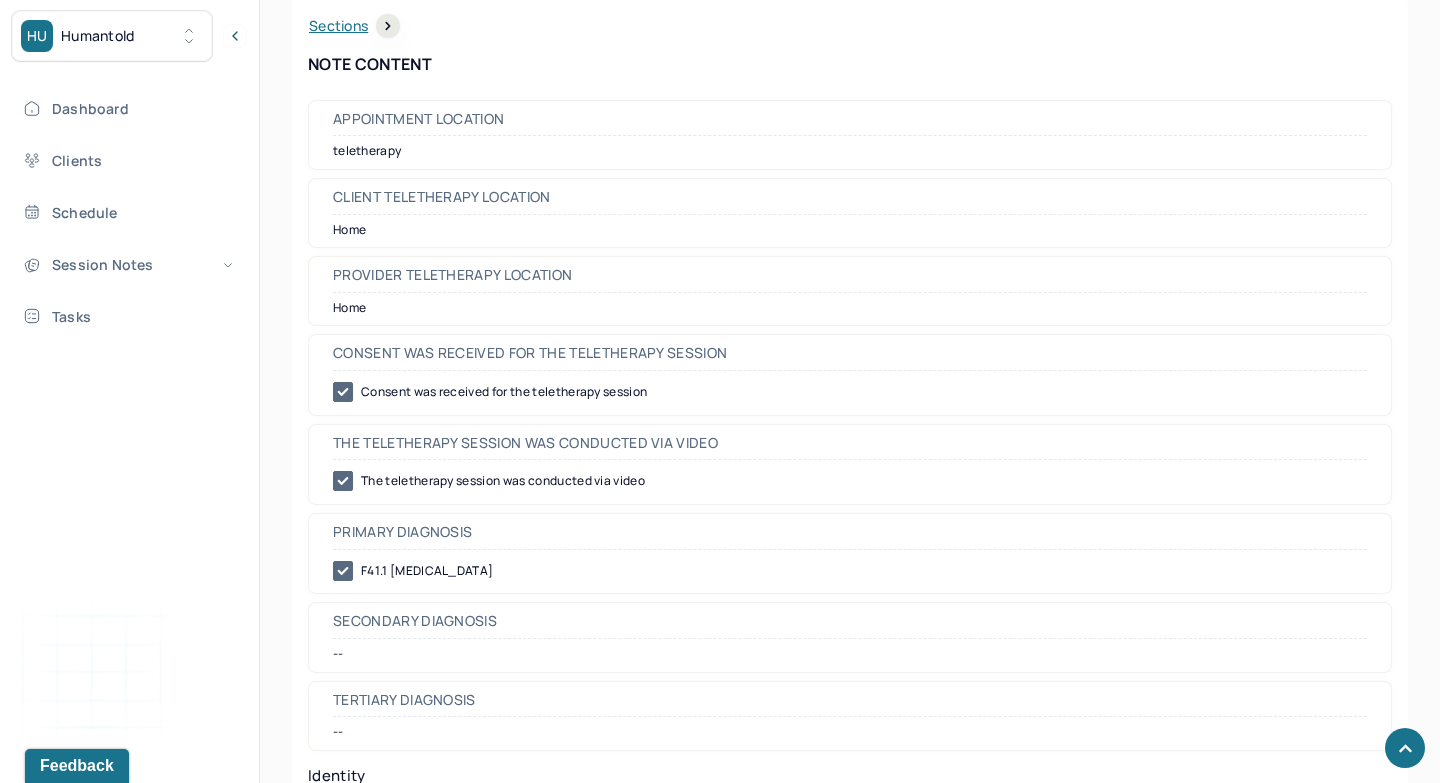 scroll, scrollTop: 762, scrollLeft: 0, axis: vertical 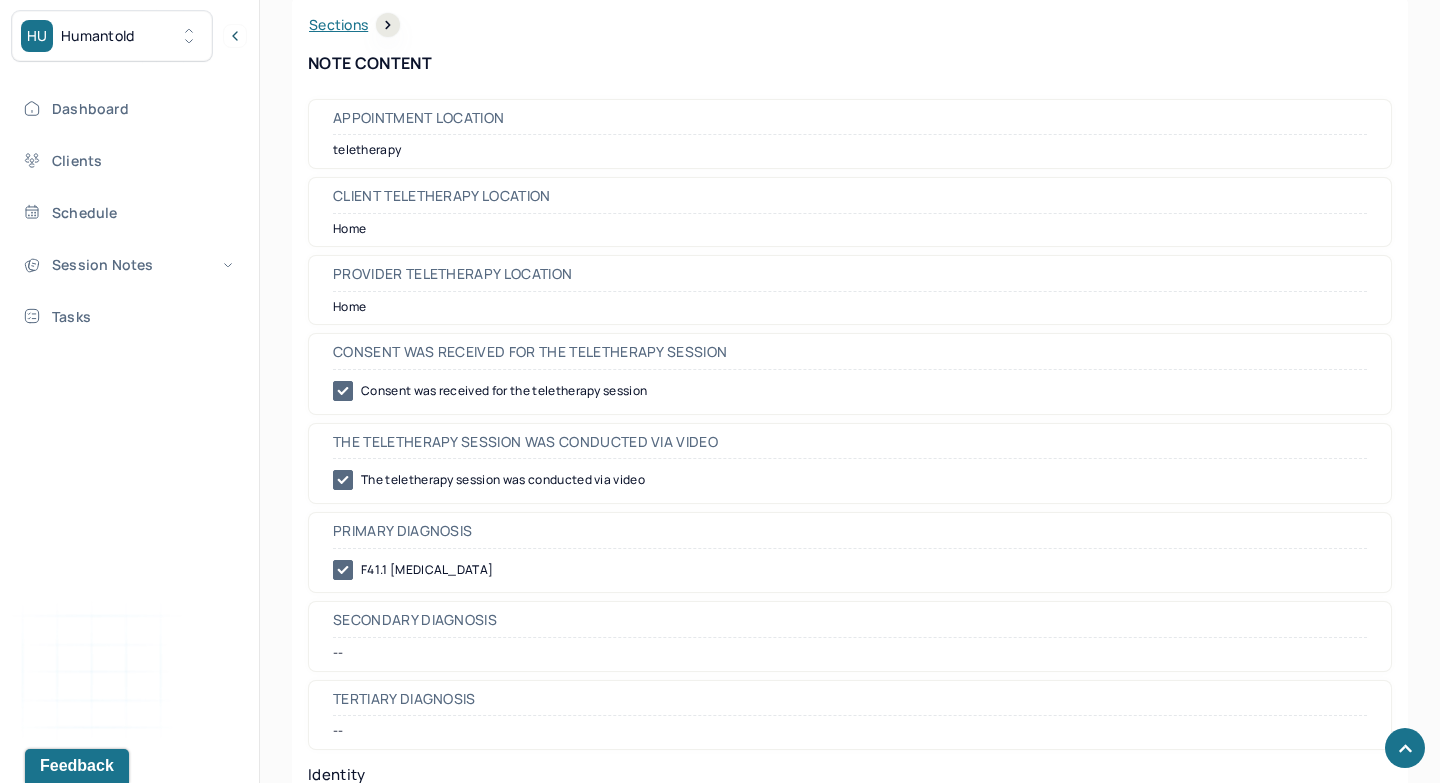 drag, startPoint x: 610, startPoint y: 563, endPoint x: 329, endPoint y: 523, distance: 283.8327 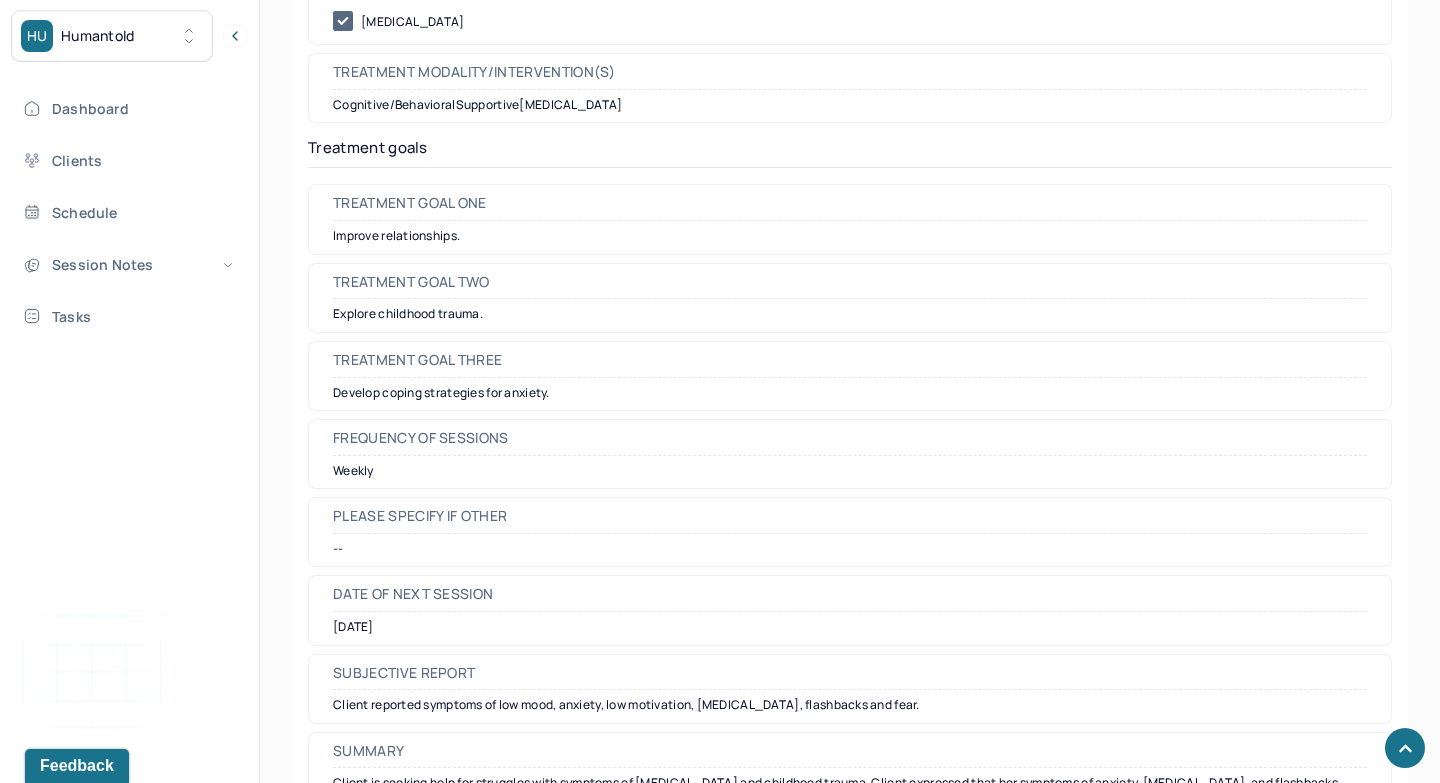 scroll, scrollTop: 8534, scrollLeft: 0, axis: vertical 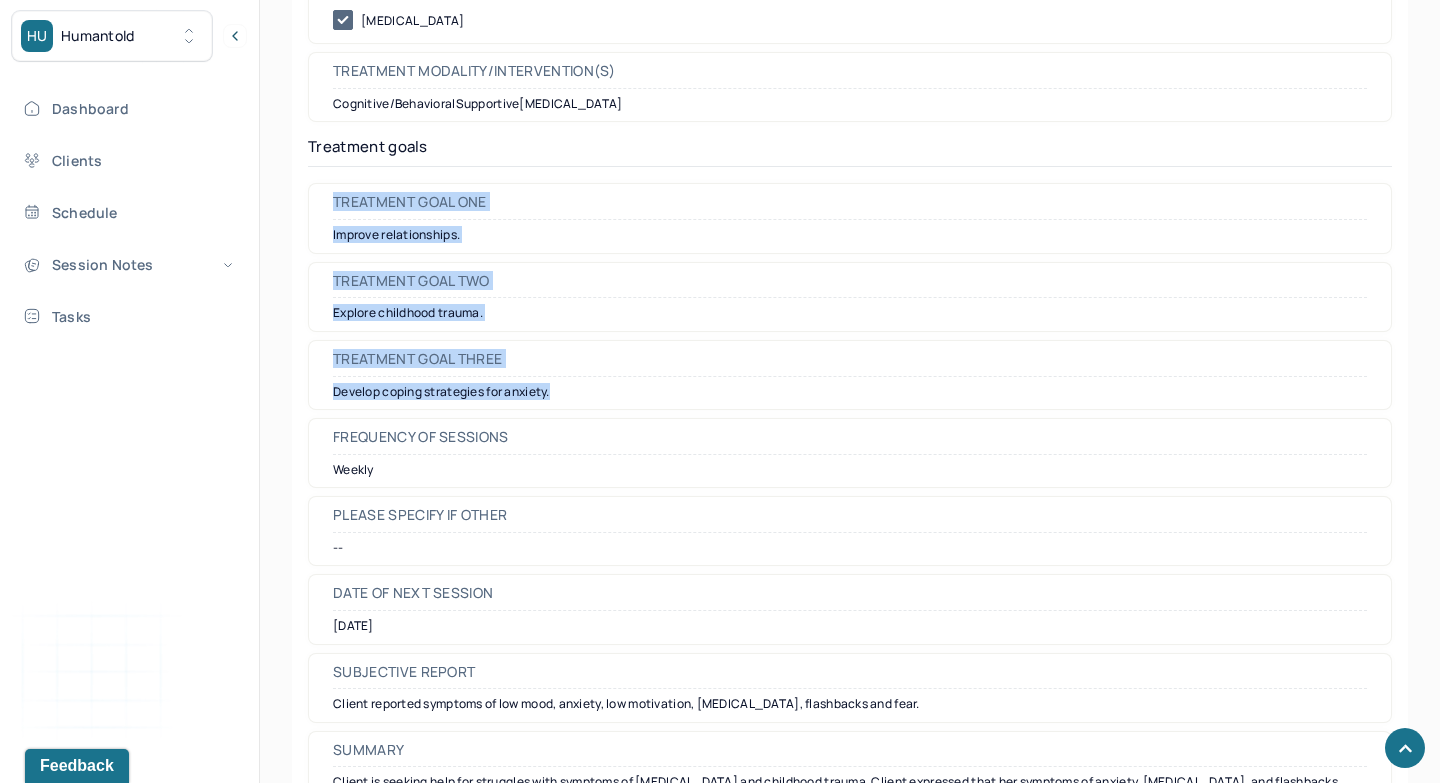 drag, startPoint x: 333, startPoint y: 195, endPoint x: 507, endPoint y: 412, distance: 278.14566 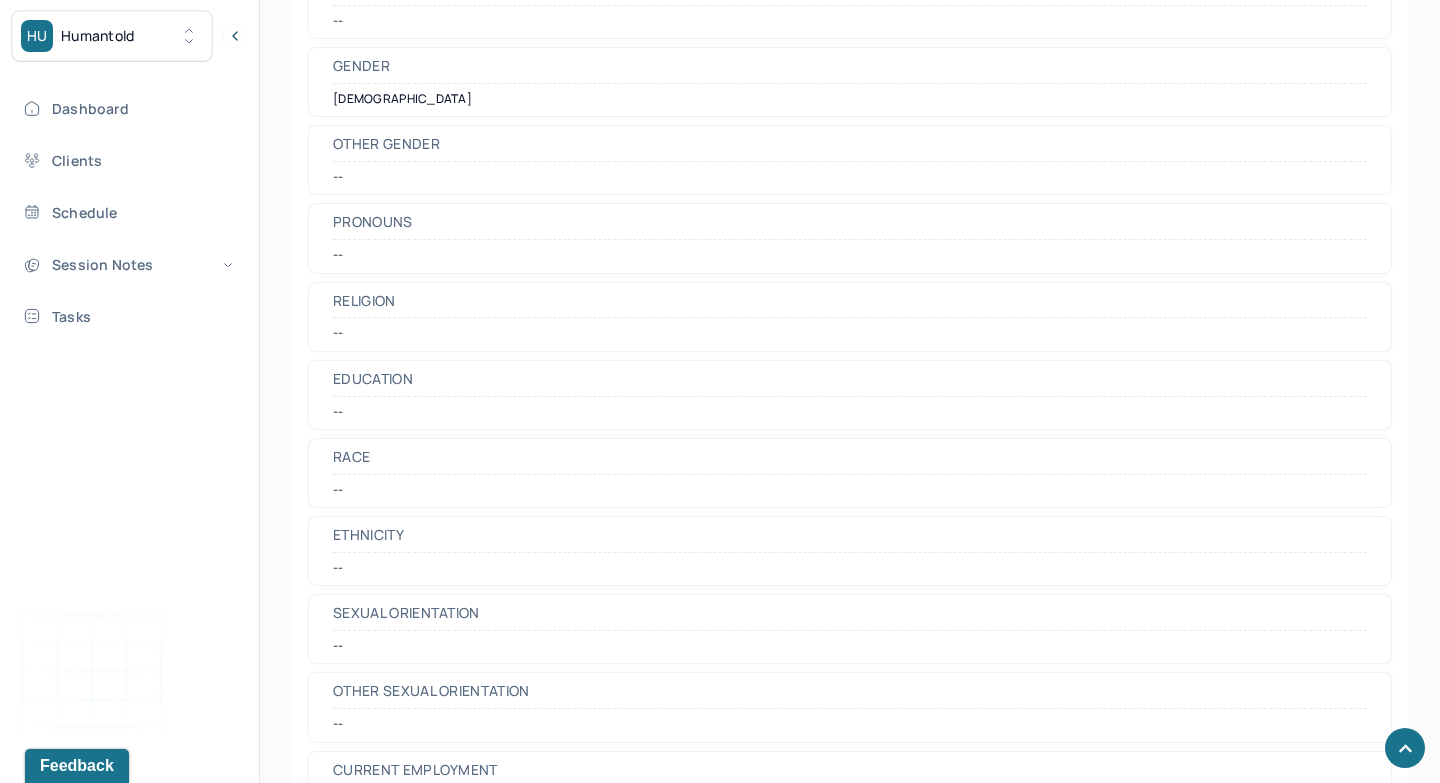 scroll, scrollTop: 0, scrollLeft: 0, axis: both 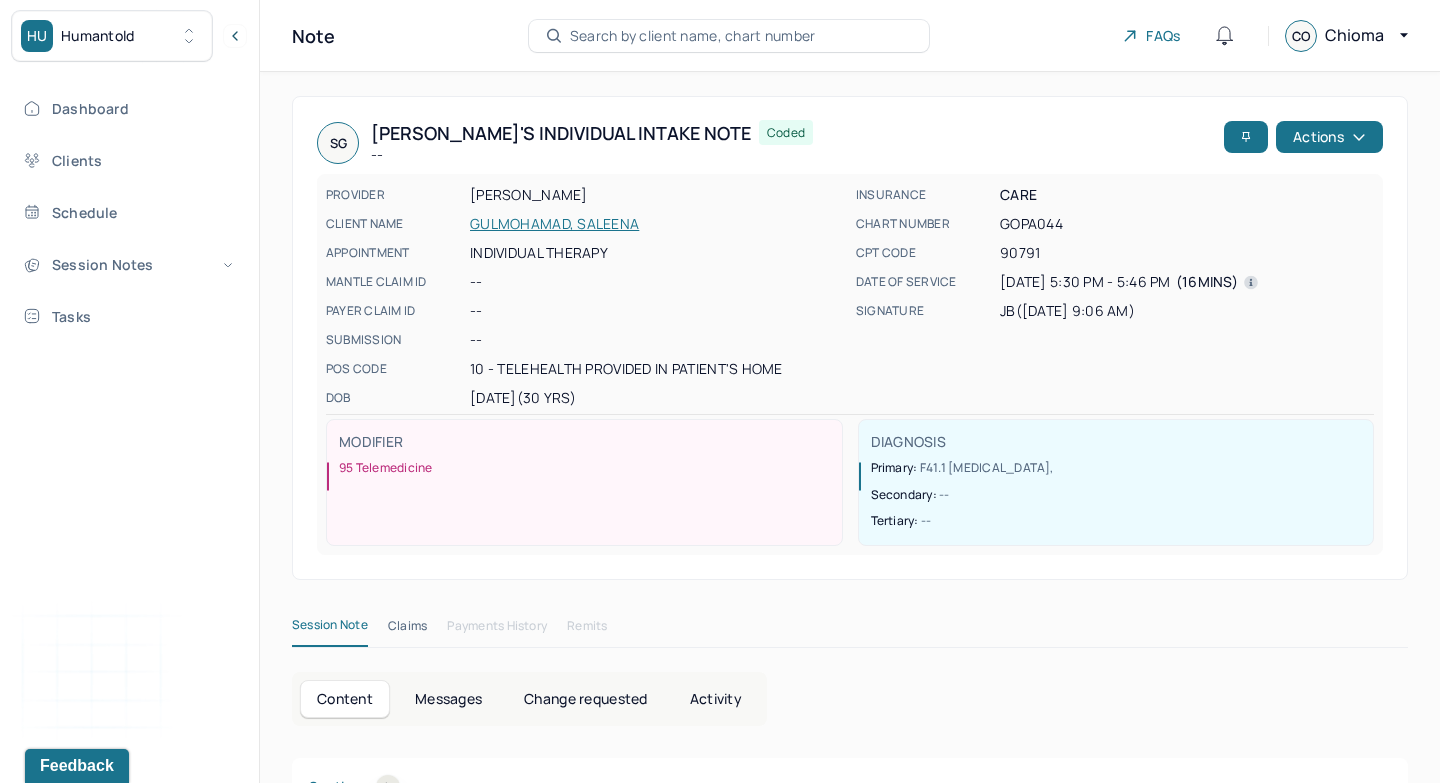 drag, startPoint x: 667, startPoint y: 213, endPoint x: 339, endPoint y: 228, distance: 328.3428 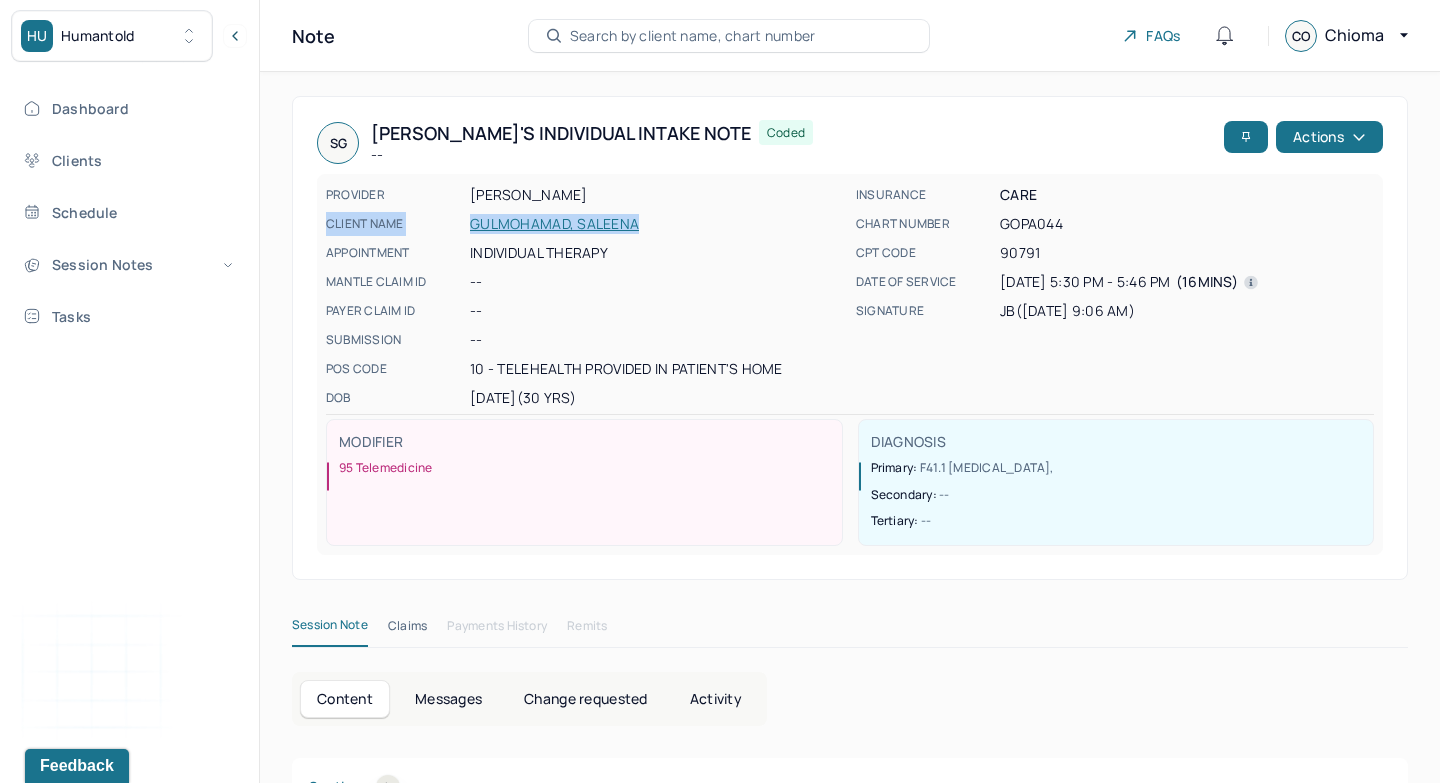 drag, startPoint x: 328, startPoint y: 225, endPoint x: 660, endPoint y: 222, distance: 332.01355 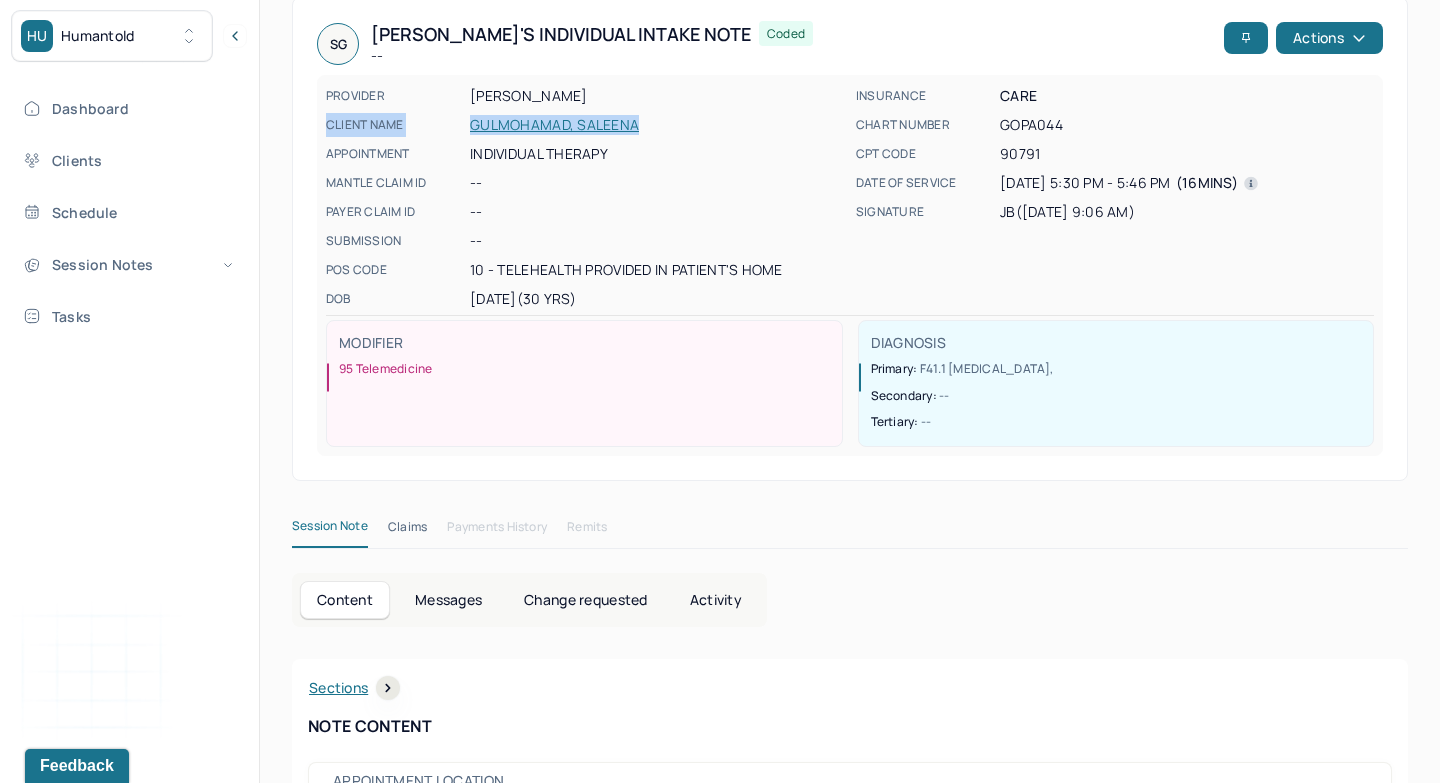 scroll, scrollTop: 0, scrollLeft: 0, axis: both 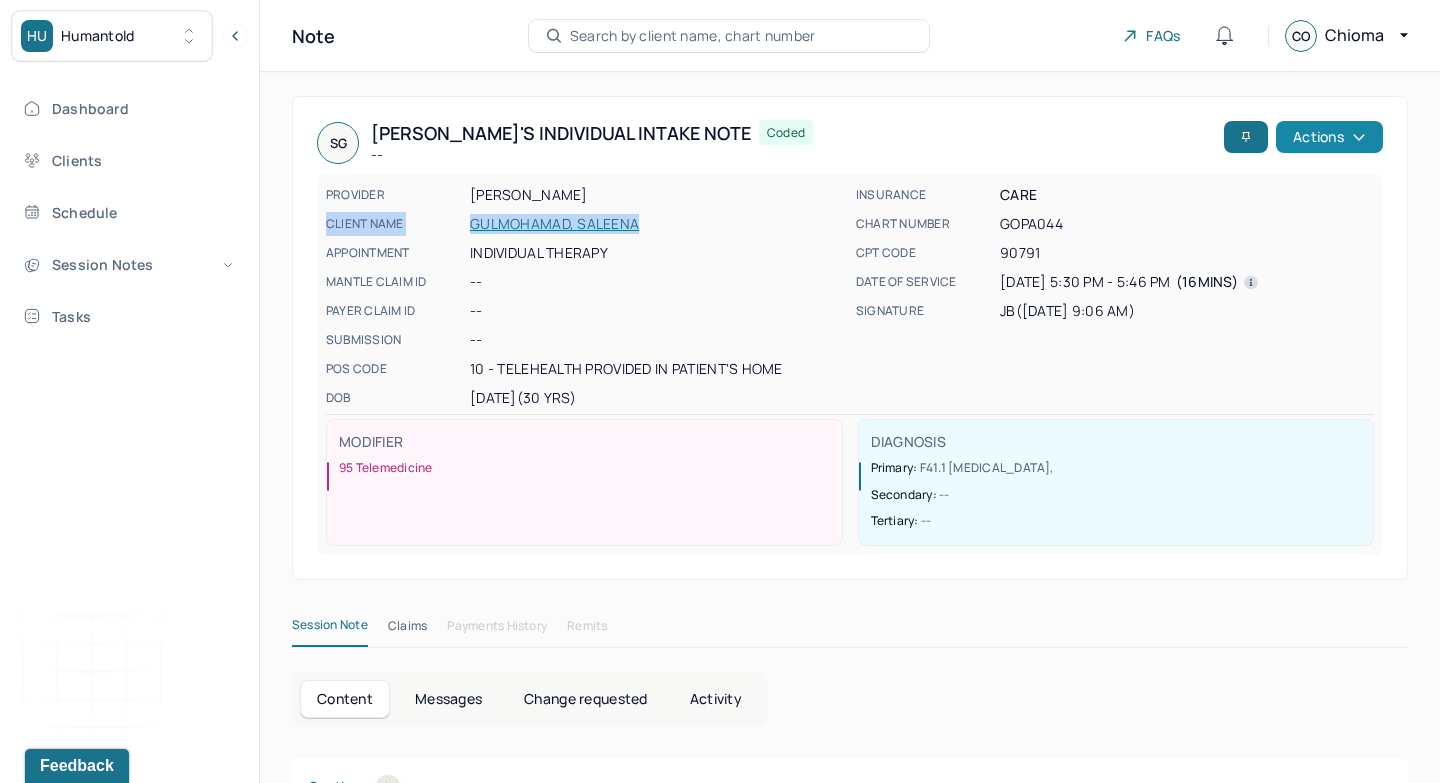 click on "Actions" at bounding box center [1329, 137] 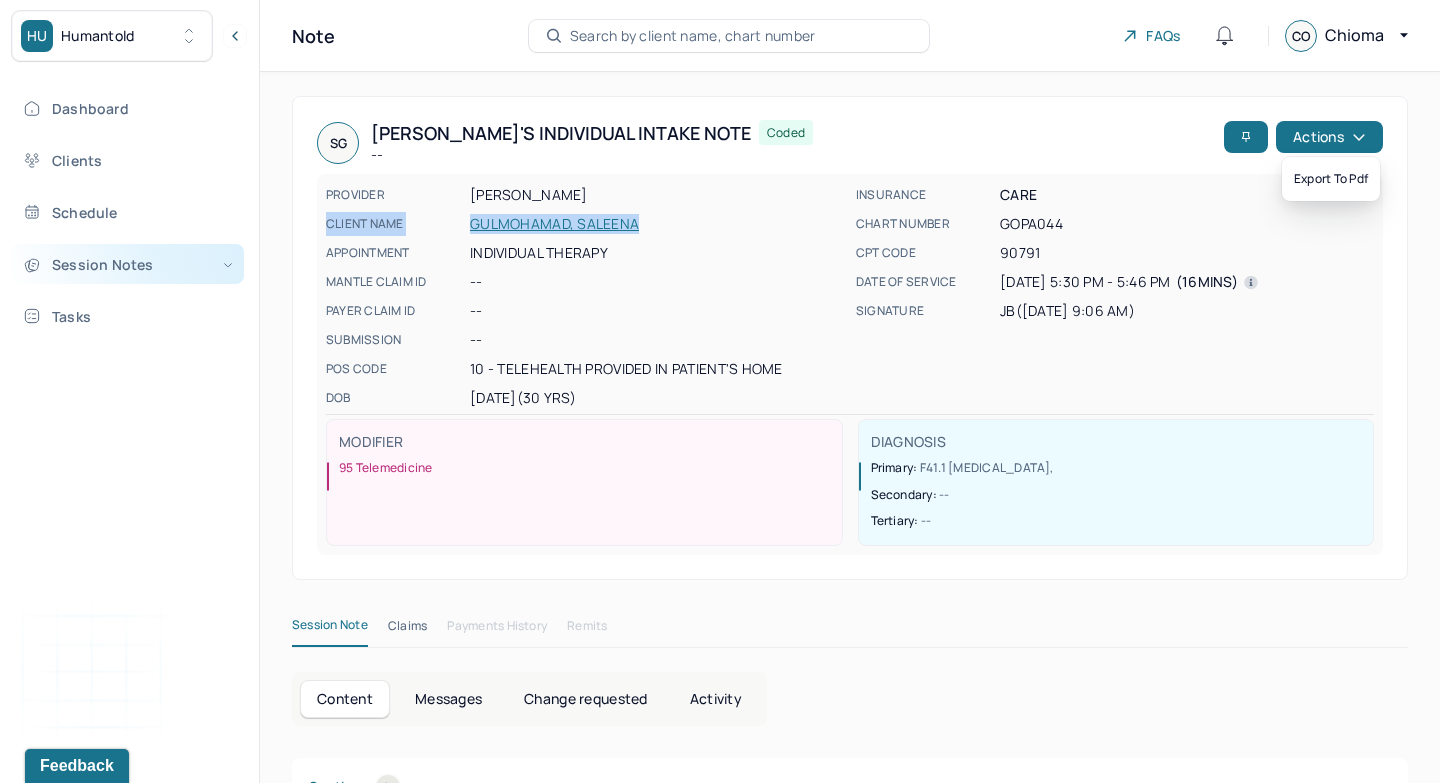 click on "Session Notes" at bounding box center [128, 264] 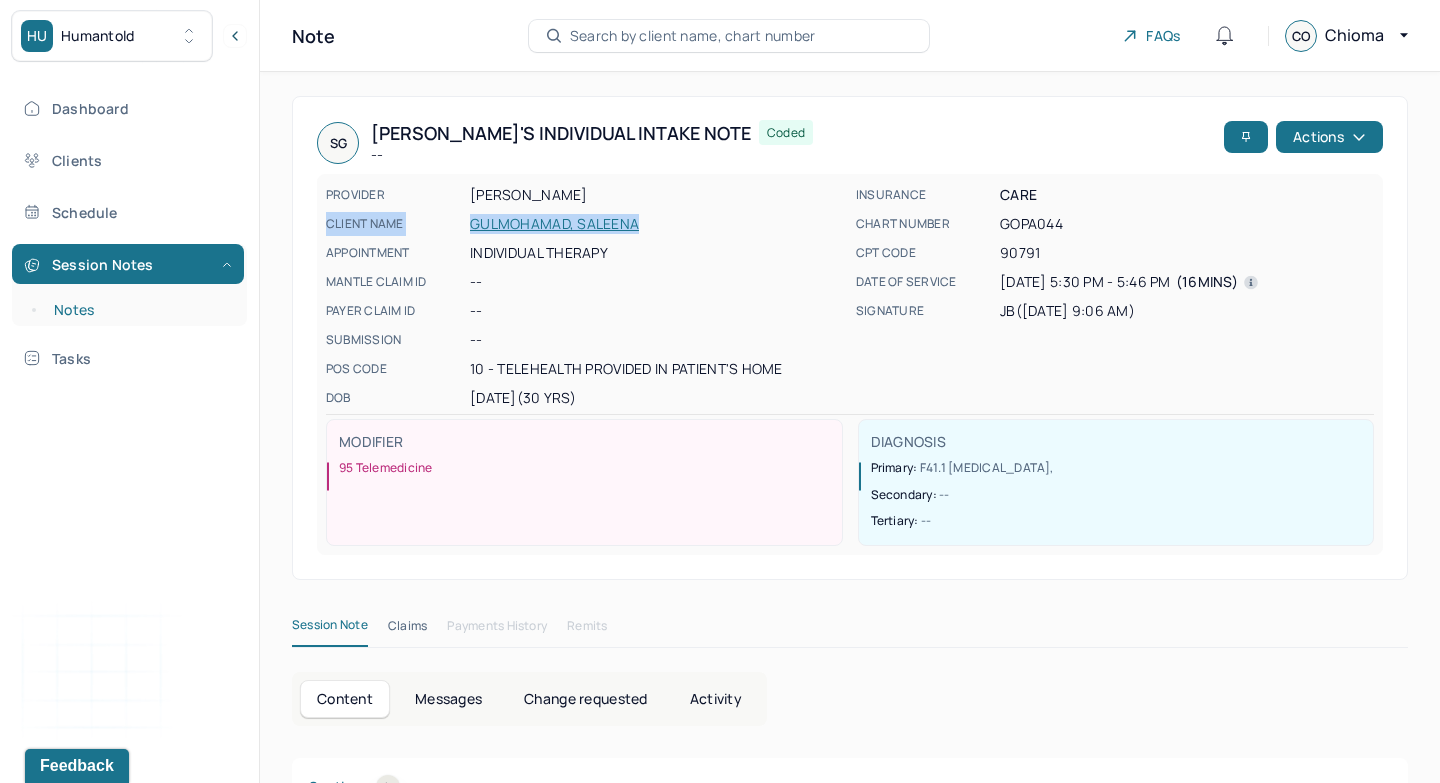 click on "Notes" at bounding box center (139, 310) 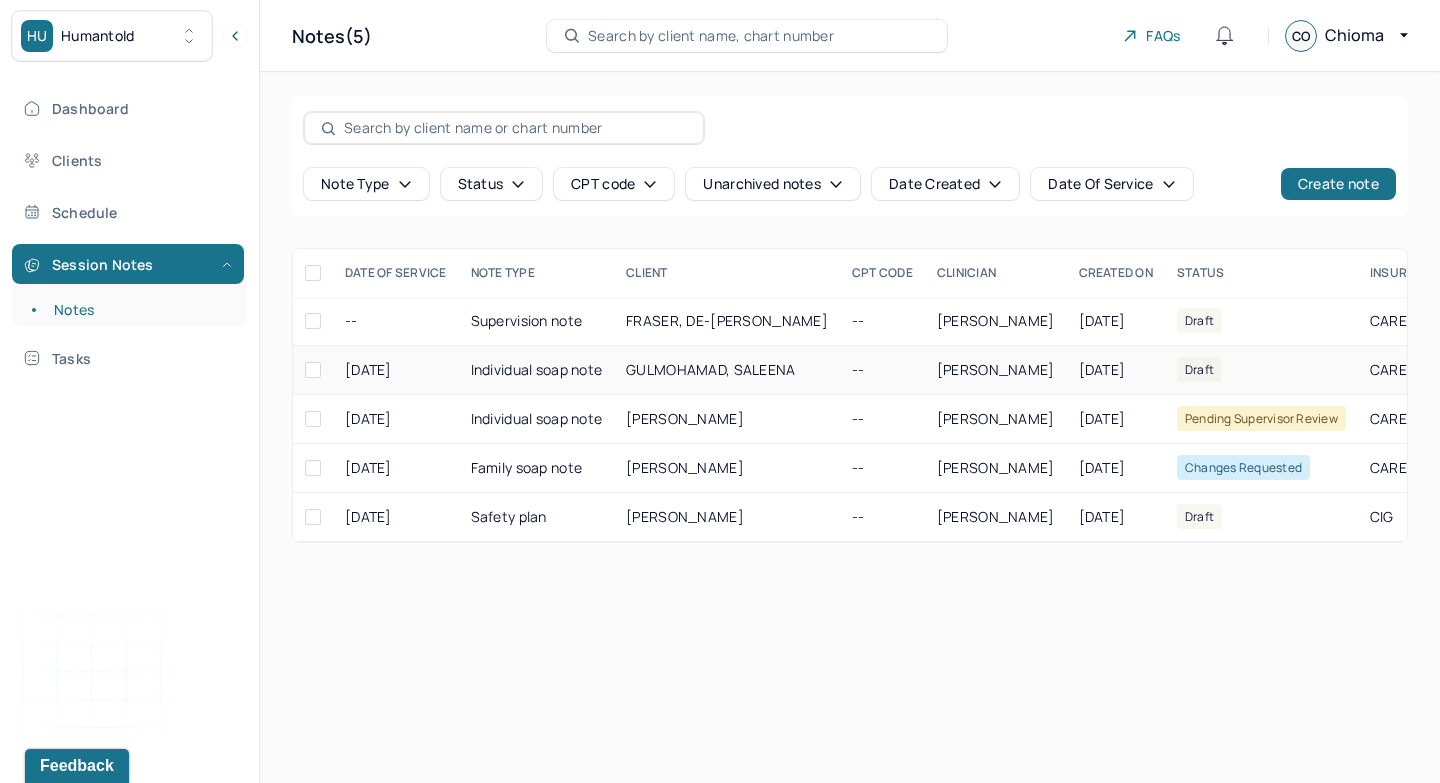 click on "GULMOHAMAD, SALEENA" at bounding box center (710, 369) 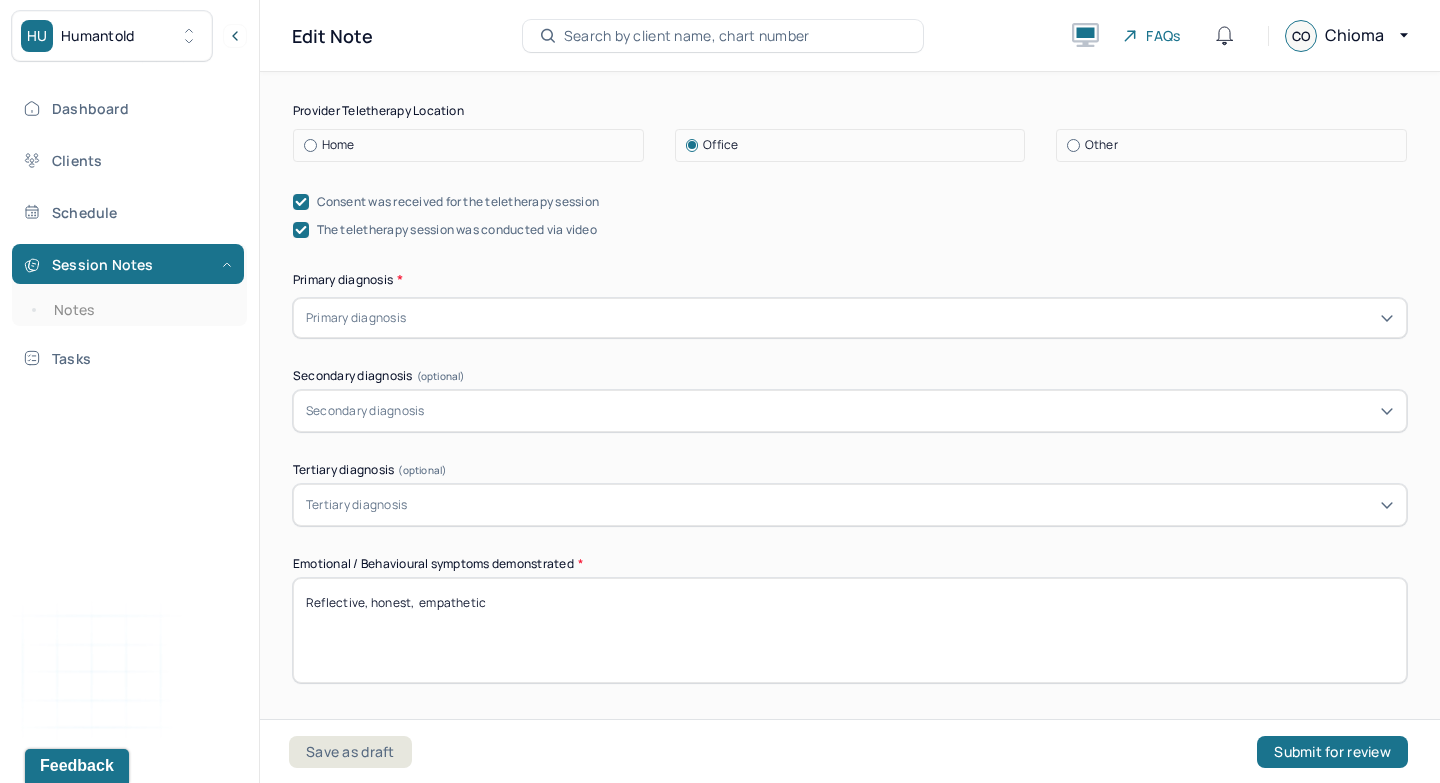 scroll, scrollTop: 611, scrollLeft: 0, axis: vertical 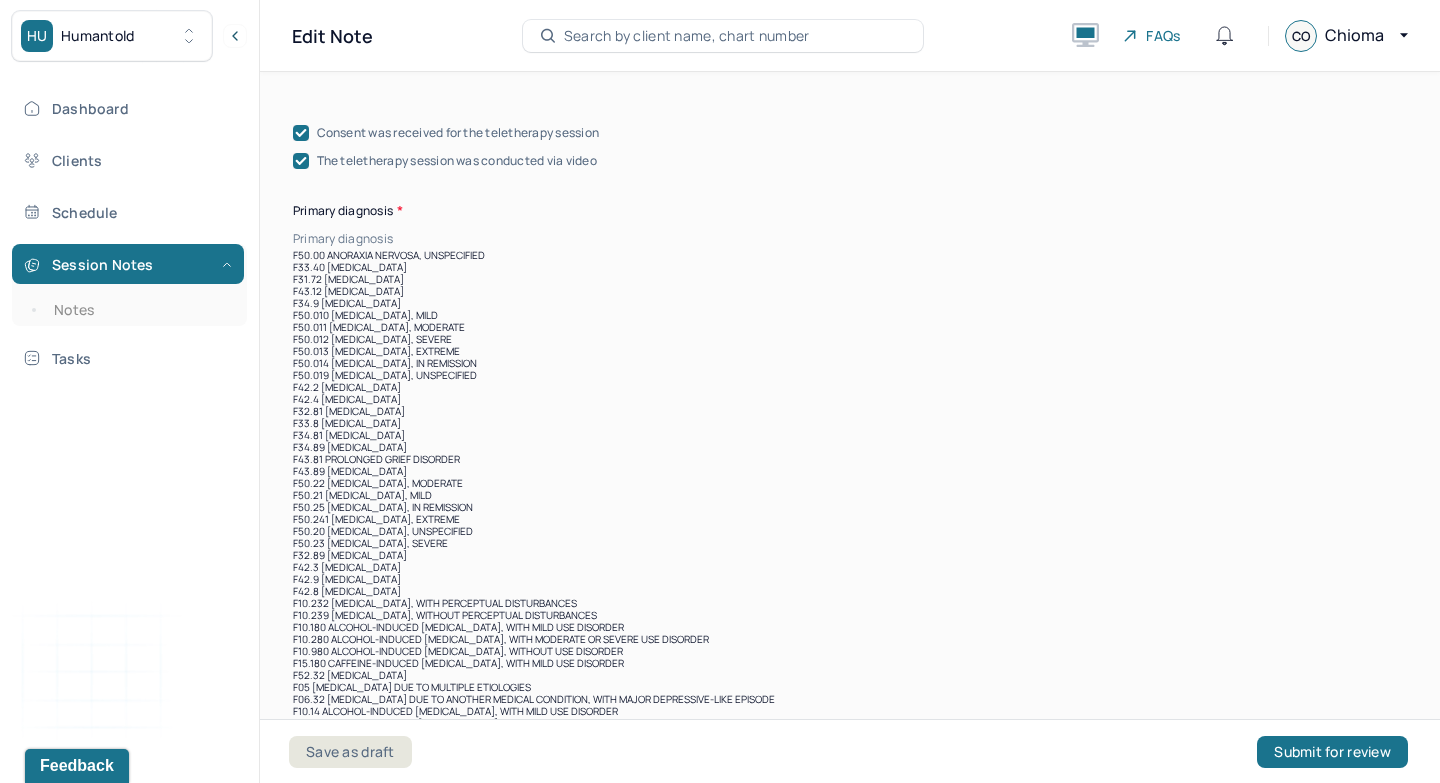 click at bounding box center [902, 239] 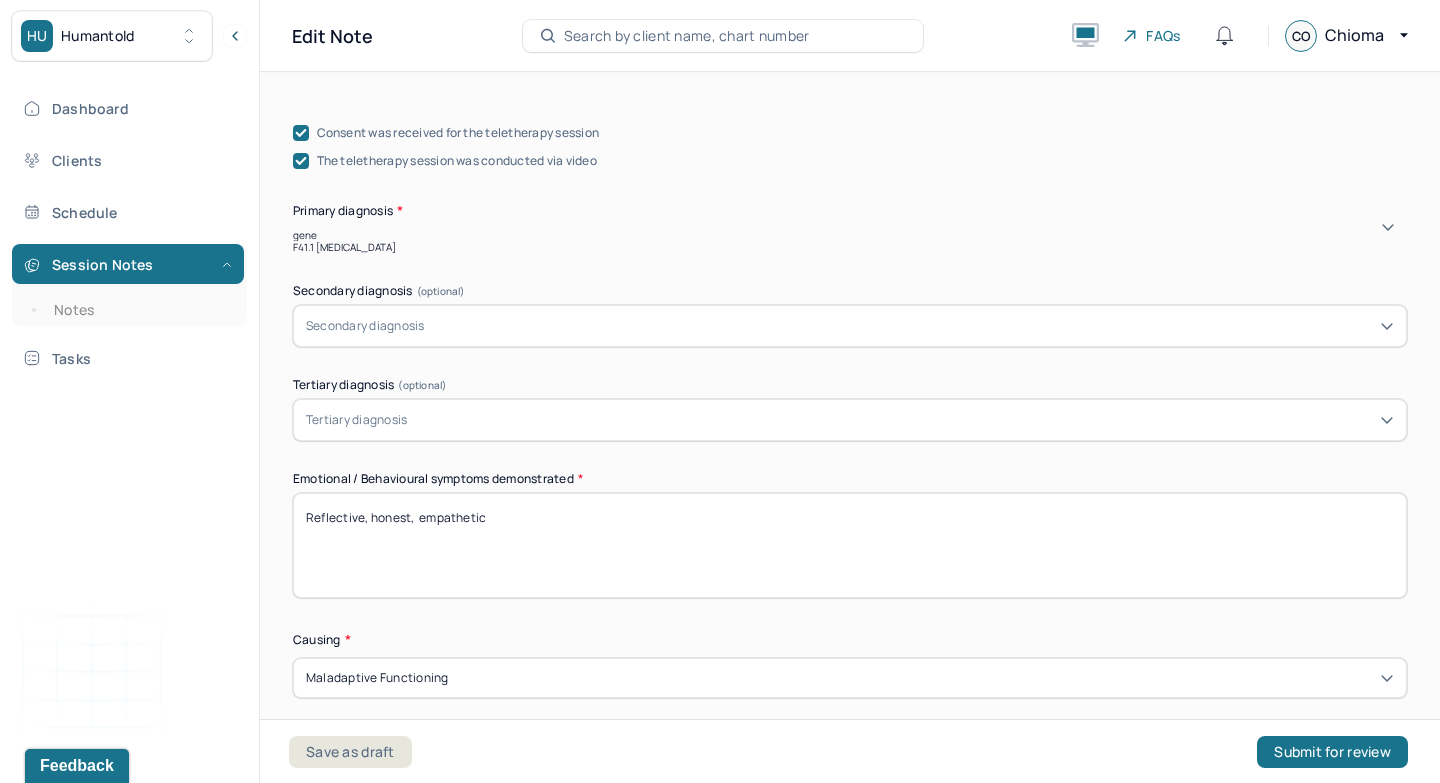 type on "gener" 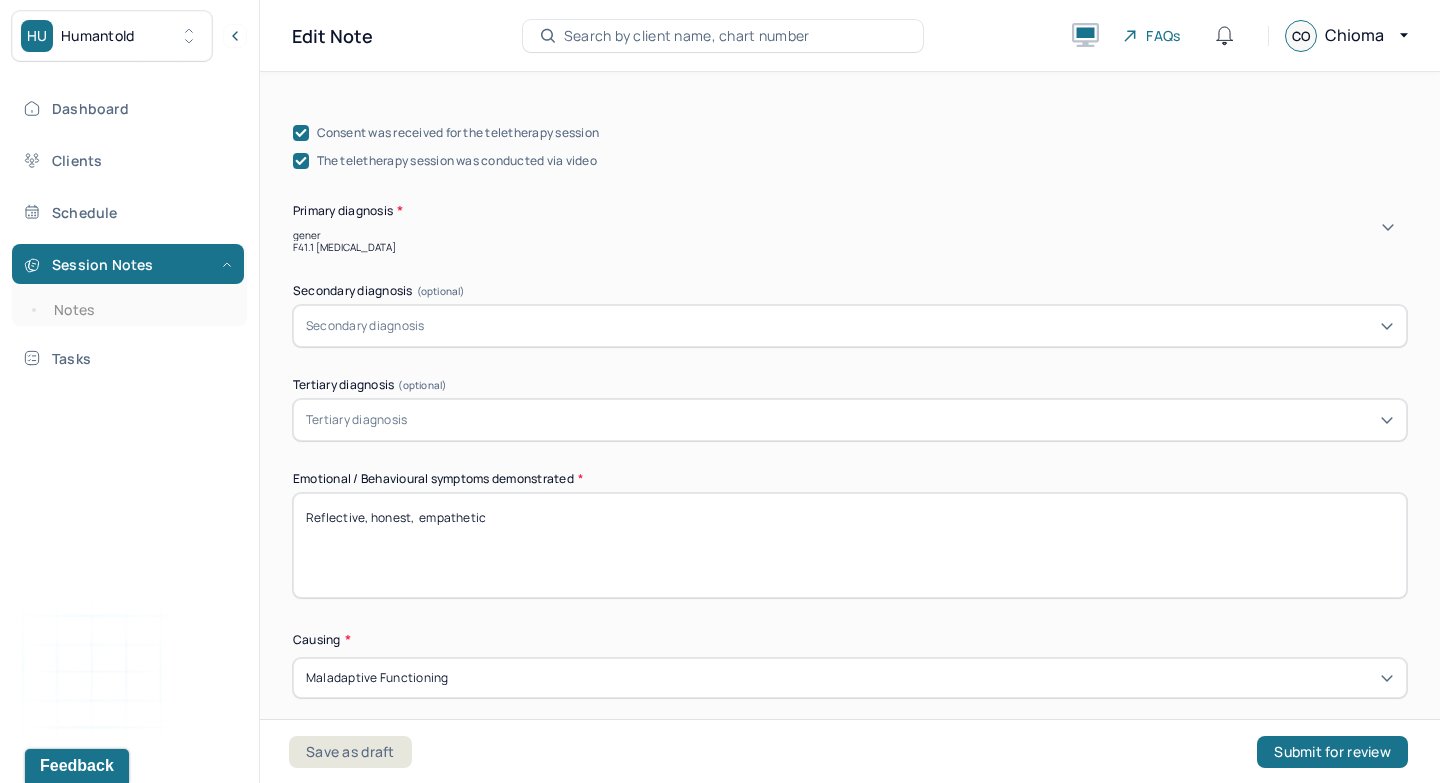 click on "F41.1 GENERALIZED ANXIETY DISORDER" at bounding box center [850, 247] 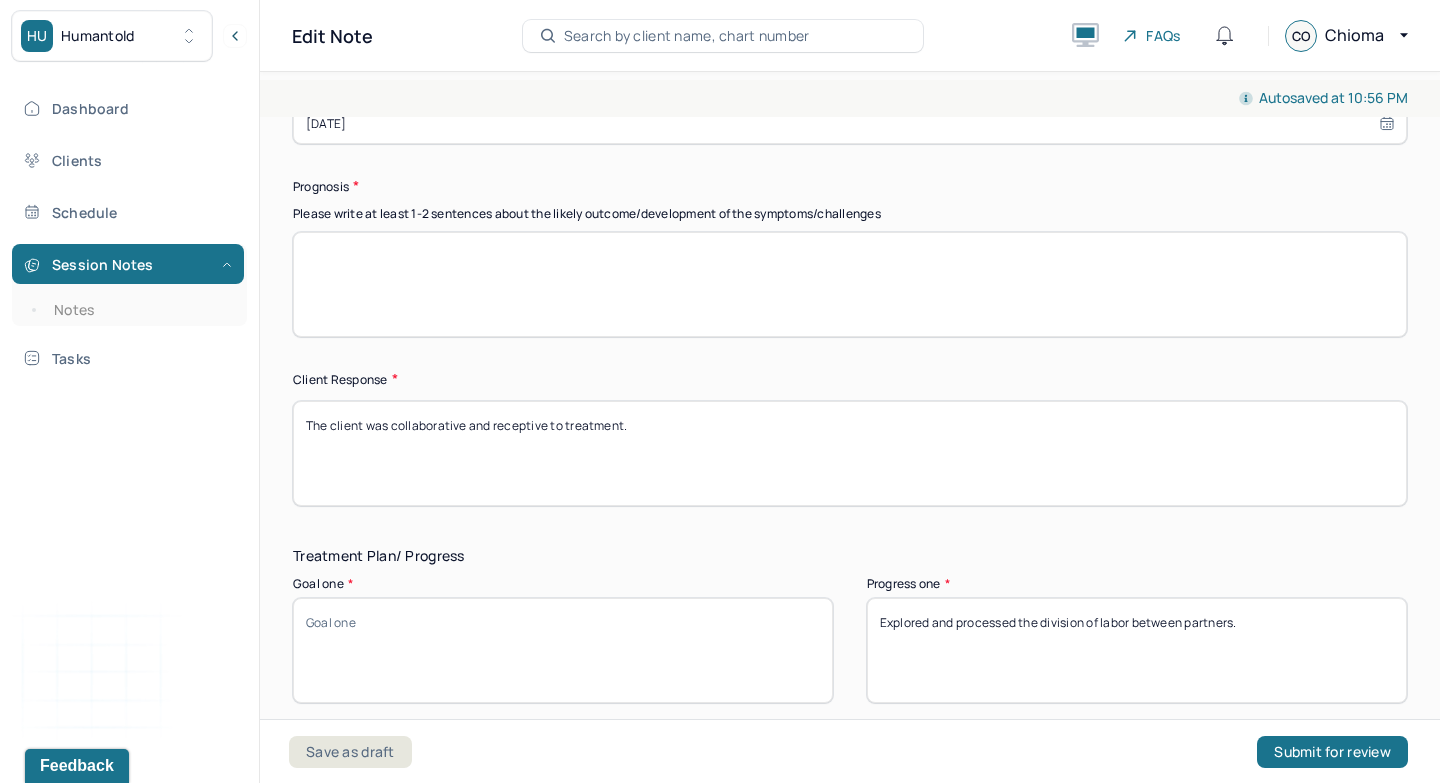 scroll, scrollTop: 2889, scrollLeft: 0, axis: vertical 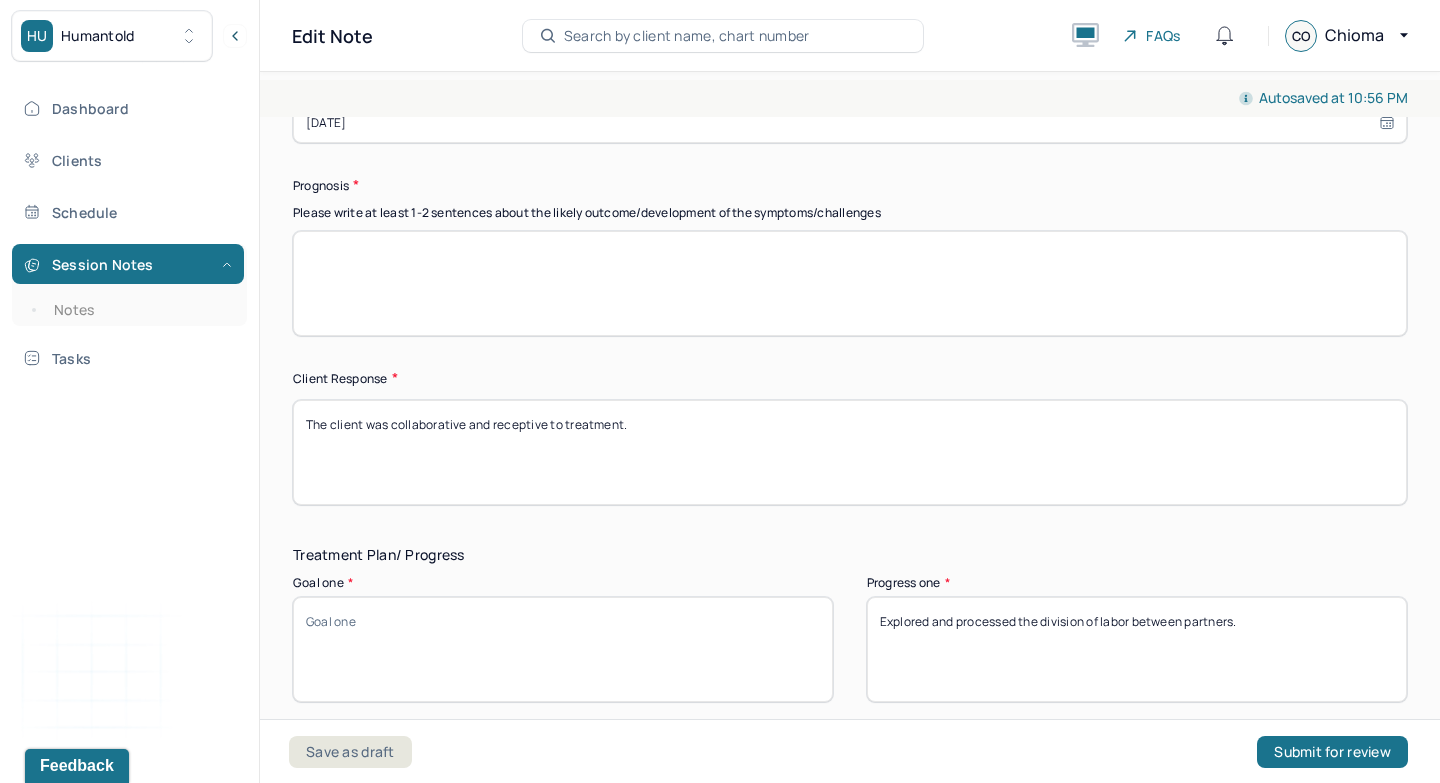 click at bounding box center (850, 283) 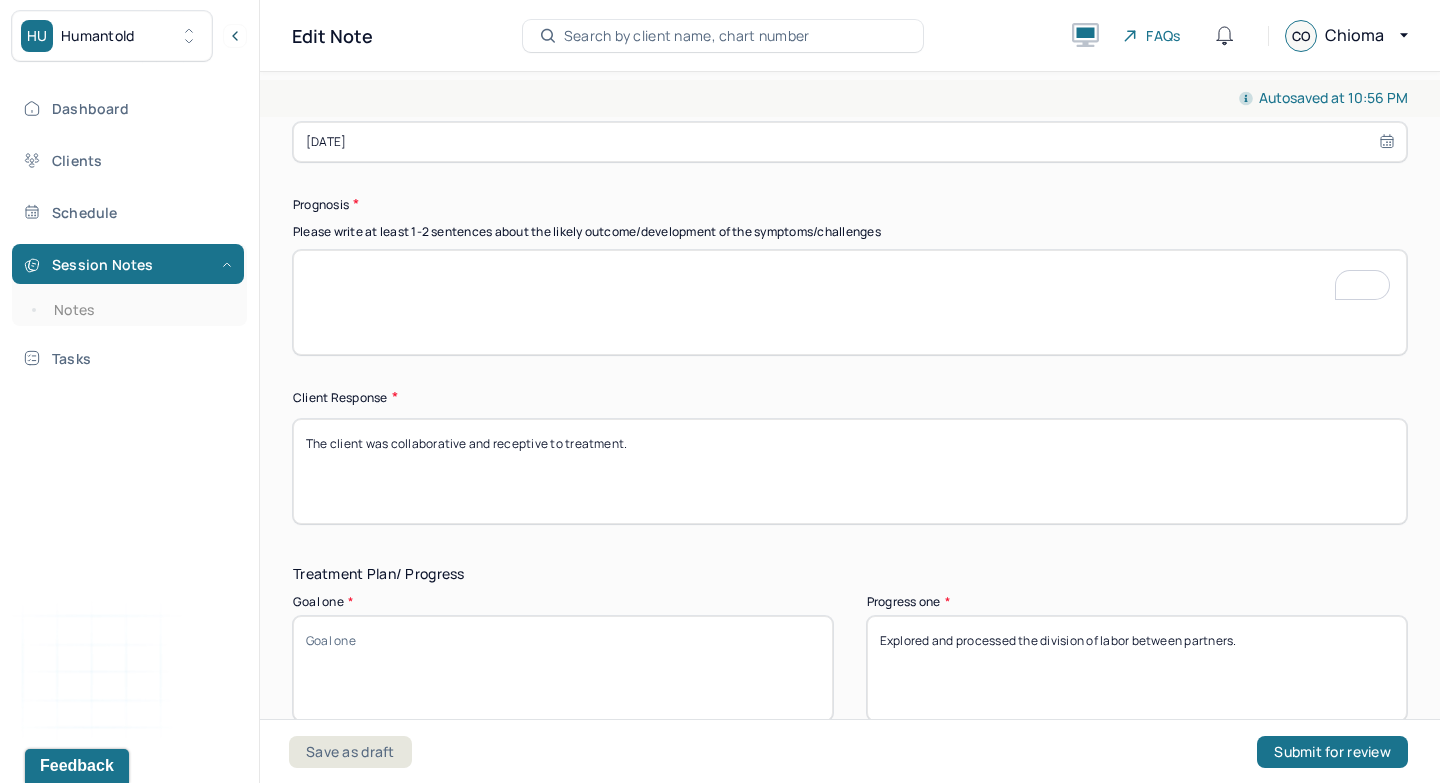 paste on "Clients prognosis is good due to awareness of symptoms, medication history and motivation to be in therapy." 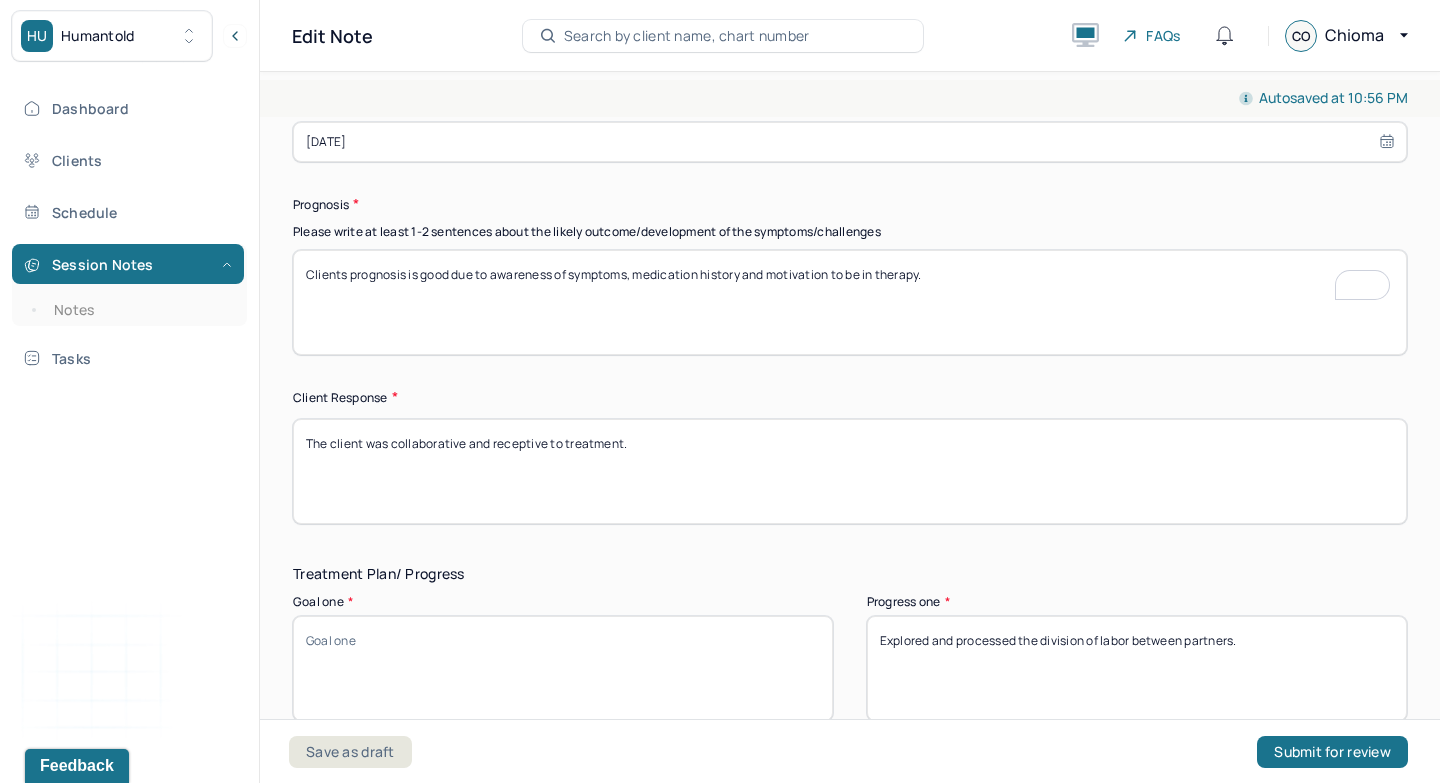 scroll, scrollTop: 2889, scrollLeft: 0, axis: vertical 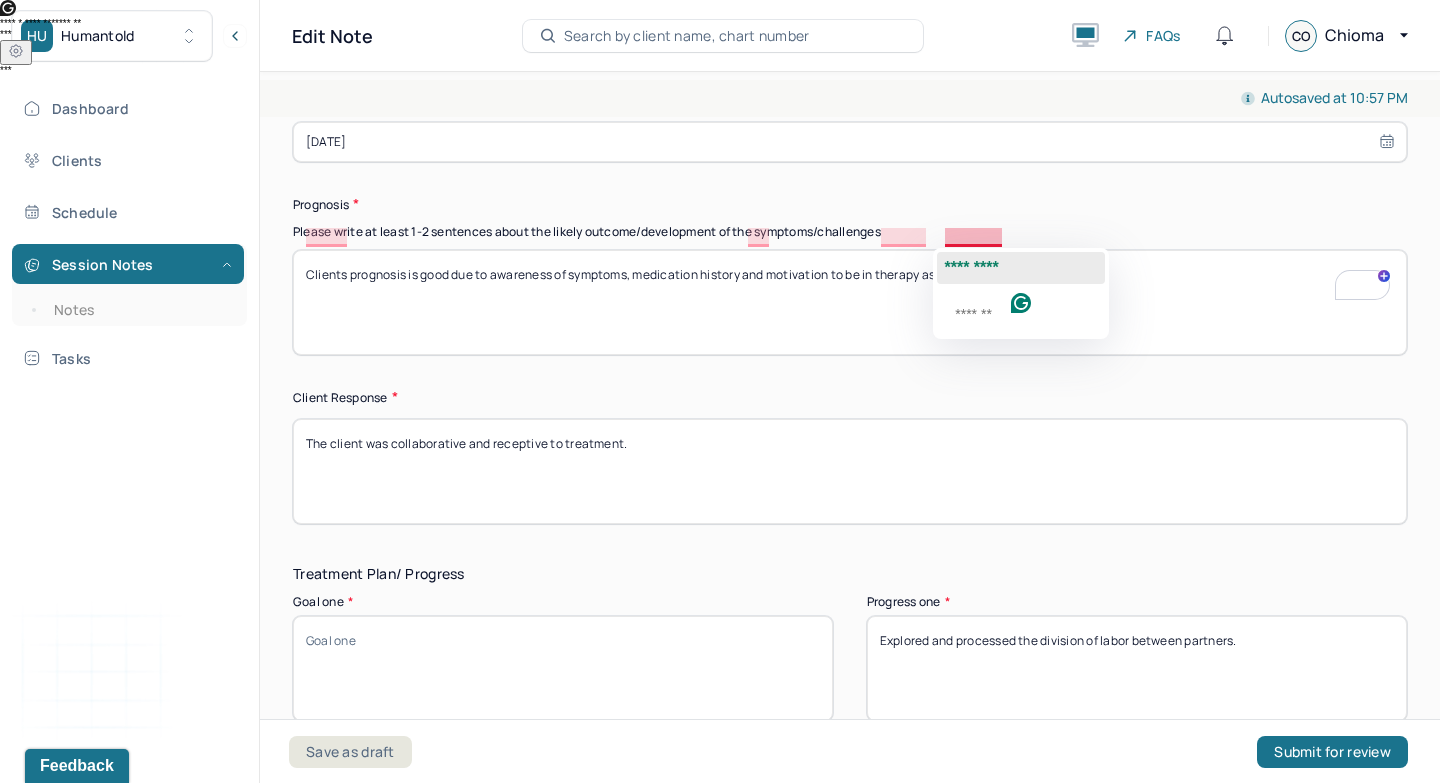 click on "*********" 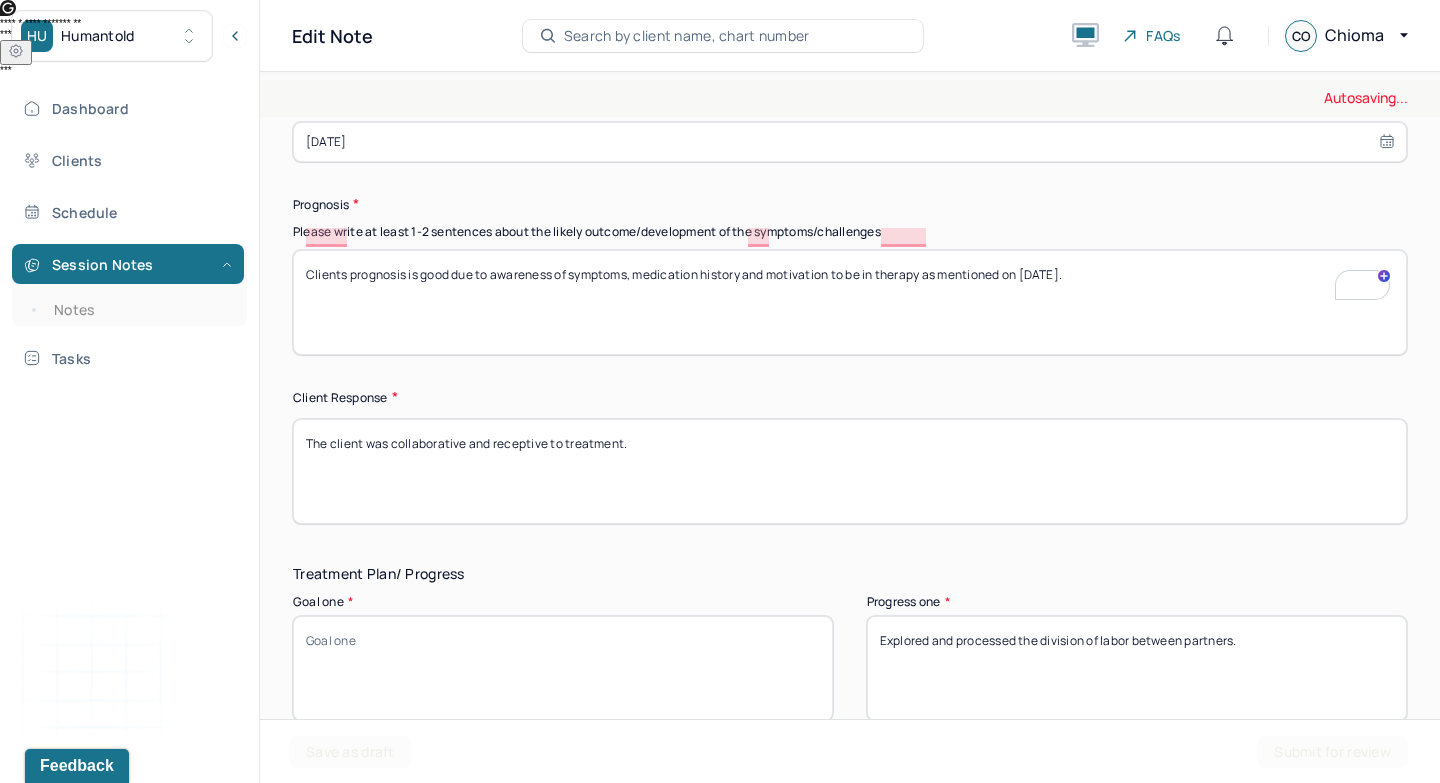 scroll, scrollTop: 3224, scrollLeft: 0, axis: vertical 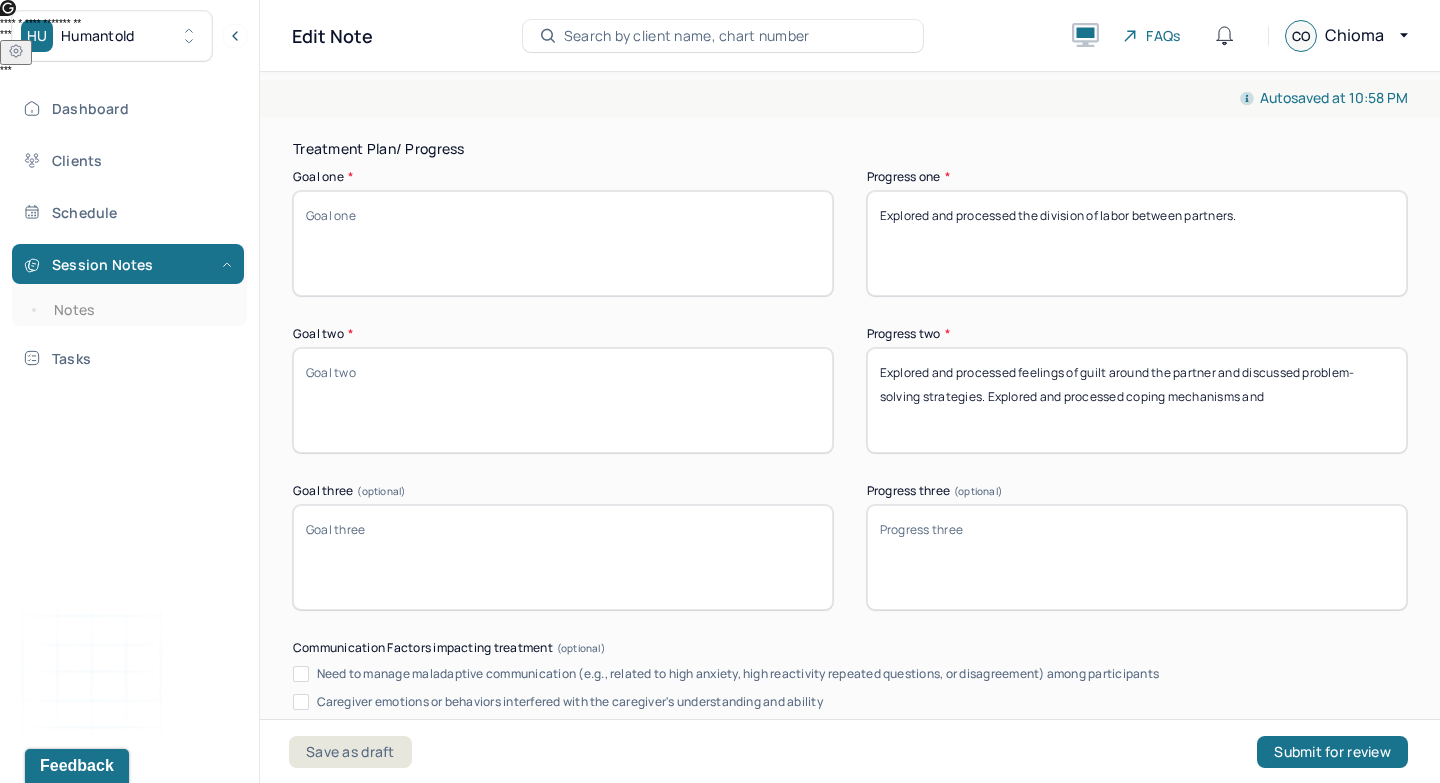 type on "Clients prognosis is good due to awareness of symptoms, medication history and motivation to be in therapy as mentioned on 6/23/25." 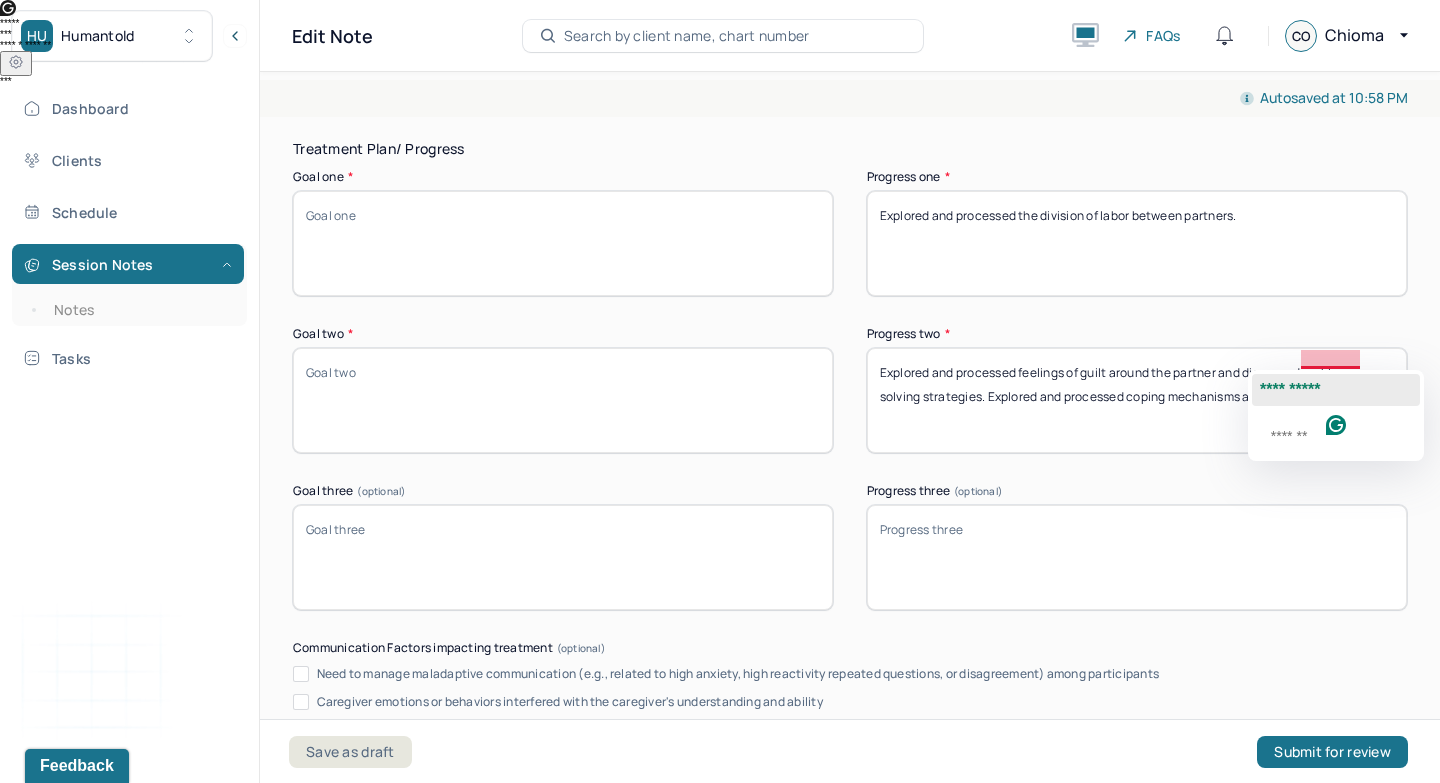 click on "**********" 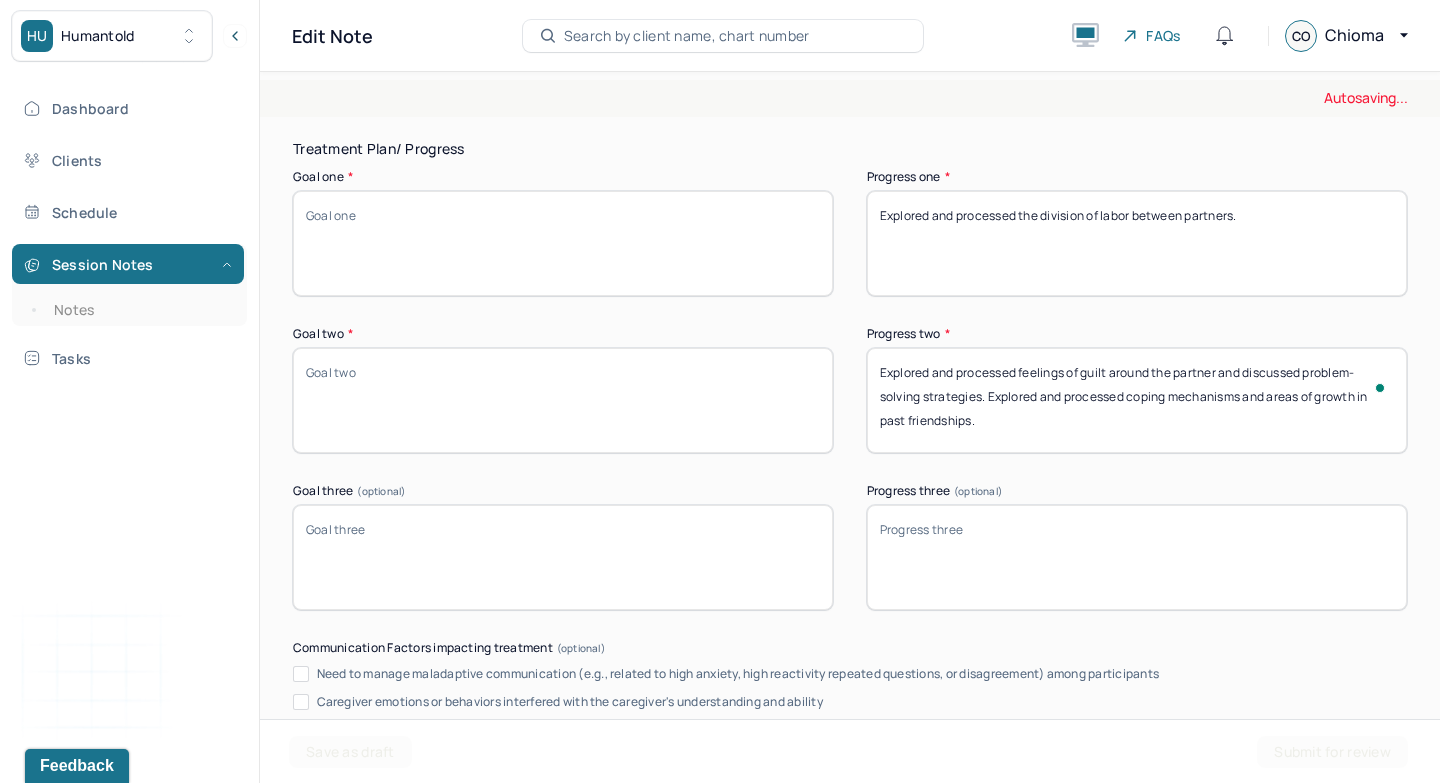click on "Explored and processed feelings of guilt around the partner and discussed problem-solving strategies. Explored and processed coping mechanisms and  relfections" at bounding box center [1137, 400] 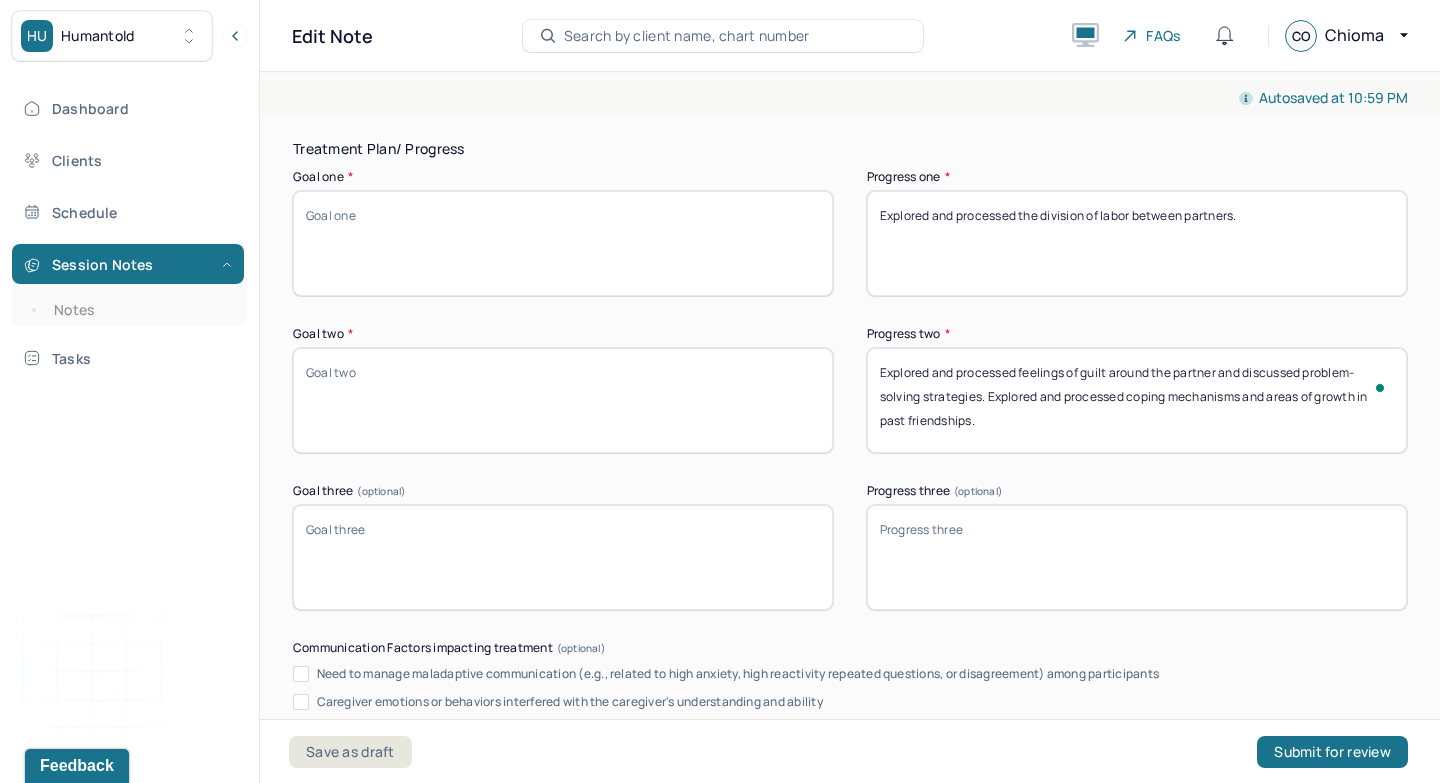 click on "Explored and processed feelings of guilt around the partner and discussed problem-solving strategies. Explored and processed coping mechanisms and areas of growth in past friendships." at bounding box center (1137, 400) 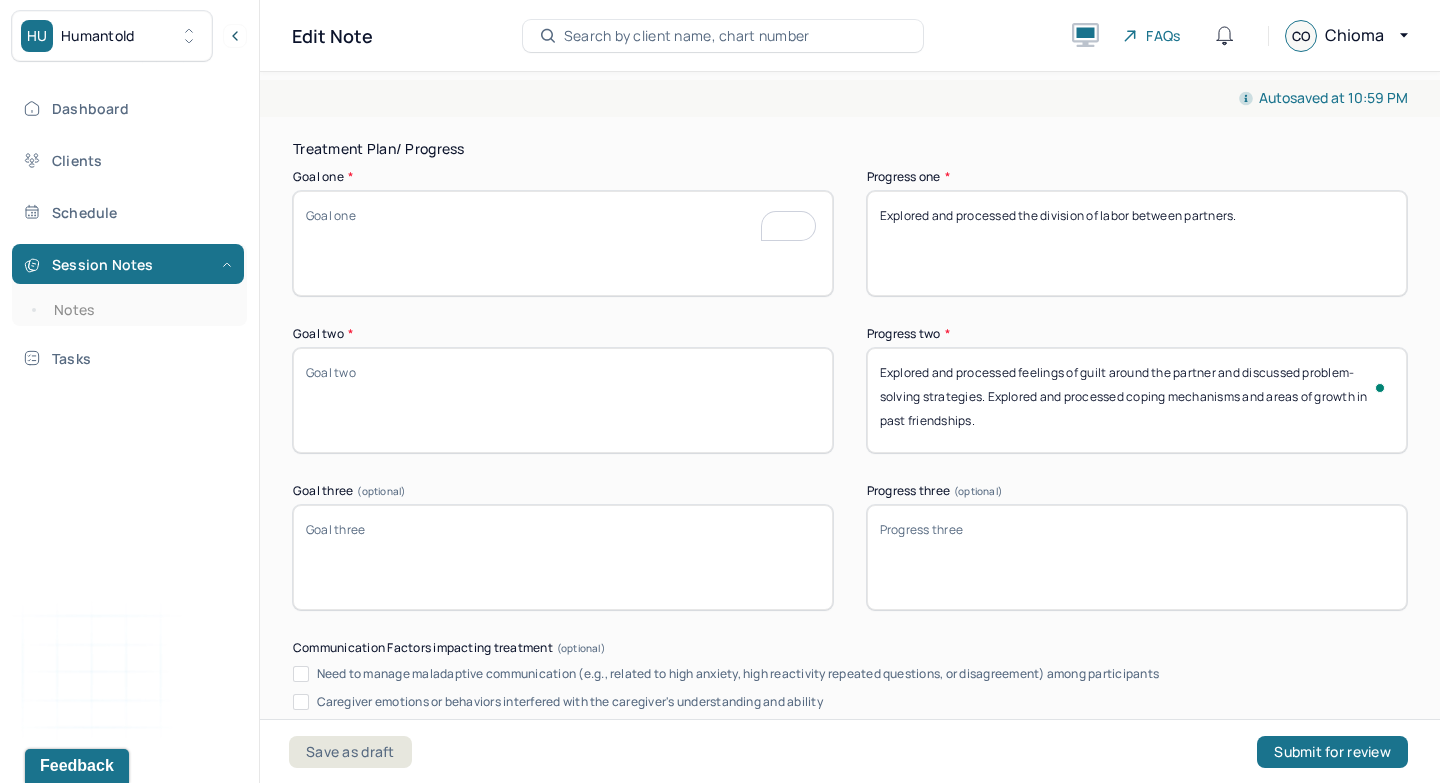 paste on "Improve relationships." 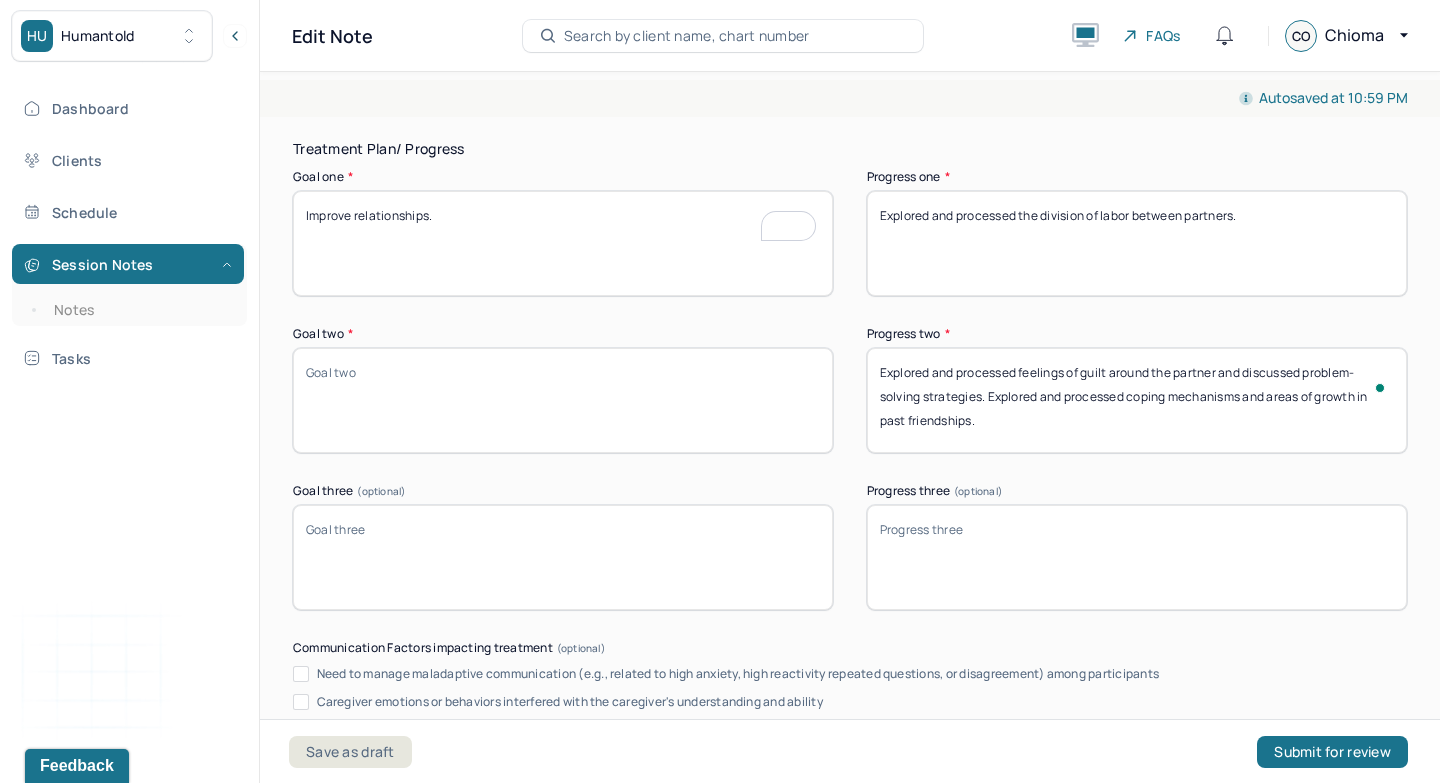 scroll, scrollTop: 3314, scrollLeft: 0, axis: vertical 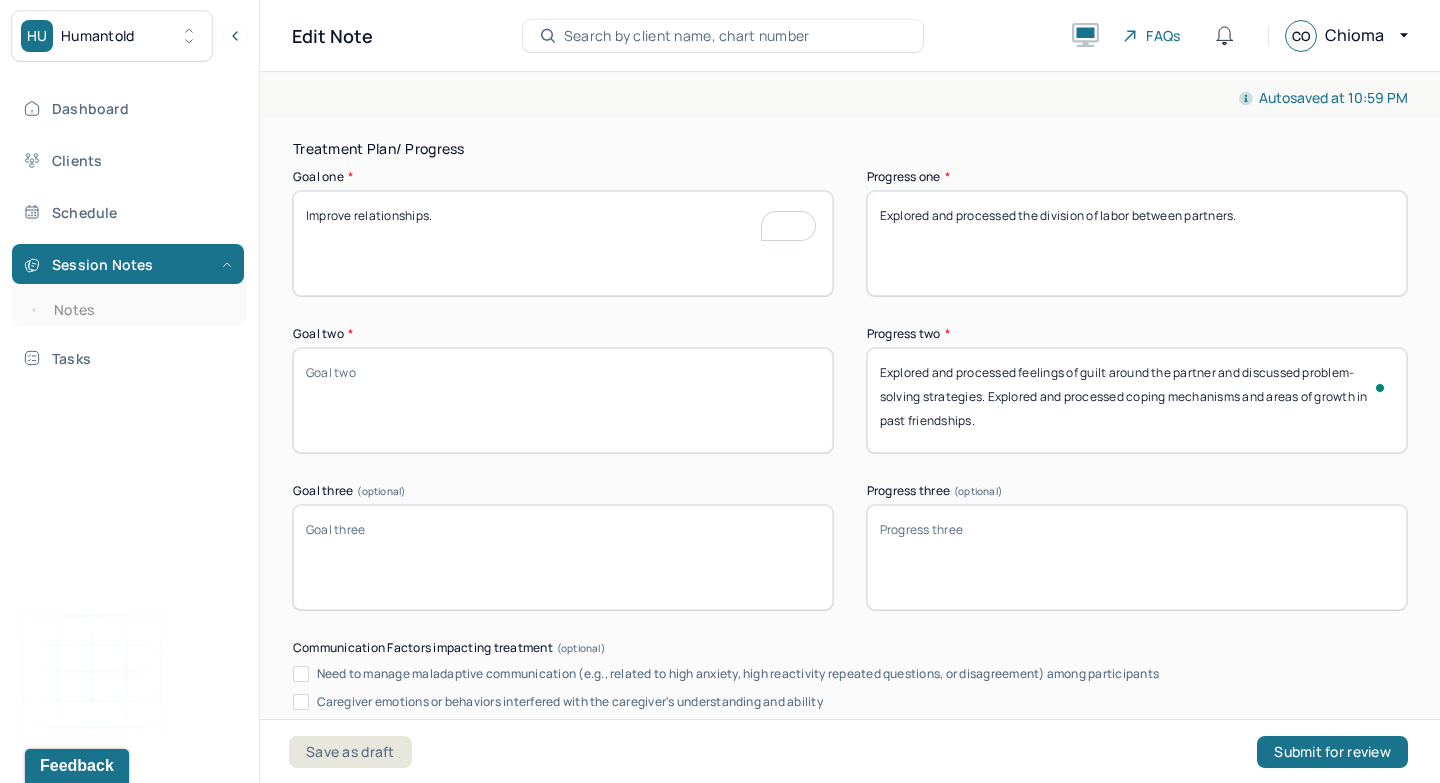 type on "Improve relationships." 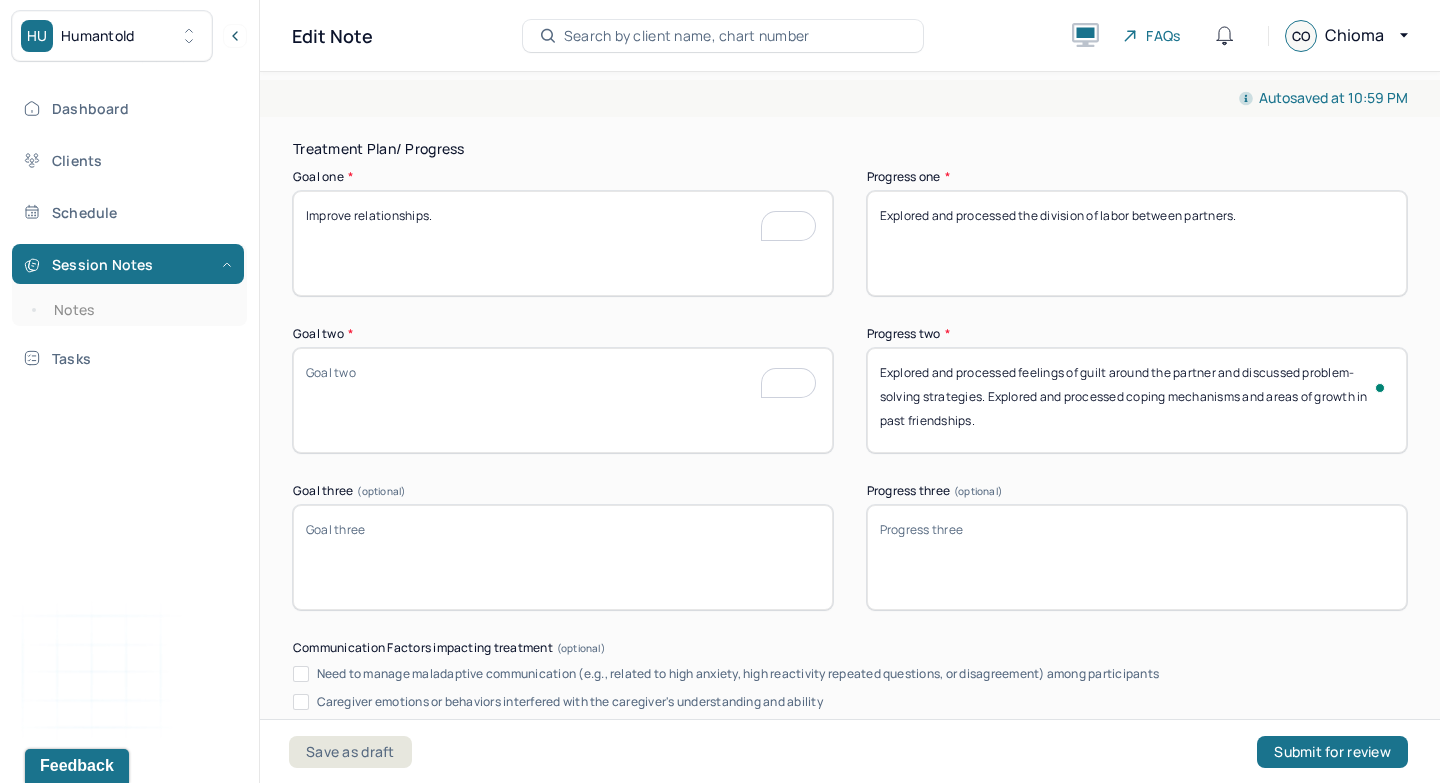 scroll, scrollTop: 3314, scrollLeft: 0, axis: vertical 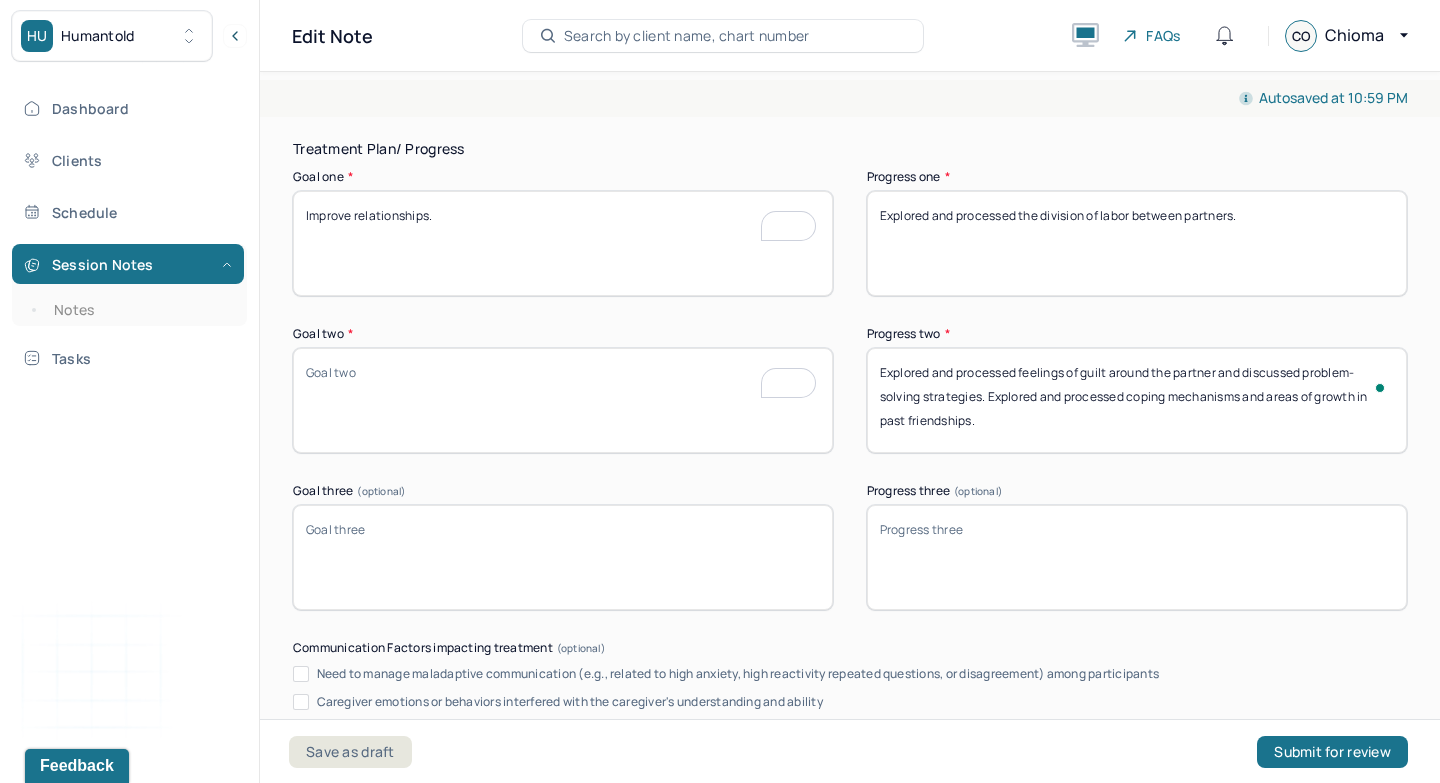 paste on "Explore childhood trauma." 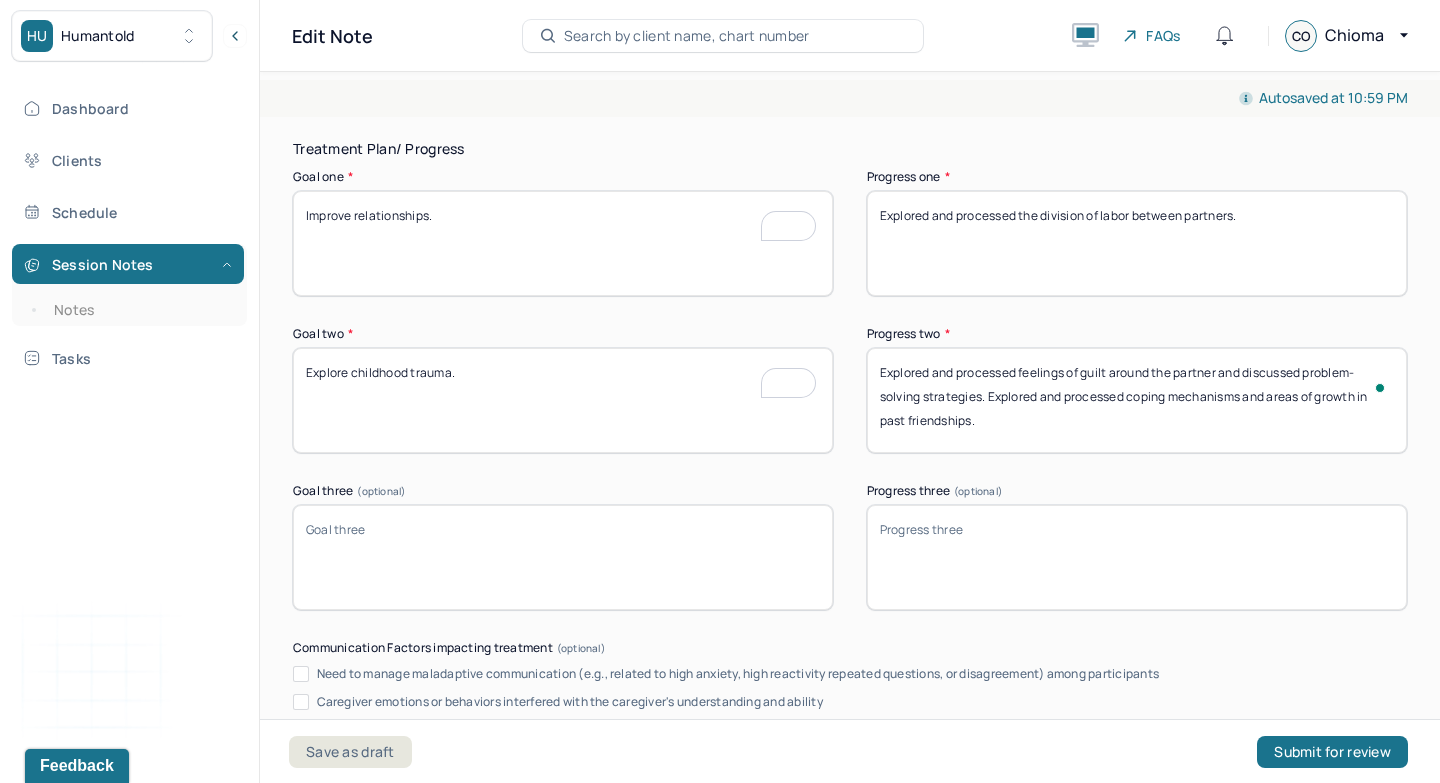type on "Explore childhood trauma." 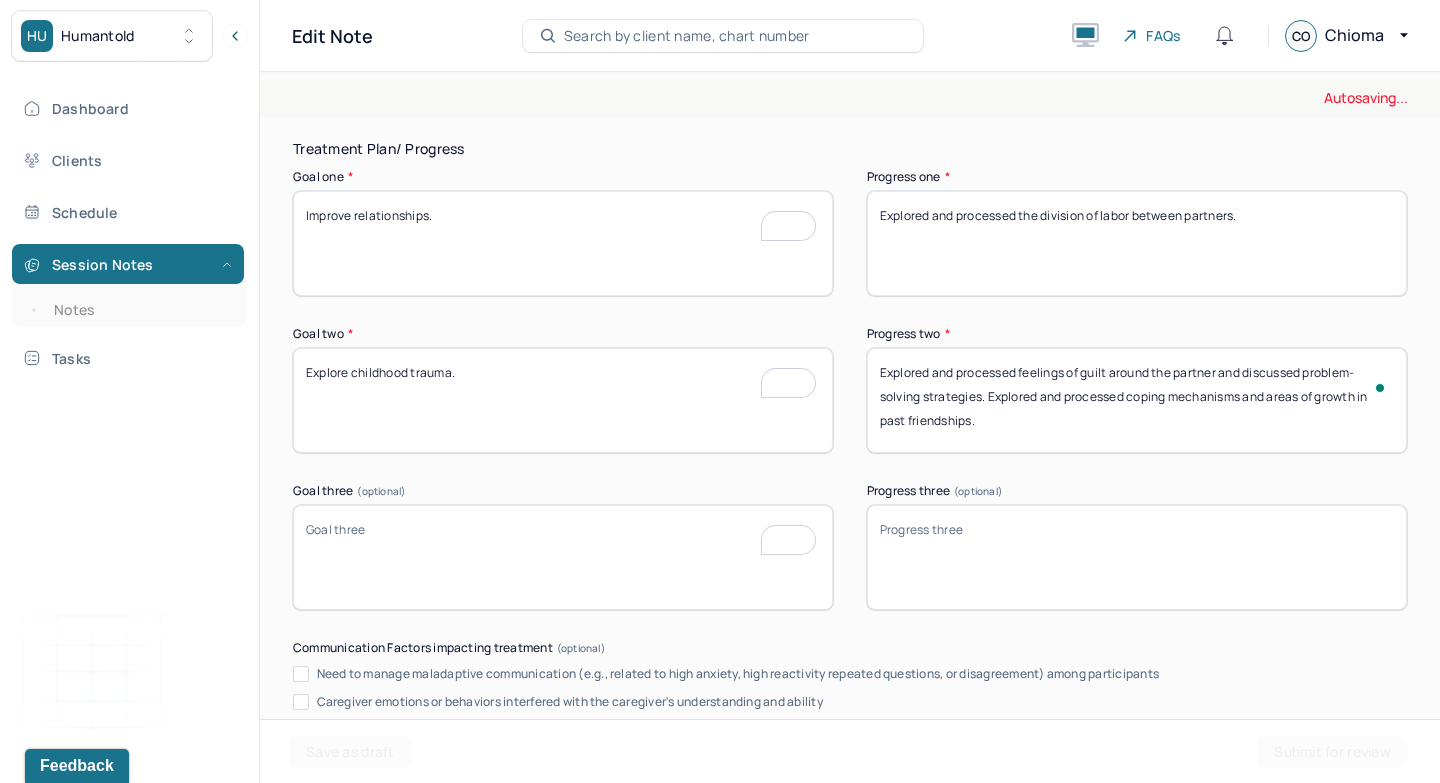 scroll, scrollTop: 3314, scrollLeft: 0, axis: vertical 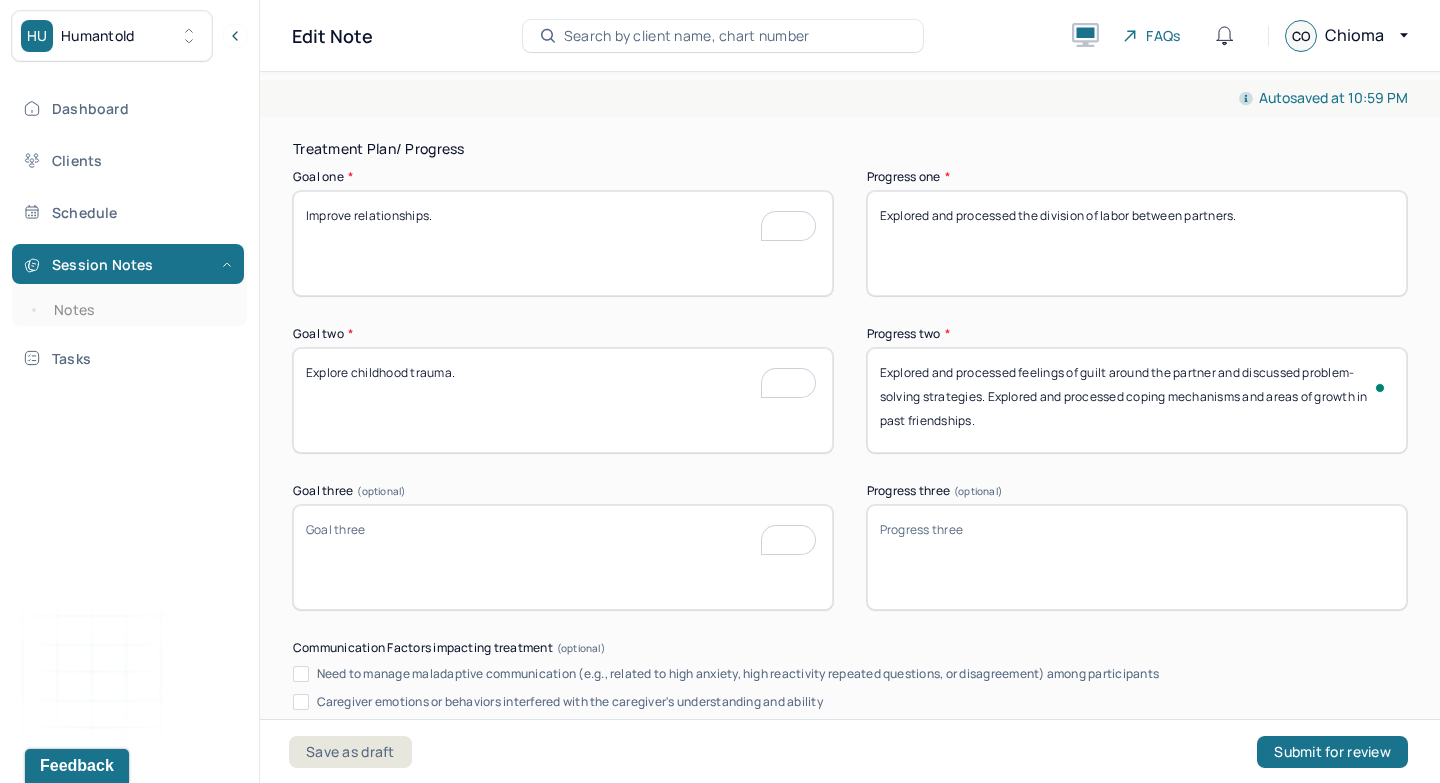 drag, startPoint x: 987, startPoint y: 357, endPoint x: 1008, endPoint y: 393, distance: 41.677334 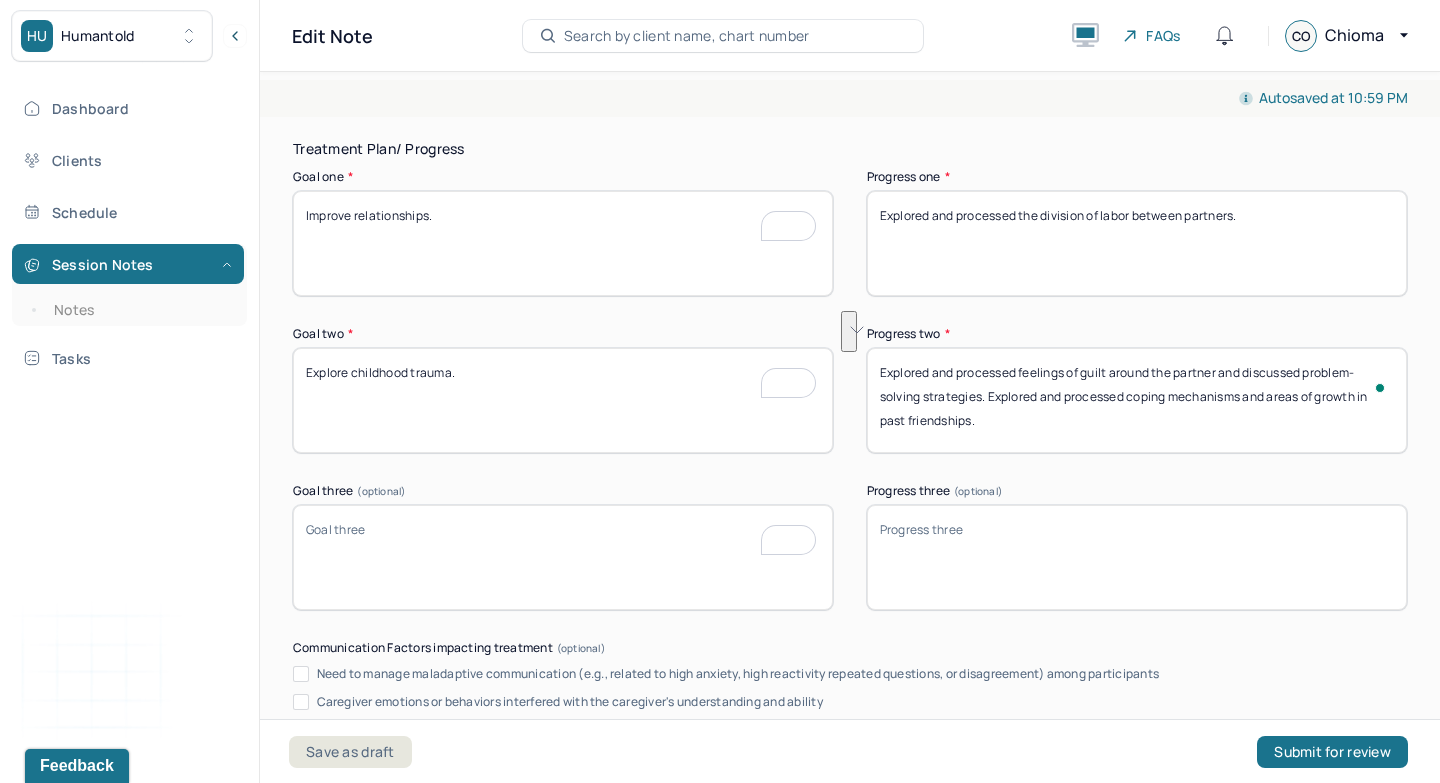 drag, startPoint x: 988, startPoint y: 360, endPoint x: 1018, endPoint y: 388, distance: 41.036568 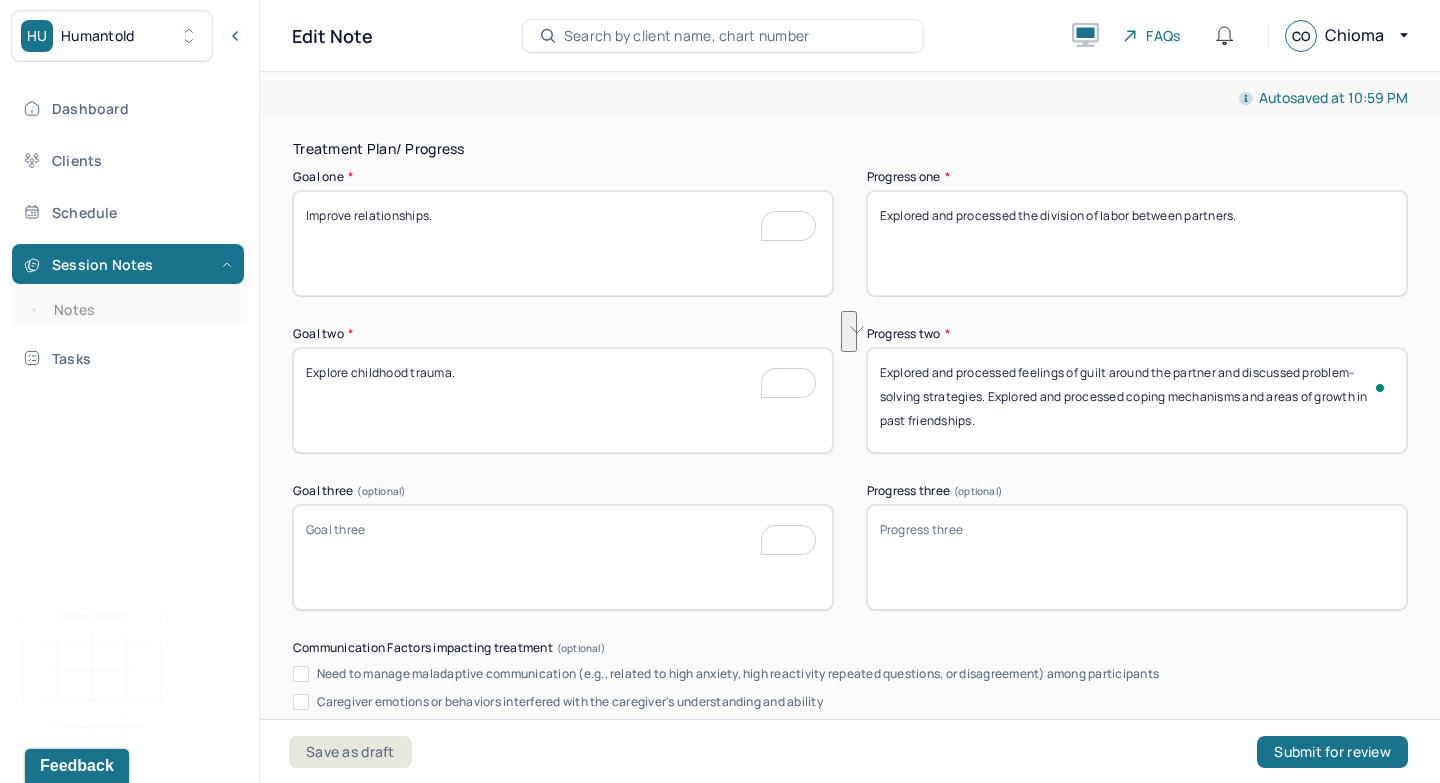 click on "Explored and processed feelings of guilt around the partner and discussed problem-solving strategies. Explored and processed coping mechanisms and areas of growth in past friendships." at bounding box center (1137, 400) 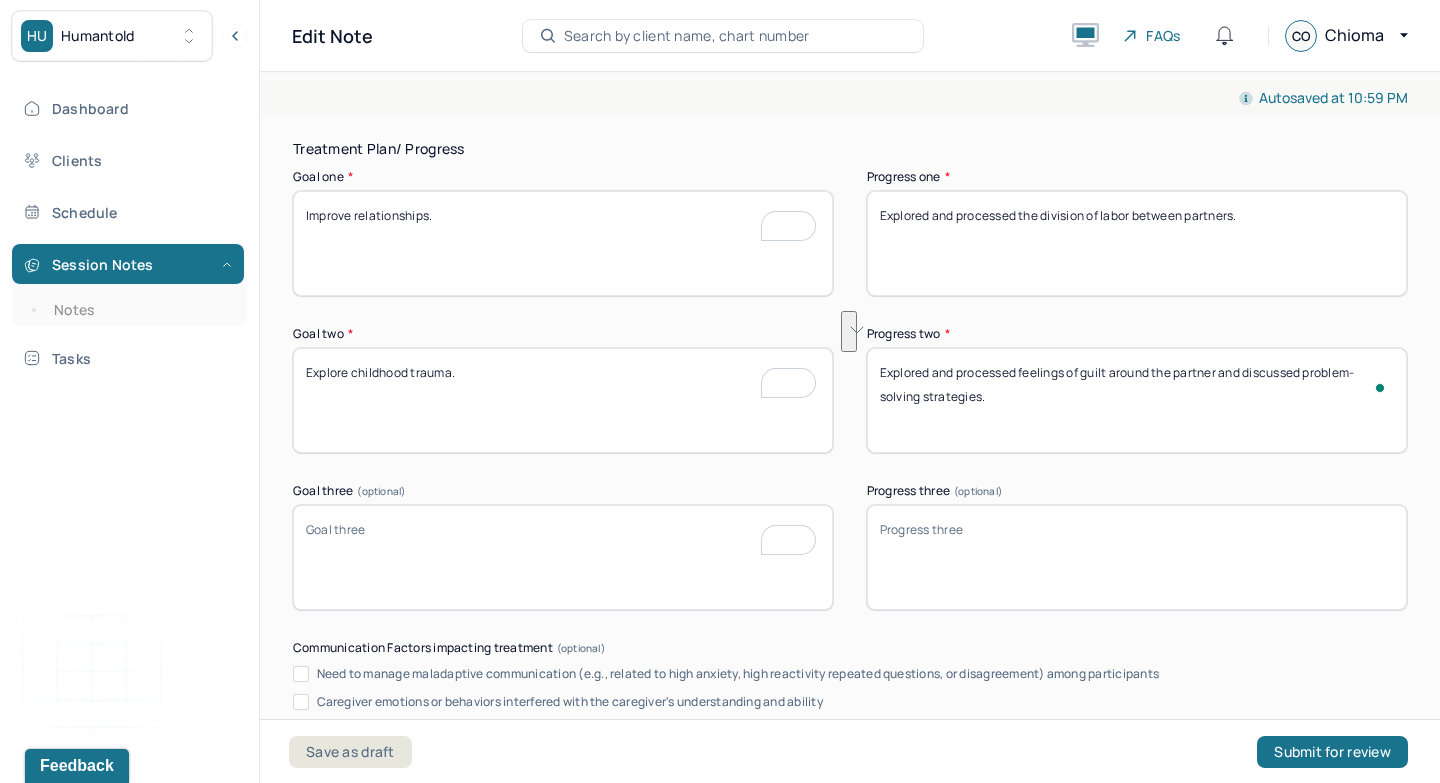type on "Explored and processed feelings of guilt around the partner and discussed problem-solving strategies." 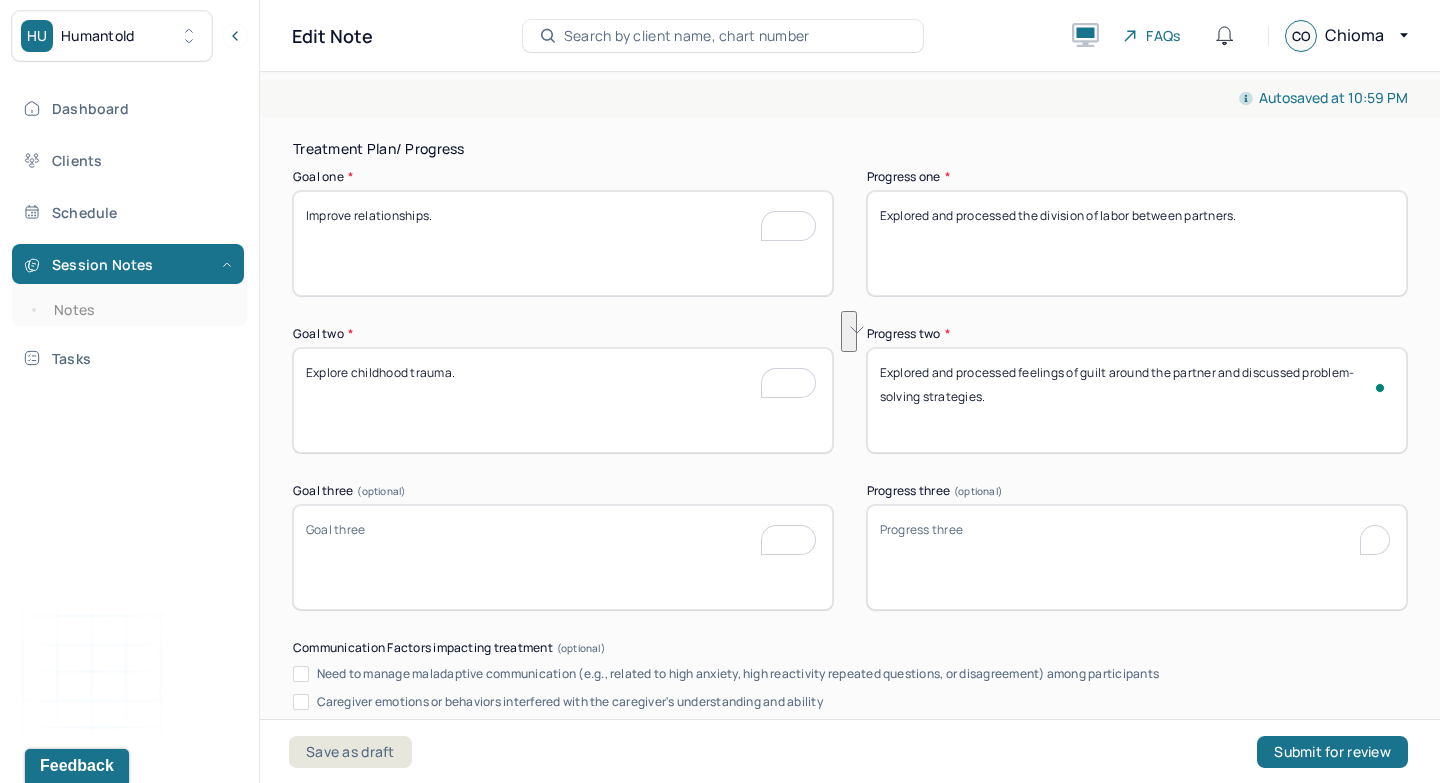 click on "Progress three (optional)" at bounding box center [1137, 557] 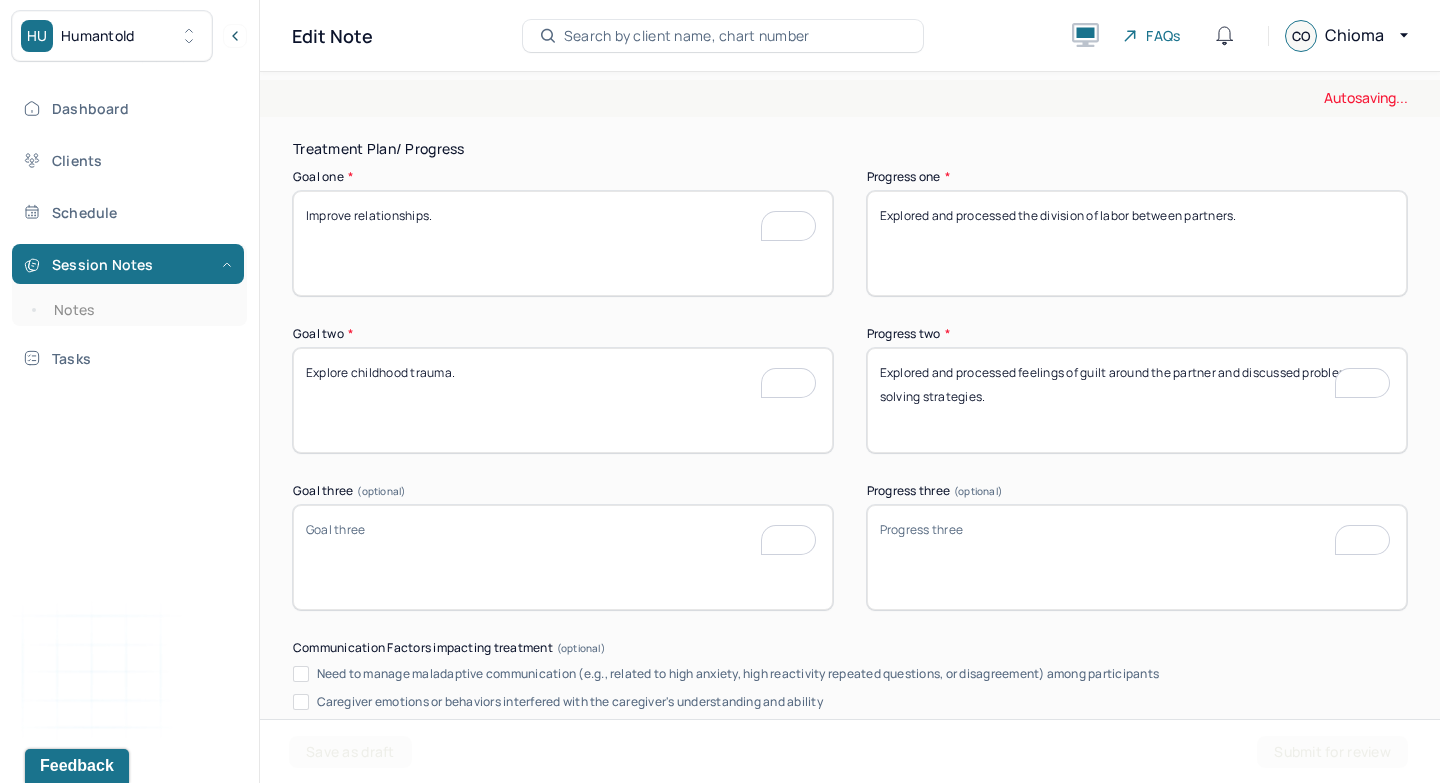 paste on "Explored and processed coping mechanisms and areas of growth in past friendships." 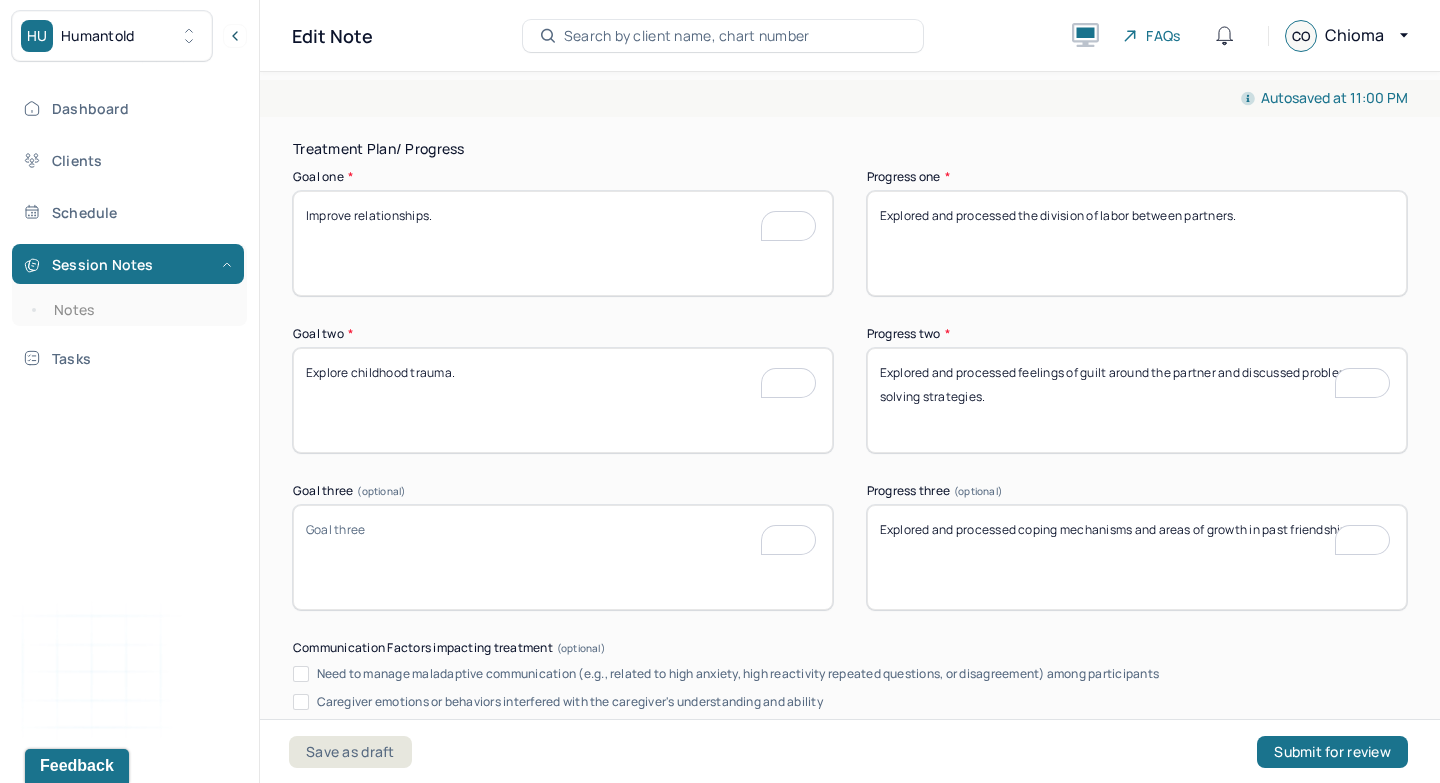 type on "Explored and processed coping mechanisms and areas of growth in past friendships." 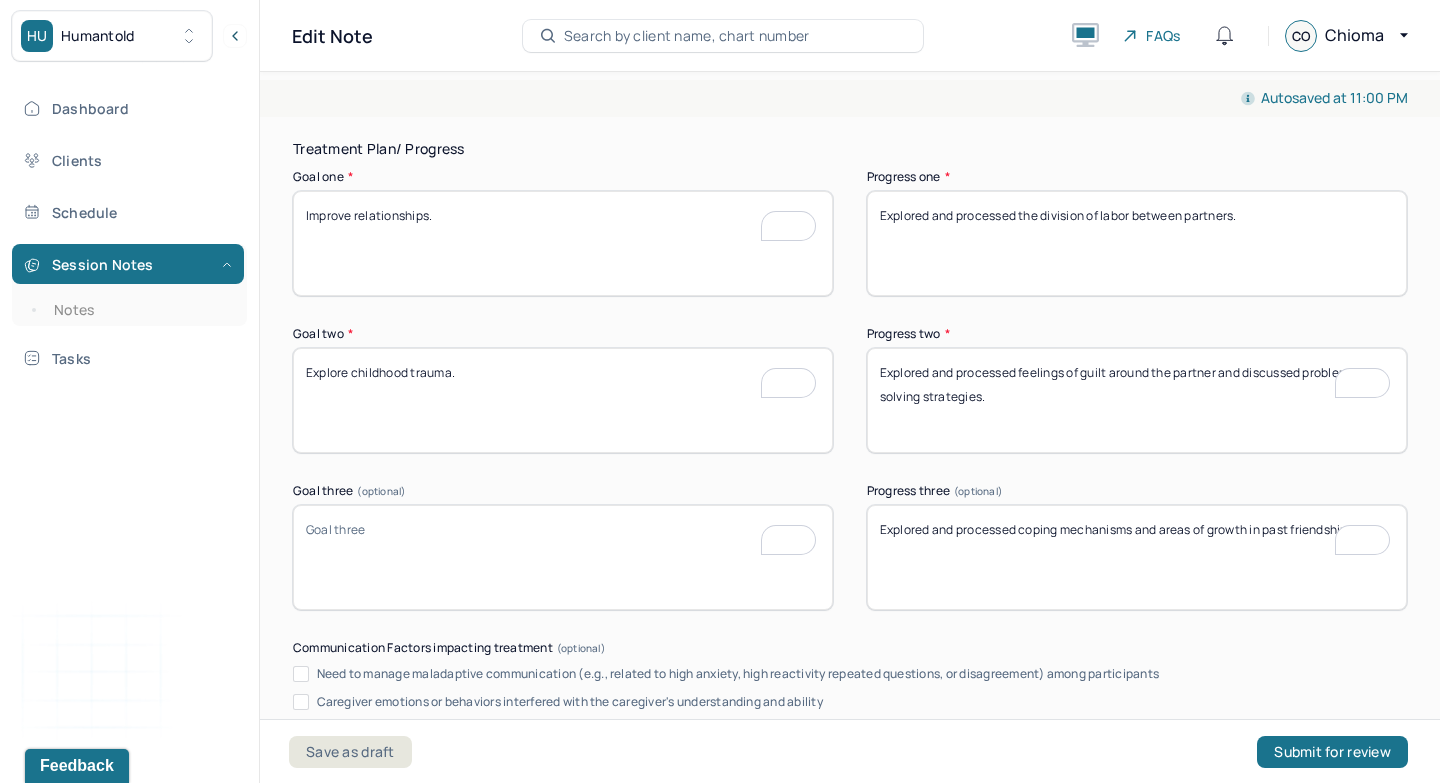 click on "Goal three (optional)" at bounding box center [563, 557] 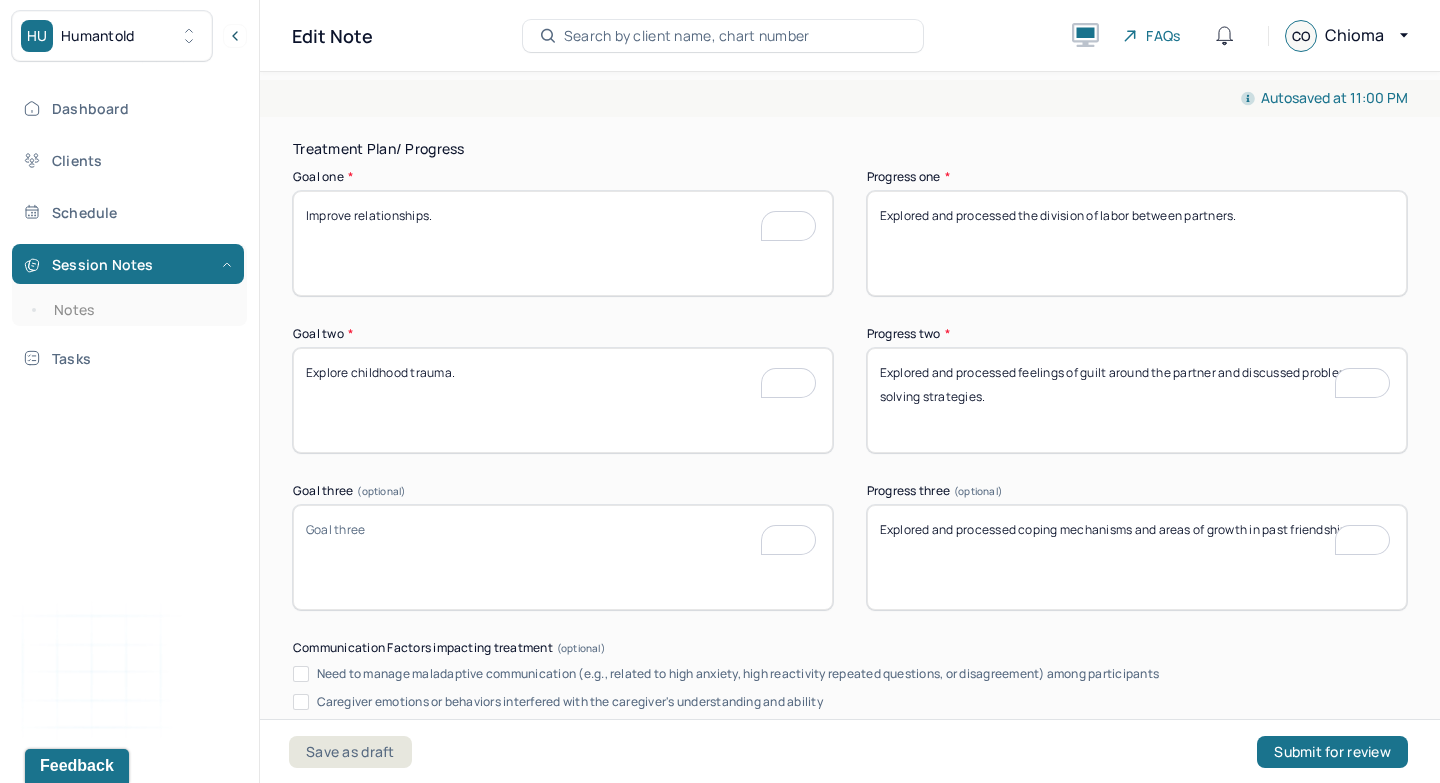 paste on "Develop coping strategies for anxiety." 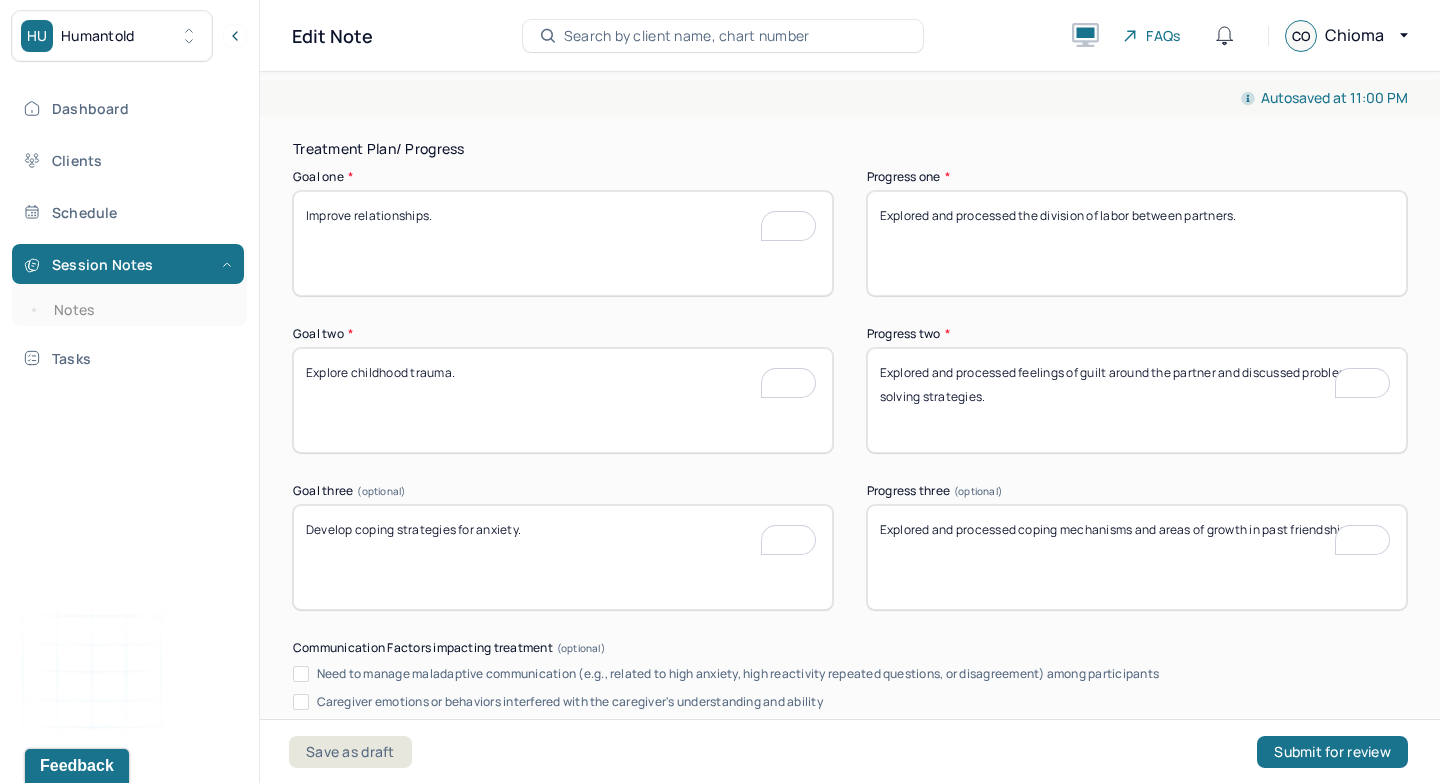 scroll, scrollTop: 3825, scrollLeft: 0, axis: vertical 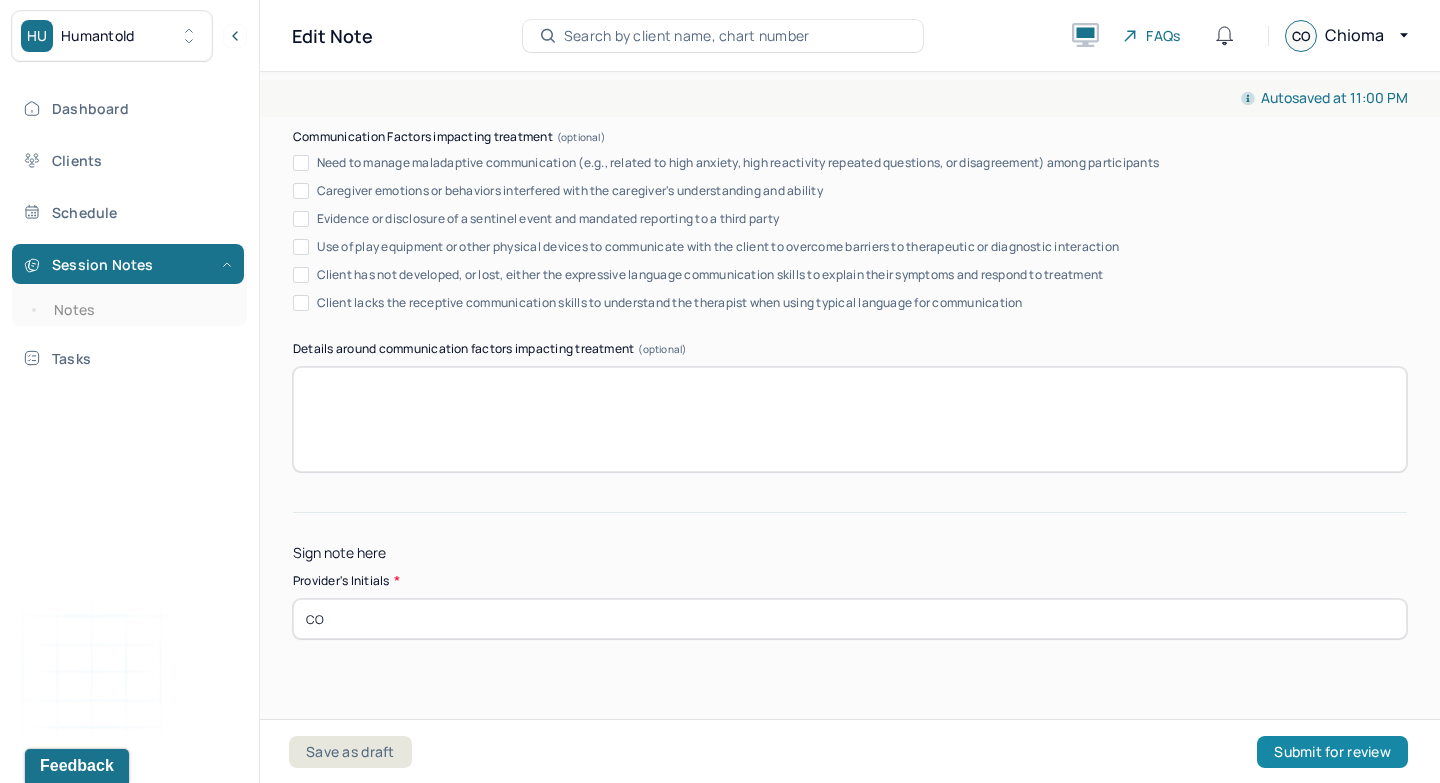 type on "Develop coping strategies for anxiety." 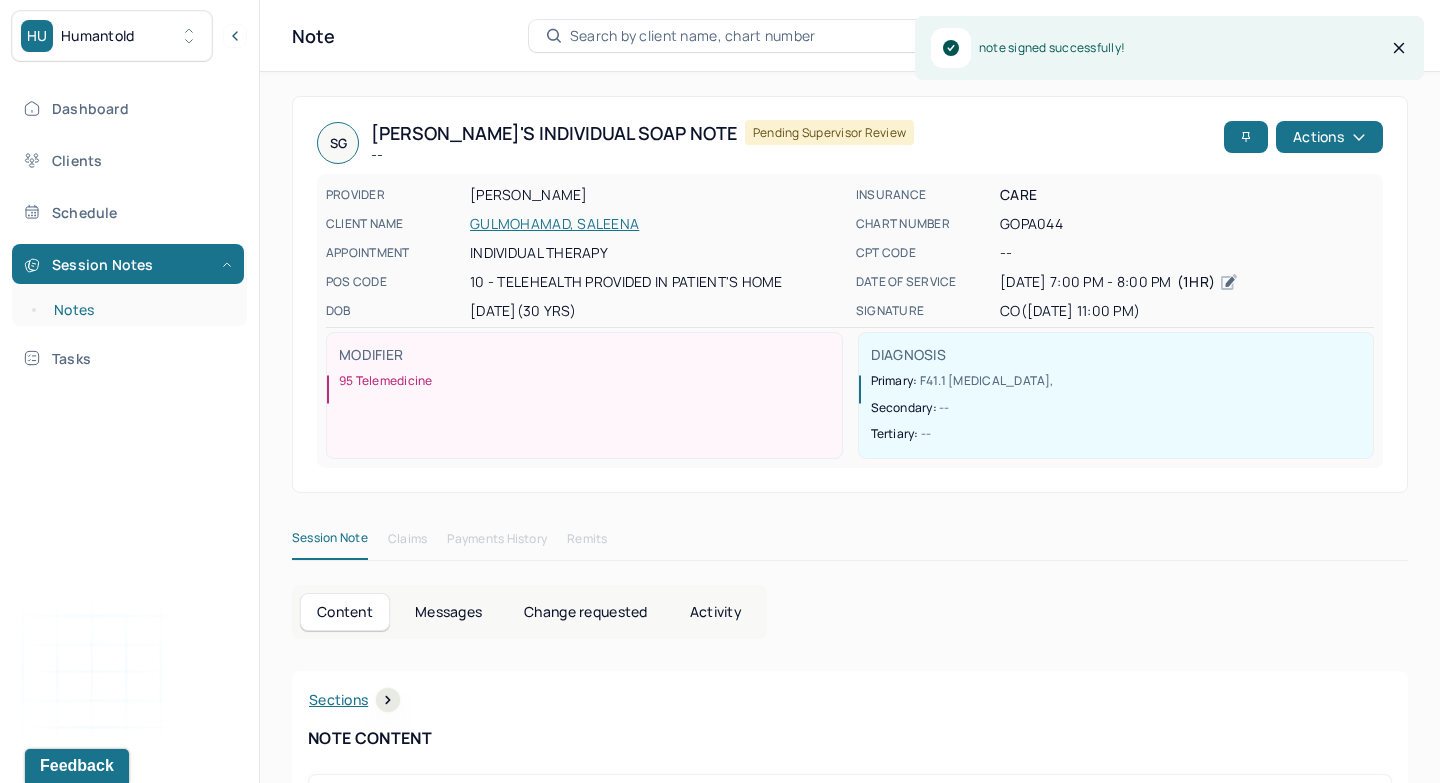 click on "Notes" at bounding box center (139, 310) 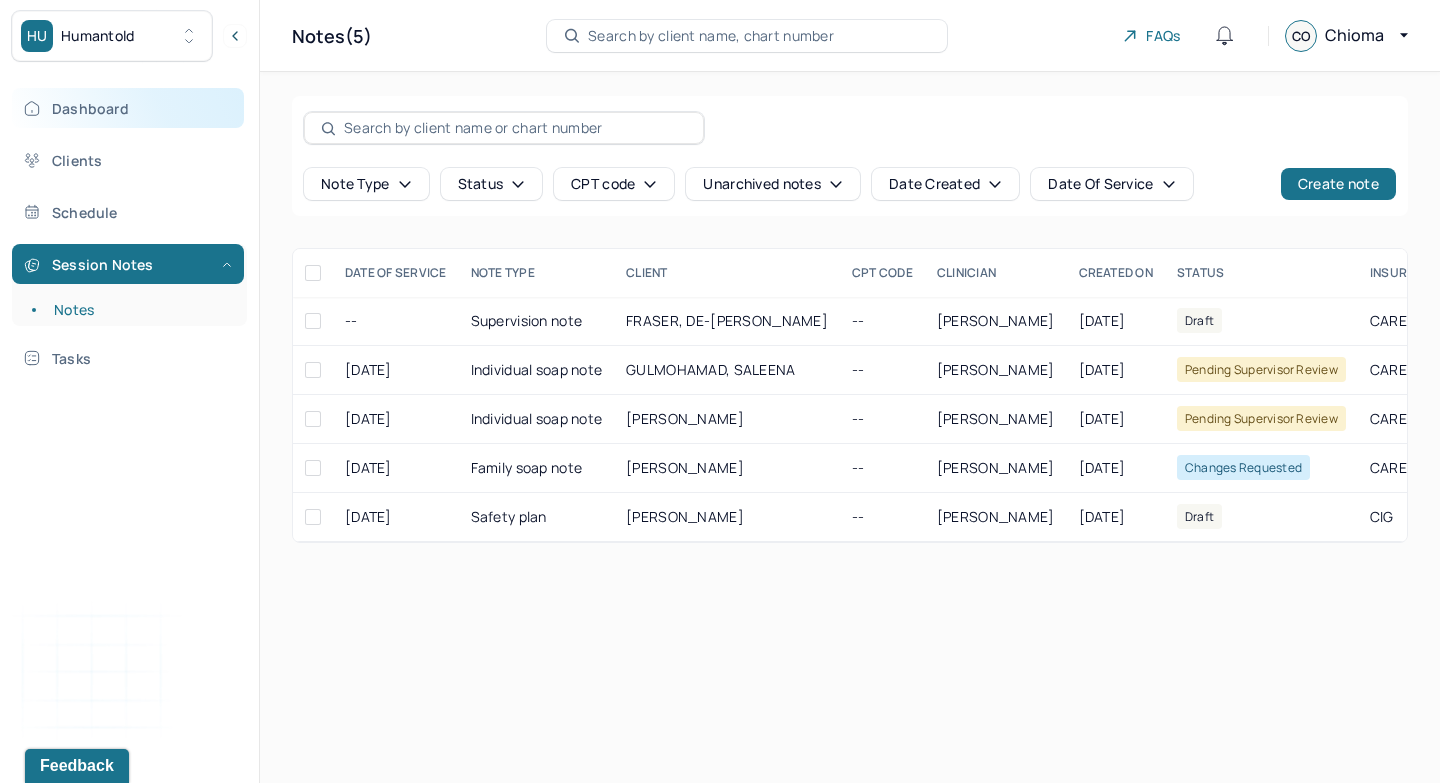 click on "Dashboard" at bounding box center [128, 108] 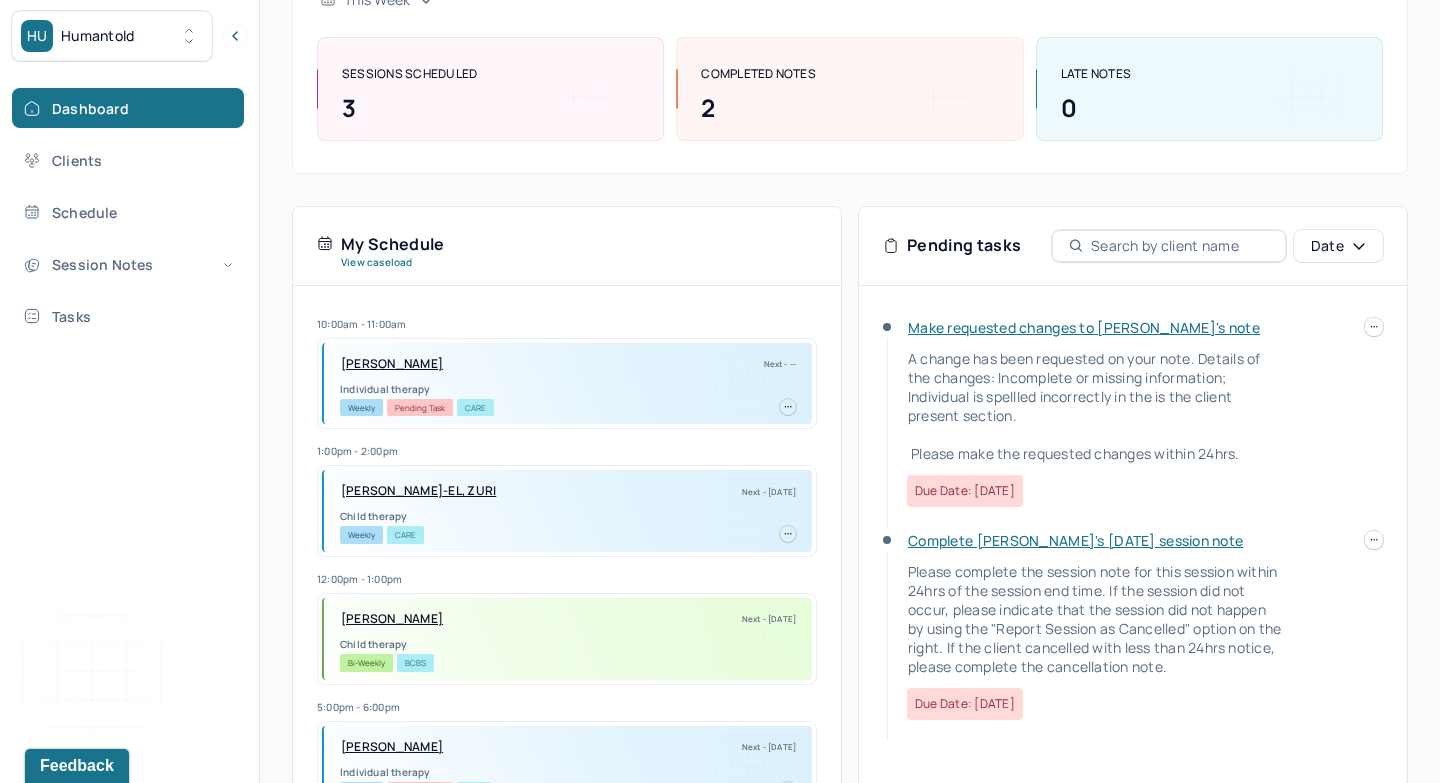 click on "Make requested changes to Ebonie's note" at bounding box center (1084, 327) 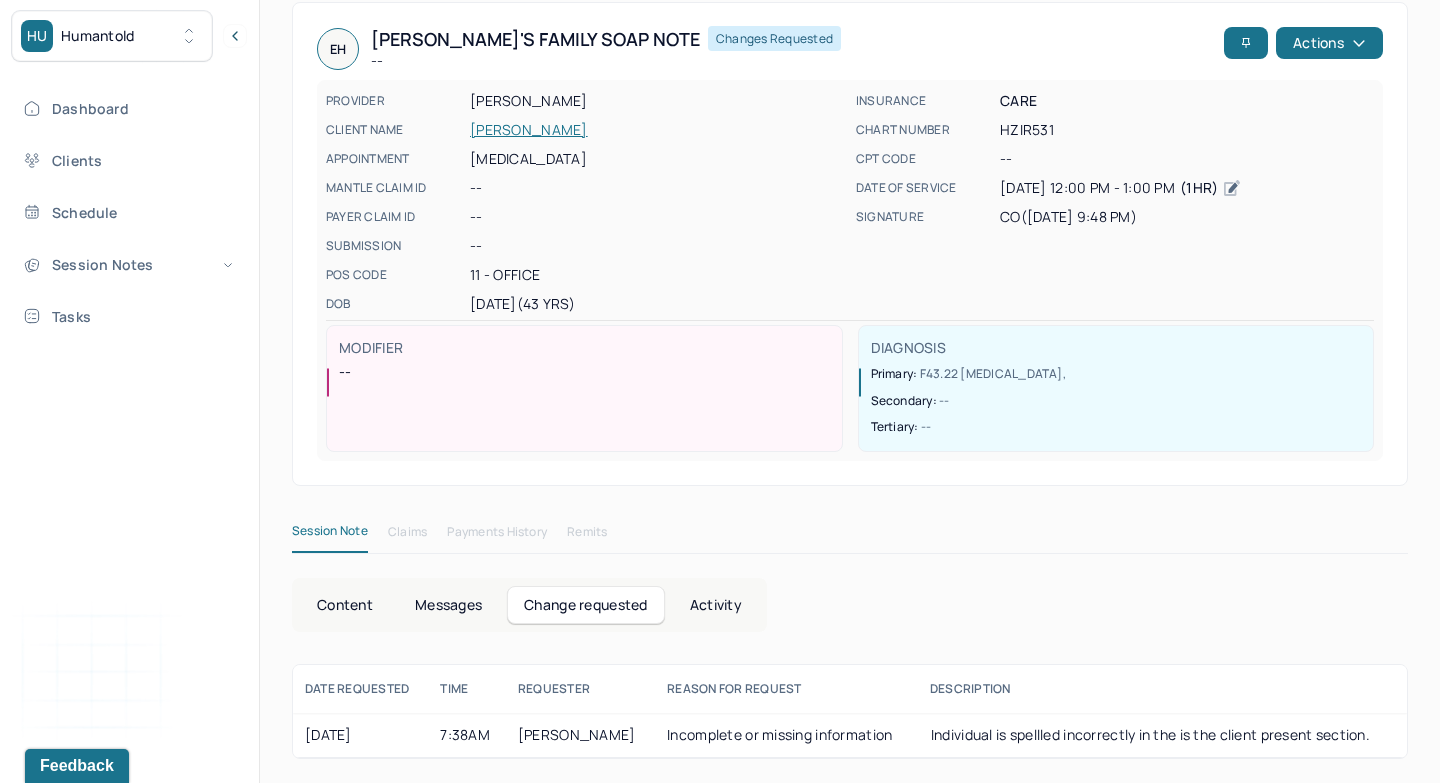 click on "Individual is spellled incorrectly in the is the client present section." at bounding box center (1150, 734) 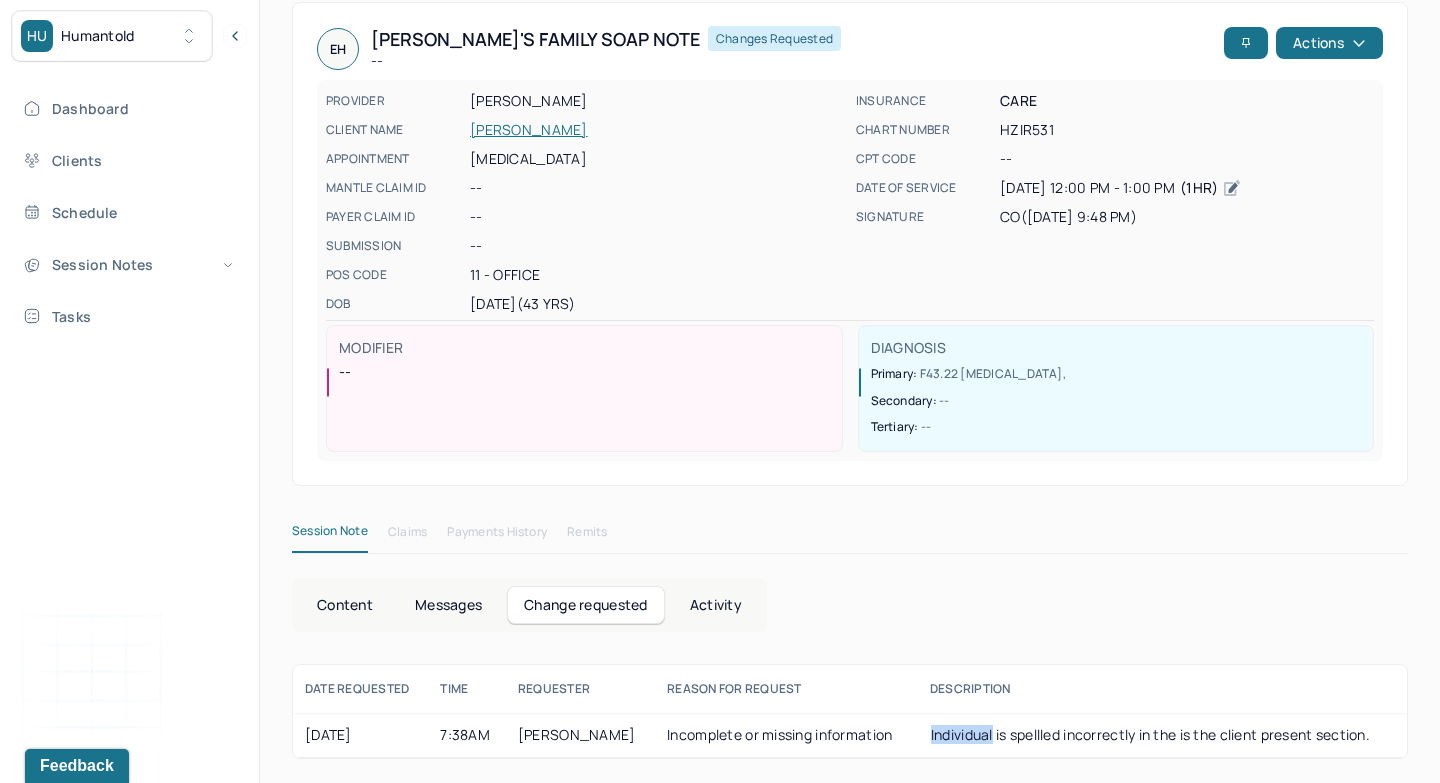 click on "Individual is spellled incorrectly in the is the client present section." at bounding box center [1150, 734] 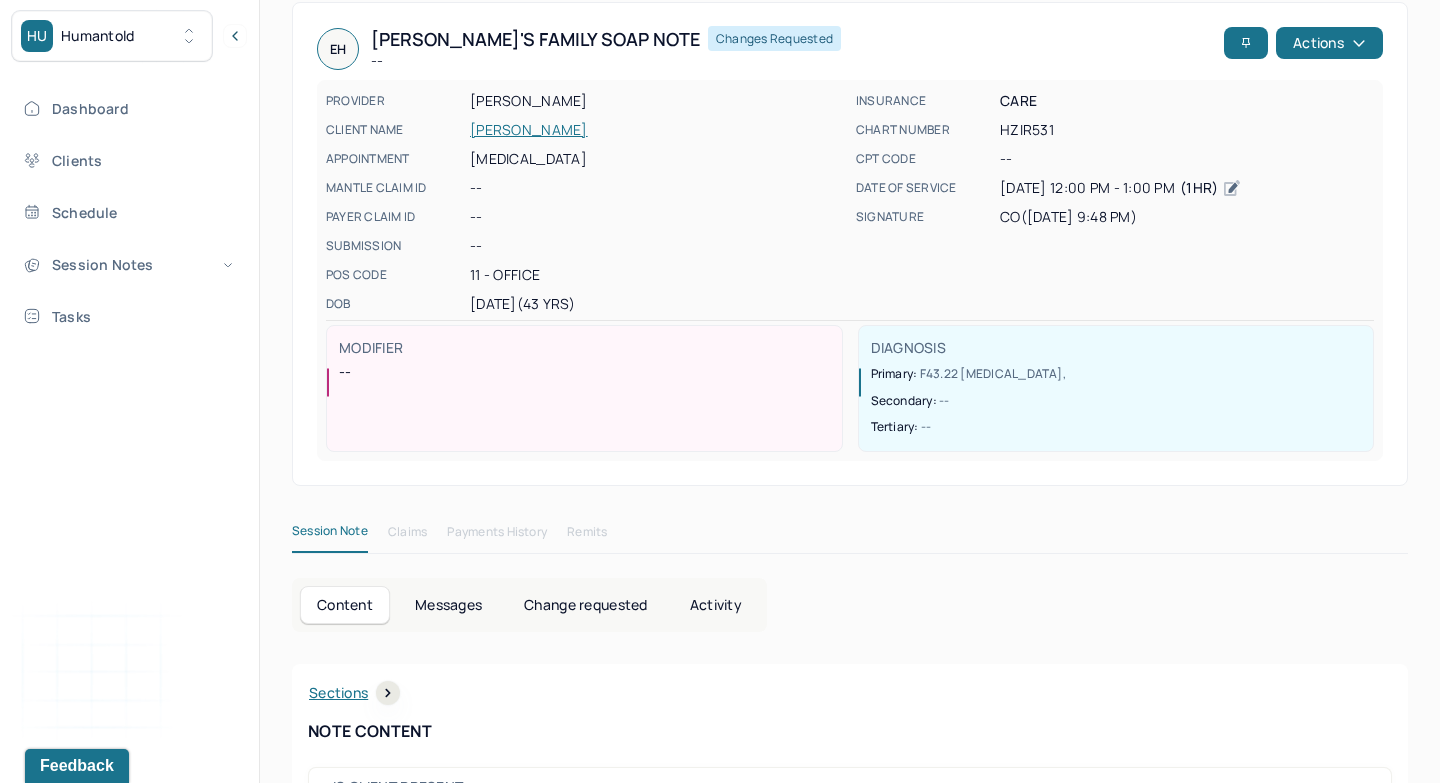 click on "Messages" at bounding box center (448, 605) 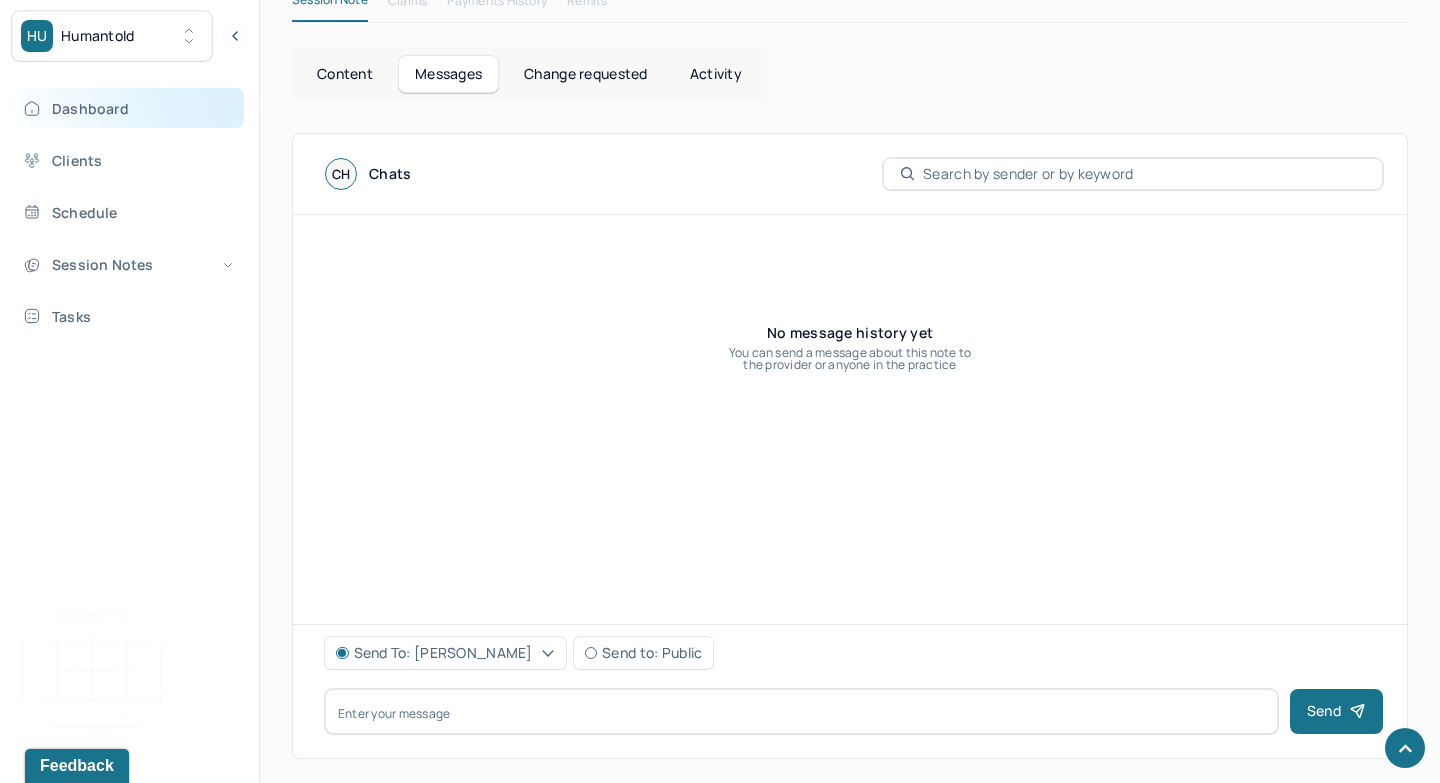 click on "Dashboard" at bounding box center [128, 108] 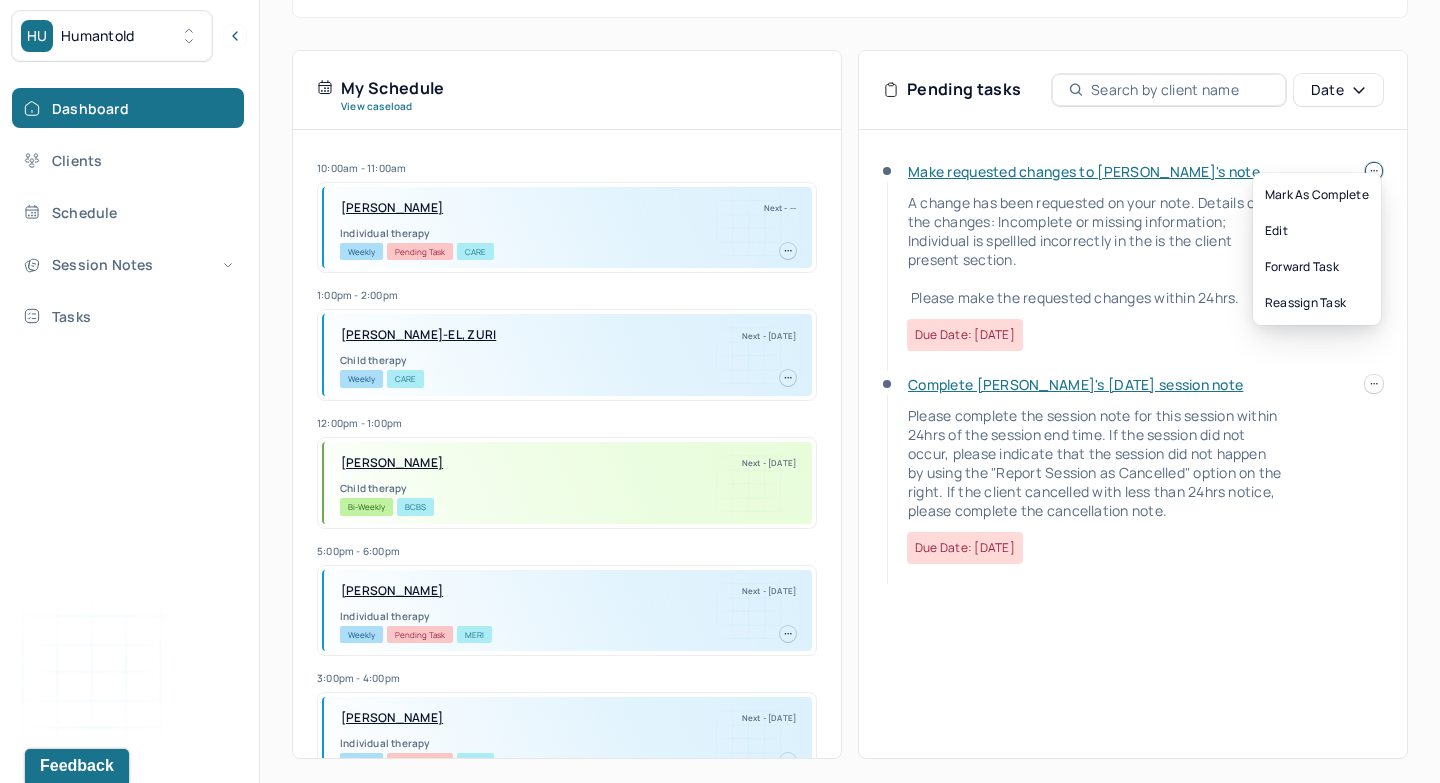 click on "HU Humantold       Dashboard Clients Schedule Session Notes Tasks CO Chioma   Ofodile provider   Logout   Search by client name, chart number     FAQs     CO Chioma Let’s get you started 🚀 You can manage your caseload and availability here   this week   SESSIONS SCHEDULED 3 COMPLETED NOTES 2 LATE NOTES 0 My Schedule View caseload 10:00am - 11:00am   KHOJA, SALIMAH   Next - -- Individual therapy Weekly Pending Task CARE     1:00pm - 2:00pm   WILLIAMS-EL, ZURI   Next - 07/13/2025 Child therapy Weekly CARE     12:00pm - 1:00pm   SMITH, JARED   Next - 07/27/2025 Child therapy Bi-Weekly BCBS 5:00pm - 6:00pm   VRATIMOS, MILTIADIS   Next - 09/05/2025 Individual therapy Weekly Pending Task MERI     3:00pm - 4:00pm   HINGORANI, AANCHAL   Next - 09/05/2025 Individual therapy Weekly Pending Task CARE     4:00pm - 5:00pm   LEWIS, LATONIA   Next - 09/05/2025 Individual therapy Weekly Pending Task CARE     6:00pm - 7:00pm   RUSSELL, KHIRA   Next - 09/05/2025 Child therapy Weekly Pending Task CARE" at bounding box center [720, 200] 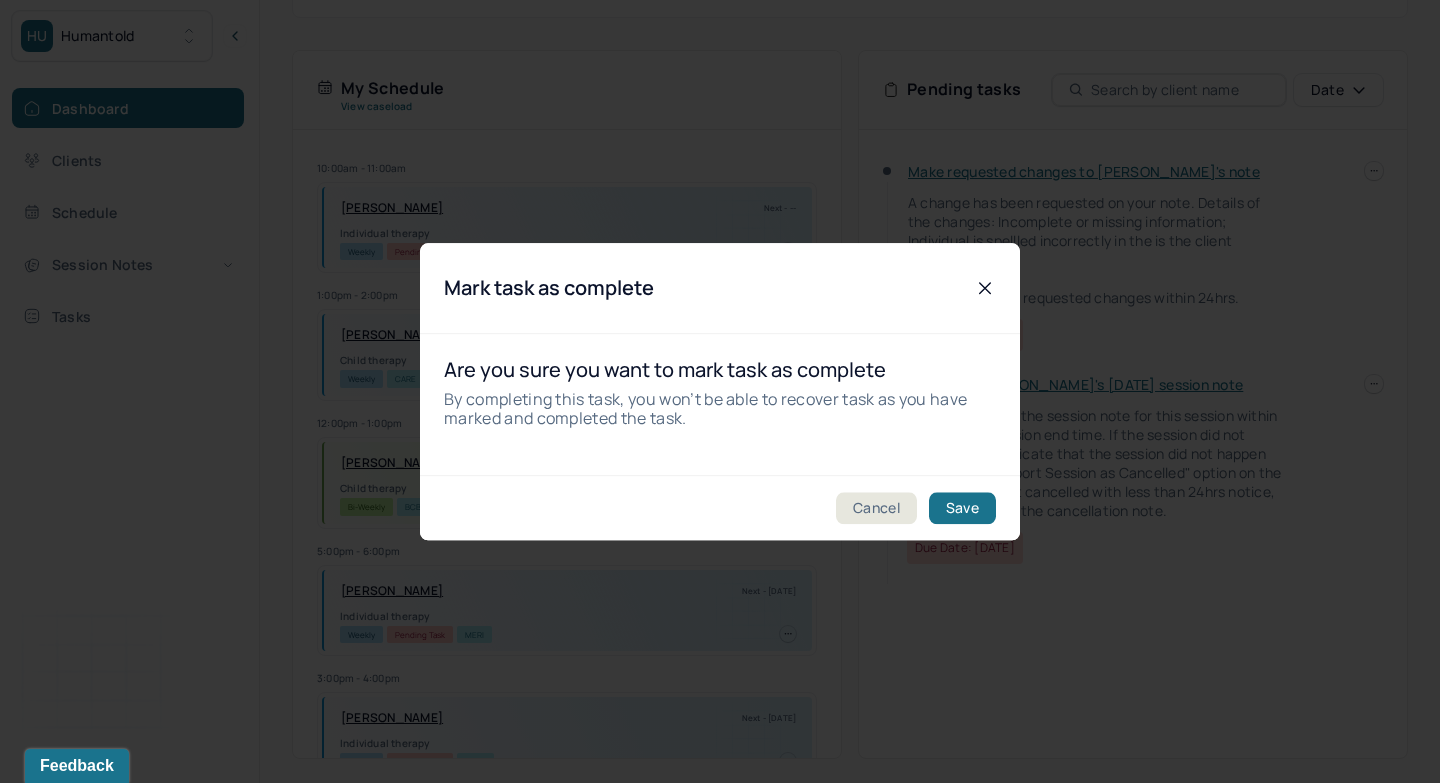 click 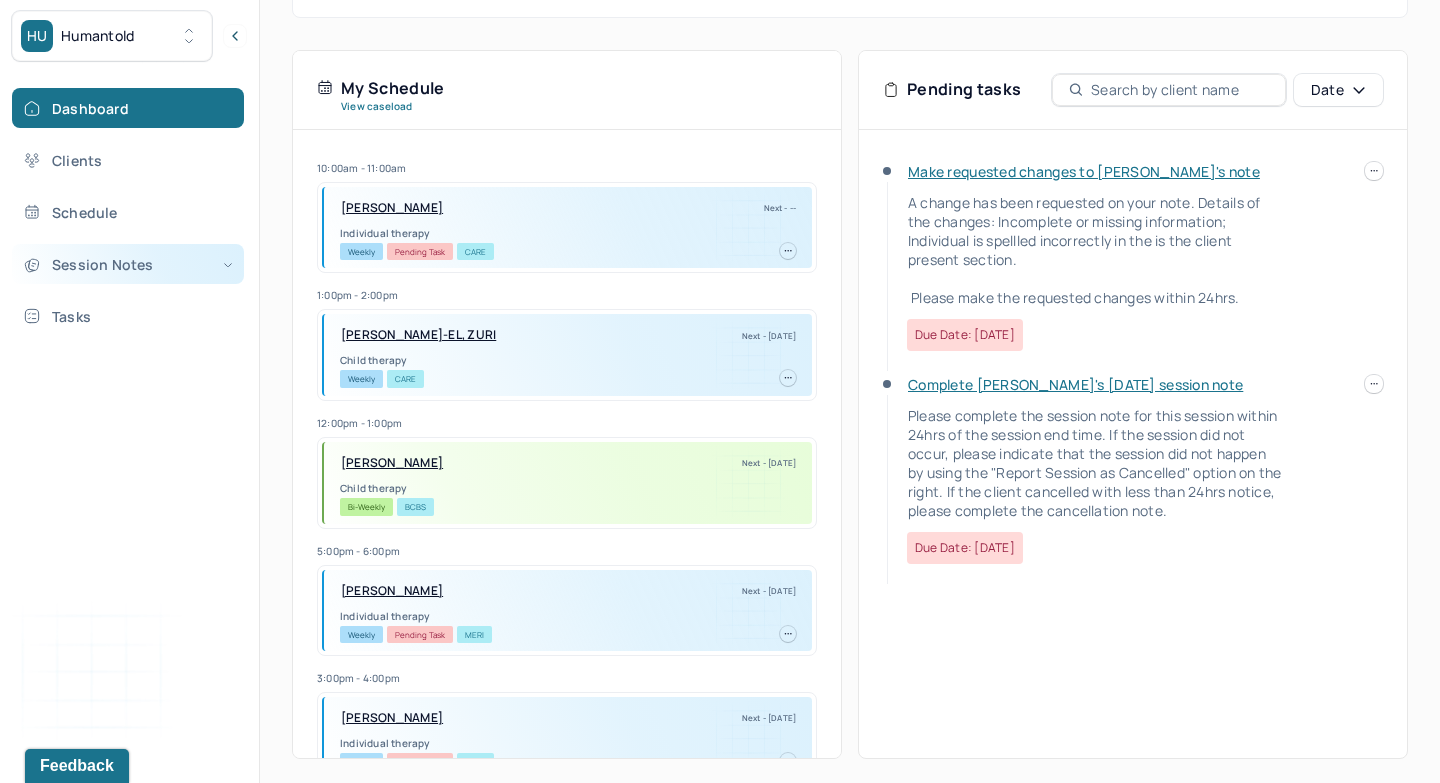 click on "Session Notes" at bounding box center [128, 264] 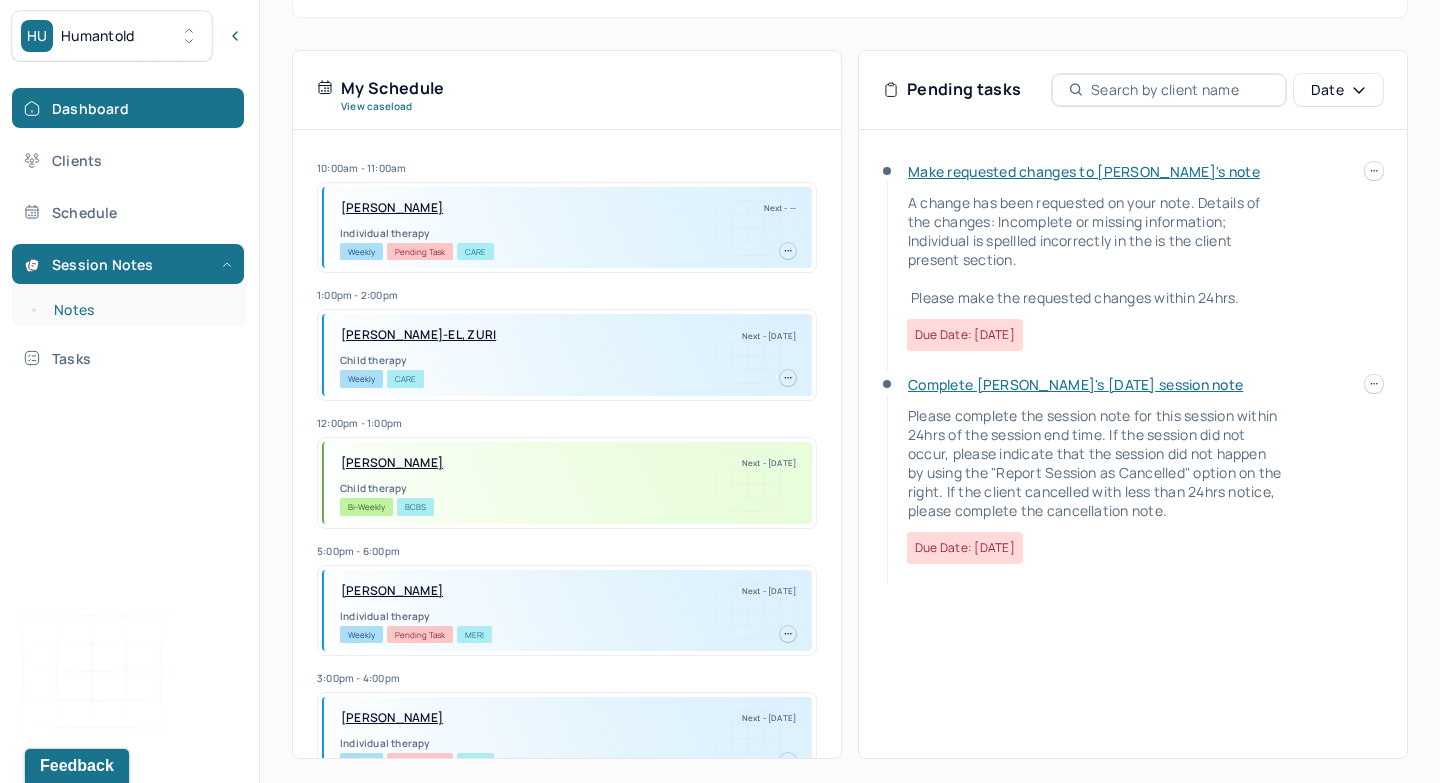 click on "Notes" at bounding box center [139, 310] 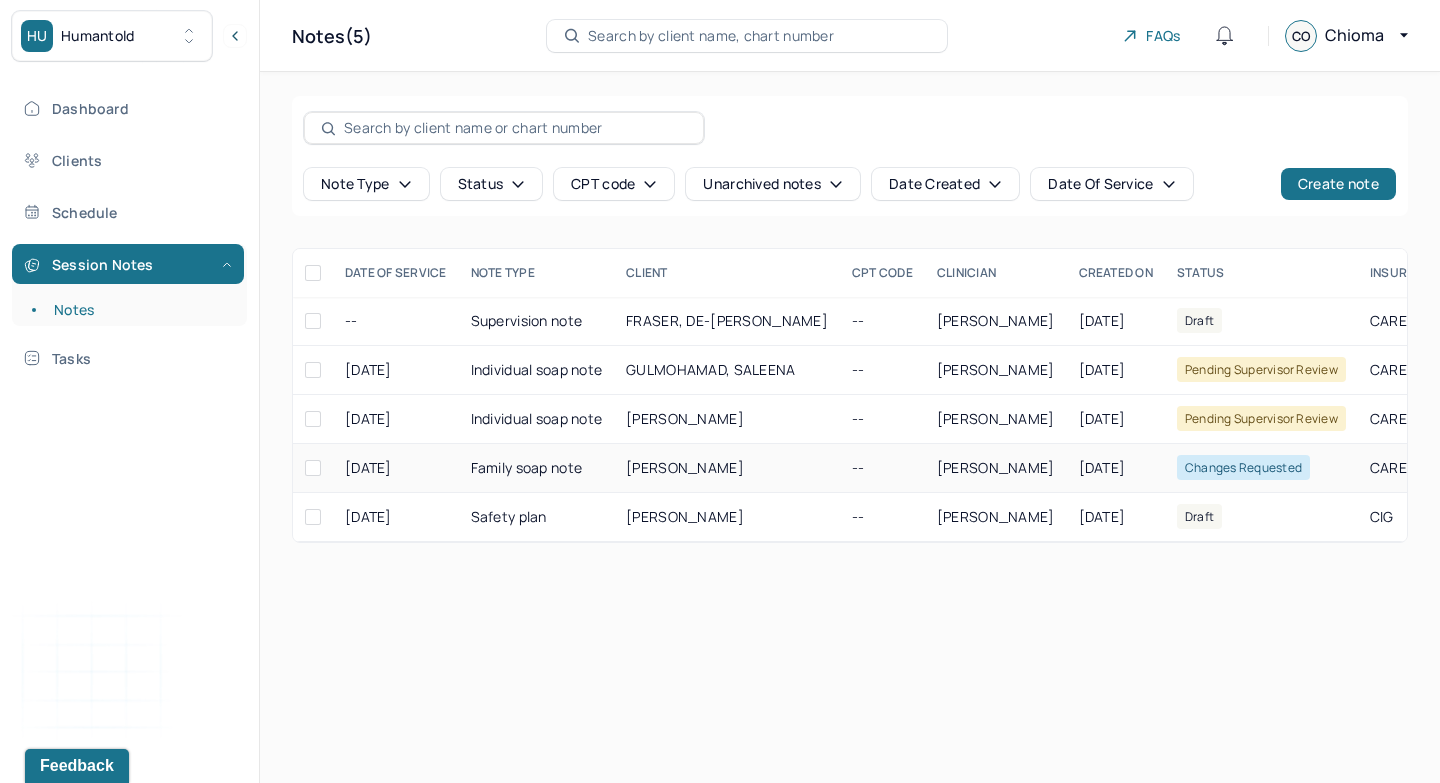 click on "Family soap note" at bounding box center [537, 468] 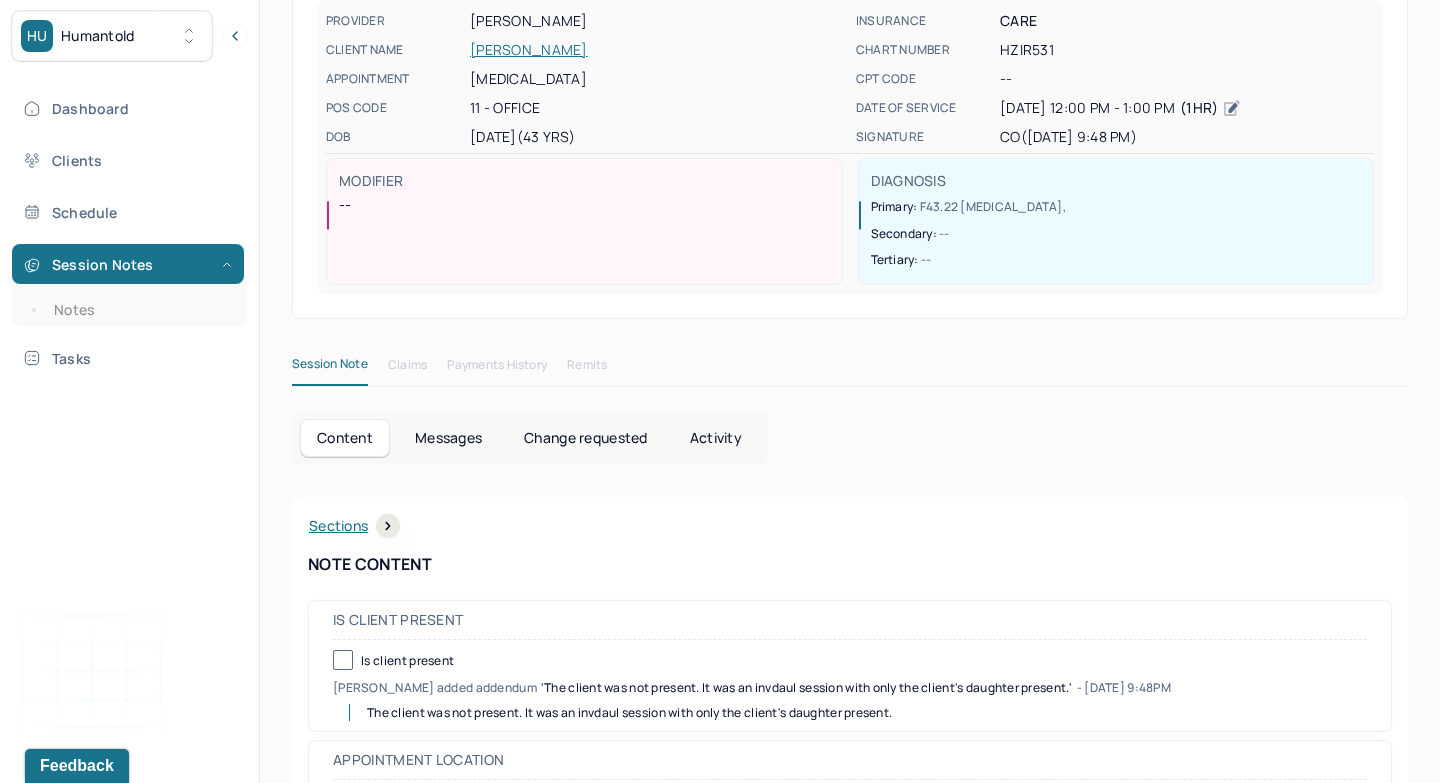 click on "Content     Messages     Change requested     Activity" at bounding box center (529, 438) 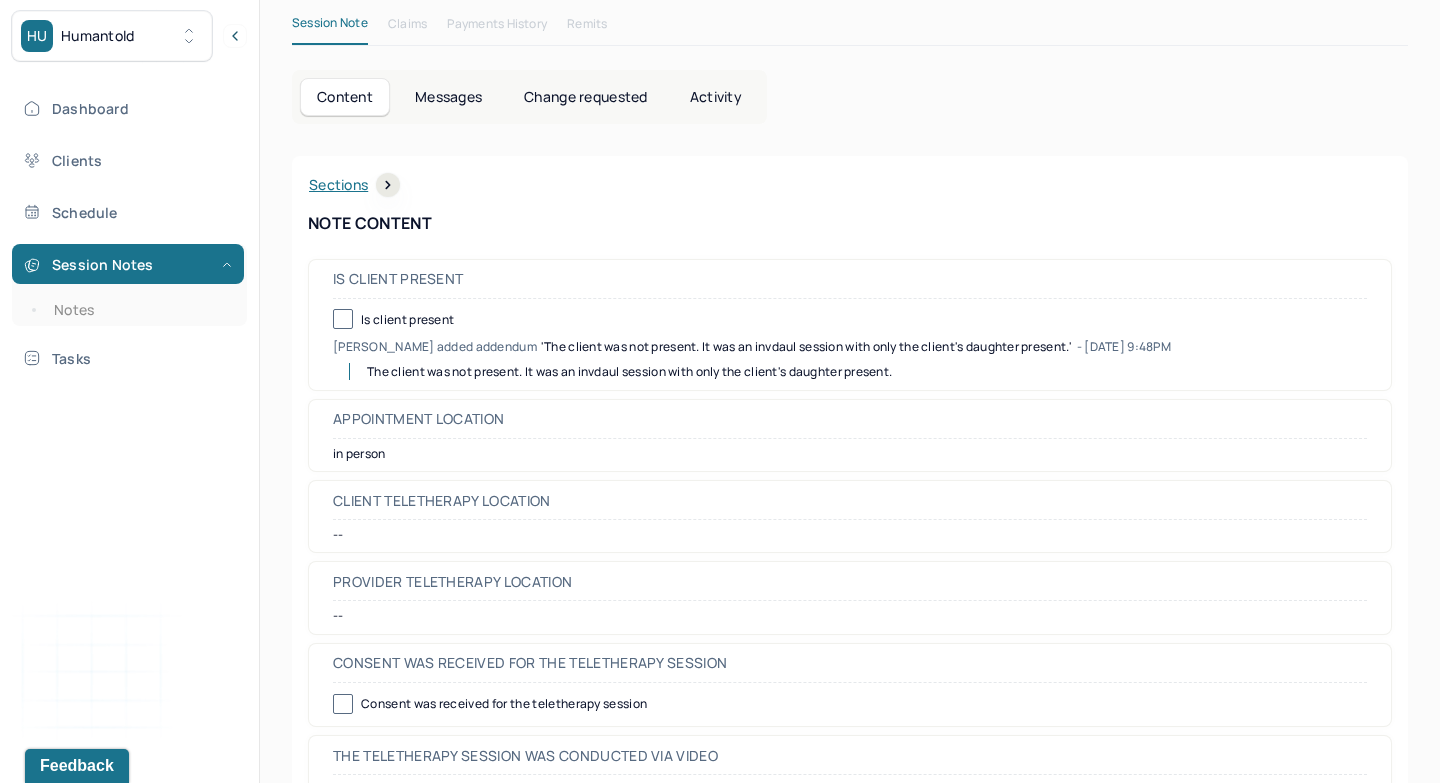 click on "The client was not present. It was an invdaul session with only the client's daughter present." at bounding box center [629, 371] 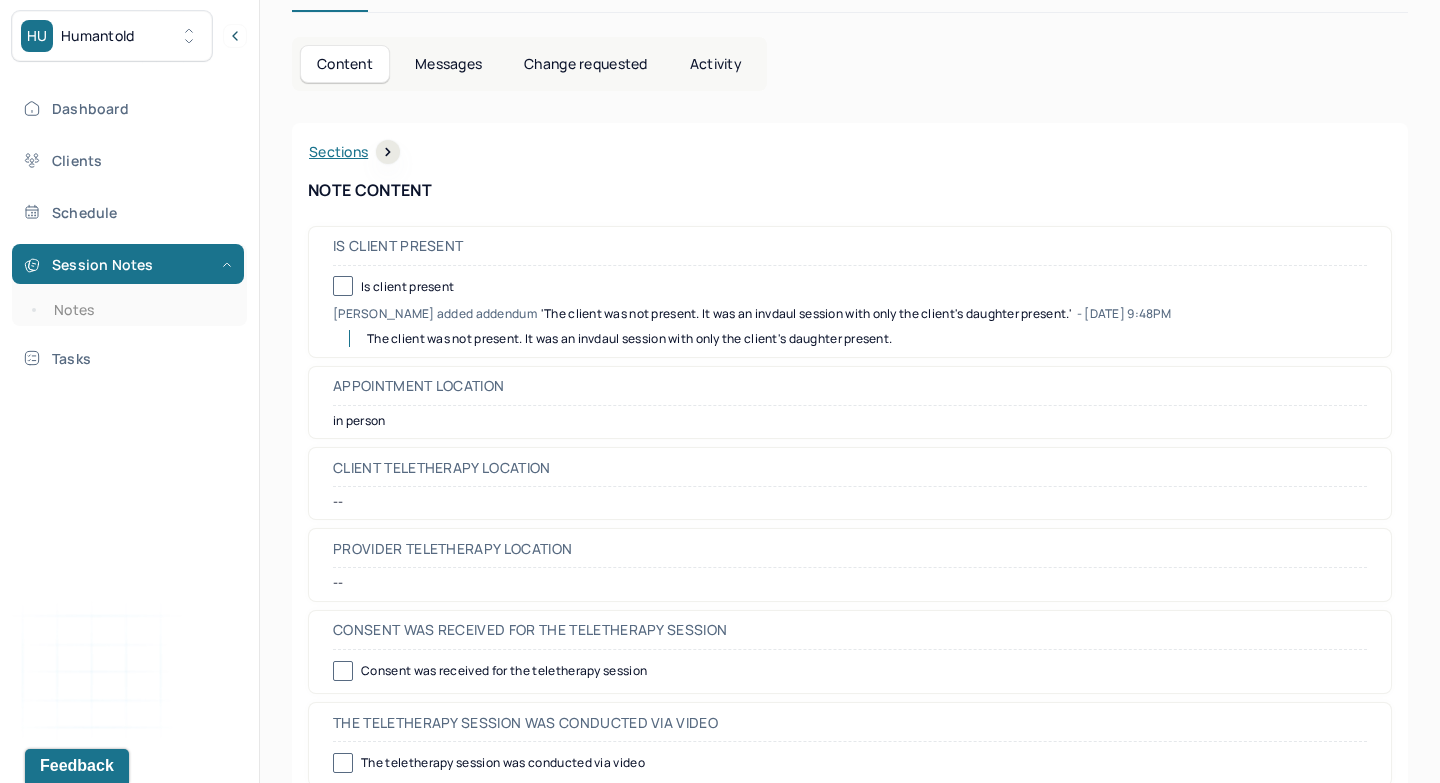 scroll, scrollTop: 554, scrollLeft: 0, axis: vertical 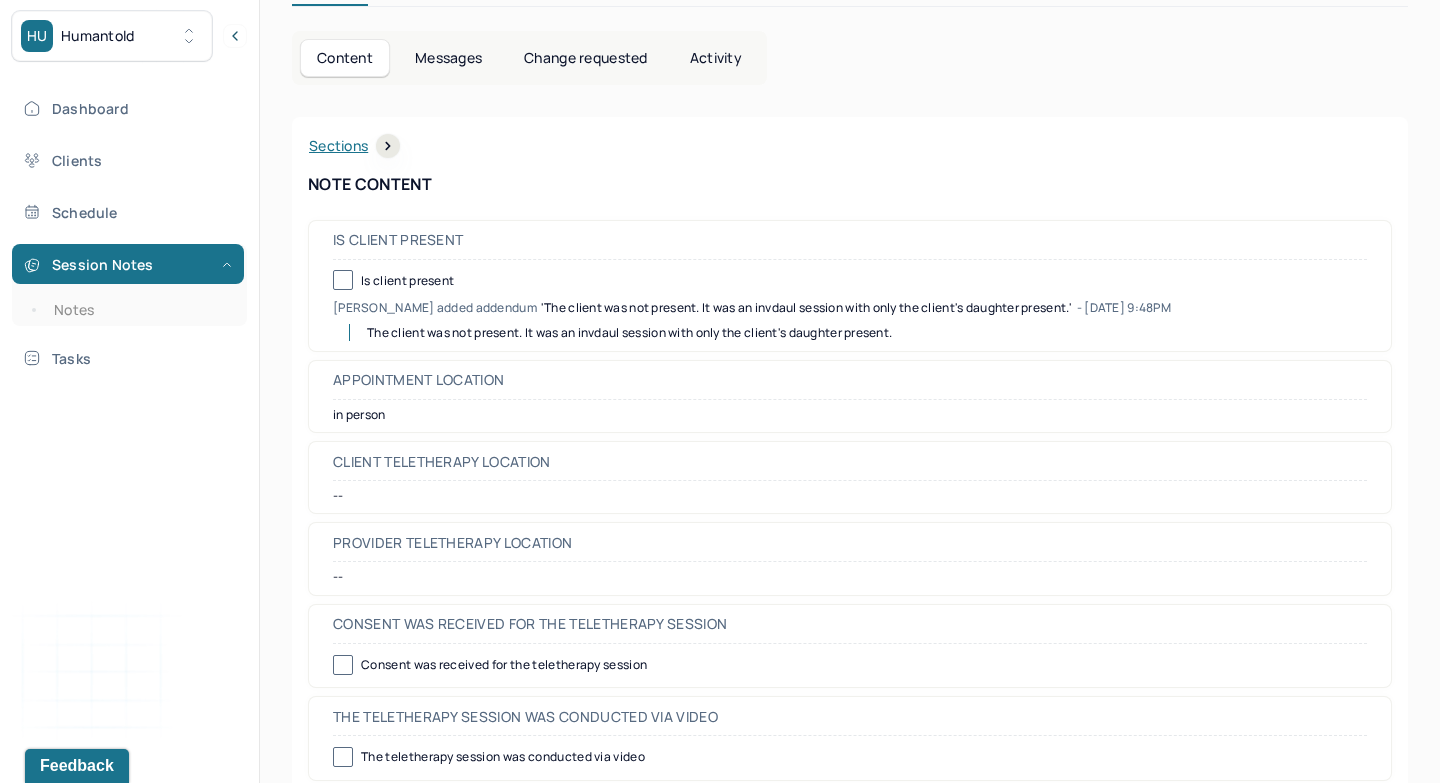 drag, startPoint x: 485, startPoint y: 245, endPoint x: 397, endPoint y: 331, distance: 123.04471 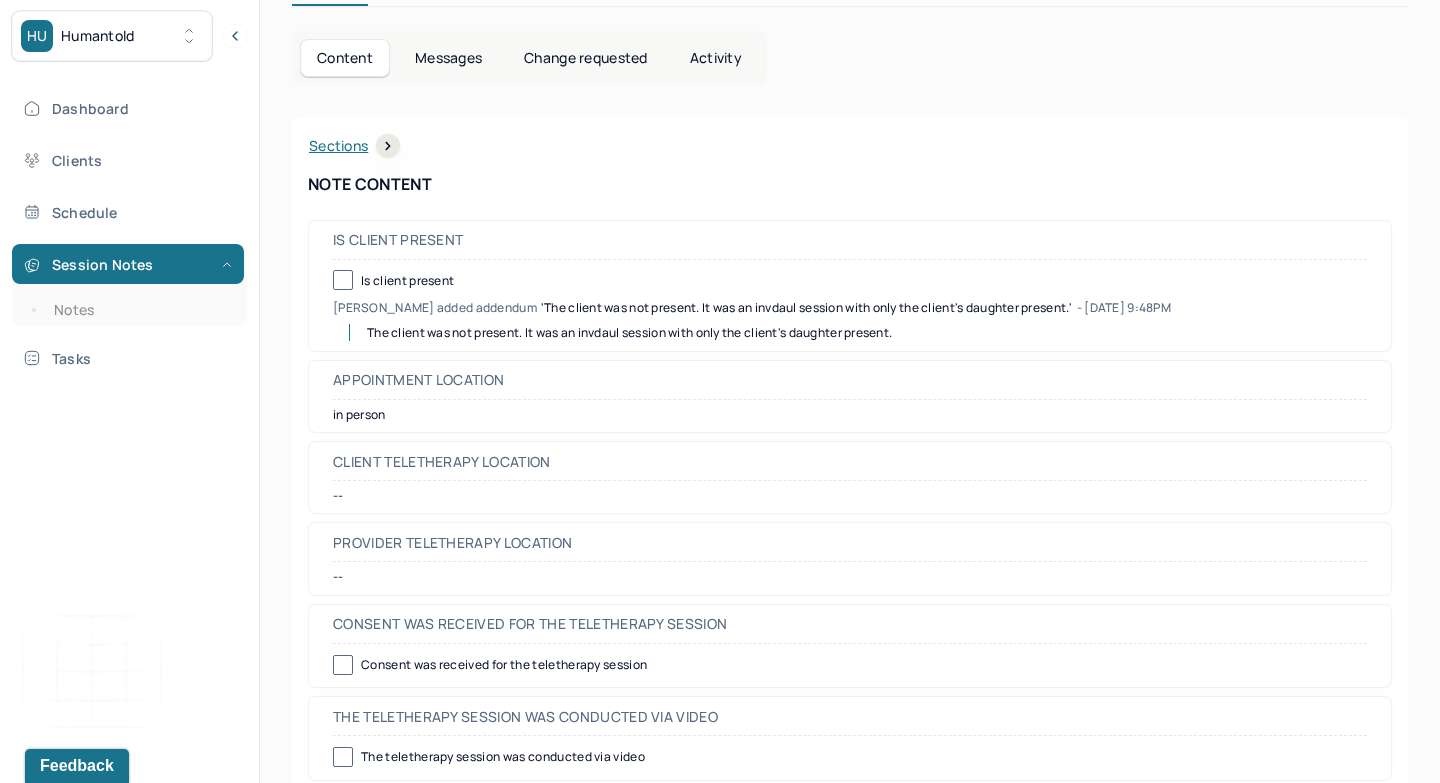 drag, startPoint x: 368, startPoint y: 333, endPoint x: 924, endPoint y: 346, distance: 556.152 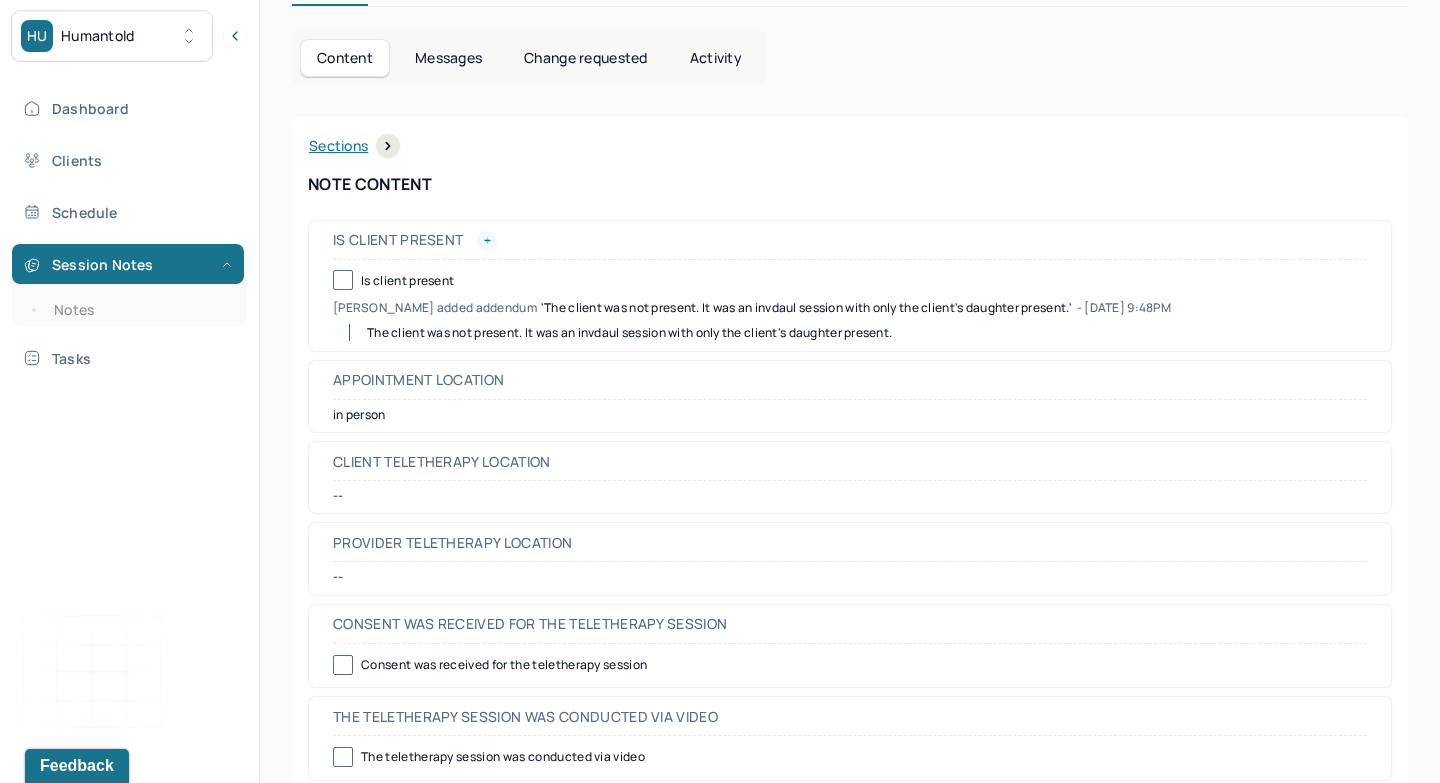 click at bounding box center [487, 241] 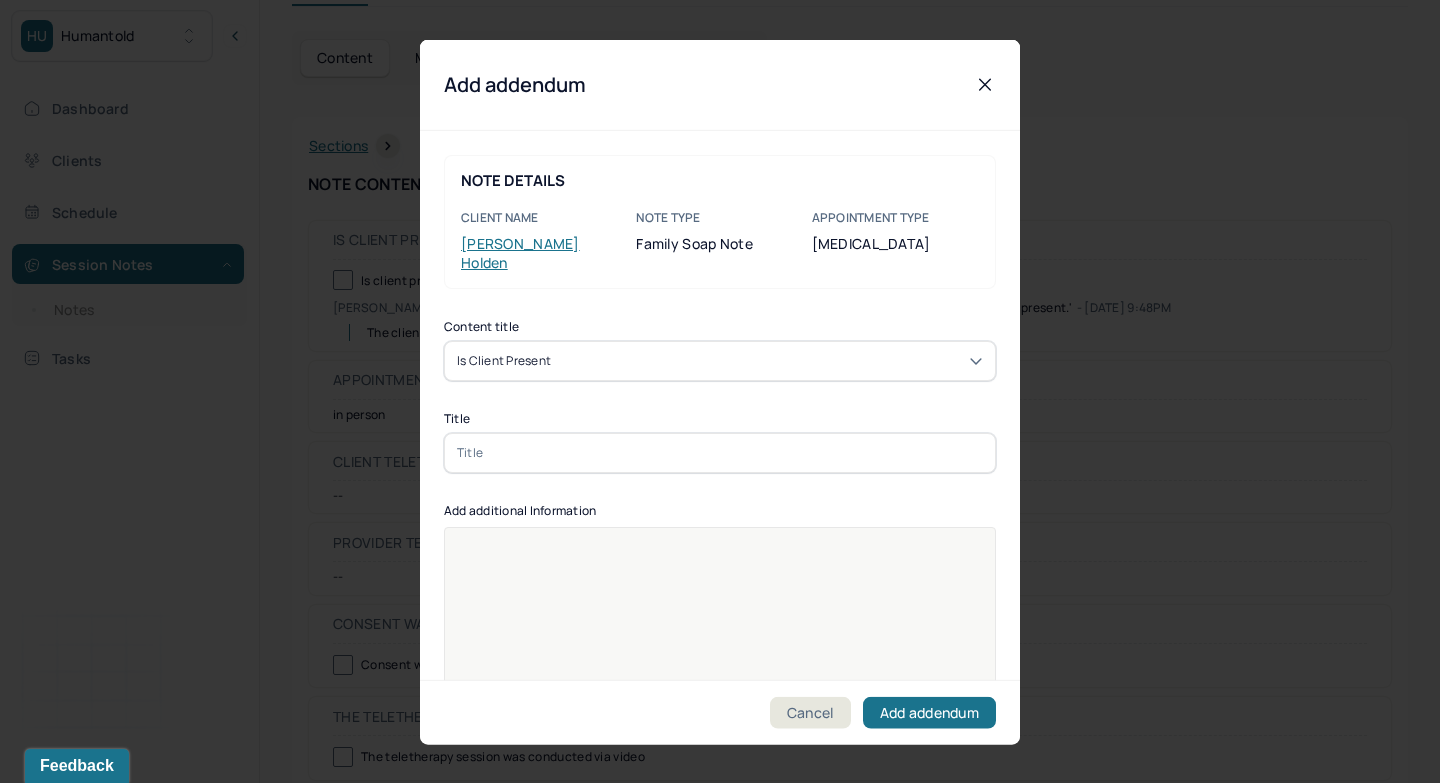 click at bounding box center (720, 452) 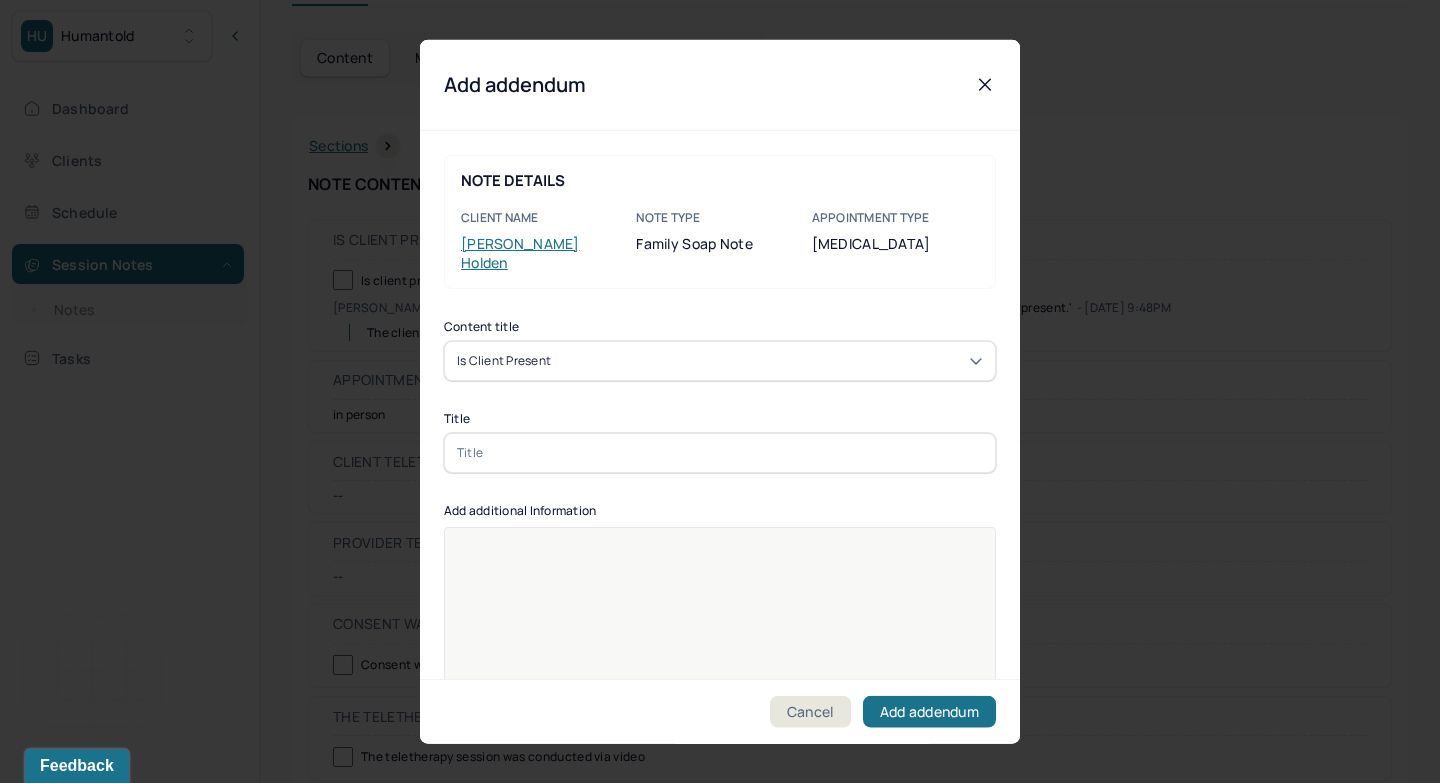 paste on "The client was not present. It was an invdaul session with only the client's daughter present." 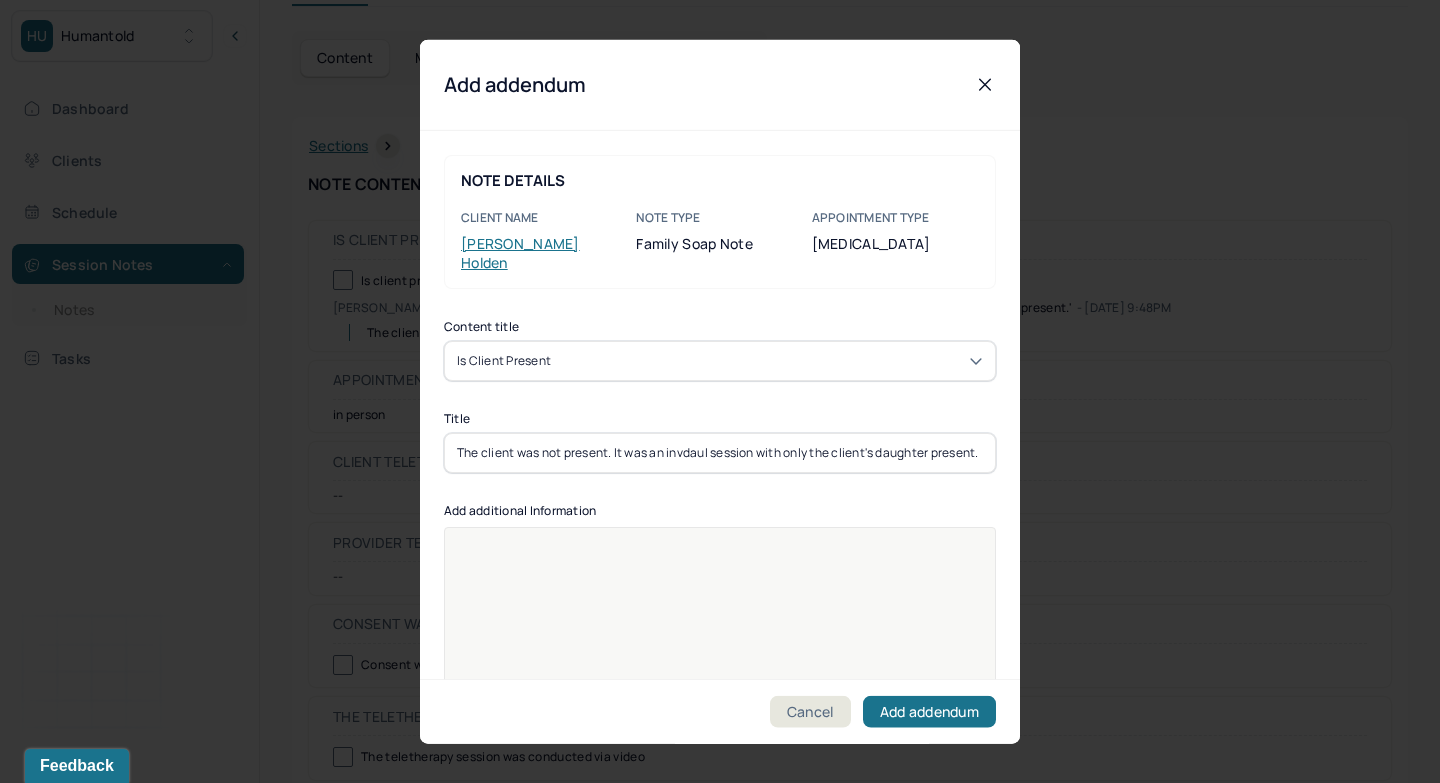 scroll, scrollTop: 0, scrollLeft: 2, axis: horizontal 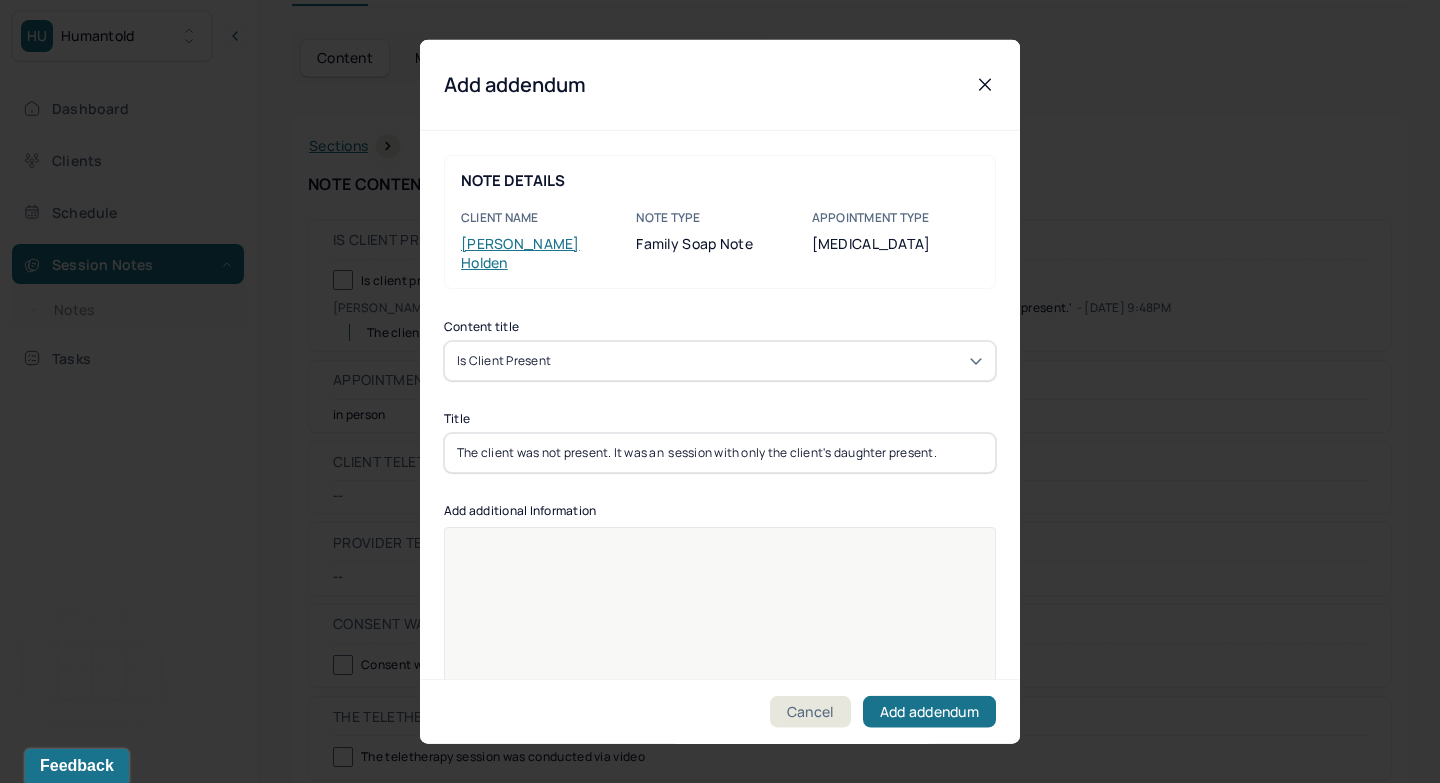 paste on "Individual" 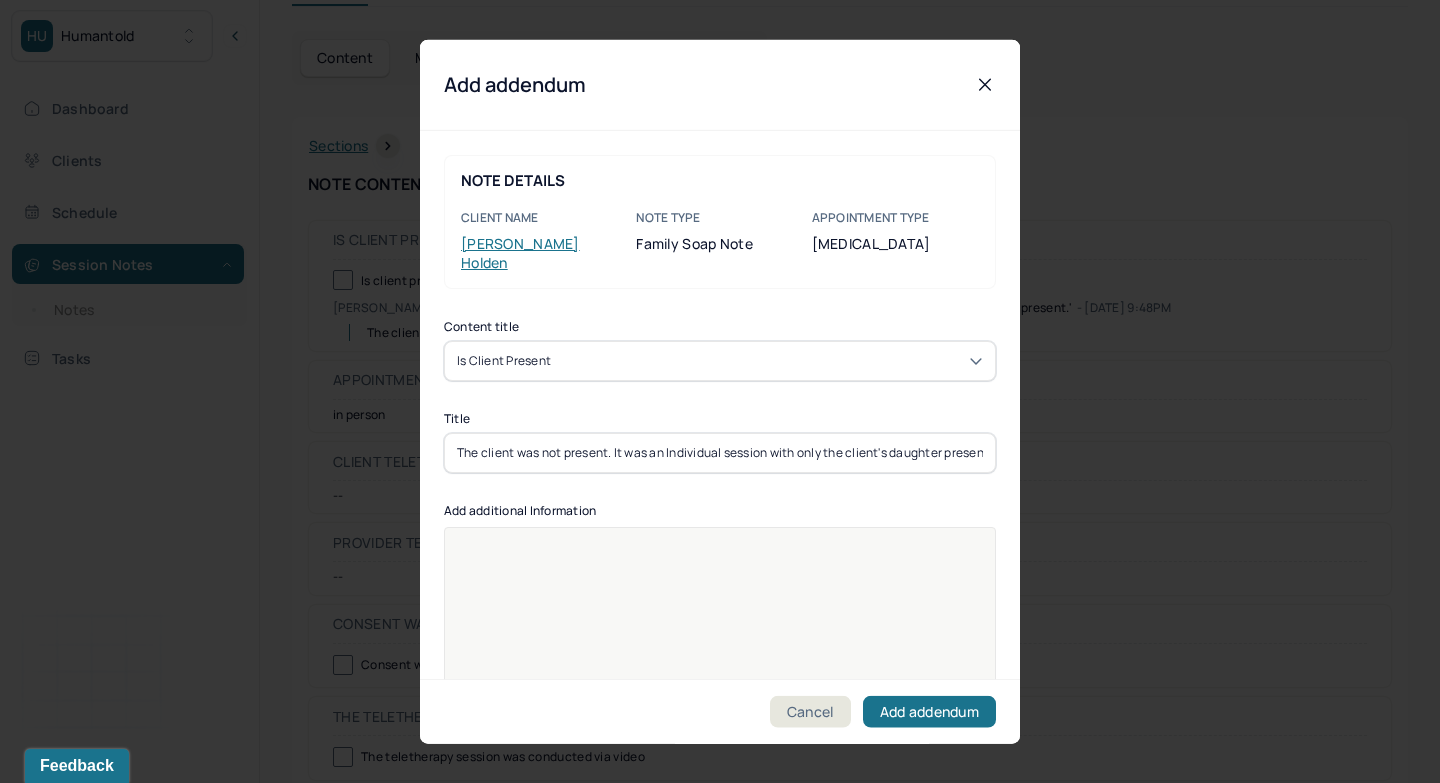 click on "The client was not present. It was an Individual session with only the client's daughter present." at bounding box center [720, 452] 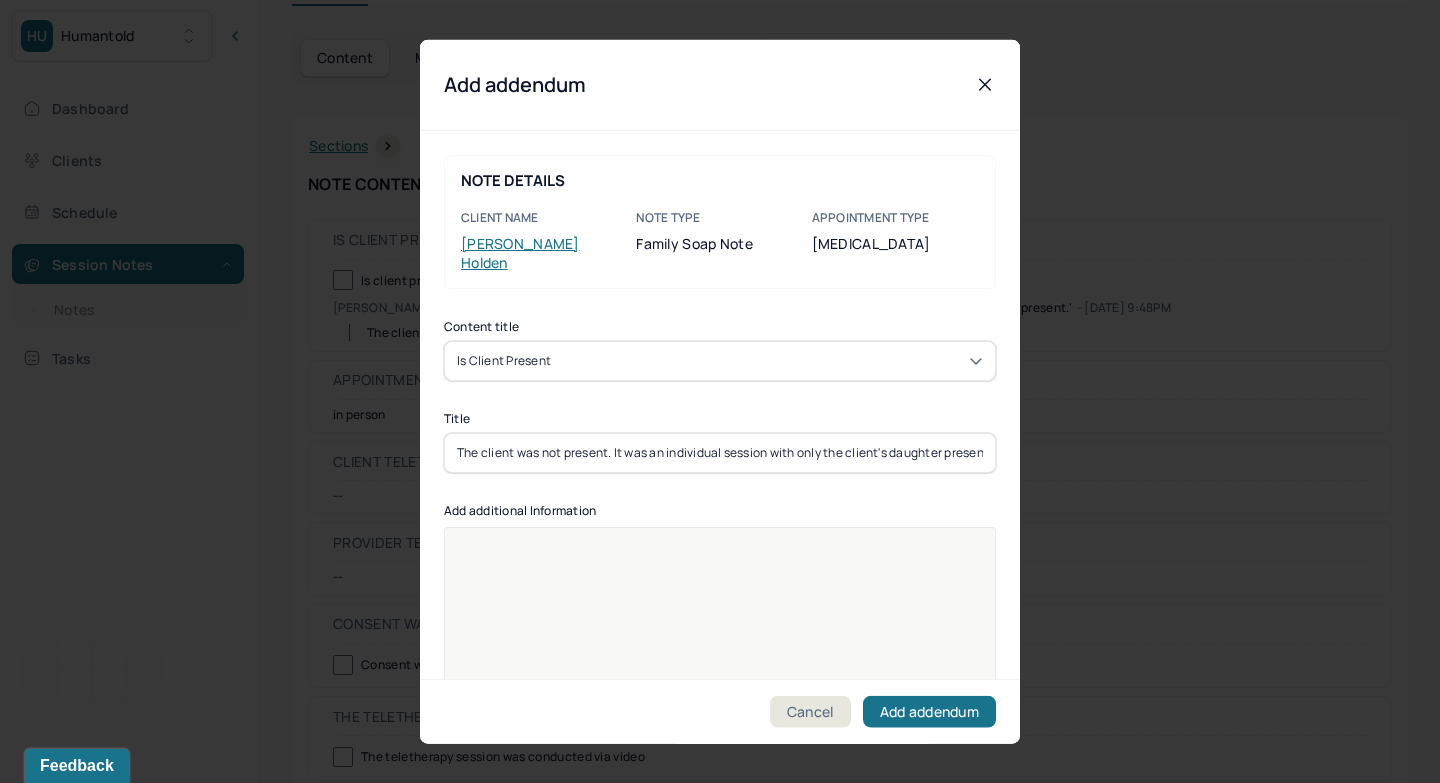 click on "The client was not present. It was an individual session with only the client's daughter present." at bounding box center [720, 452] 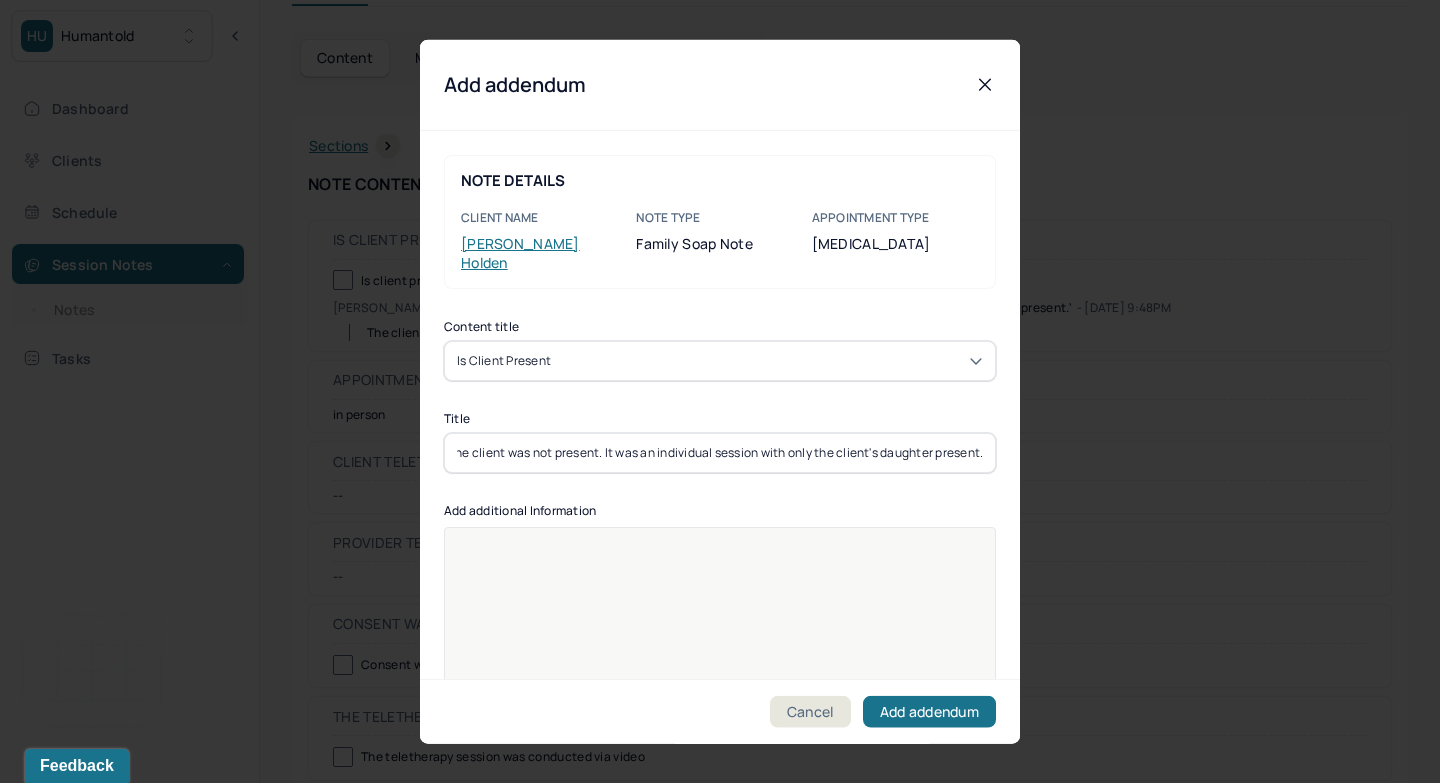 click on "The client was not present. It was an individual session with only the client's daughter present." at bounding box center [720, 452] 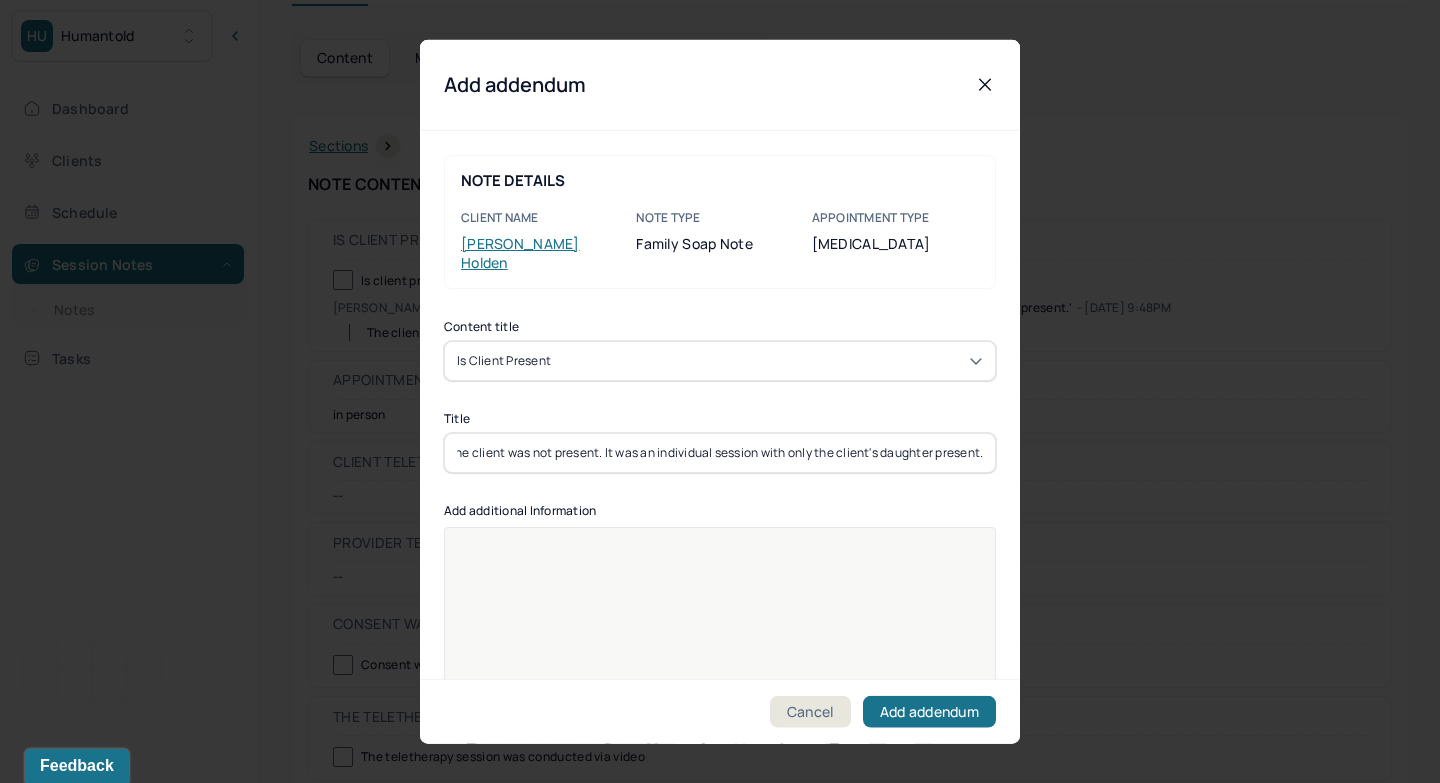 scroll, scrollTop: 0, scrollLeft: 0, axis: both 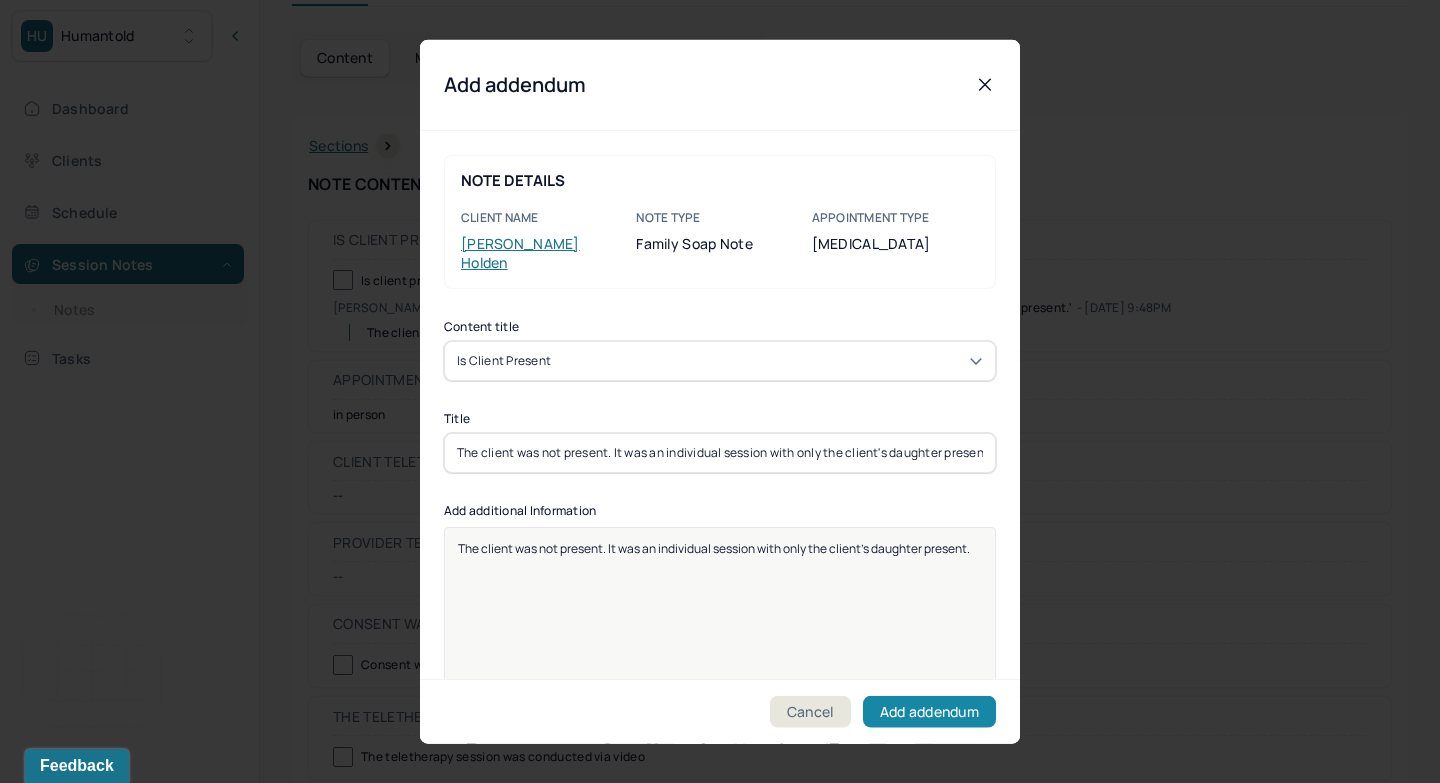 click on "Add addendum" at bounding box center [929, 712] 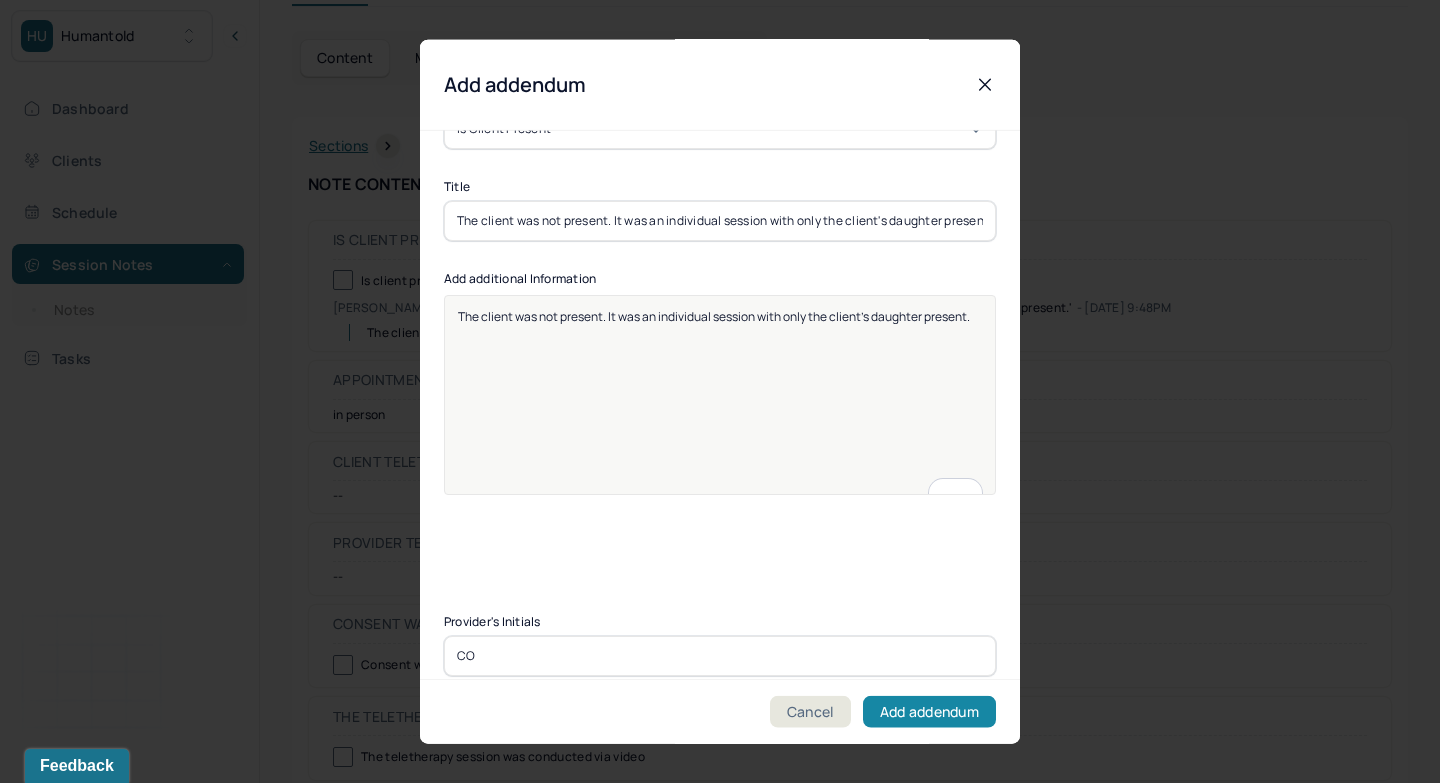 type on "CO" 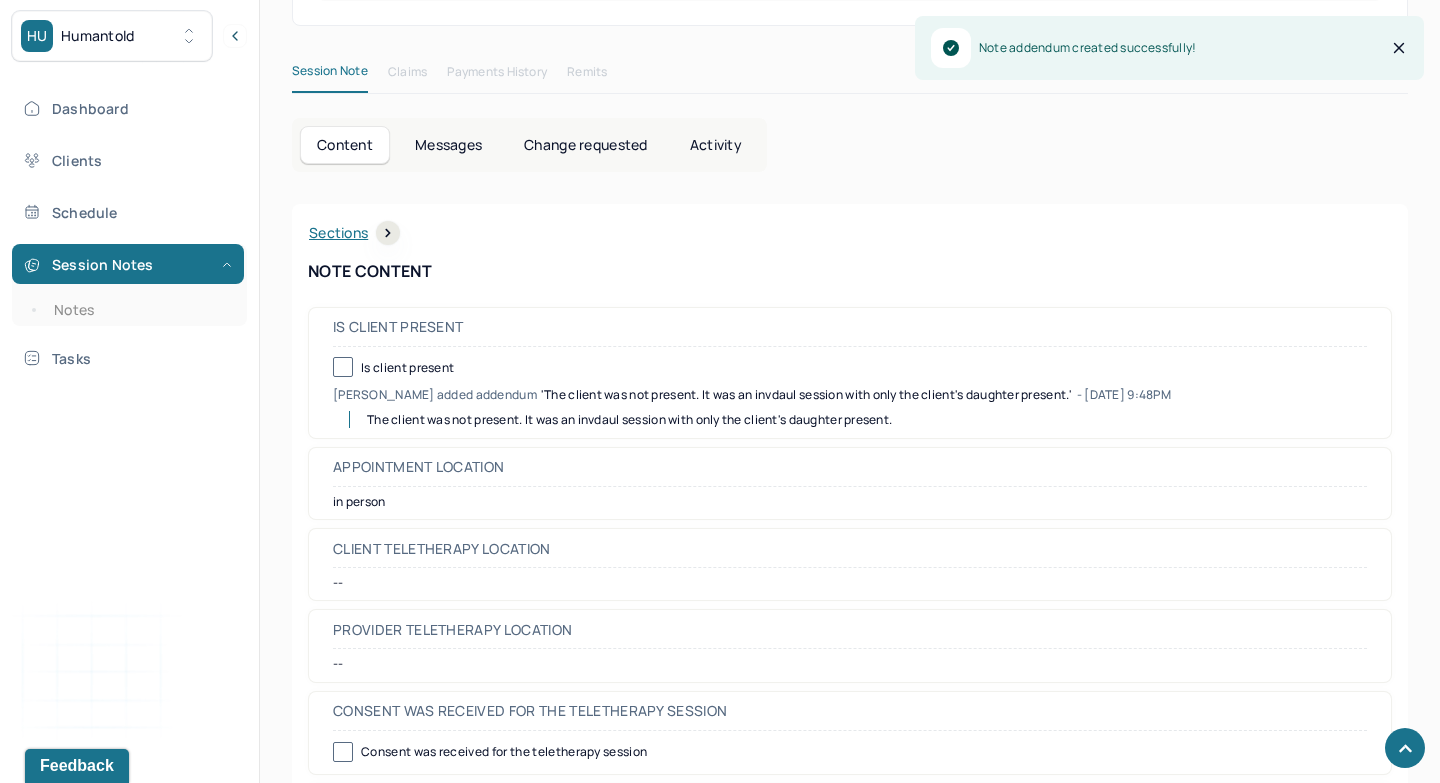 scroll, scrollTop: 641, scrollLeft: 0, axis: vertical 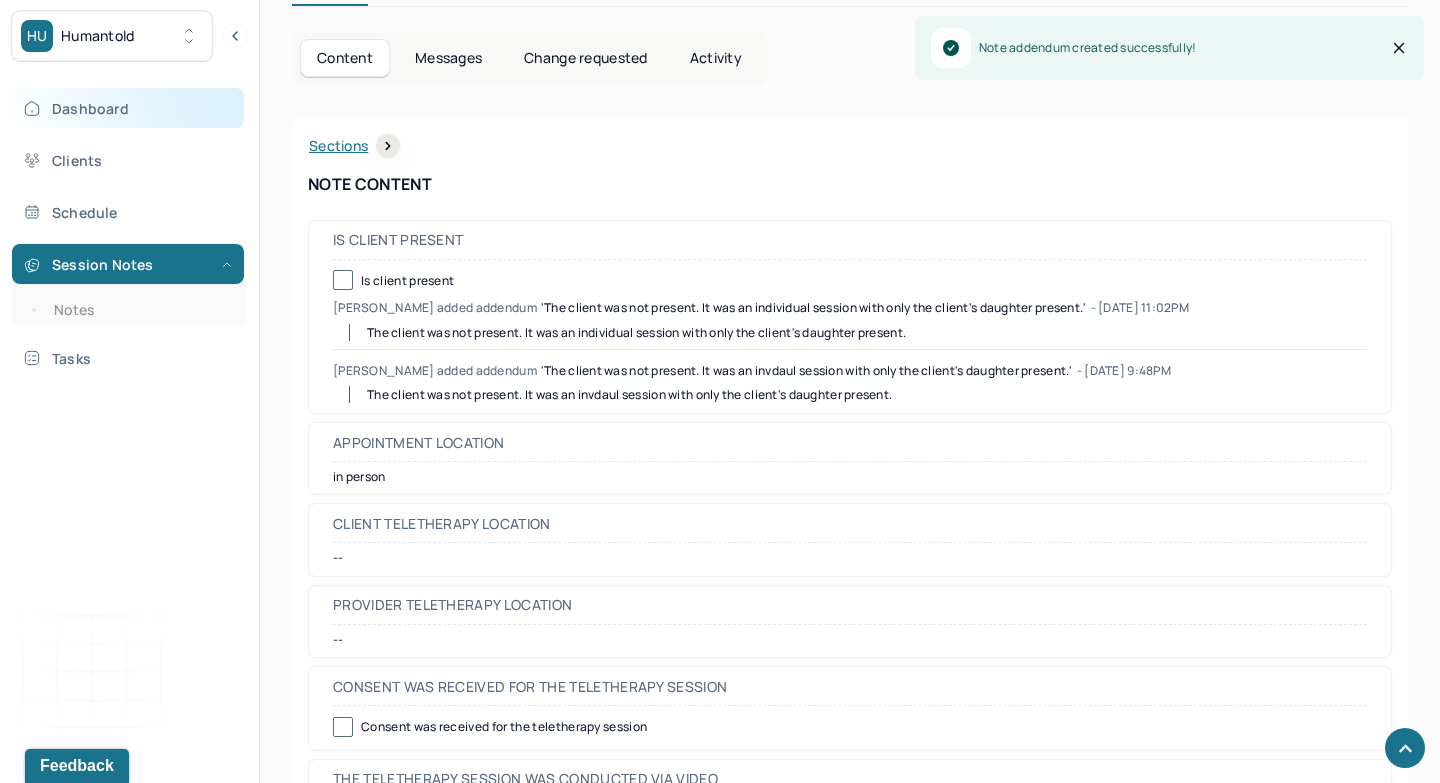 click on "Dashboard" at bounding box center (128, 108) 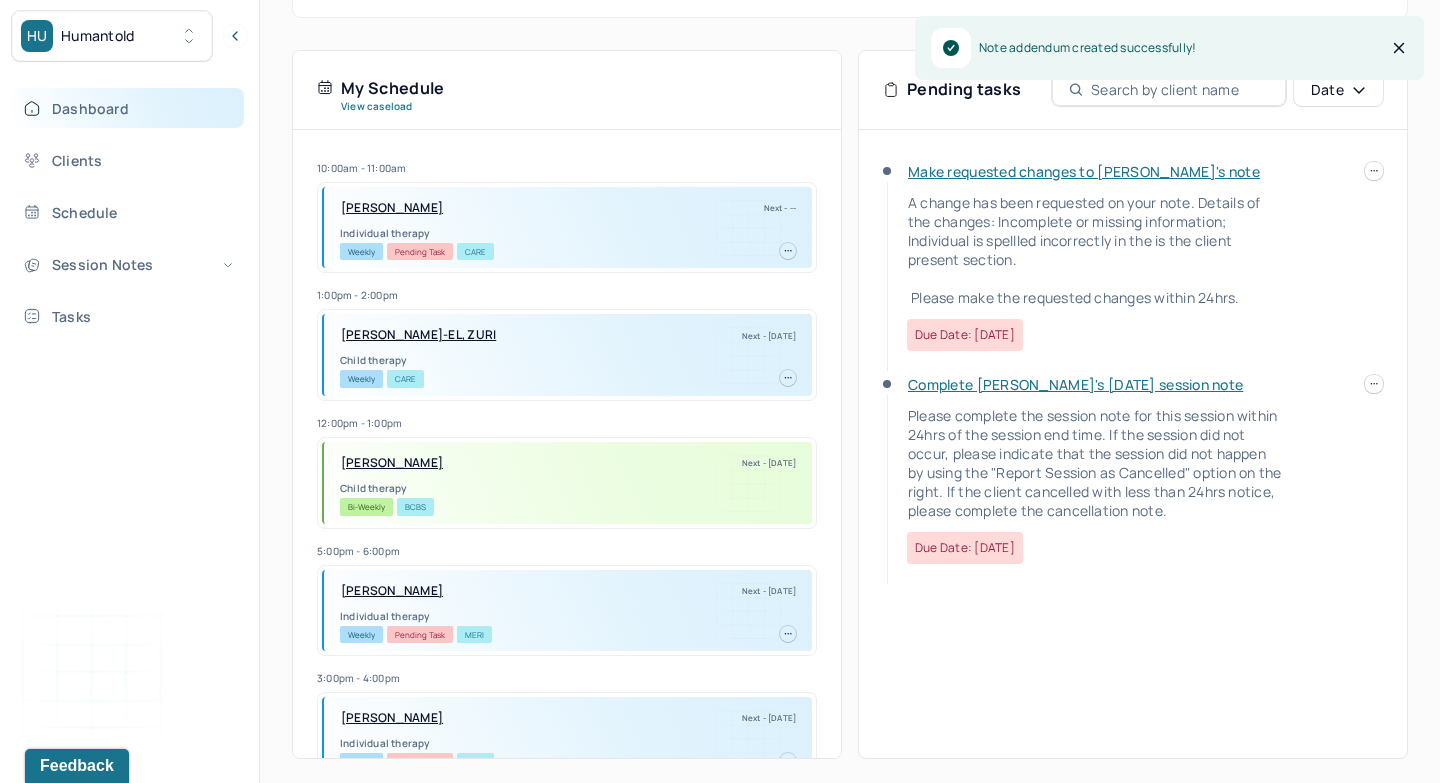 scroll, scrollTop: 383, scrollLeft: 0, axis: vertical 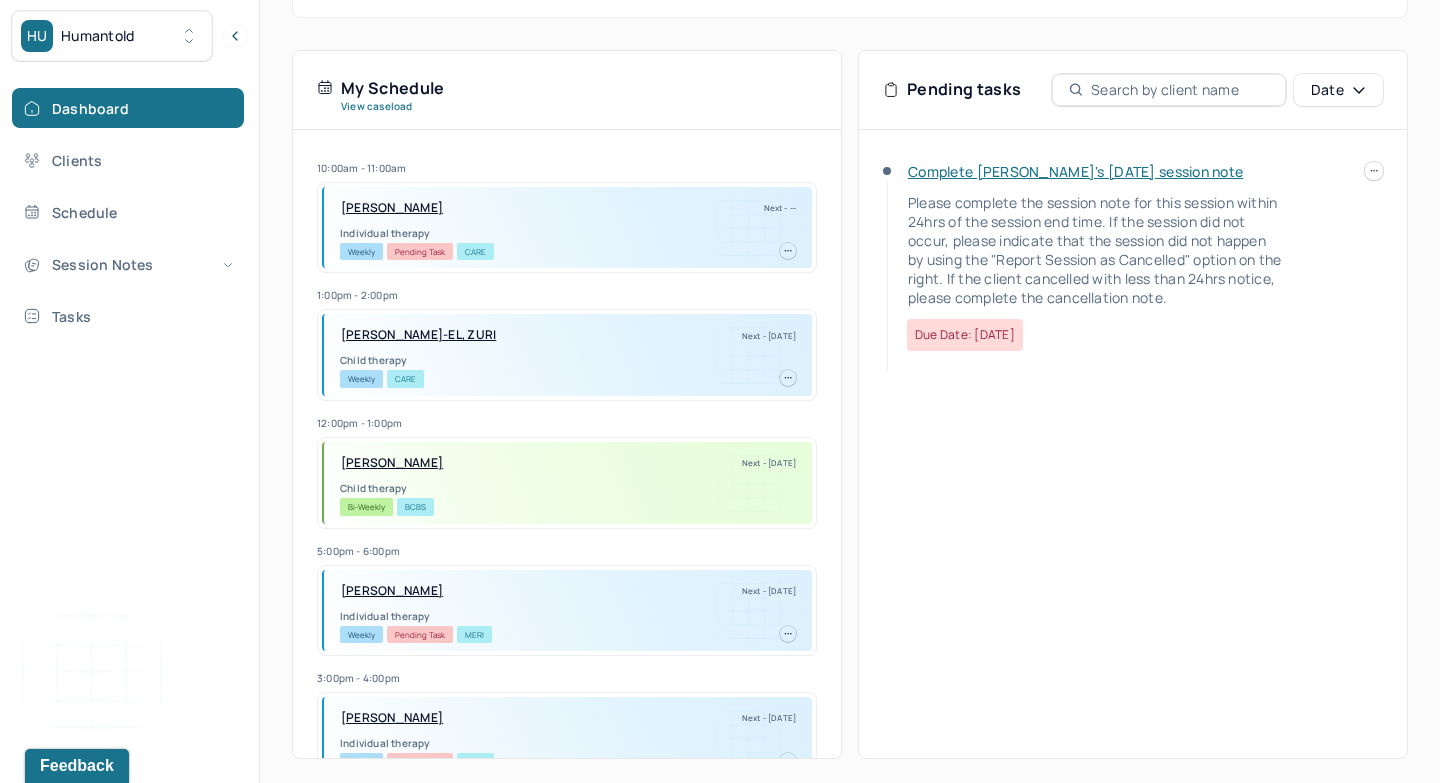 click on "Complete Joshua's Mon, 07/07 session note" at bounding box center (1075, 171) 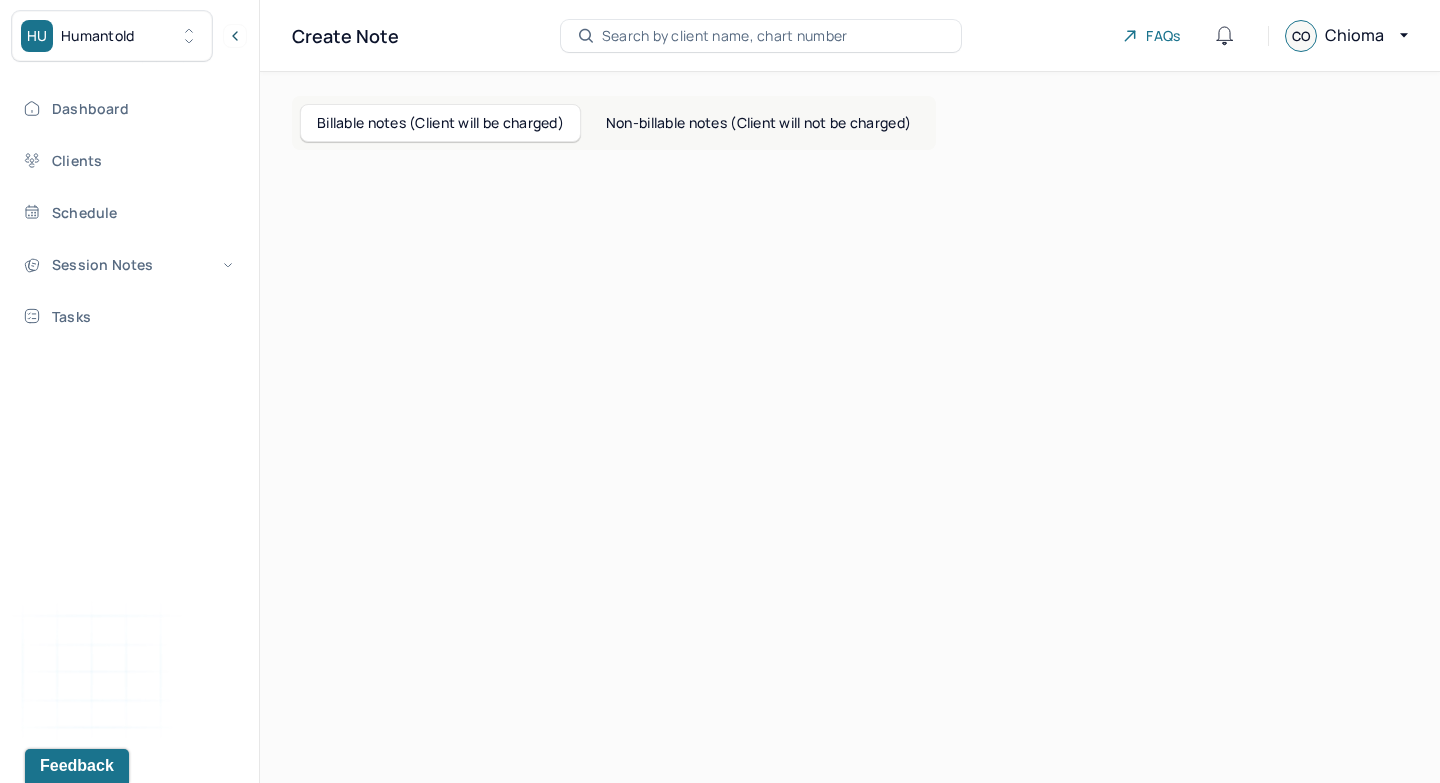 scroll, scrollTop: 0, scrollLeft: 0, axis: both 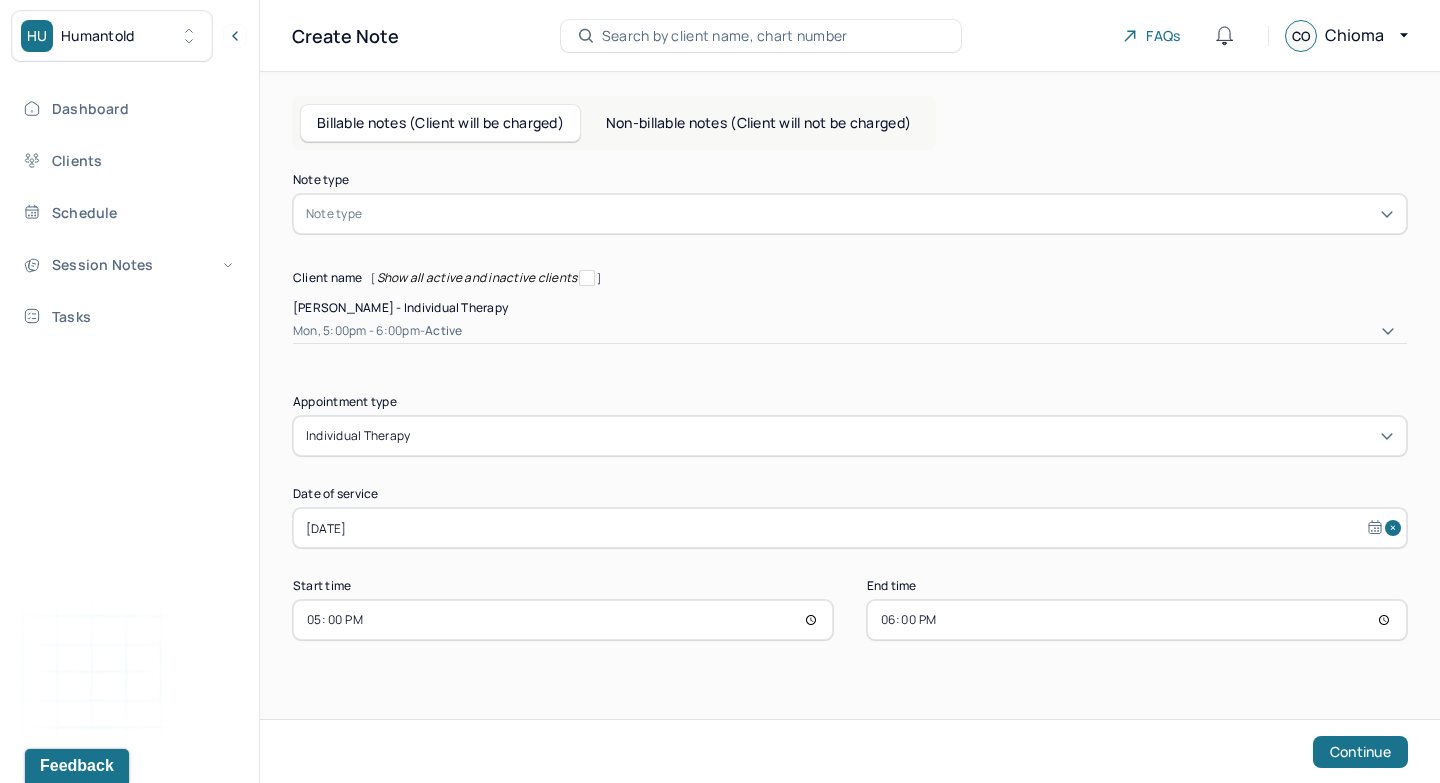 click on "Note type" at bounding box center (850, 214) 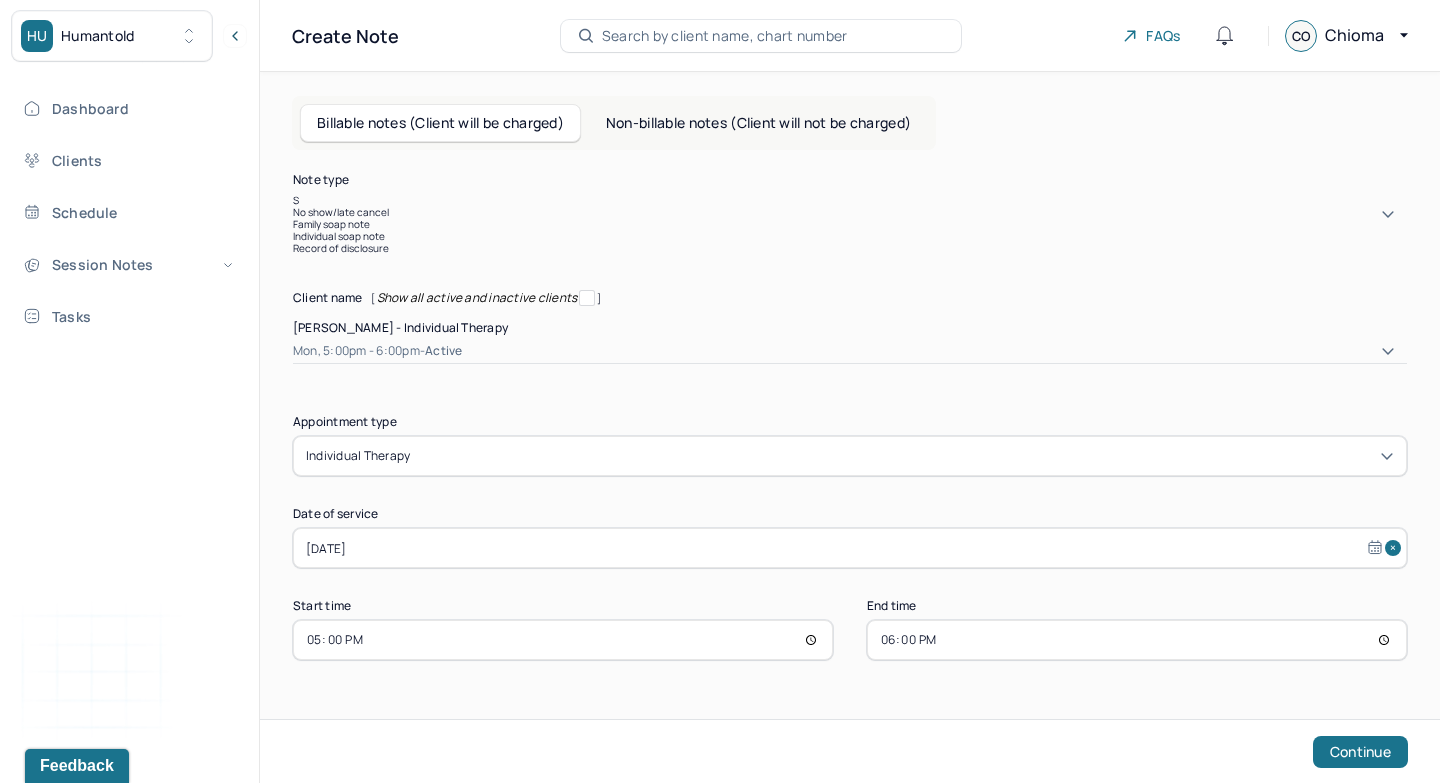 type on "SO" 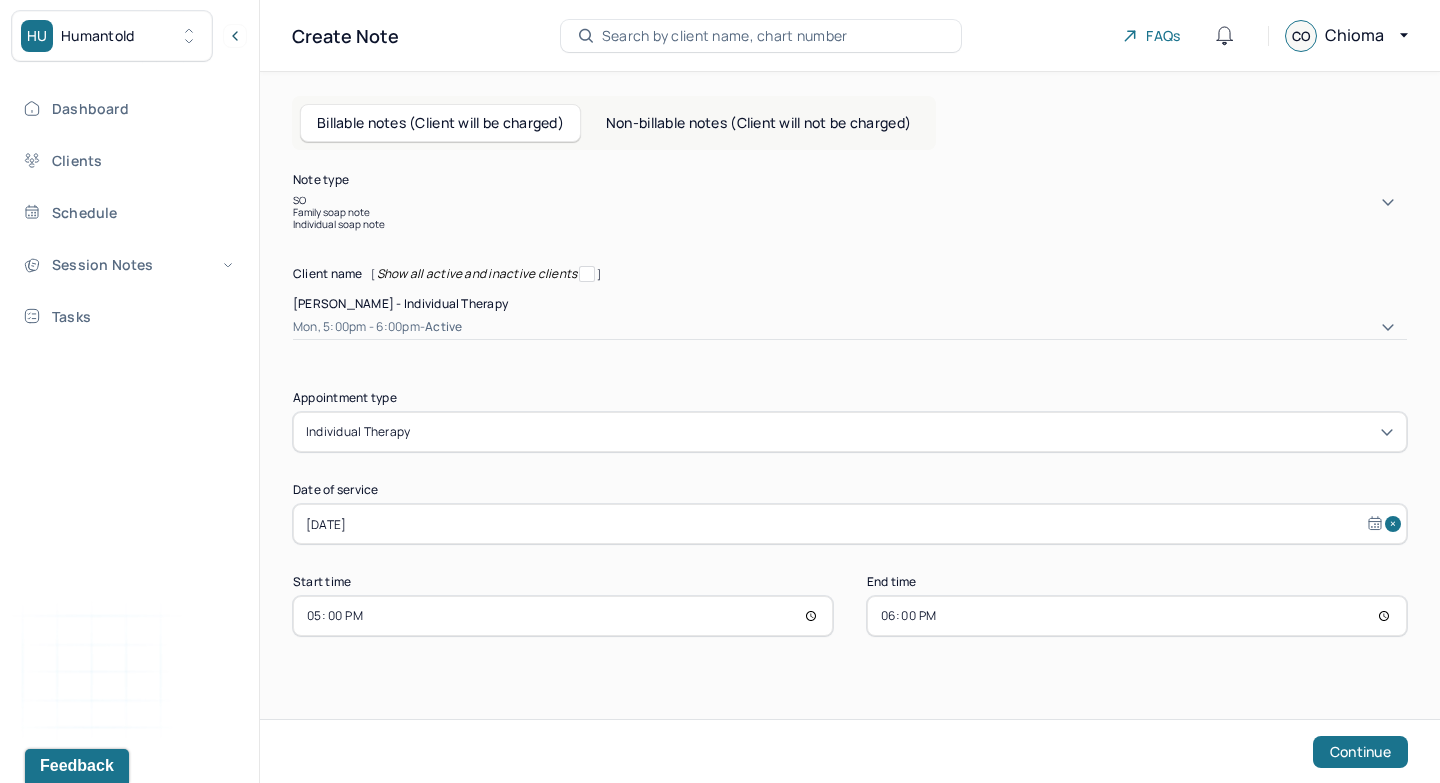 click on "Individual soap note" at bounding box center [850, 224] 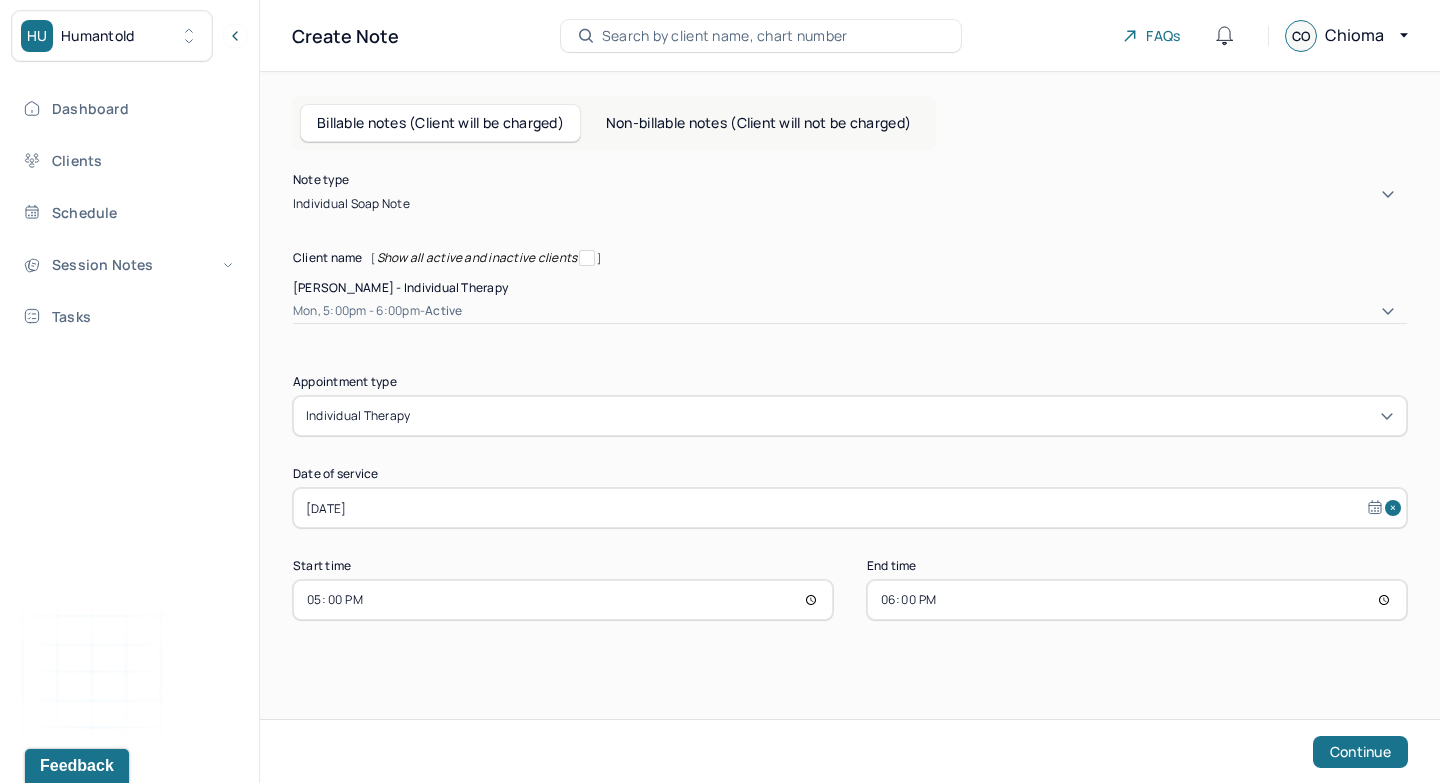 select on "6" 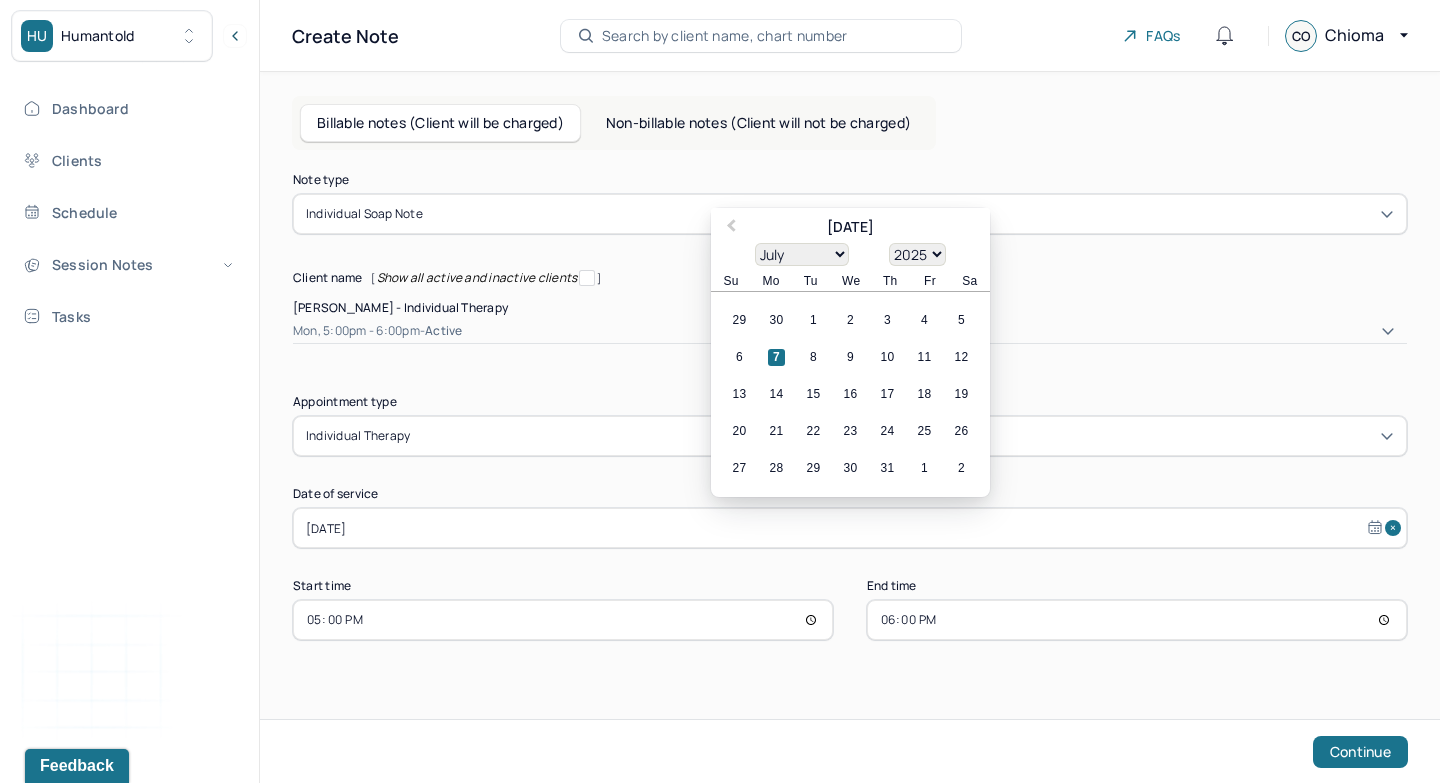 click on "Jul 7, 2025" at bounding box center [850, 528] 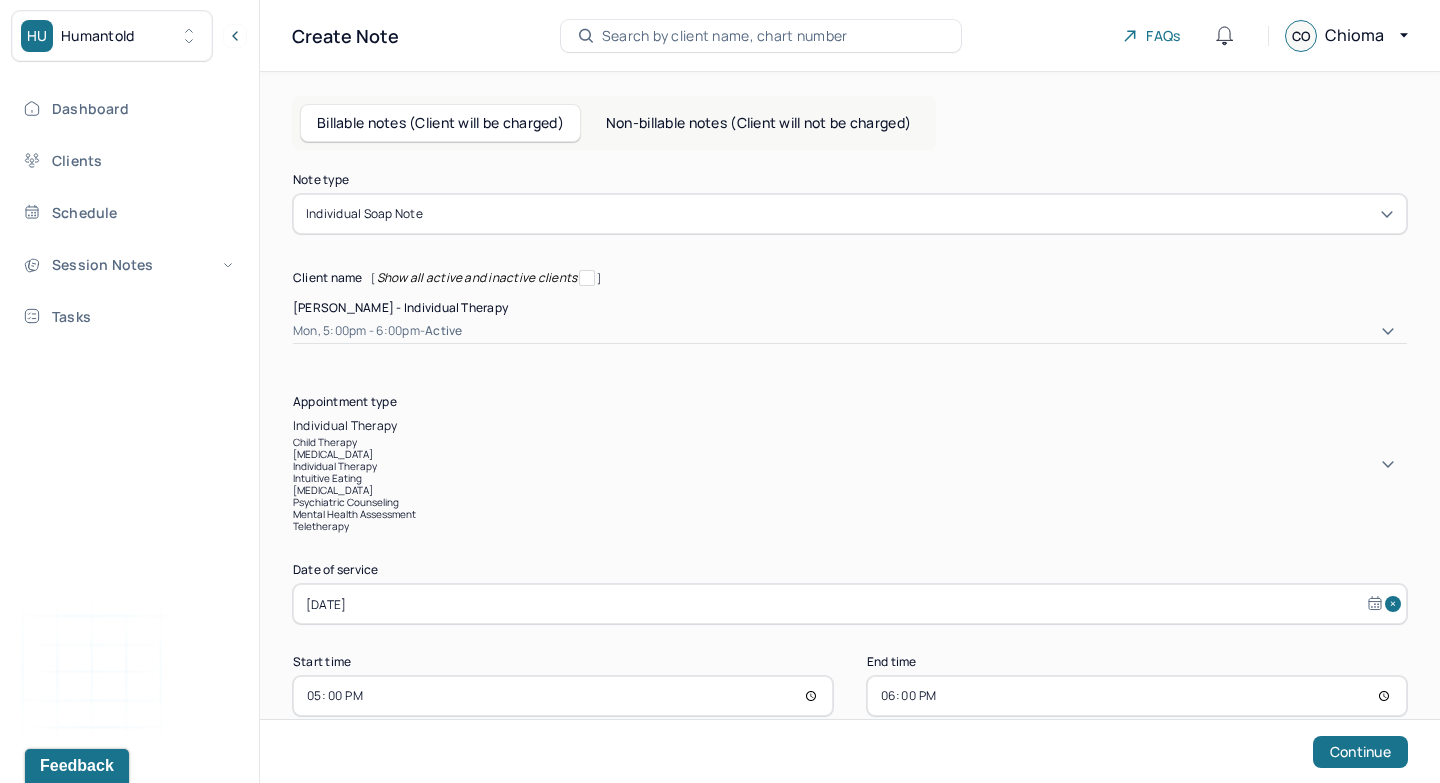click at bounding box center [904, 426] 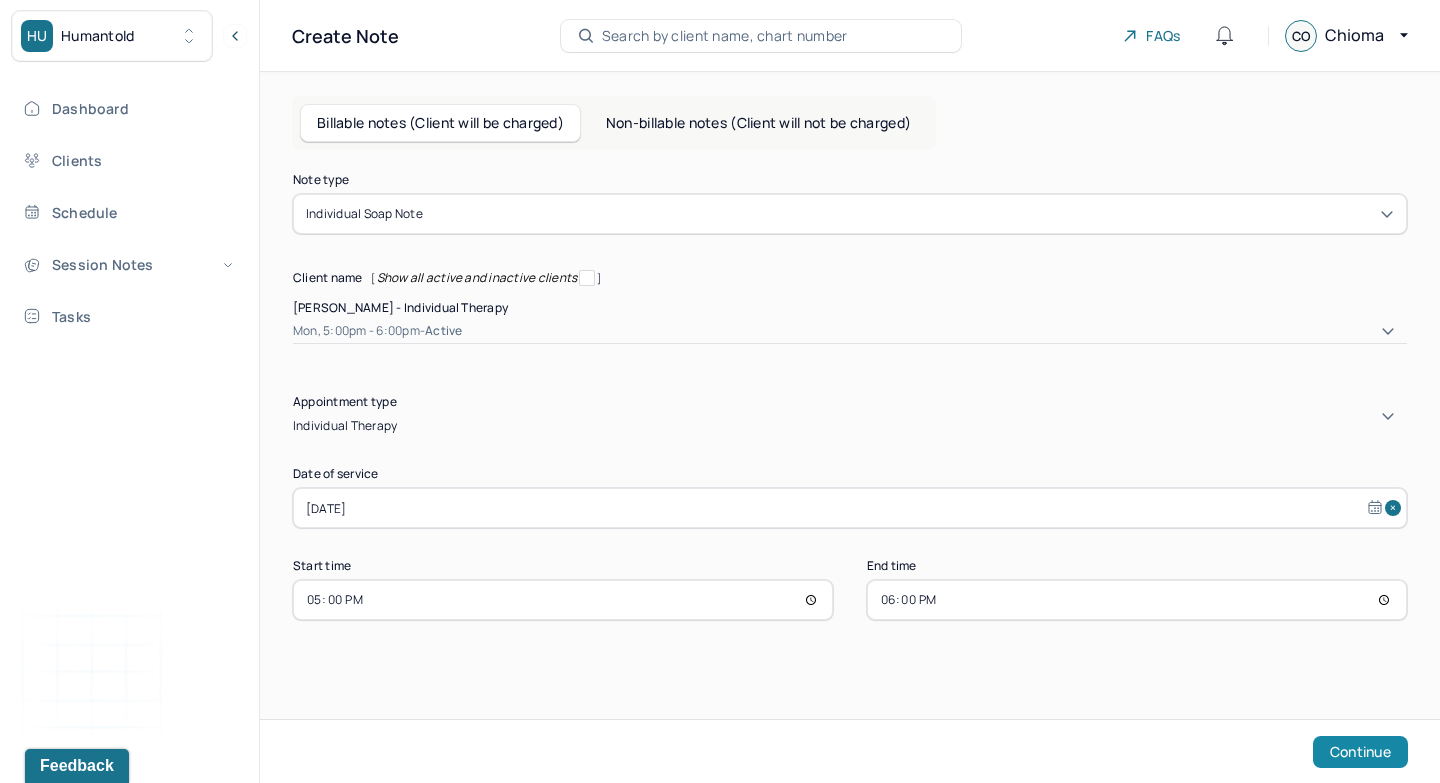 click on "Continue" at bounding box center [1360, 752] 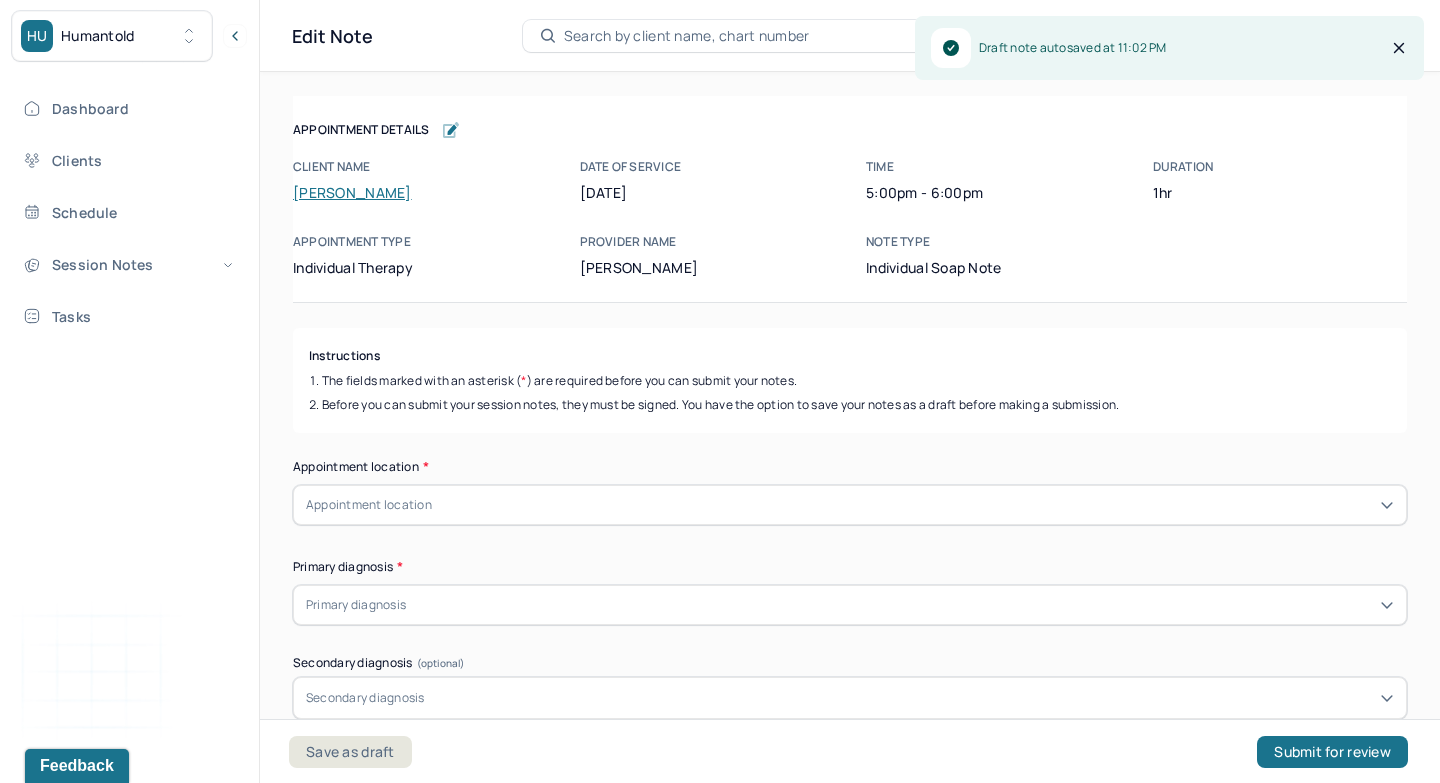 click on "Appointment location" at bounding box center [850, 505] 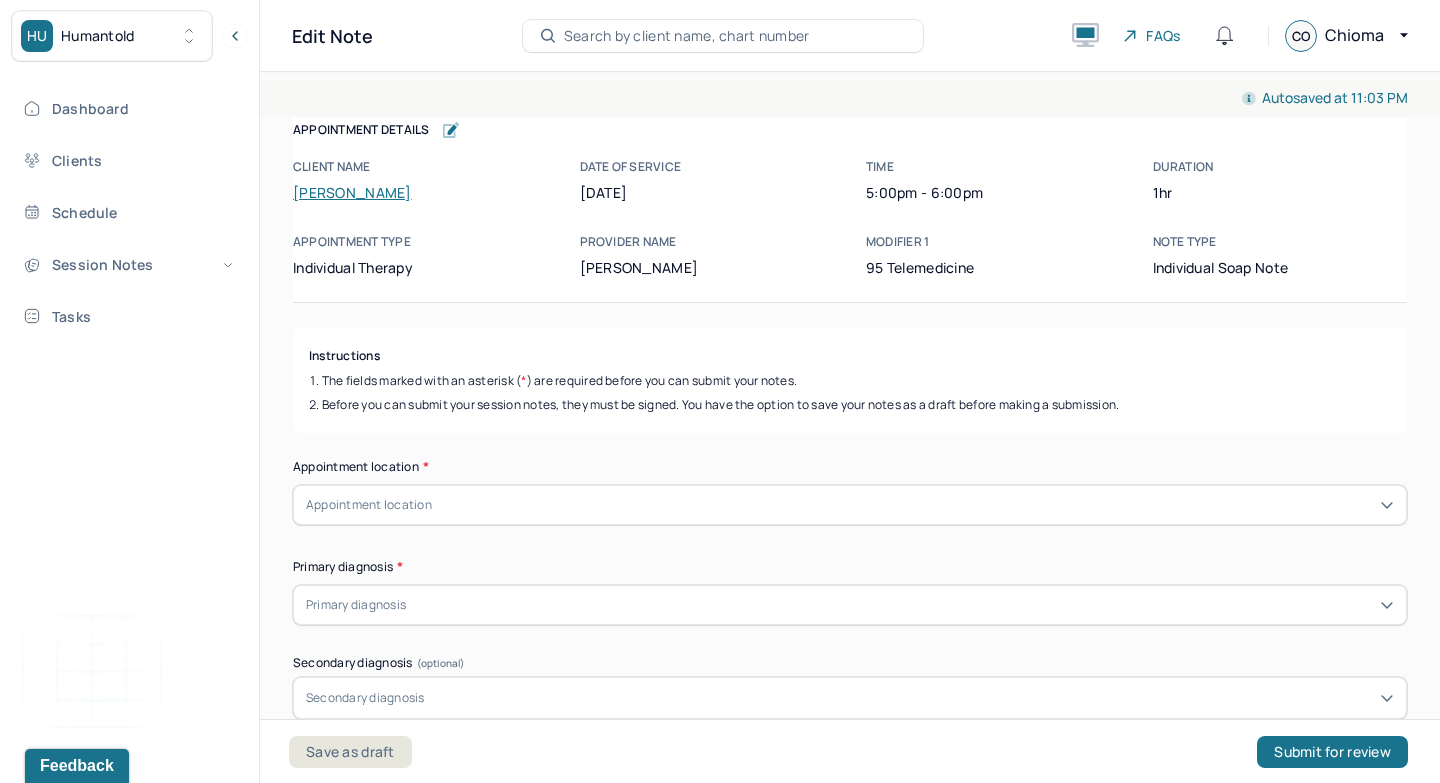 click on "Appointment location" at bounding box center (850, 505) 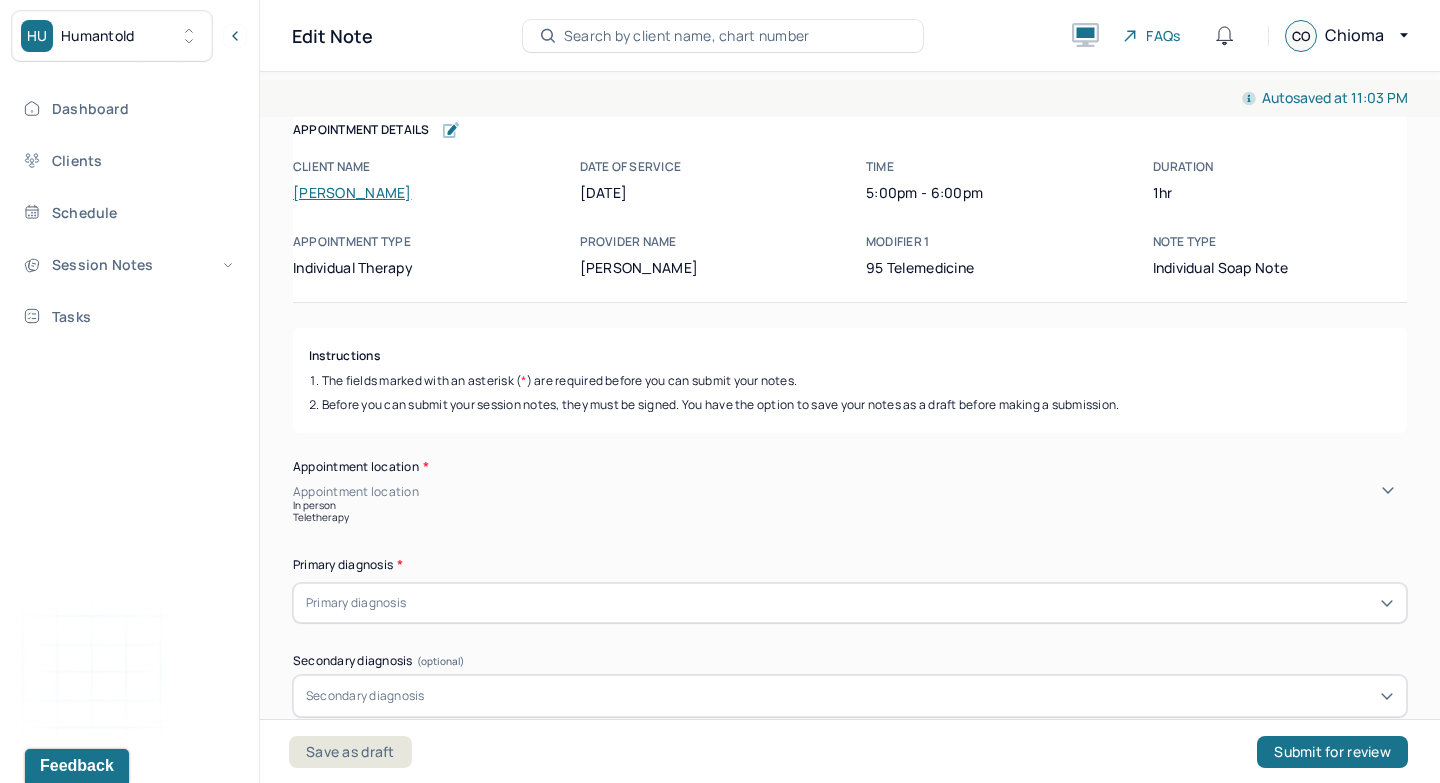 click on "In person" at bounding box center (850, 505) 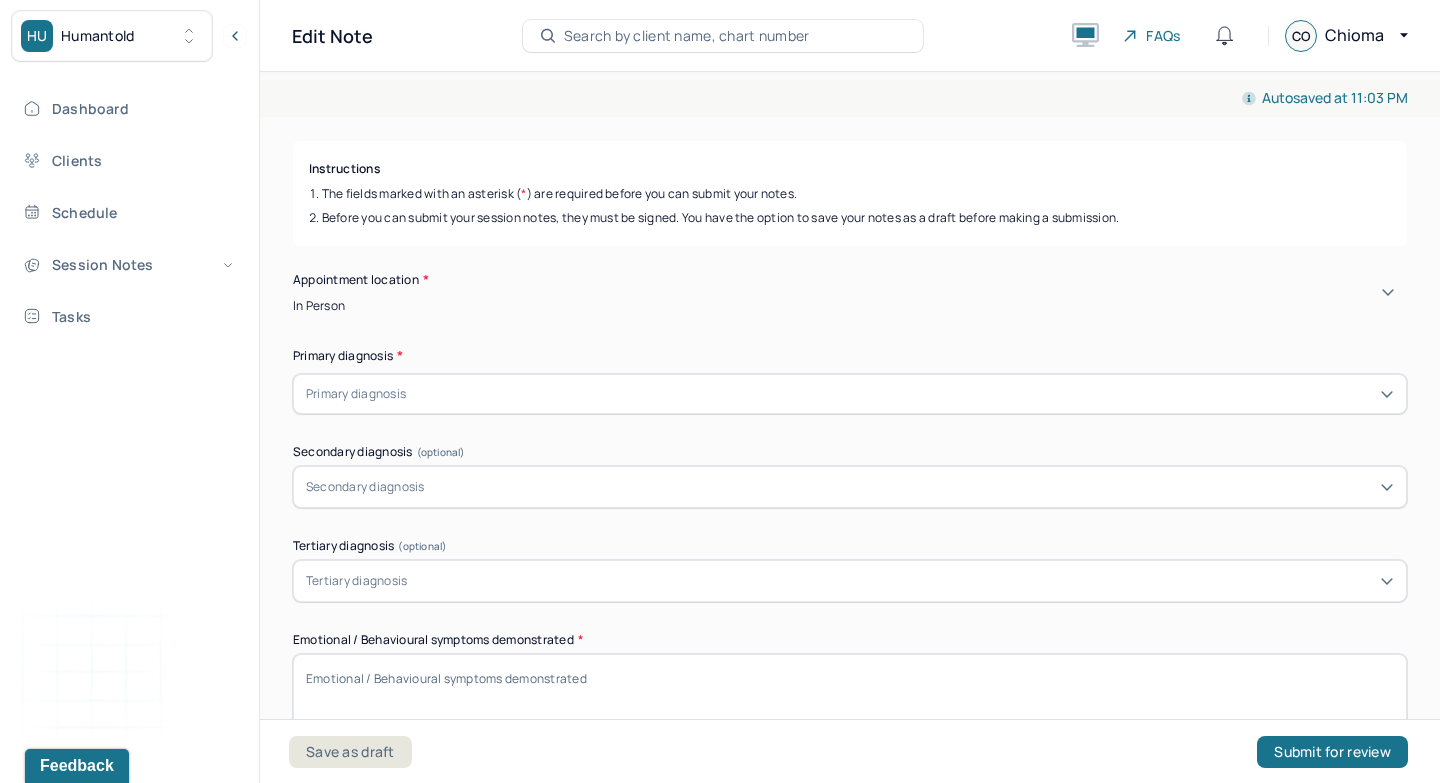 scroll, scrollTop: 194, scrollLeft: 0, axis: vertical 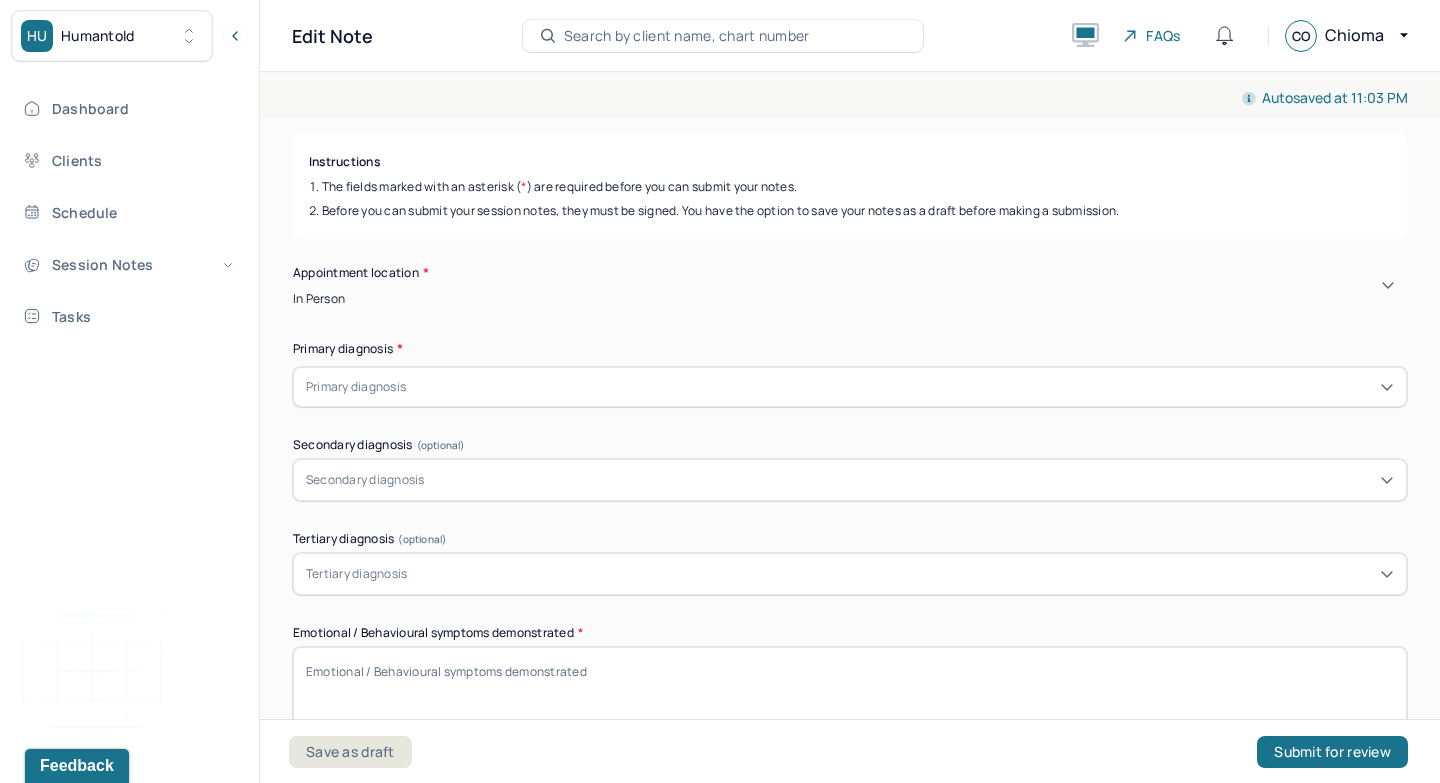 click at bounding box center [902, 387] 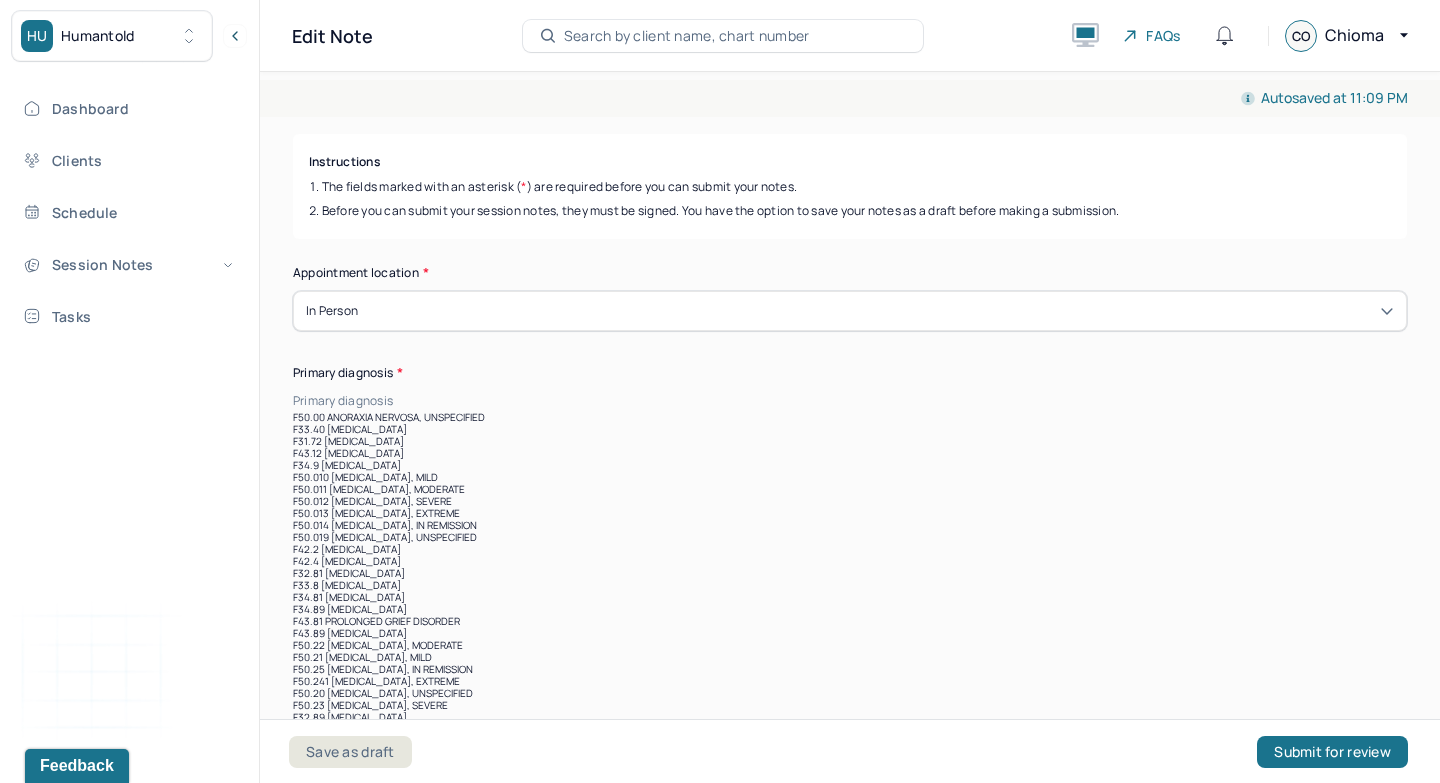 click on "Appointment location * In person Primary diagnosis * F50.00 ANORAXIA NERVOSA, UNSPECIFIED, 1 of 472. 472 results available. Use Up and Down to choose options, press Enter to select the currently focused option, press Escape to exit the menu, press Tab to select the option and exit the menu. Primary diagnosis F50.00 ANORAXIA NERVOSA, UNSPECIFIED F33.40 MAJOR DEPRESSIVE DISORDER, RECURRENT, IN REMISSION, UNSPECIFIED F31.72 BIPOLAR DISORDER, IN FULL REMISSION, MOST RECENT EPISODE HYPOMANIC F43.12 POST-TRAUMATIC STRESS DISORDER, CHRONIC F34.9 PERSISTENT MOOD [AFFECTIVE] DISORDER, UNSPECIFIED F50.010 ANOREXIA NERVOSA, RESTRICTING TYPE, MILD F50.011 ANOREXIA NERVOSA, RESTRICTING TYPE, MODERATE F50.012 ANOREXIA NERVOSA, RESTRICTING TYPE, SEVERE F50.013 ANOREXIA NERVOSA, RESTRICTING TYPE, EXTREME F50.014 ANOREXIA NERVOSA, RESTRICTING TYPE, IN REMISSION F50.019 ANOREXIA NERVOSA, RESTRICTING TYPE, UNSPECIFIED F42.2 MIXED OBSESSIONAL THOUGHTS AND ACTS F42.4 EXCORIATION (SKIN-PICKING) DISORDER F42.3 HOARDING DISORDER * *" at bounding box center [850, 3441] 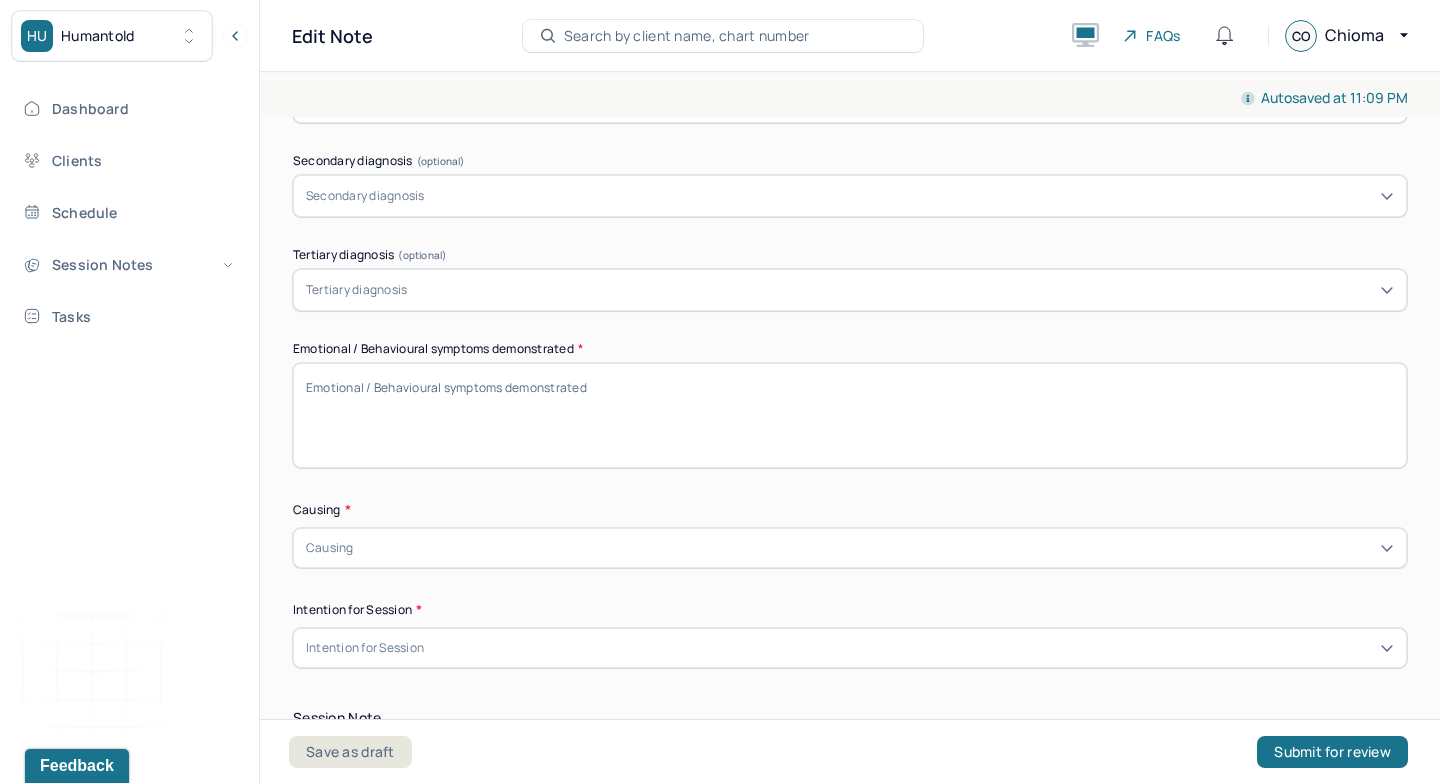 scroll, scrollTop: 507, scrollLeft: 0, axis: vertical 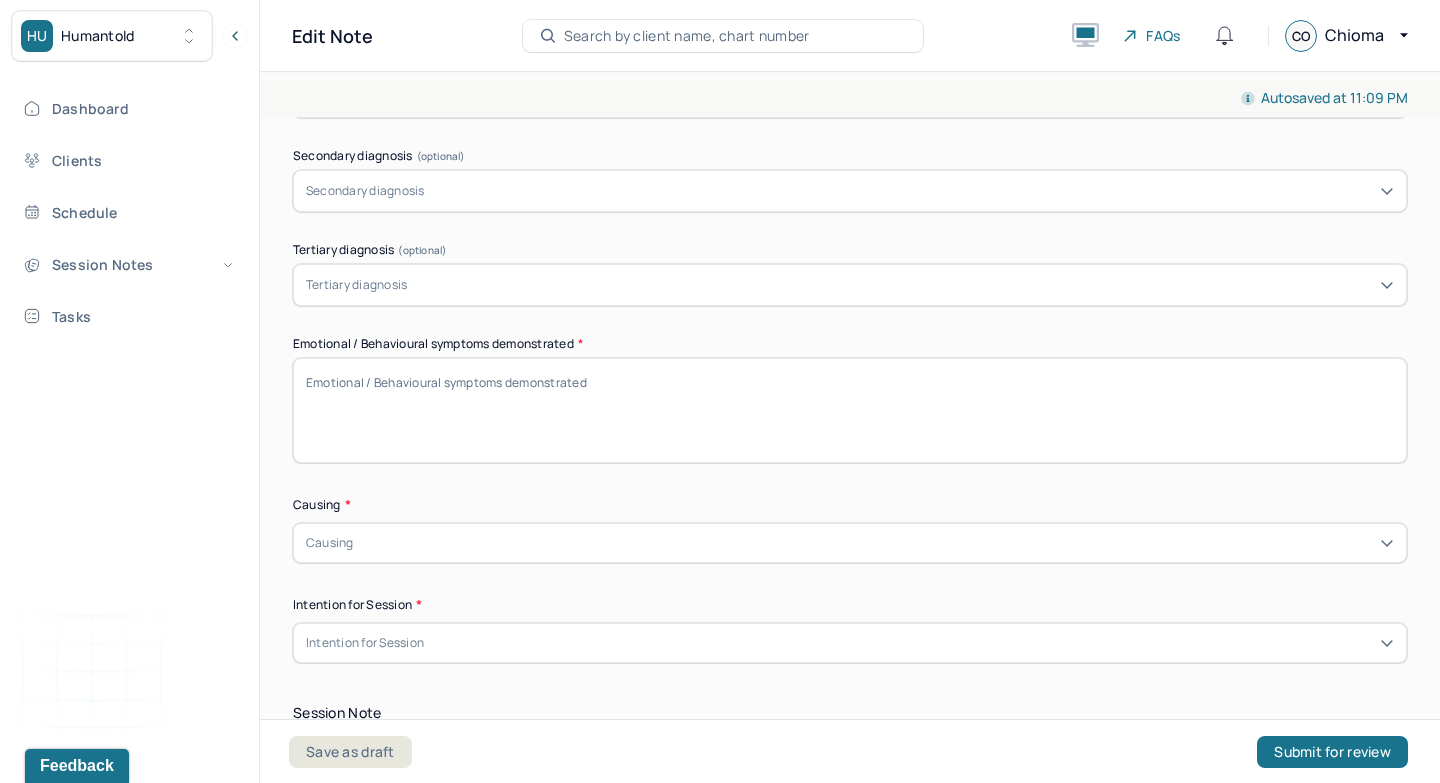 click on "Emotional / Behavioural symptoms demonstrated *" at bounding box center (850, 410) 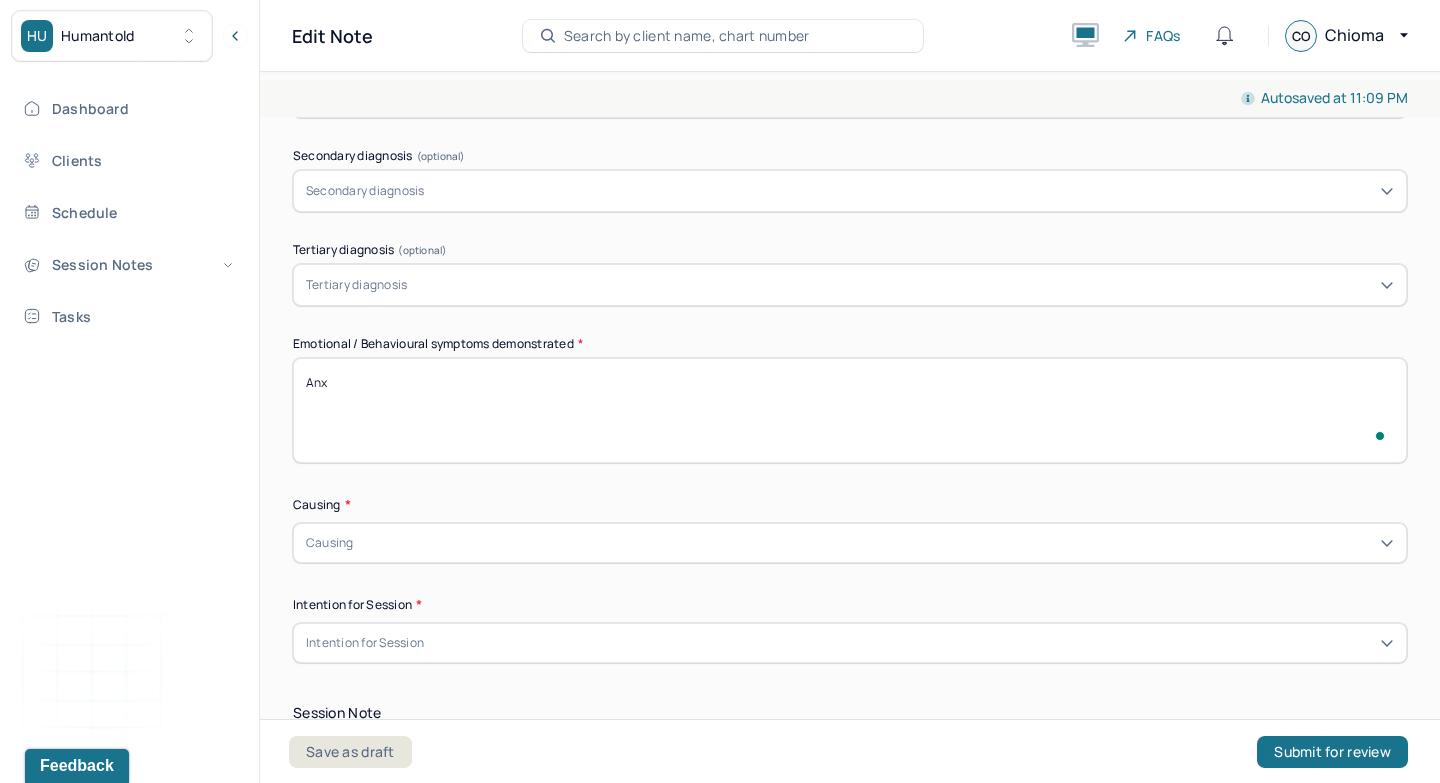 scroll, scrollTop: 507, scrollLeft: 0, axis: vertical 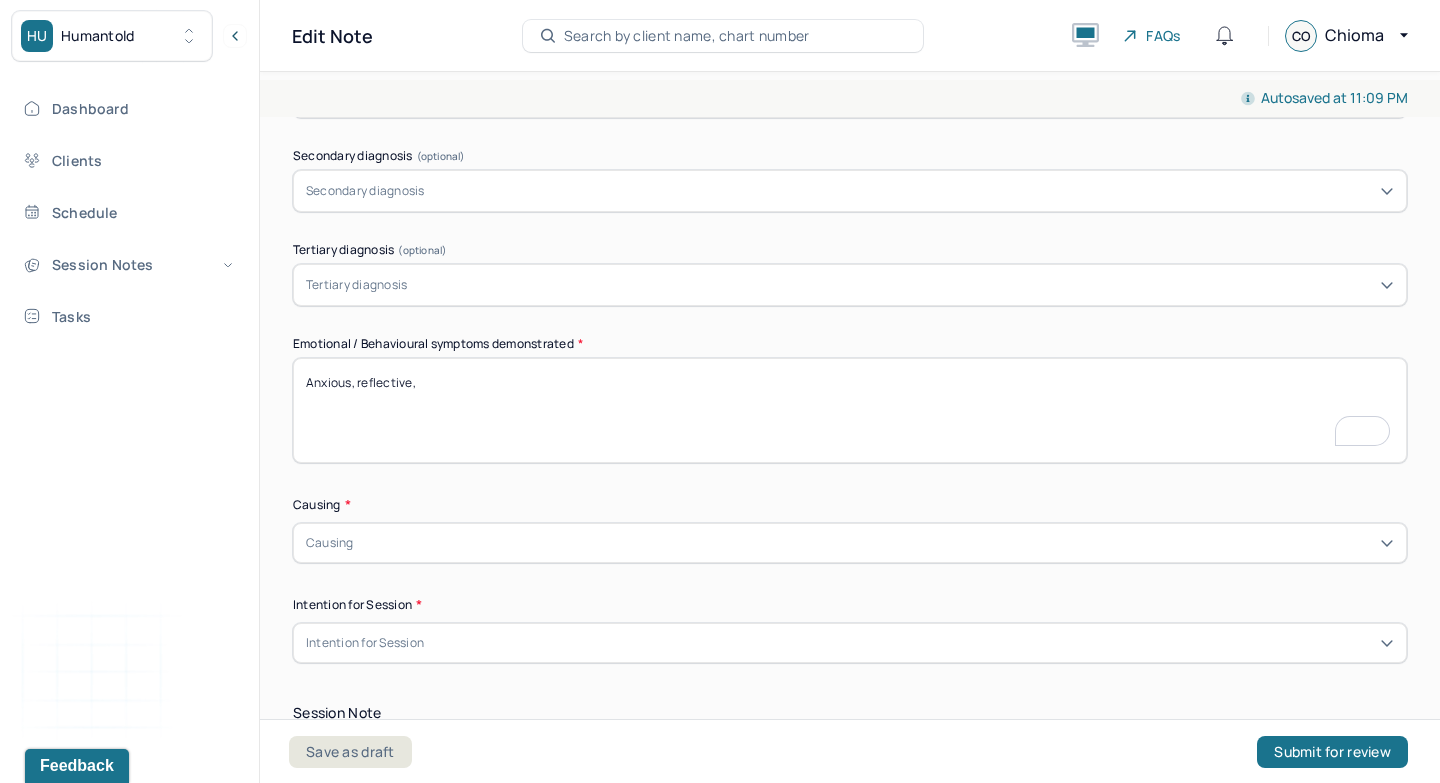 click on "Anxious, reflective," at bounding box center (850, 410) 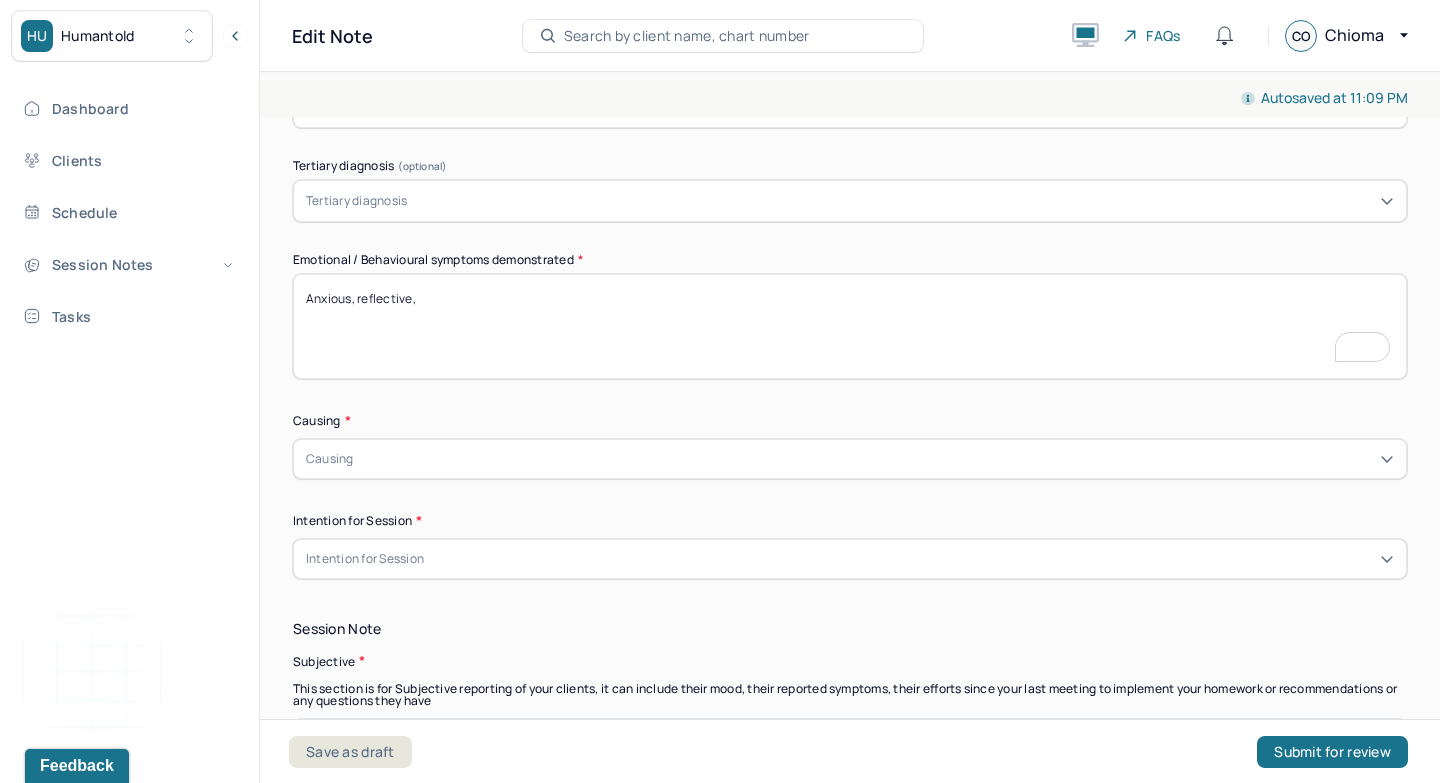 scroll, scrollTop: 616, scrollLeft: 0, axis: vertical 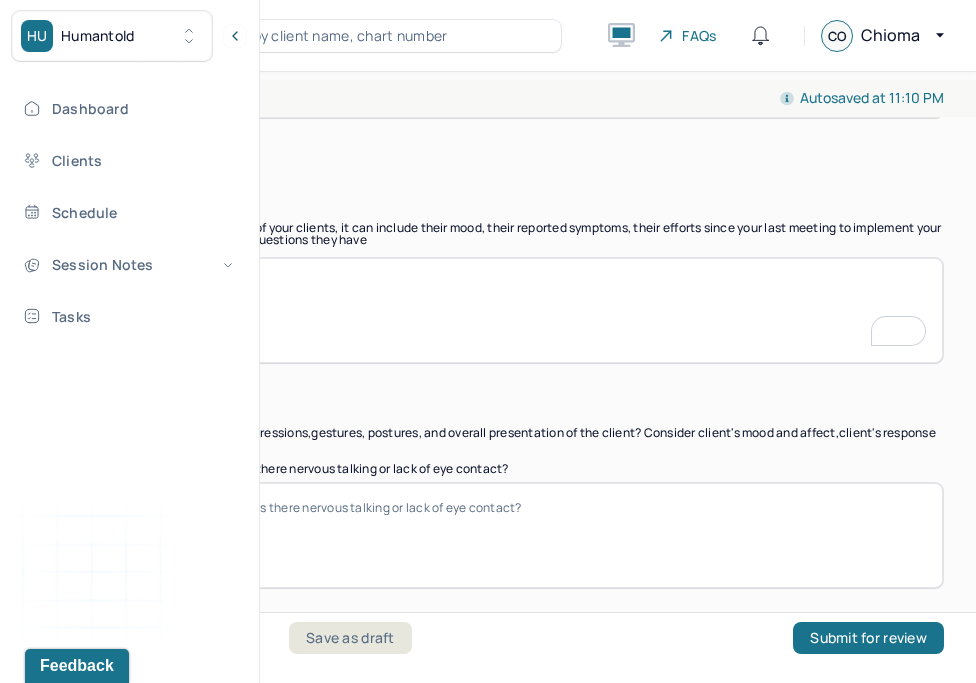 click at bounding box center (488, 310) 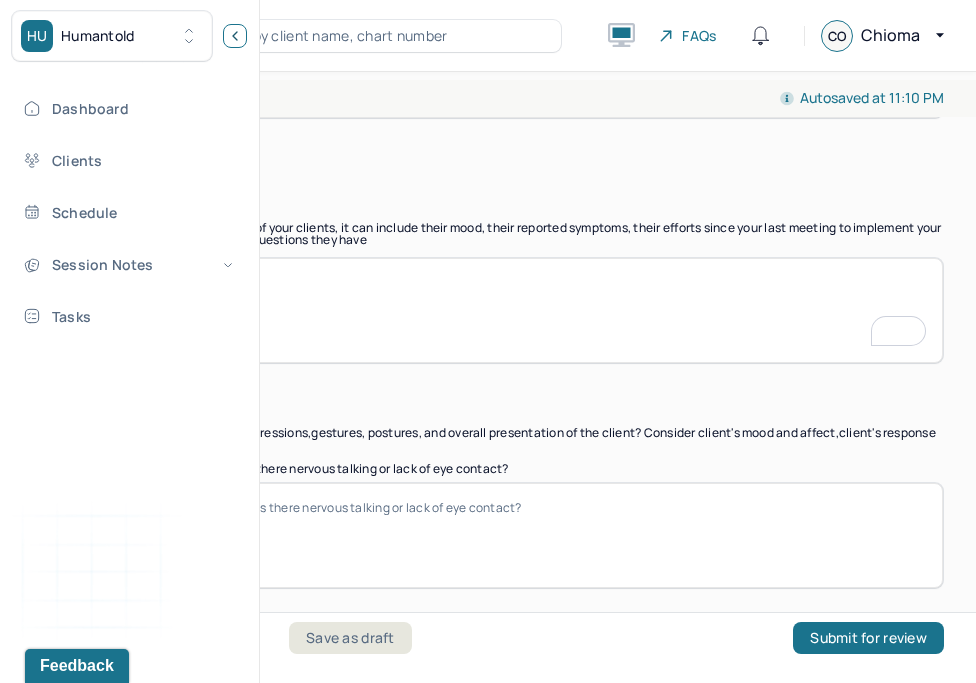 click 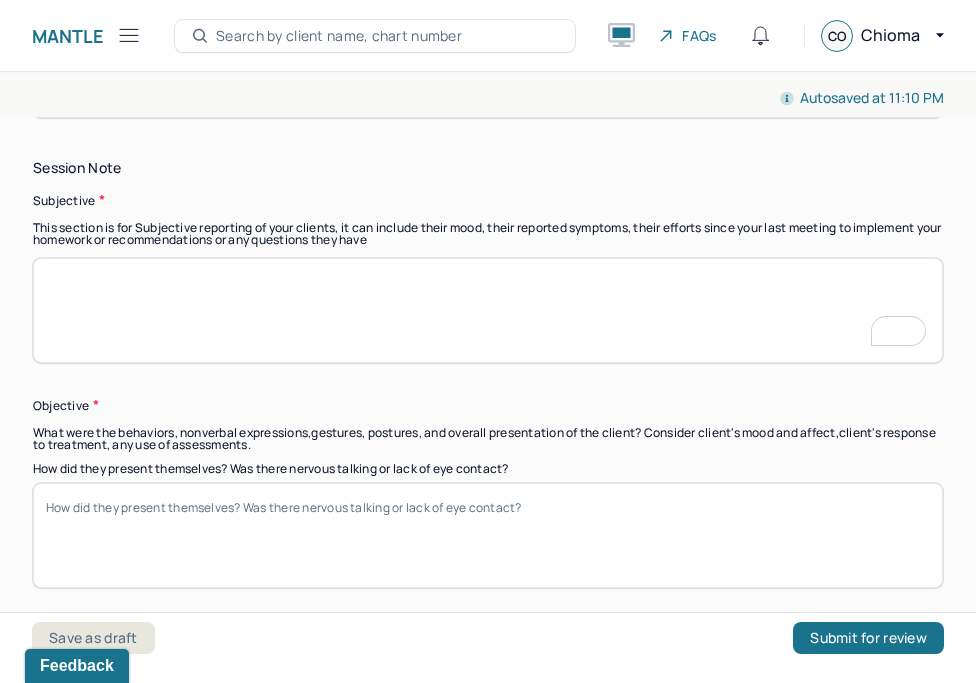 click at bounding box center [488, 310] 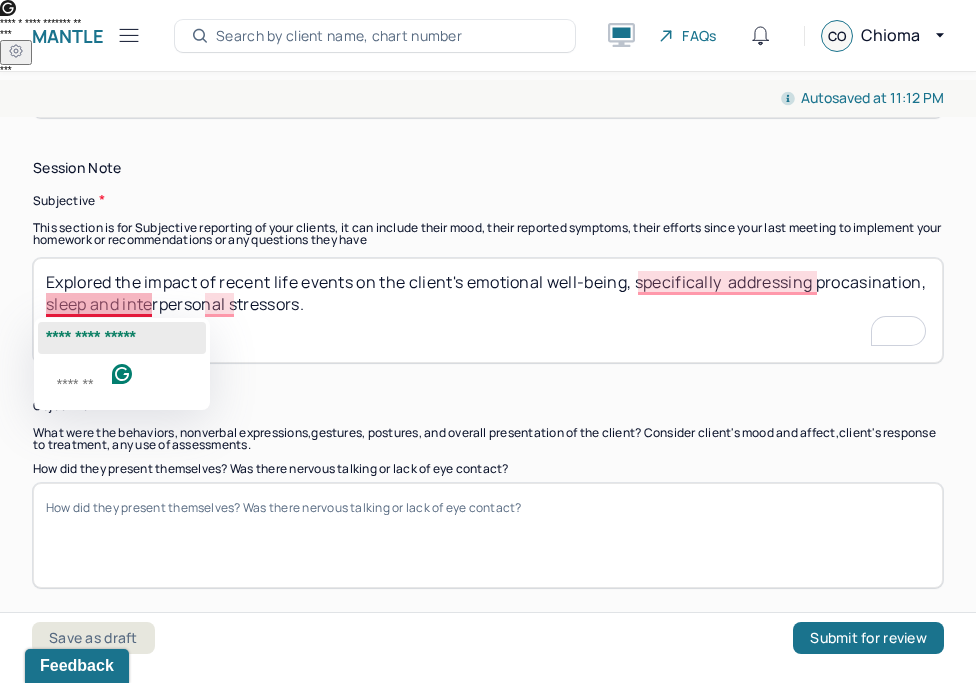 click on "**********" 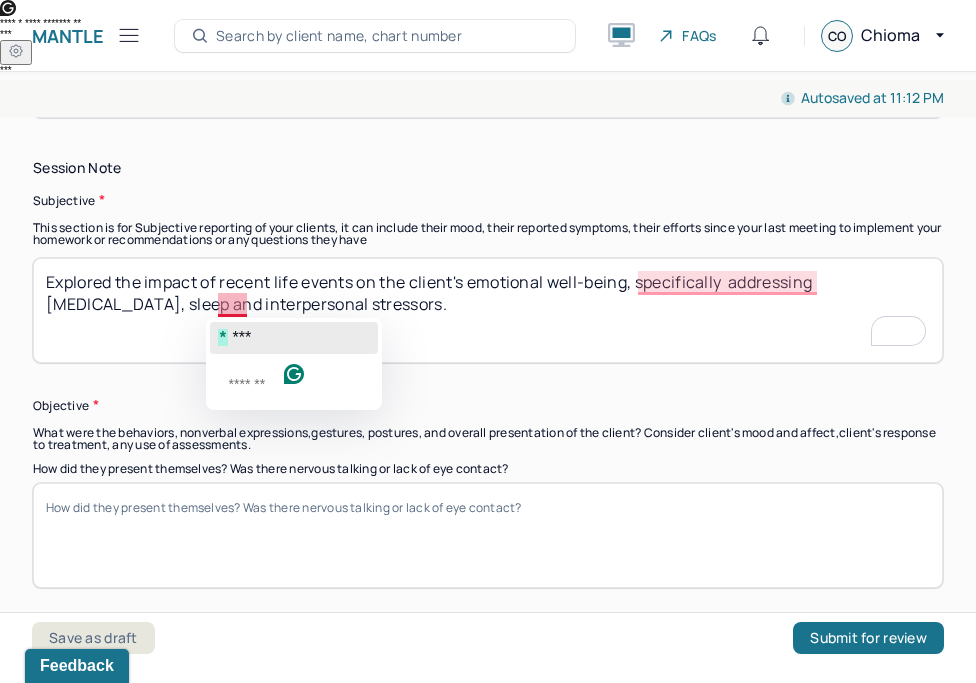 click on "***" 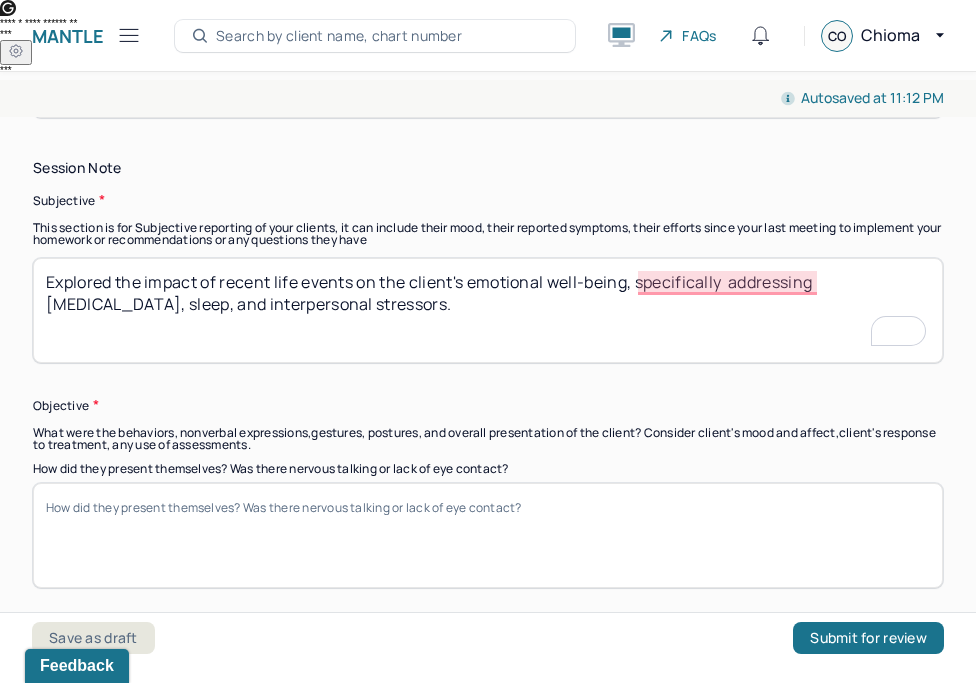 scroll, scrollTop: 1101, scrollLeft: 0, axis: vertical 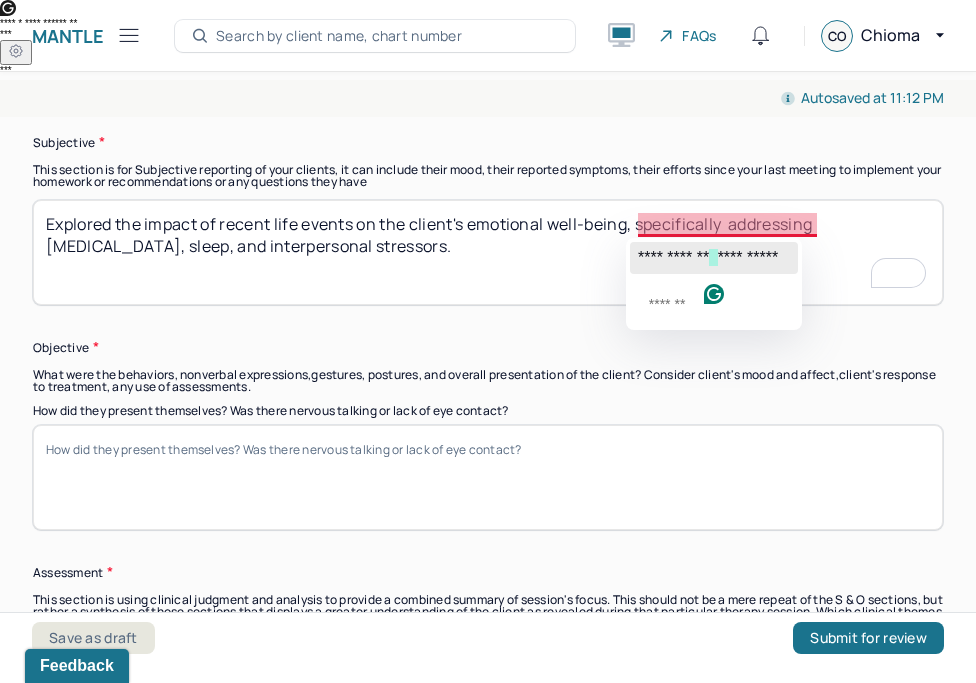 click on "**********" 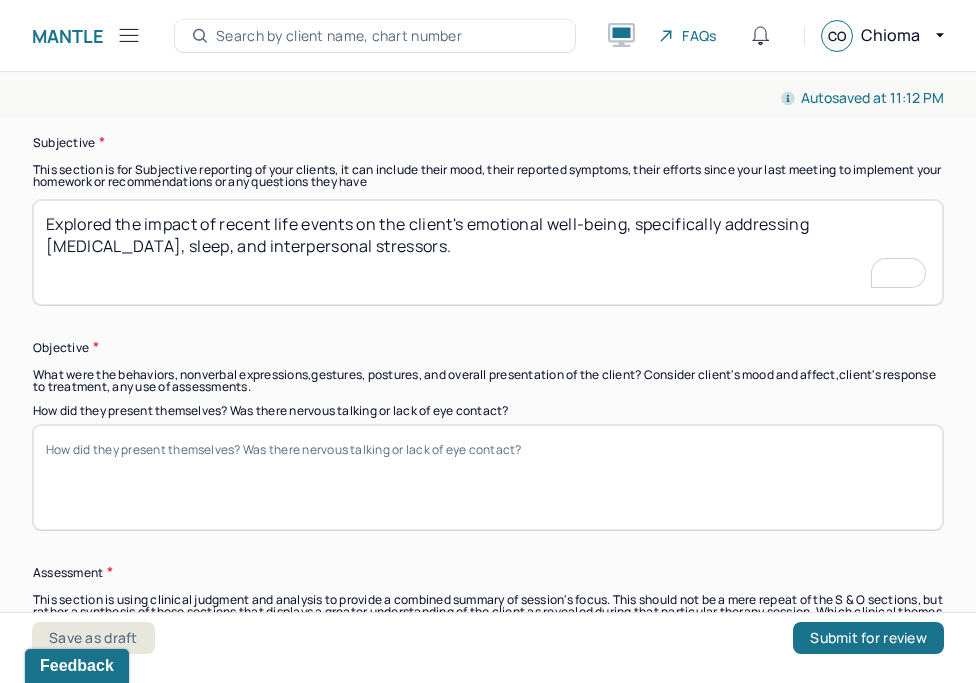 type on "Explored the impact of recent life events on the client's emotional well-being, specifically addressing [MEDICAL_DATA], sleep, and interpersonal stressors." 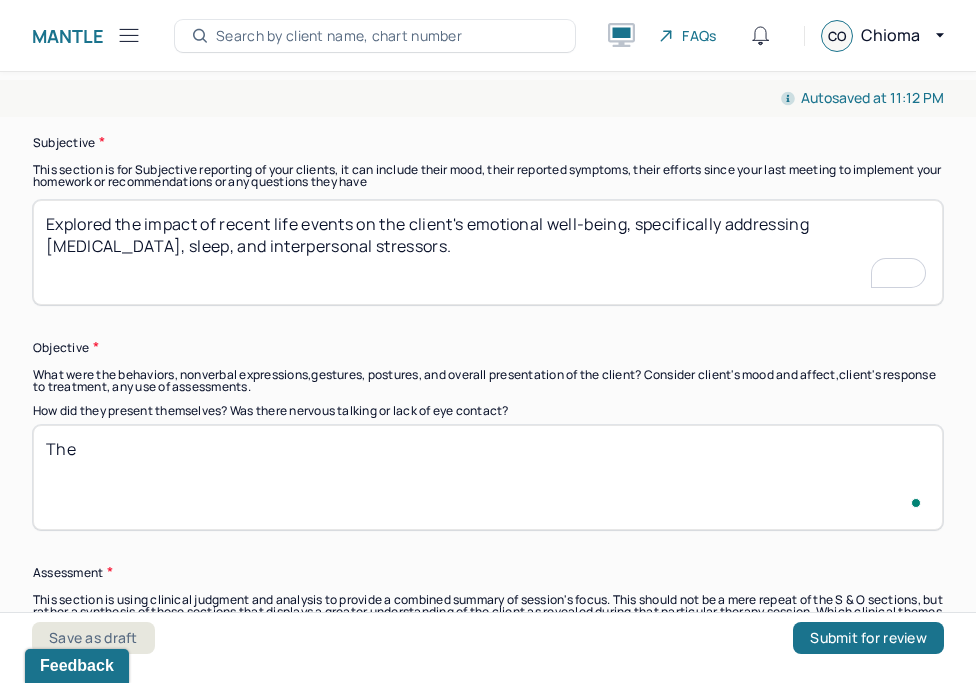 scroll, scrollTop: 1110, scrollLeft: 0, axis: vertical 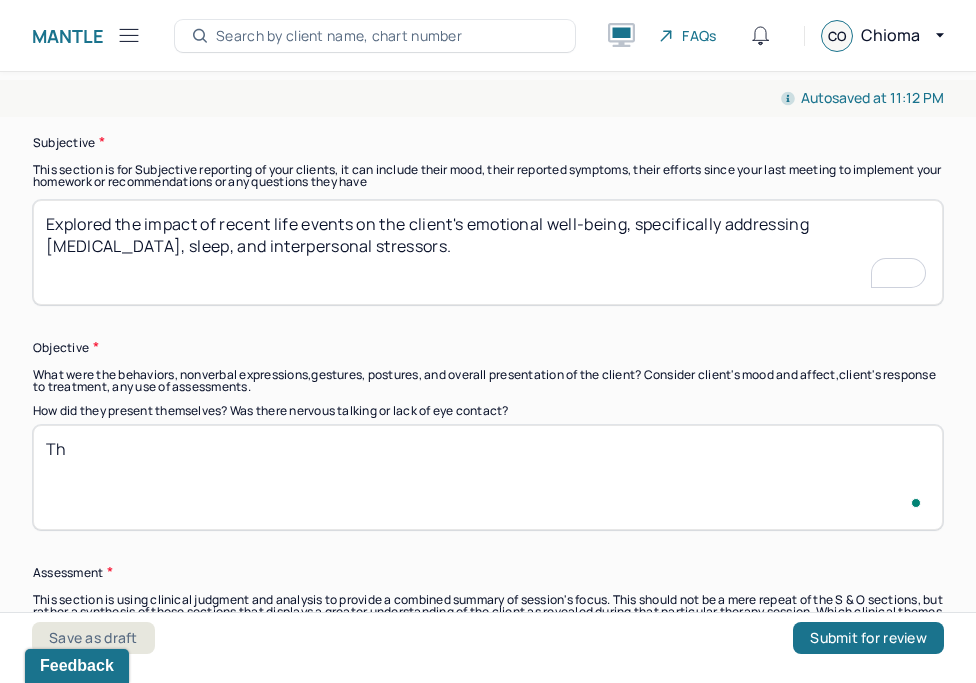 type on "T" 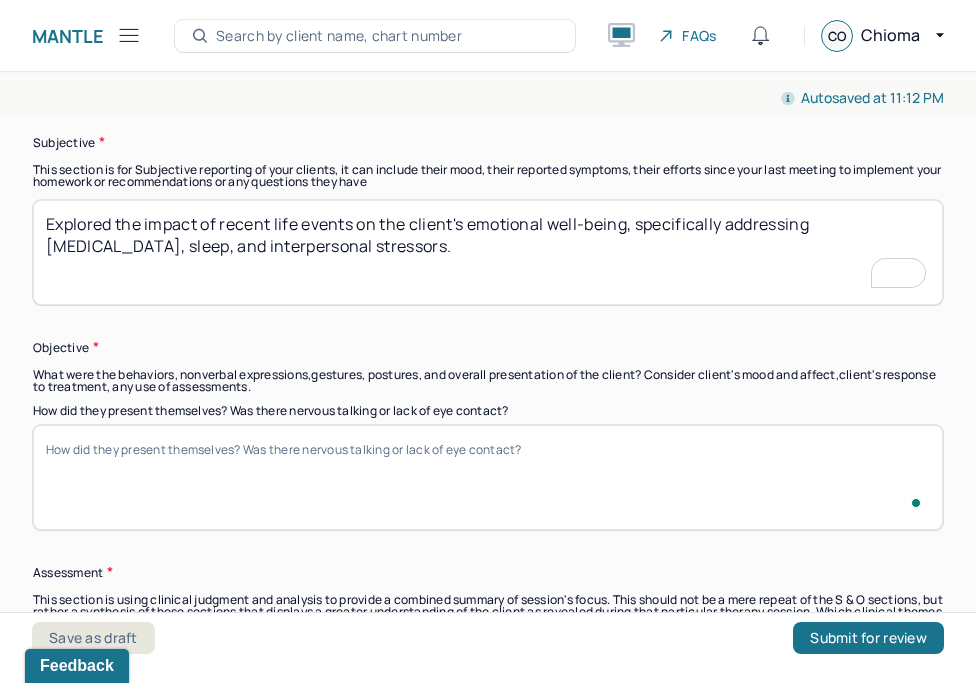 type on "v" 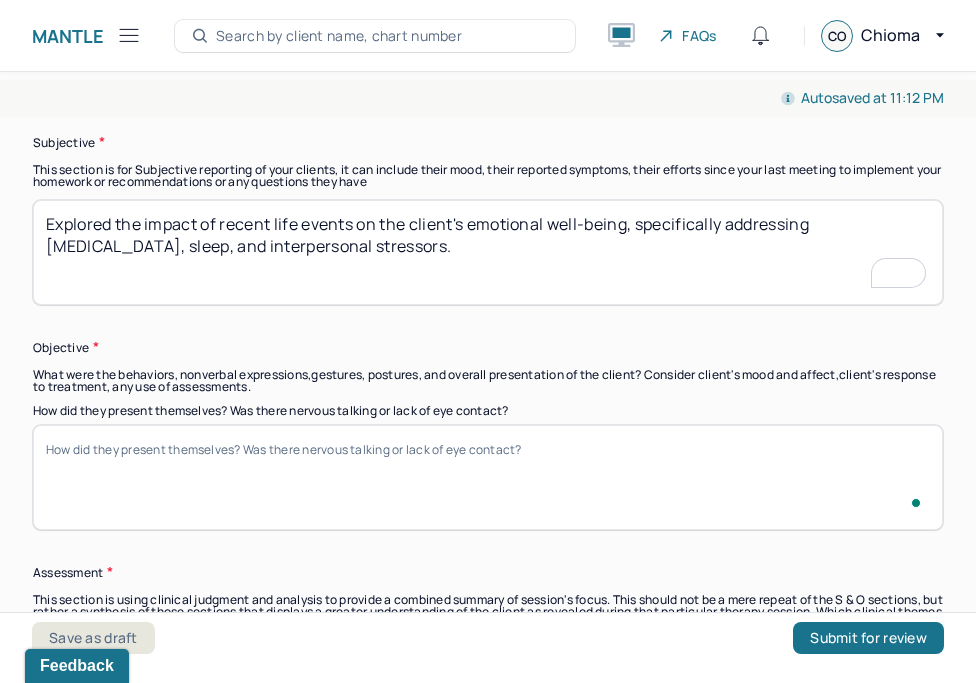 paste on "The client displayed increased engagement and focus when discussing personal achievements,  specifically in the context of" 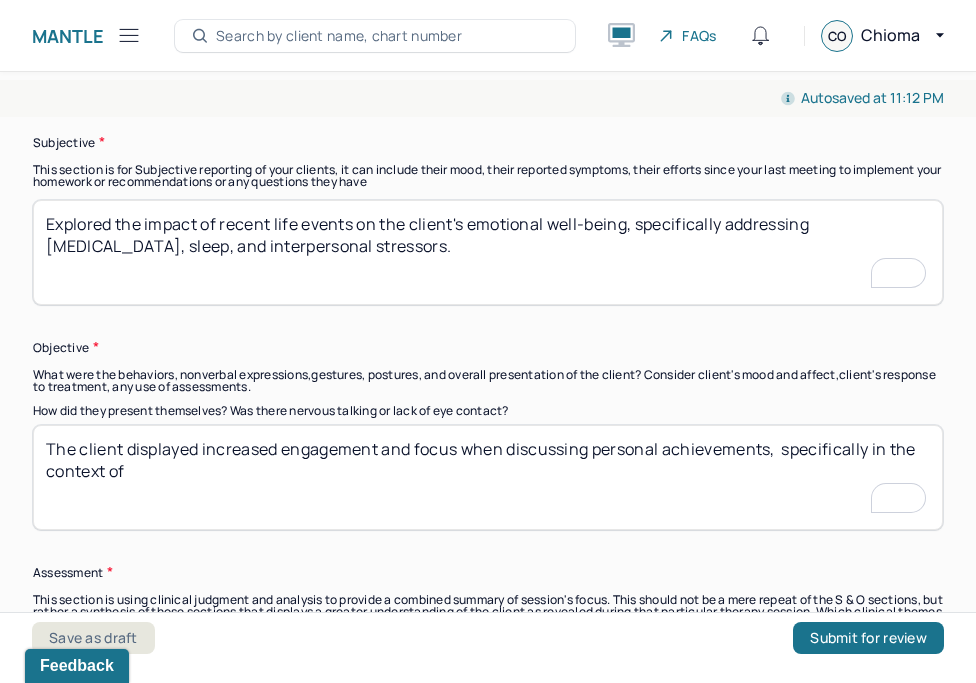 click on "The" at bounding box center (488, 477) 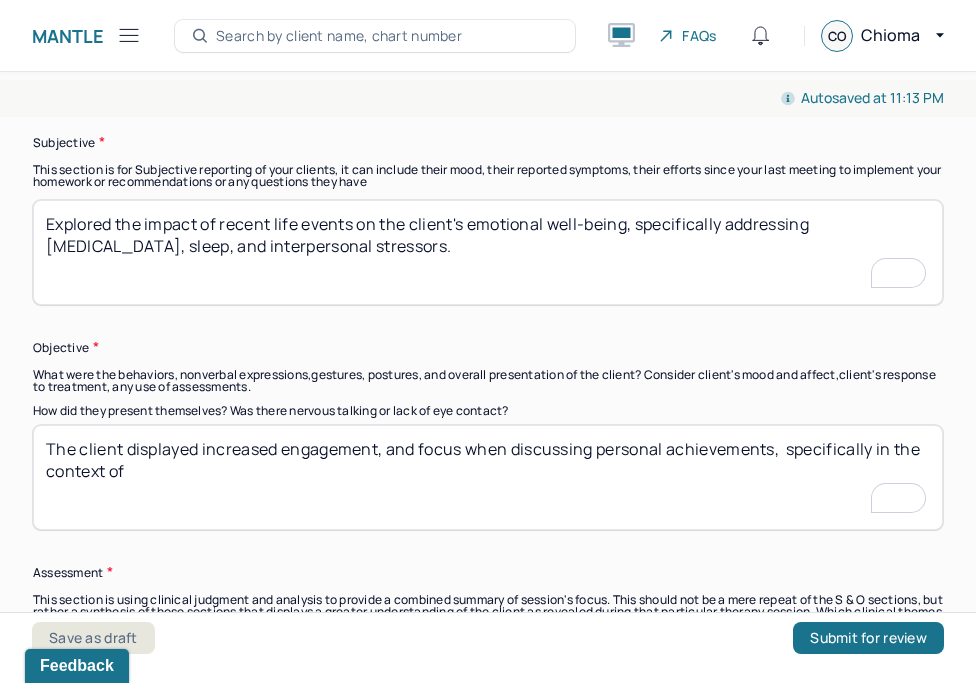 click on "The client displayed increased engagement and focus when discussing personal achievements,  specifically in the context of" at bounding box center (488, 477) 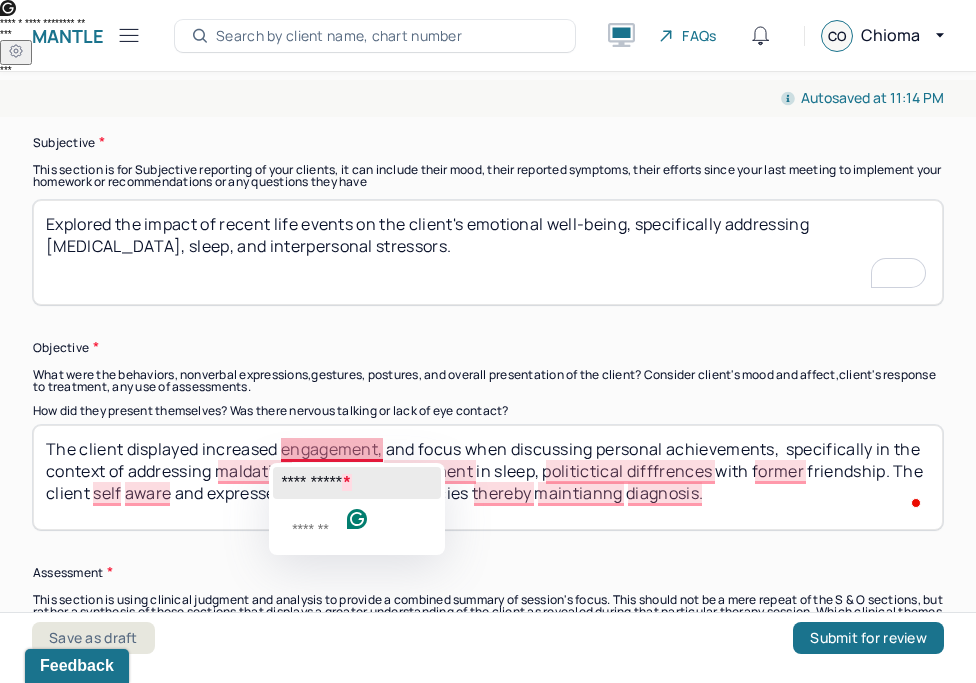 click on "**********" 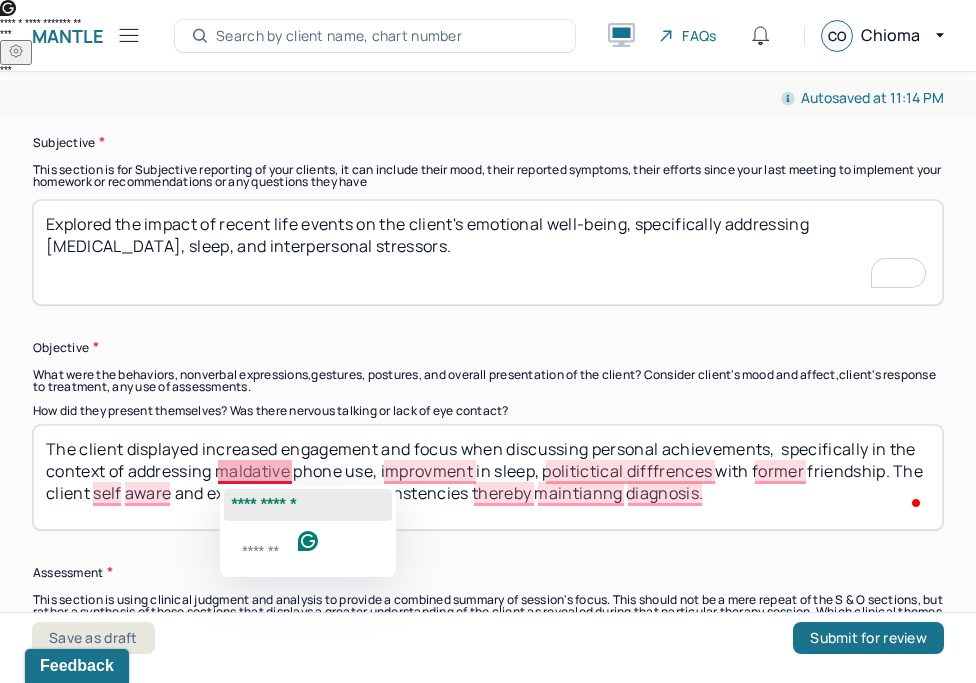click on "**********" 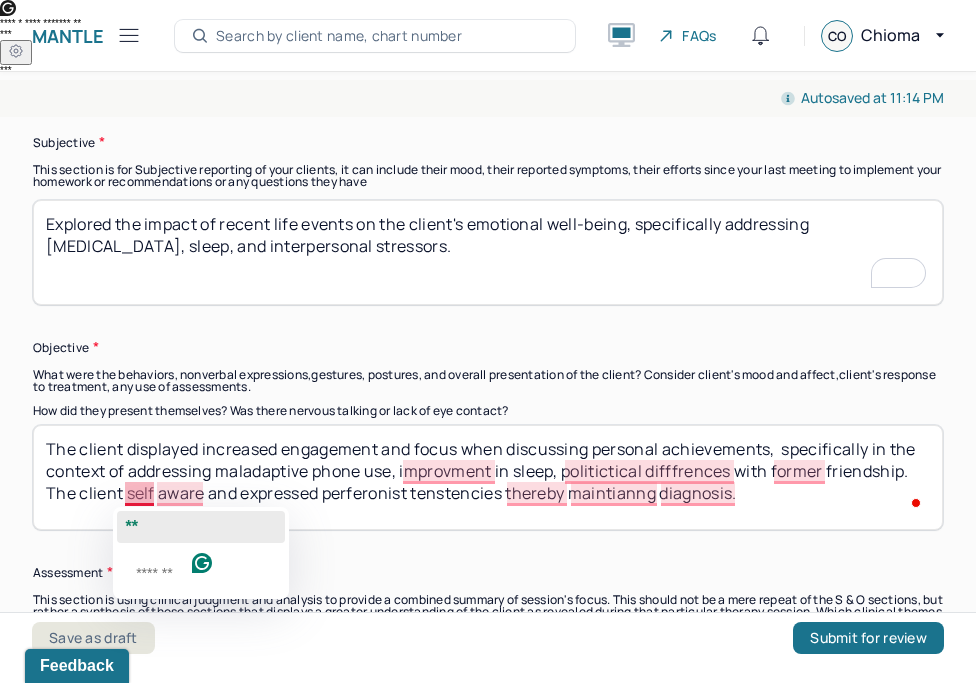click on "**" 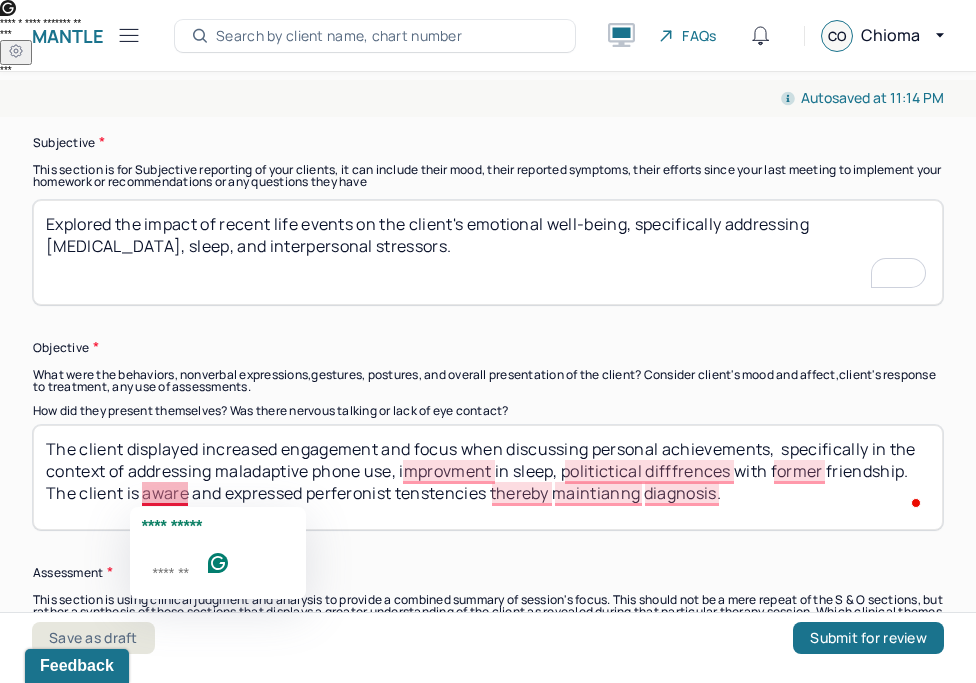 click on "**********" 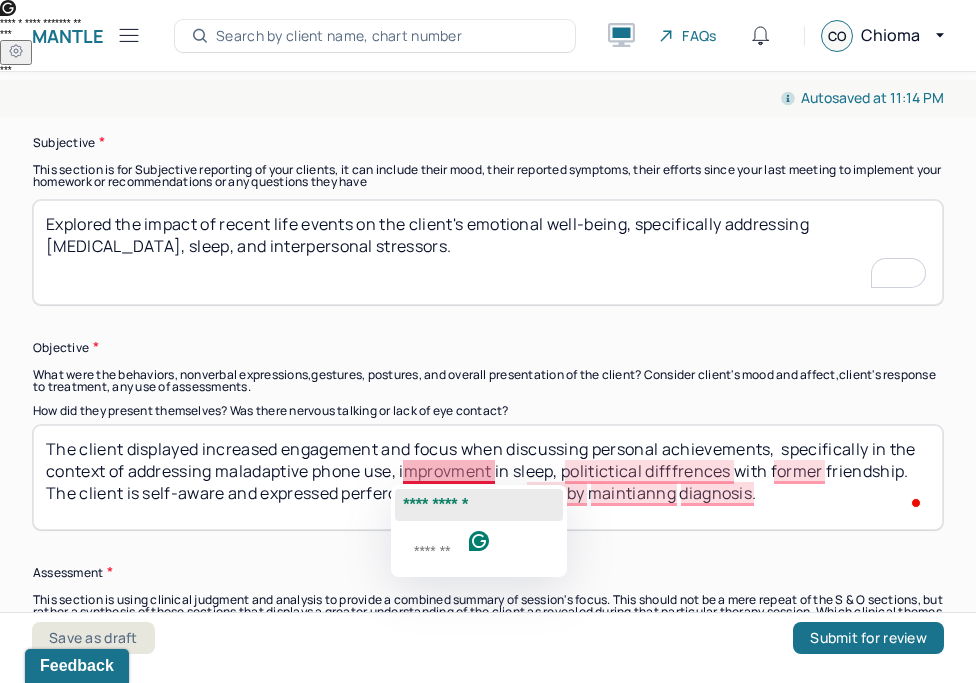 click on "**********" 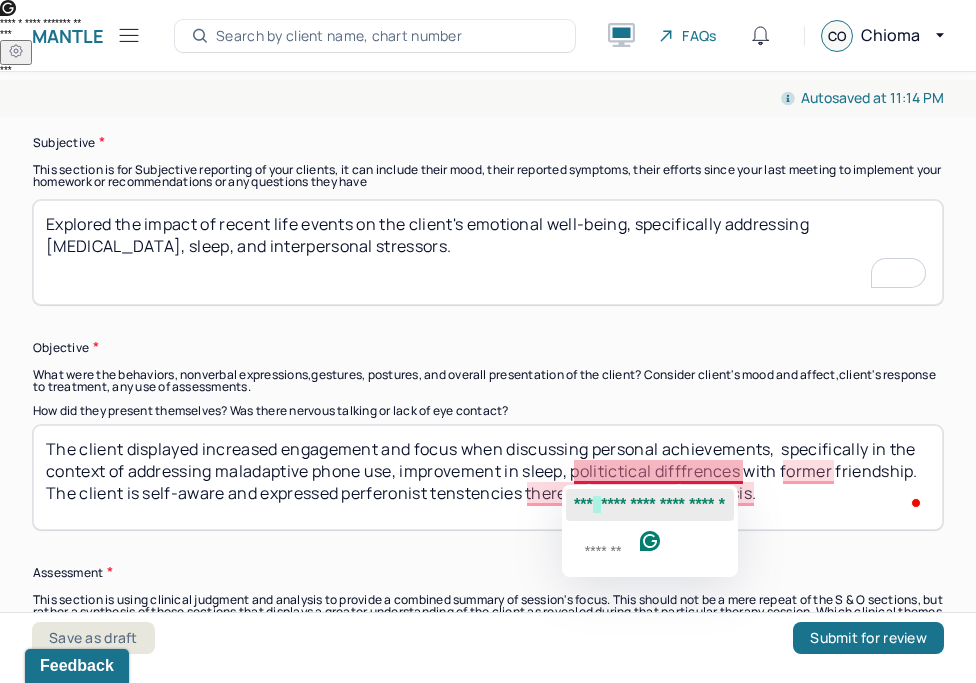 click on "**********" 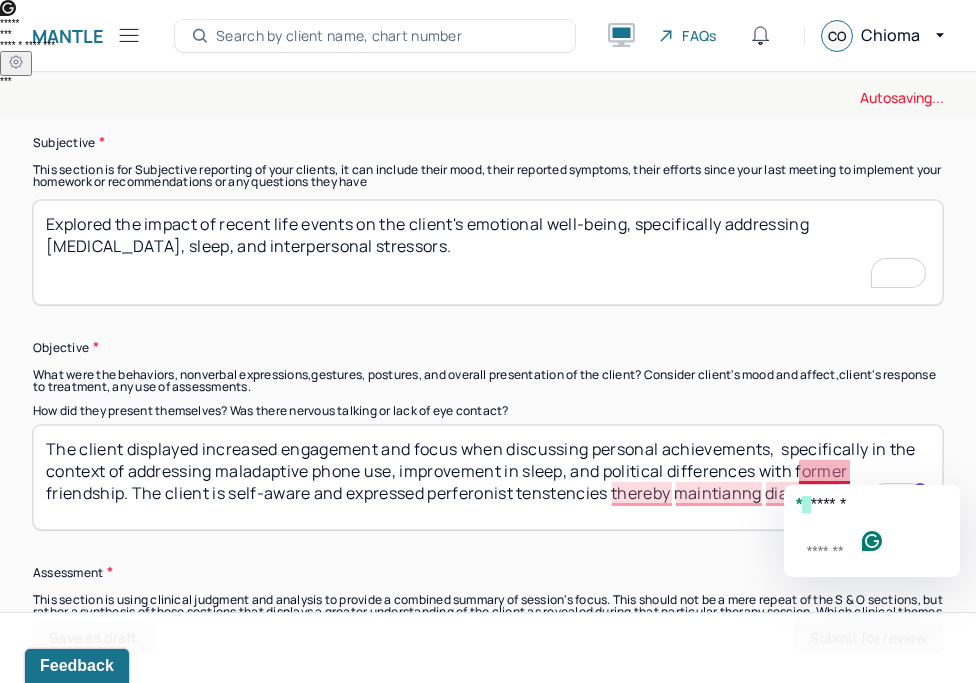 click on "******" 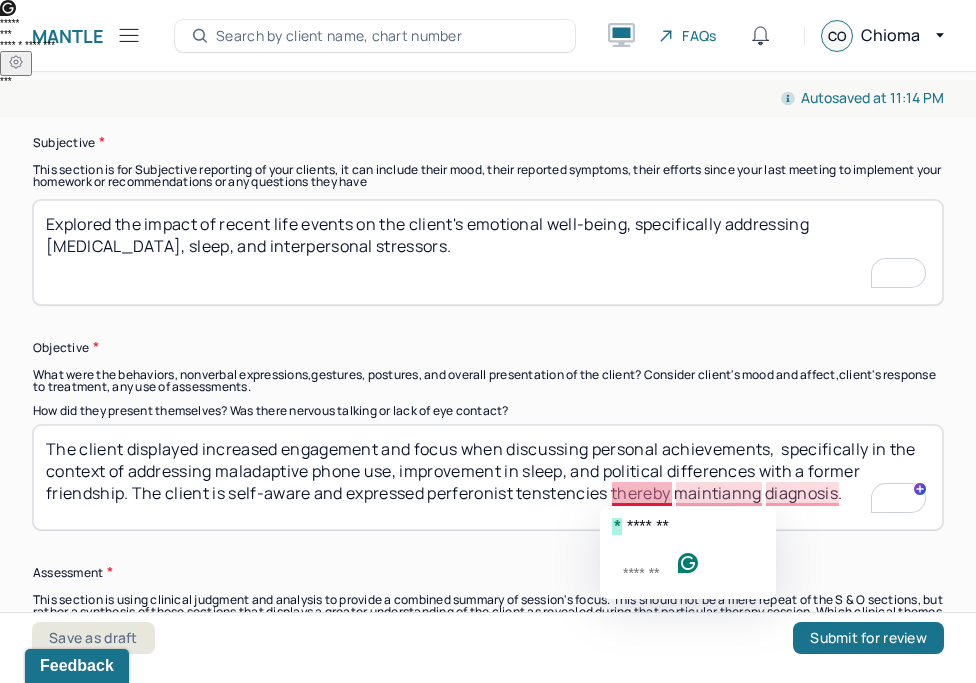click on "*******" 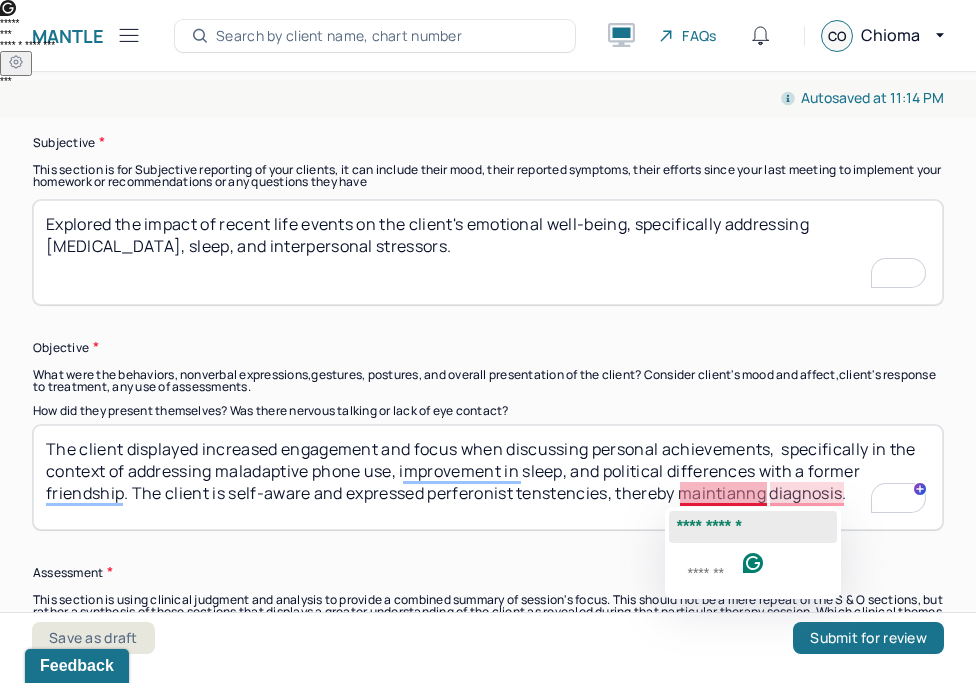 click on "**********" 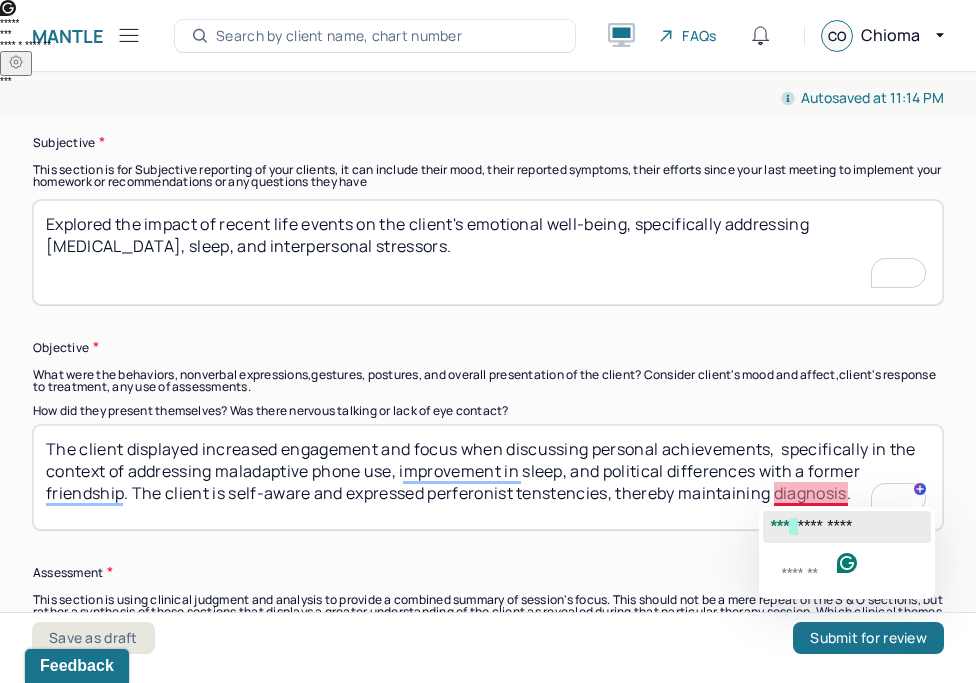 click on "*********" 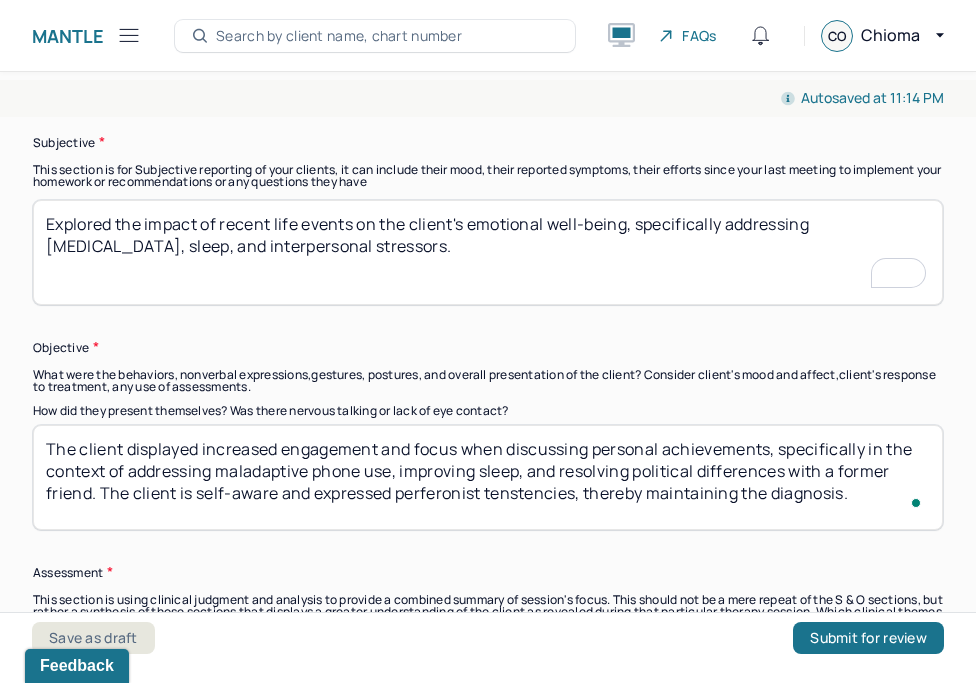 click on "The client displayed increased engagement and focus when discussing personal achievements,  specifically in the context of addressing maladaptive phone use, improvement in sleep, and political differences with a former friendship. The client is self-aware and expressed perferonist tenstencies, thereby maintaining the diagnosis." at bounding box center (488, 477) 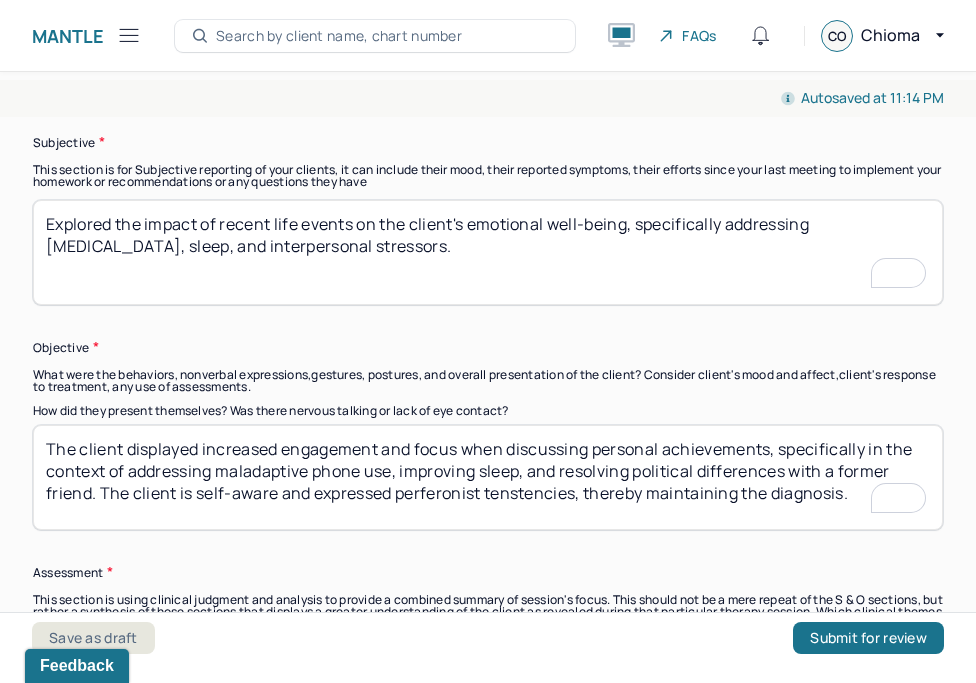 scroll, scrollTop: 0, scrollLeft: 0, axis: both 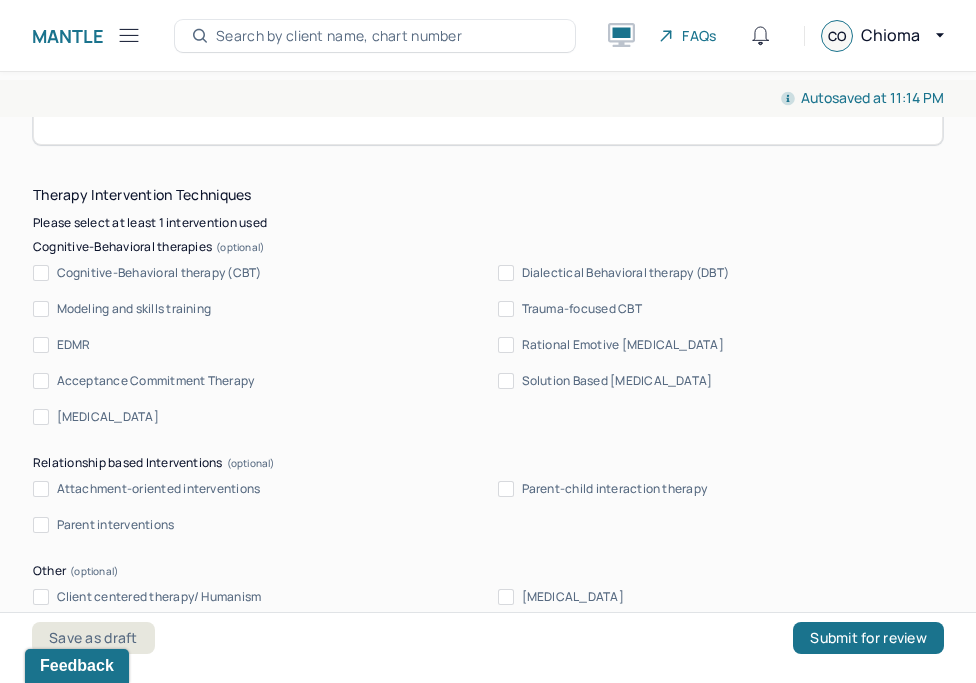 type on "The client displayed increased engagement and focus when discussing personal achievements, specifically in the context of addressing maladaptive phone use, improving sleep, and resolving political differences with a former friend. The client is self-aware and expressed perferonist tenstencies, thereby maintaining the diagnosis." 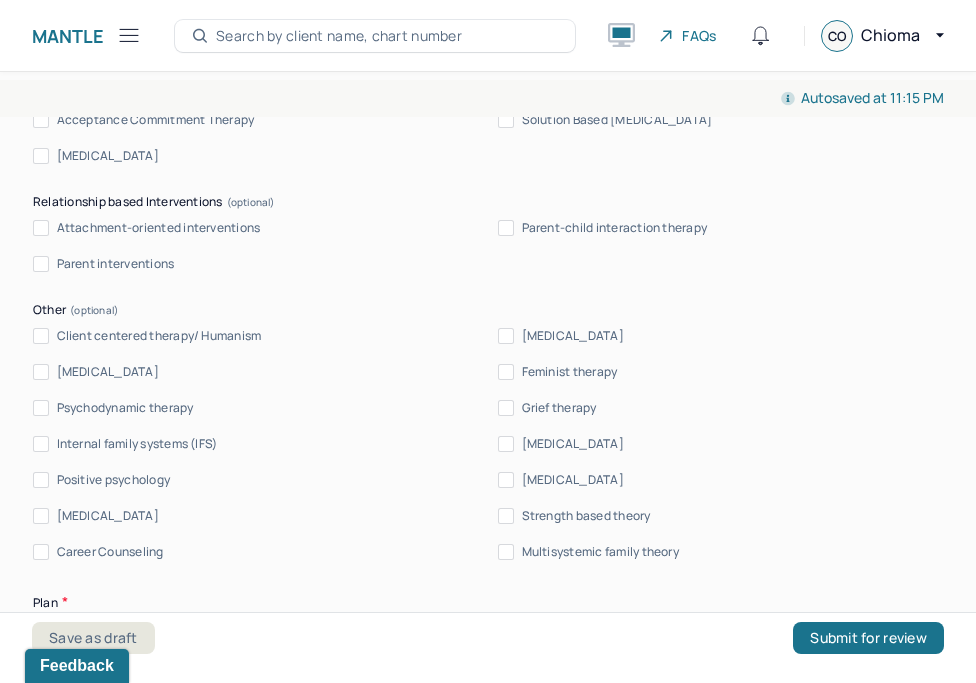 click on "Client centered therapy/ Humanism" at bounding box center [41, 336] 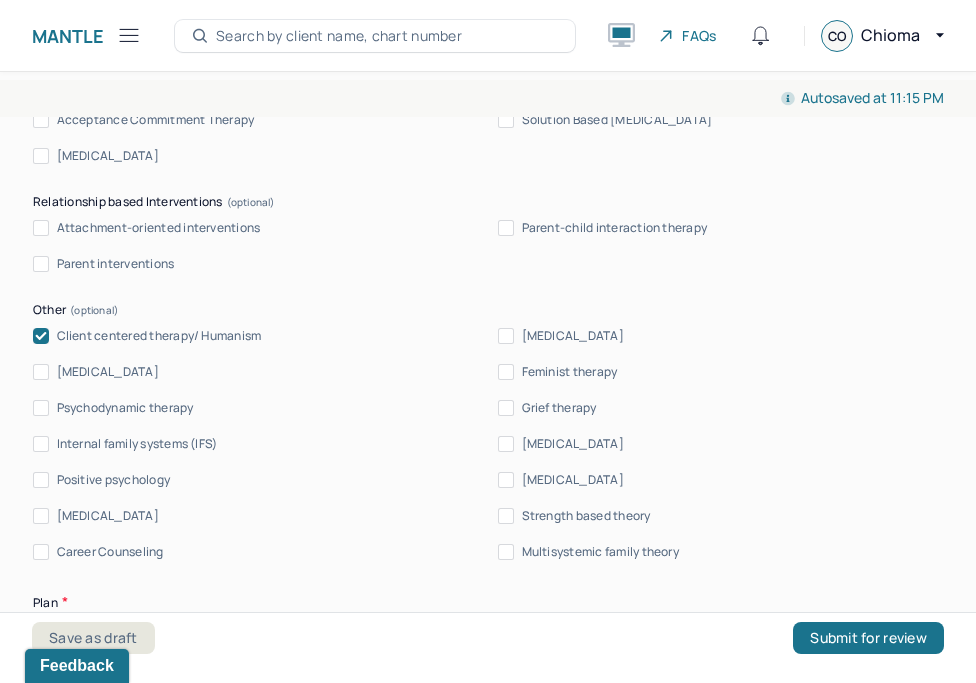 click on "Career Counseling" at bounding box center [41, 552] 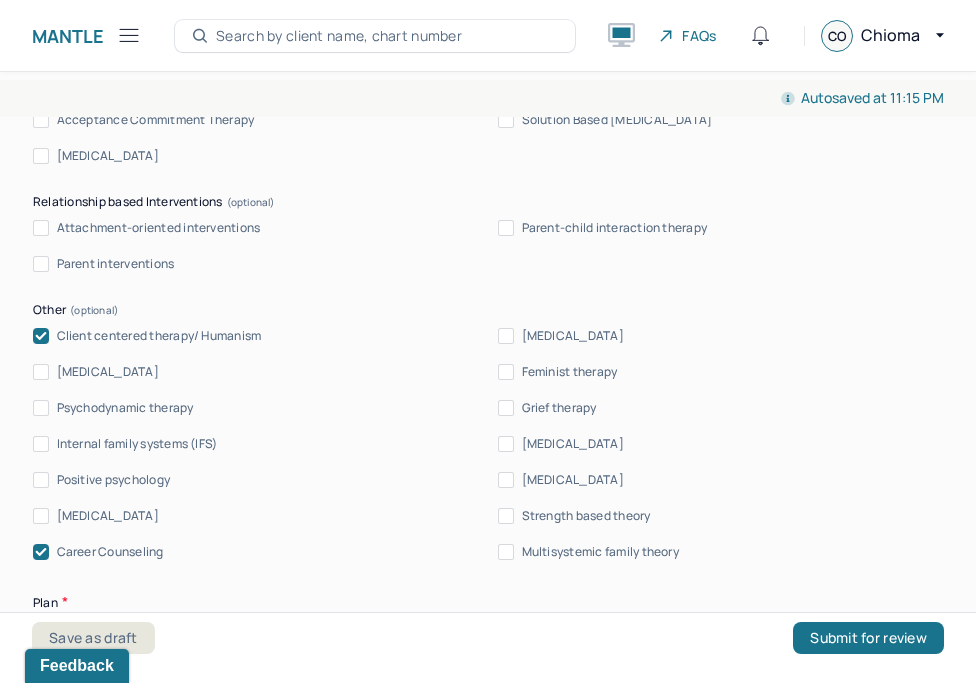 click 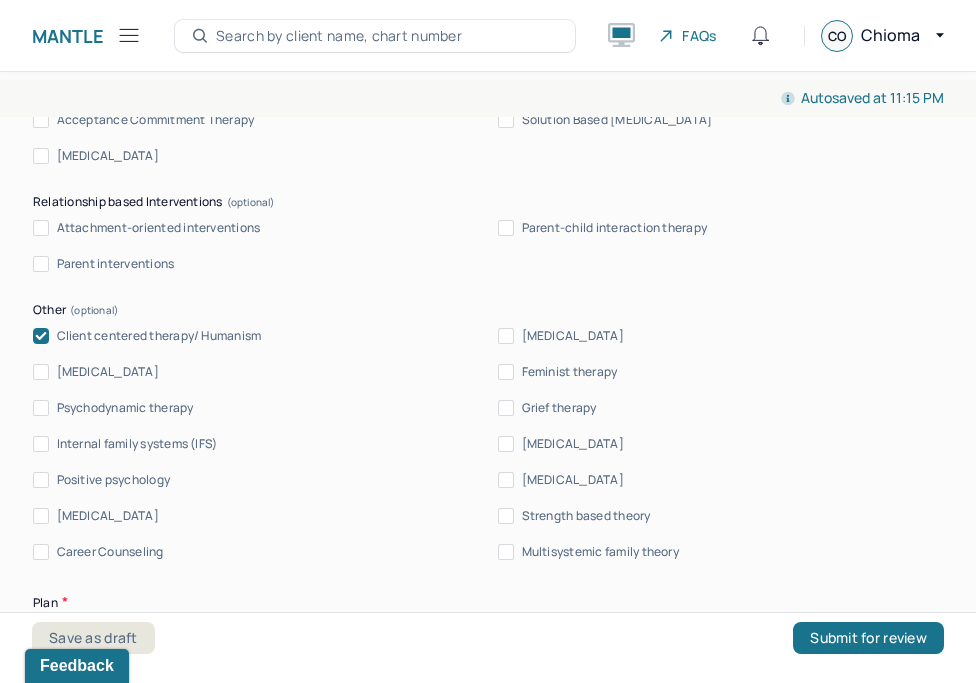 click on "Positive psychology" at bounding box center (41, 480) 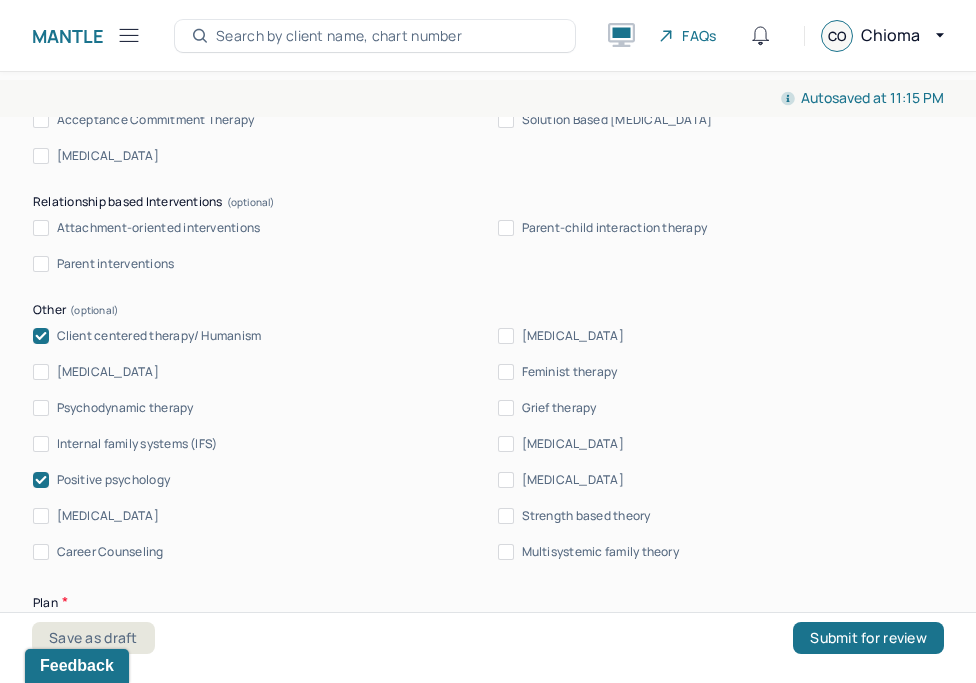 click on "Psychodynamic therapy" at bounding box center (41, 408) 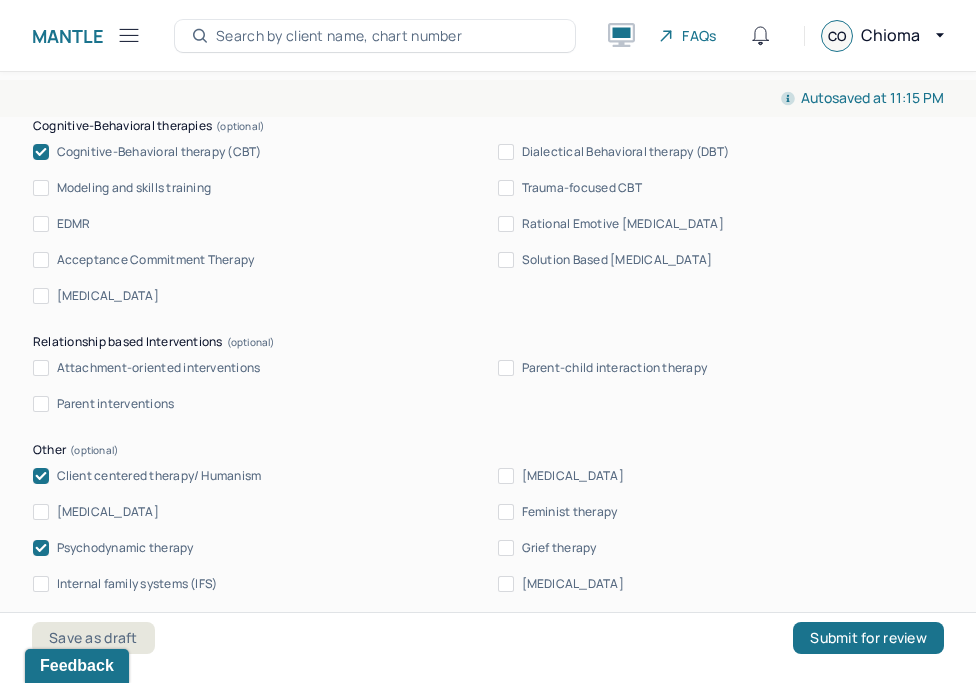 click on "[MEDICAL_DATA]" at bounding box center [41, 296] 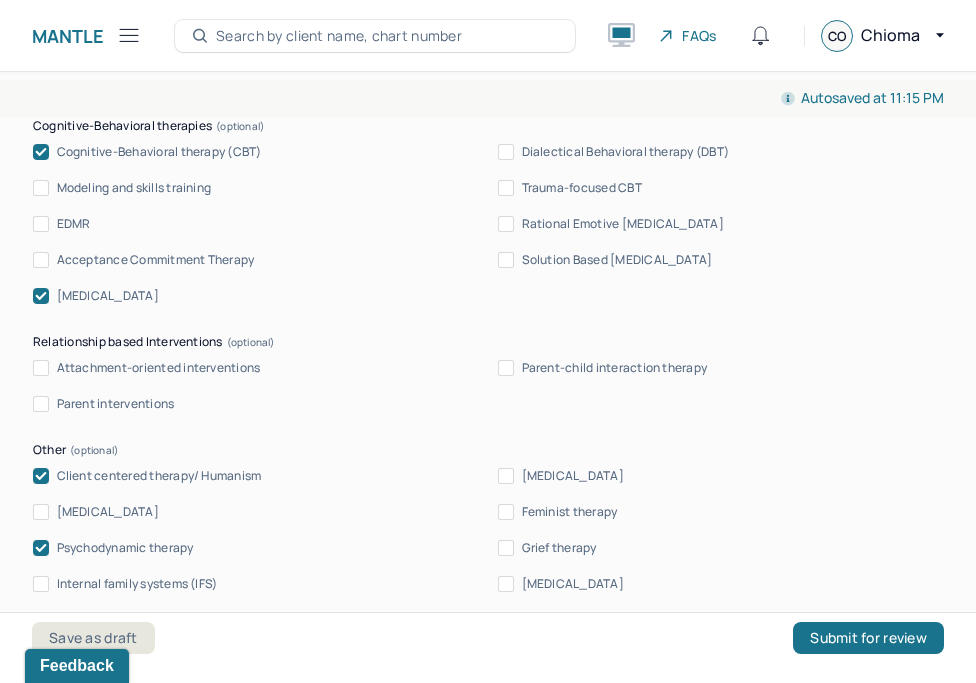 click on "Acceptance Commitment Therapy" at bounding box center (41, 260) 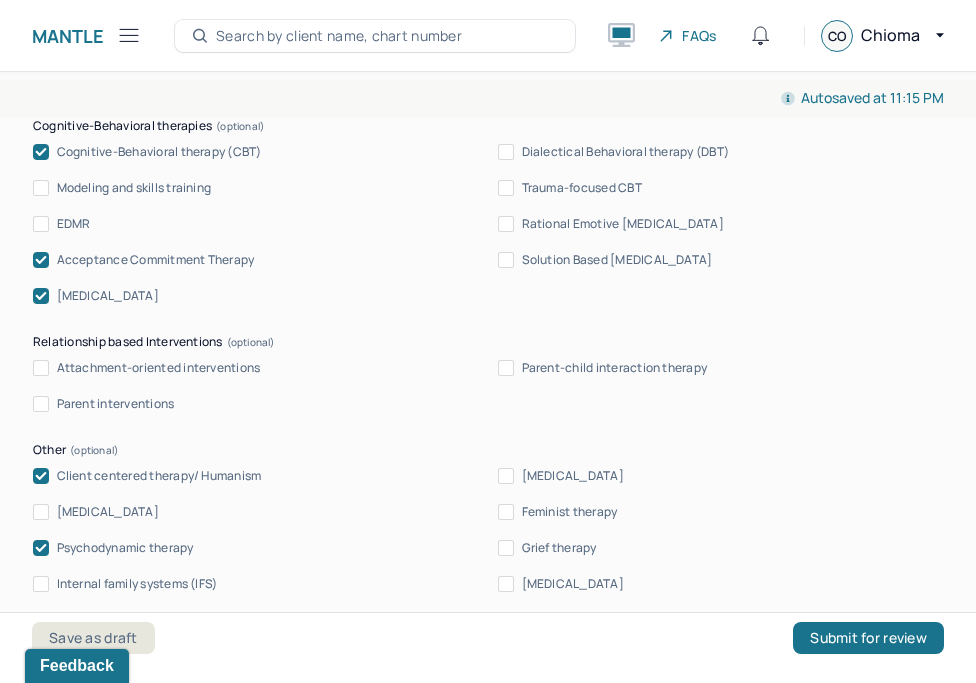 click on "Cognitive-Behavioral therapy (CBT) Dialectical Behavioral therapy (DBT) Modeling and skills training Trauma-focused CBT EDMR Rational Emotive [MEDICAL_DATA] Acceptance Commitment Therapy Solution Based [MEDICAL_DATA] [MEDICAL_DATA]" at bounding box center [488, 224] 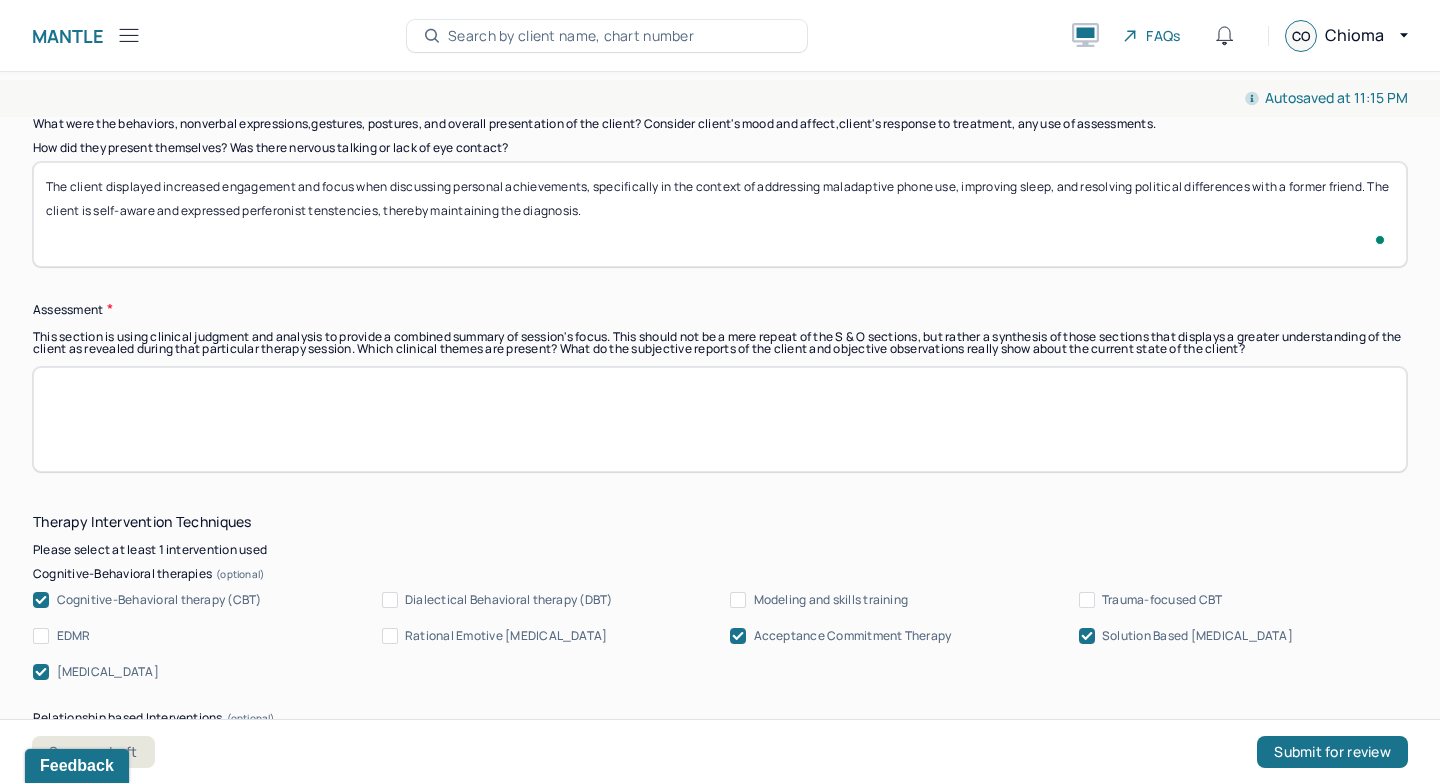 click at bounding box center (720, 419) 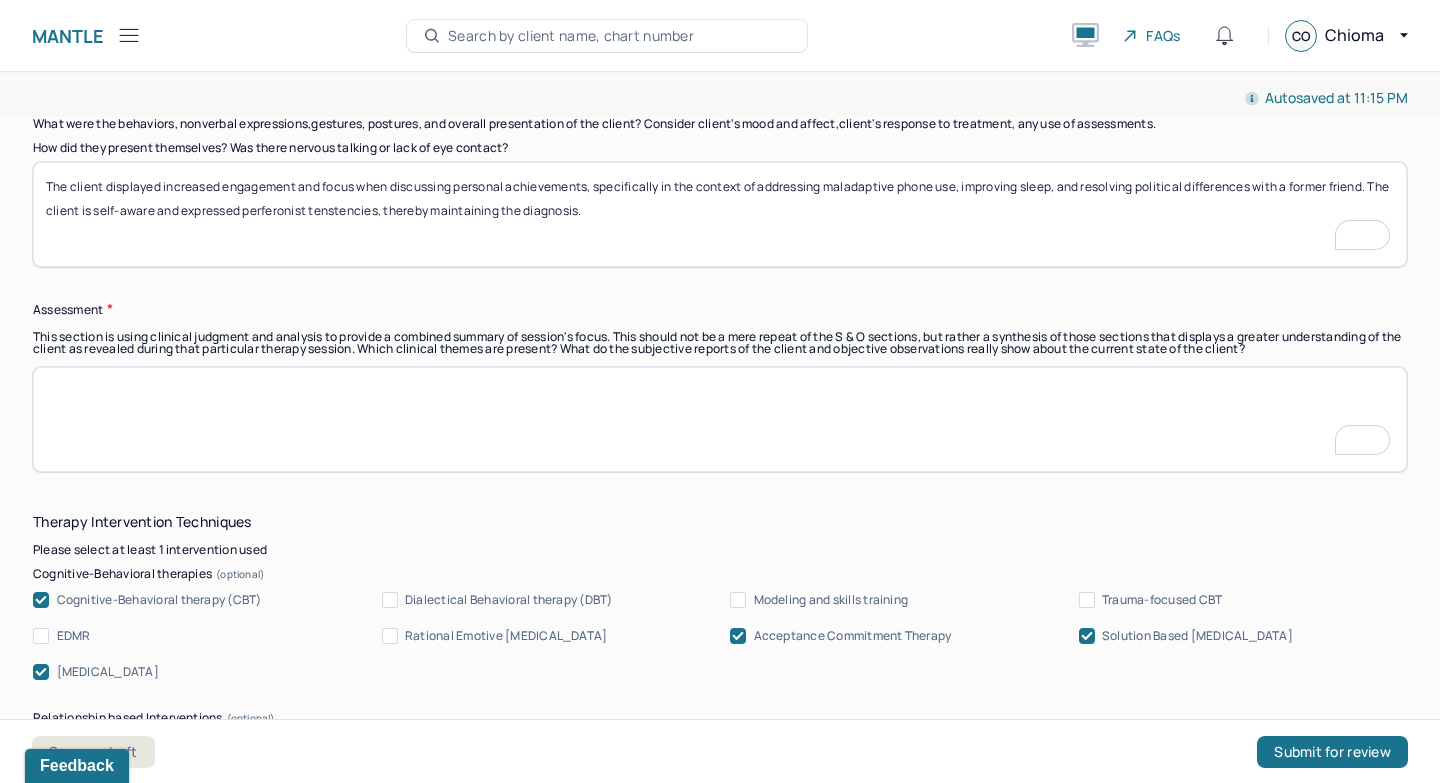 paste on "Client’s depressed mood occurs more days than not, substantiating MH diagnosis. Client will benefit from continual confrontation of issues and more emotional identification and expression. In order to reduce anxiety symptoms, CBT was used to challenge negative thinking, address therapy goals, and to work on positive coping strategies. Client denied any SI/HI, planning, intent, or attempts." 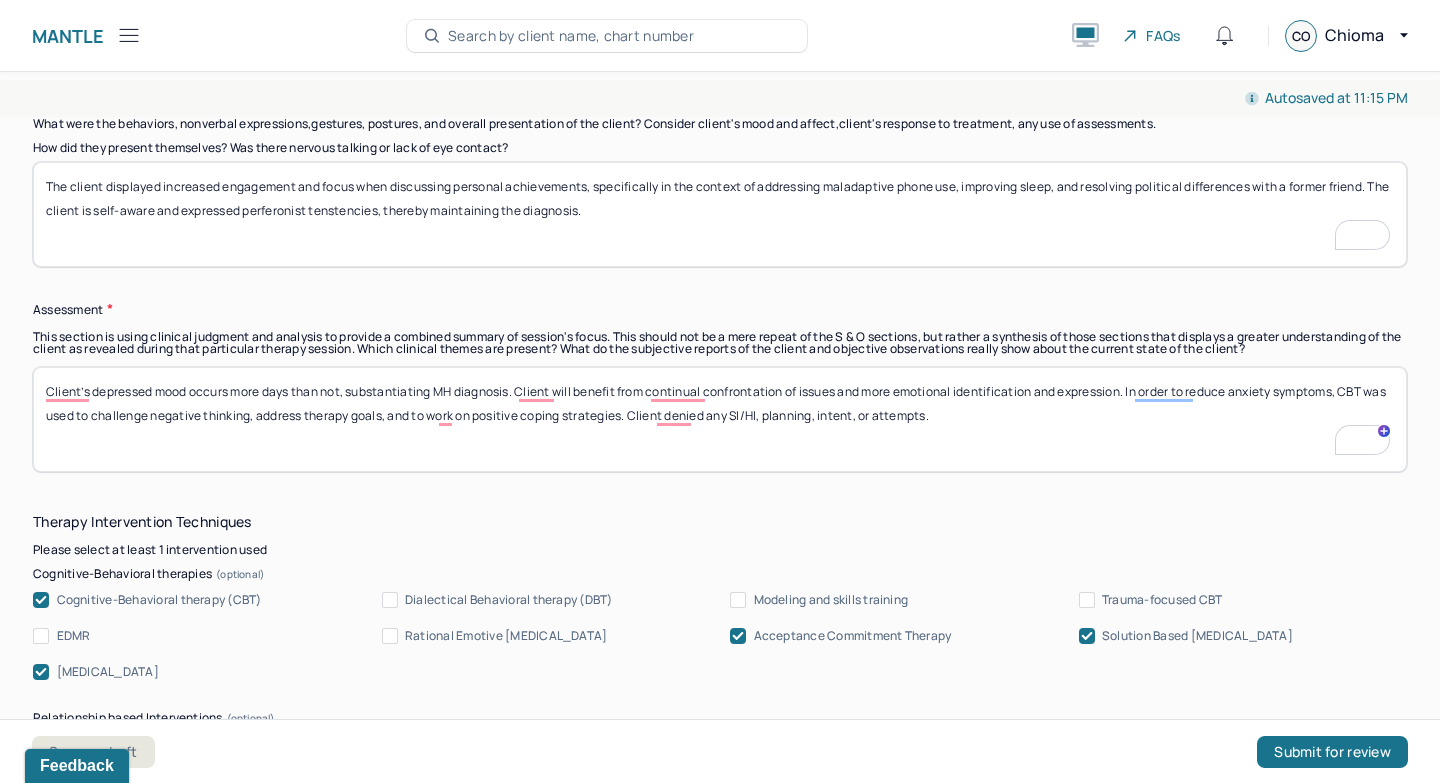 click on "Client’s depressed mood occurs more days than not, substantiating MH diagnosis. Client will benefit from continual confrontation of issues and more emotional identification and expression. In order to reduce anxiety symptoms, CBT was used to challenge negative thinking, address therapy goals, and to work on positive coping strategies. Client denied any SI/HI, planning, intent, or attempts." at bounding box center [720, 419] 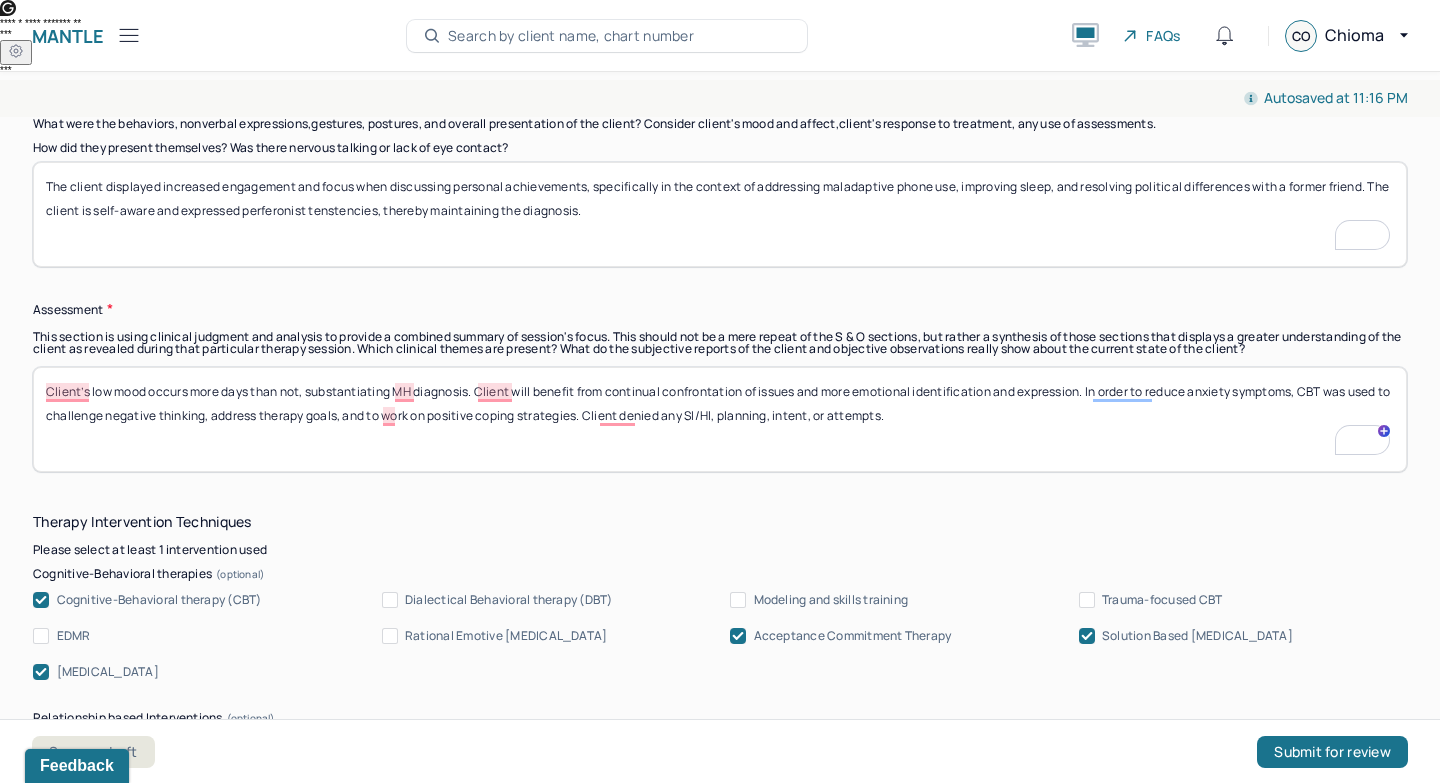 click on "Client’s low mood occurs more days than not, substantiating MH diagnosis. Client will benefit from continual confrontation of issues and more emotional identification and expression. In order to reduce anxiety symptoms, CBT was used to challenge negative thinking, address therapy goals, and to work on positive coping strategies. Client denied any SI/HI, planning, intent, or attempts." at bounding box center (720, 419) 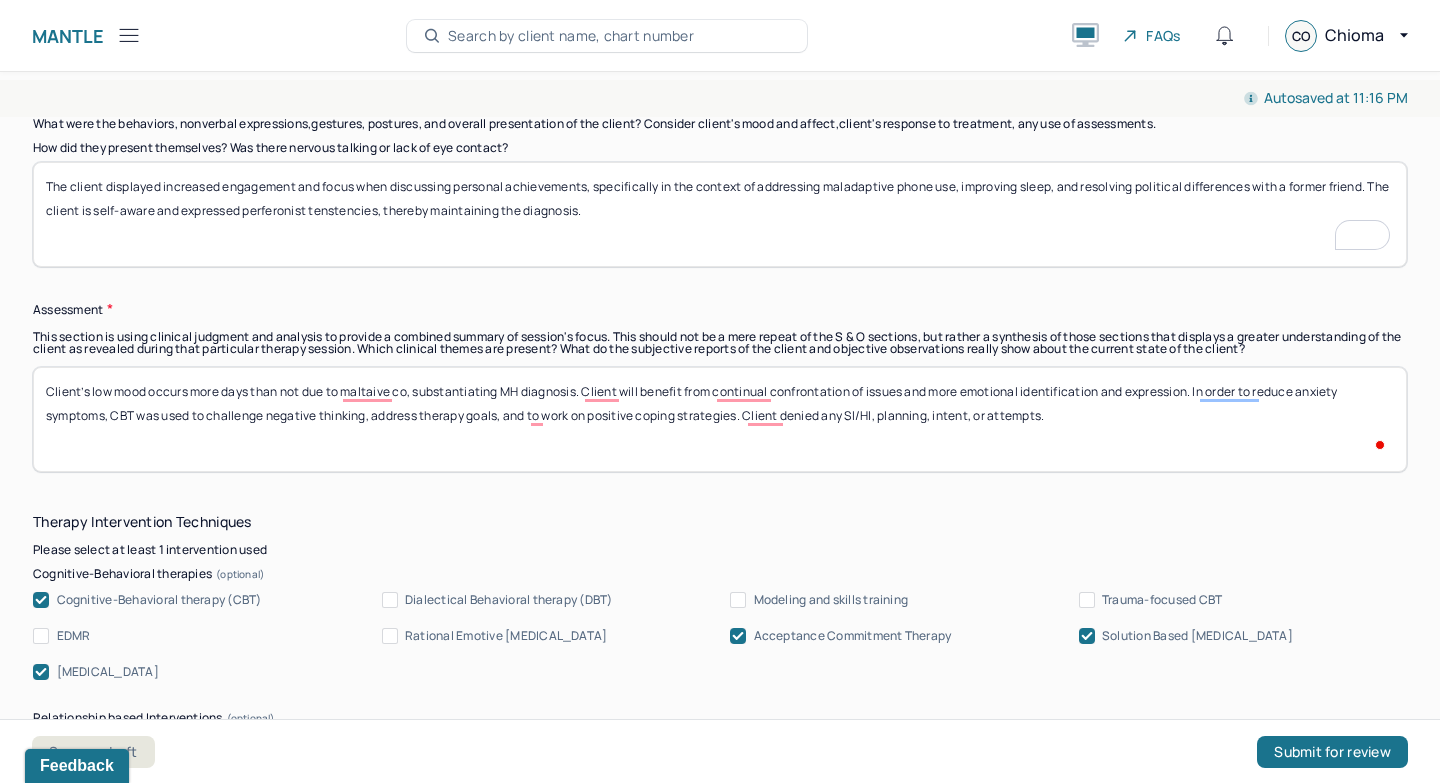 type on "Client’s low mood occurs more days than not due to maltaive cop, substantiating MH diagnosis. Client will benefit from continual confrontation of issues and more emotional identification and expression. In order to reduce anxiety symptoms, CBT was used to challenge negative thinking, address therapy goals, and to work on positive coping strategies. Client denied any SI/HI, planning, intent, or attempts." 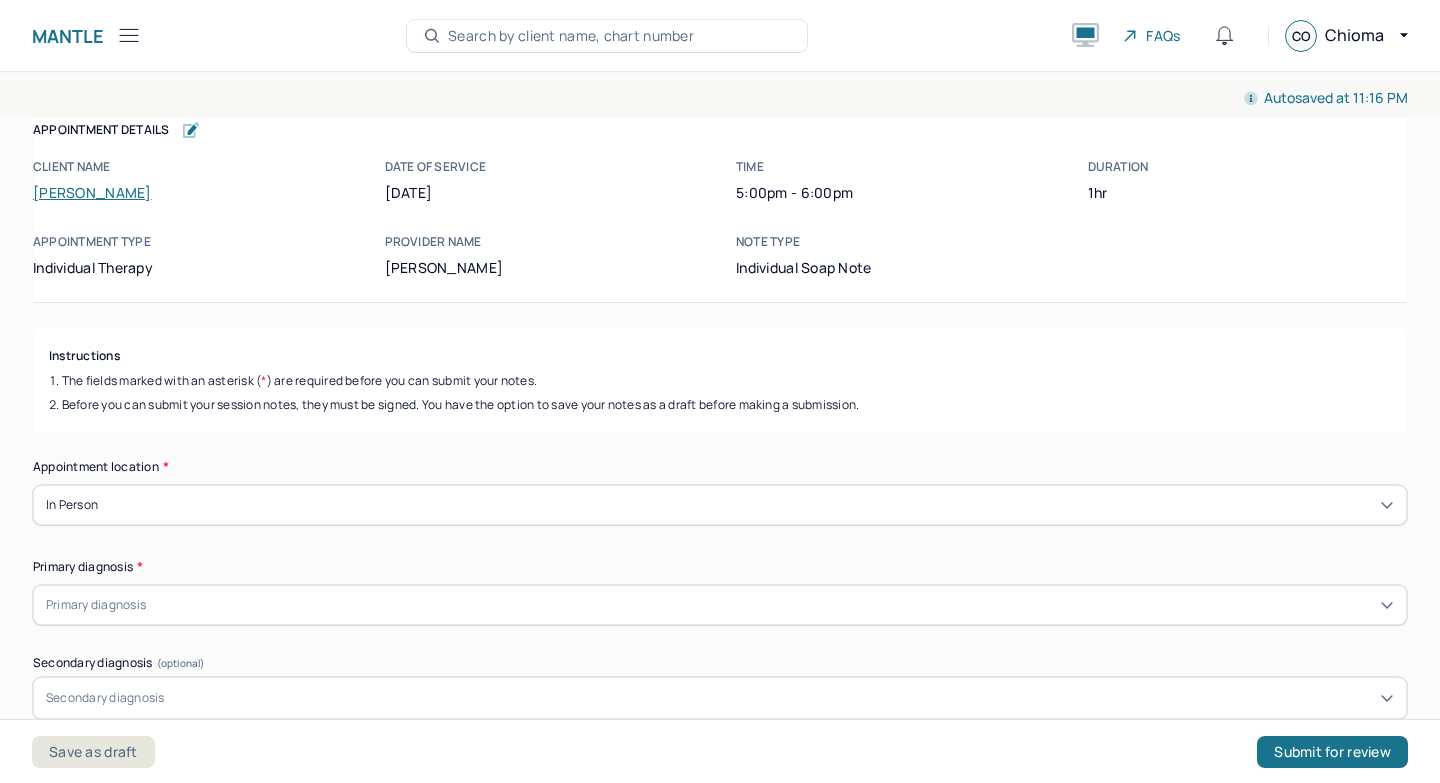 scroll, scrollTop: 0, scrollLeft: 0, axis: both 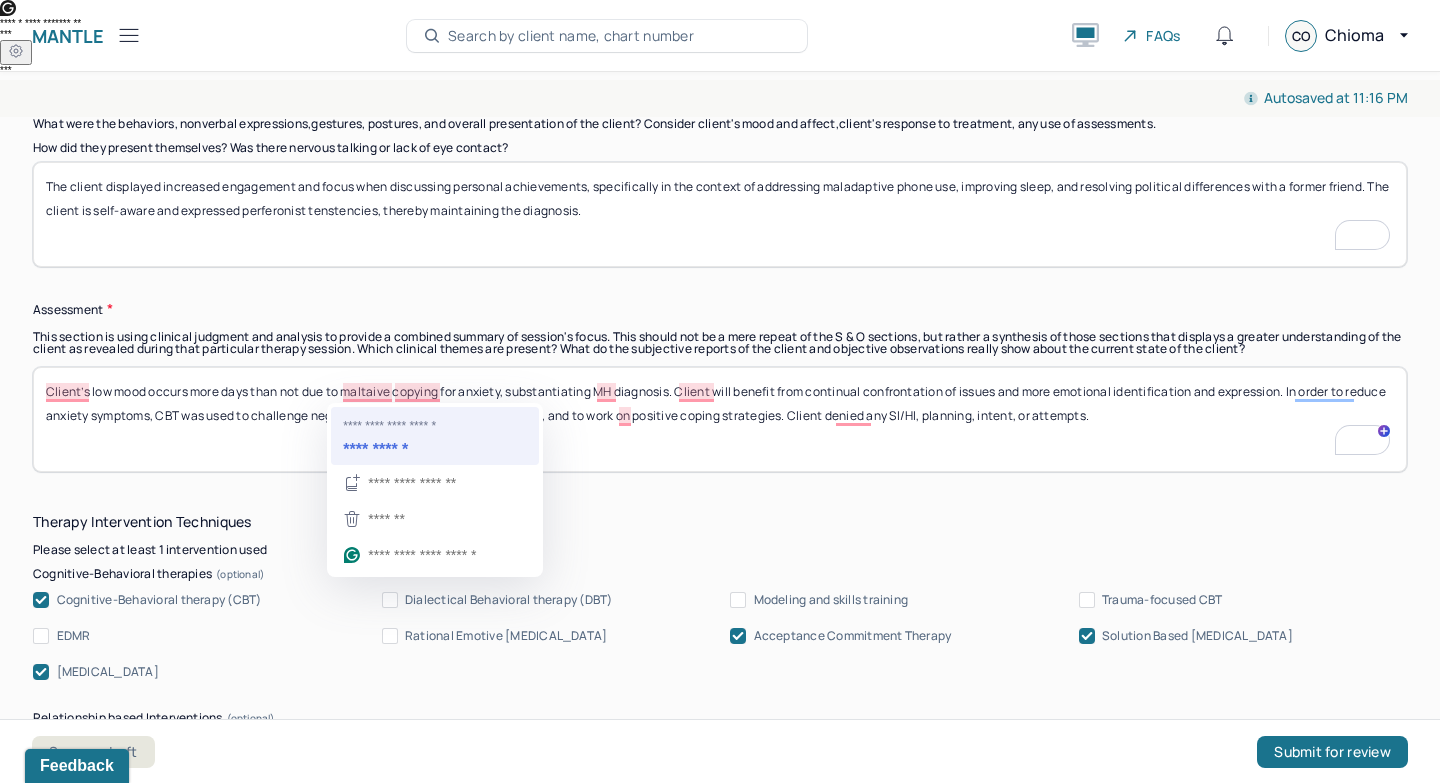 click on "Client’s low mood occurs more days than not, substantiating MH diagnosis. Client will benefit from continual confrontation of issues and more emotional identification and expression. In order to reduce anxiety symptoms, CBT was used to challenge negative thinking, address therapy goals, and to work on positive coping strategies. Client denied any SI/HI, planning, intent, or attempts." at bounding box center [720, 419] 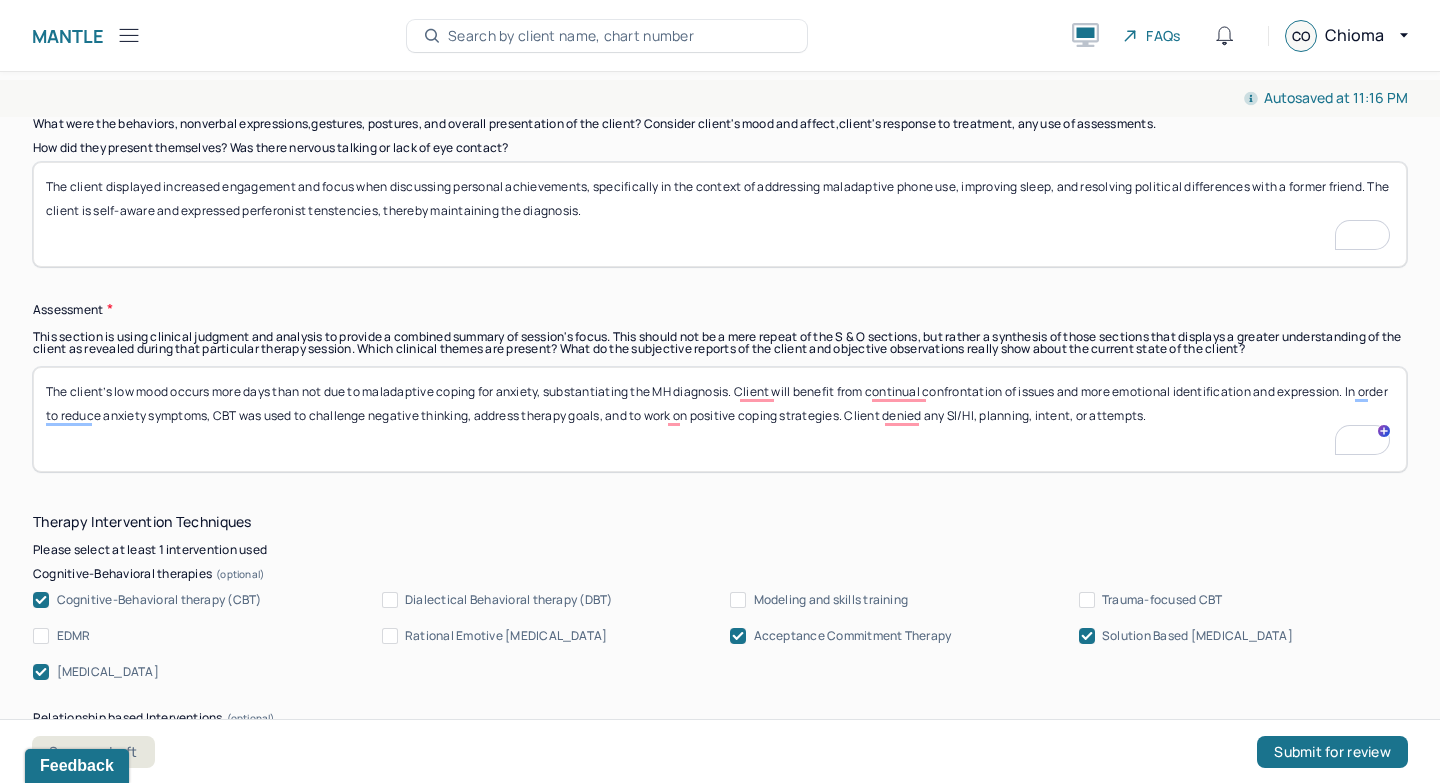 scroll, scrollTop: 1496, scrollLeft: 0, axis: vertical 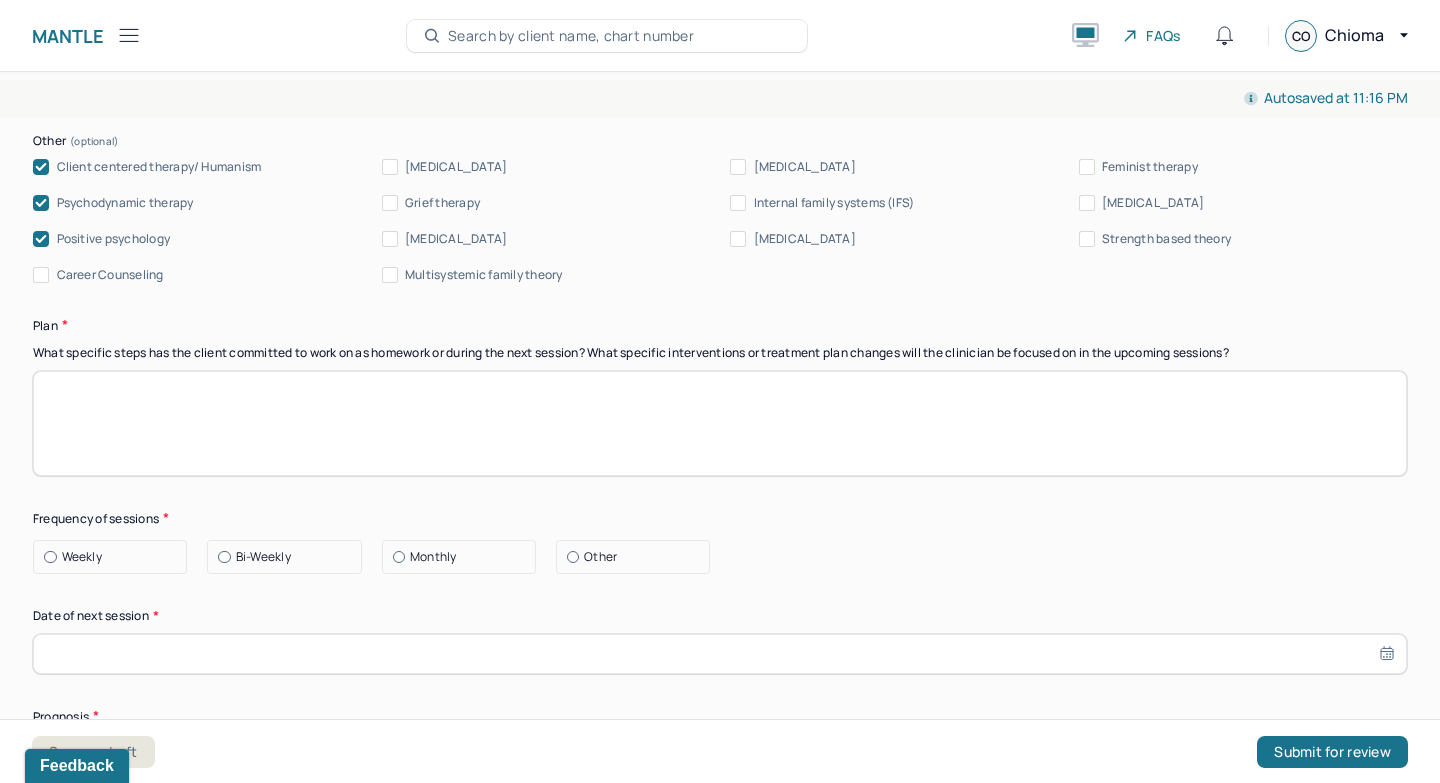 type on "The client’s low mood occurs more days than not due to maladaptive coping for anxiety, substantiating the MH diagnosis. Client will benefit from continual confrontation of issues and more emotional identification and expression. In order to reduce anxiety symptoms, CBT was used to challenge negative thinking, address therapy goals, and to work on positive coping strategies. Client denied any SI/HI, planning, intent, or attempts." 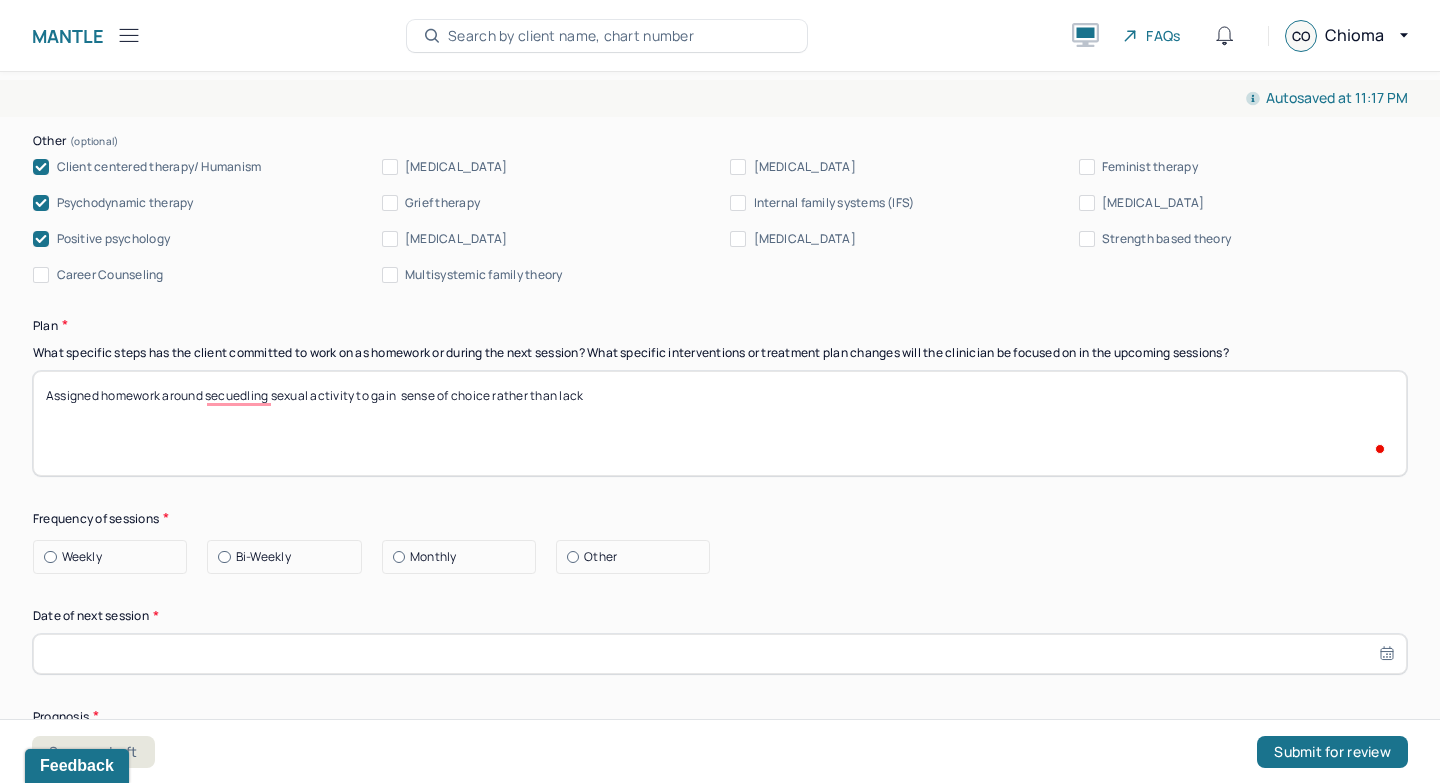 type on "Assigned homework around secuedling sexual activity to gain  sense of choice rather than lack" 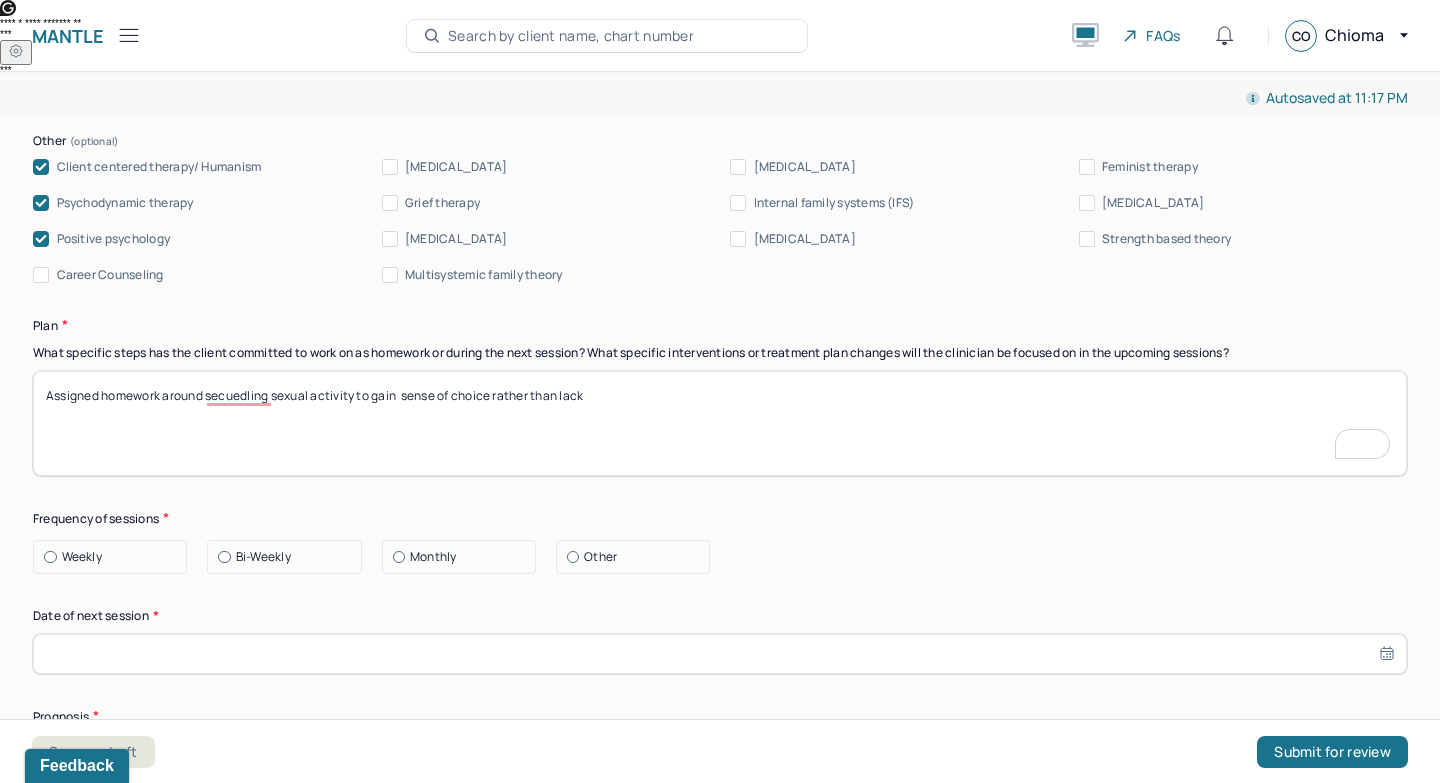 click on "Assigned homework around secuedling sexual activity to gain" at bounding box center [720, 423] 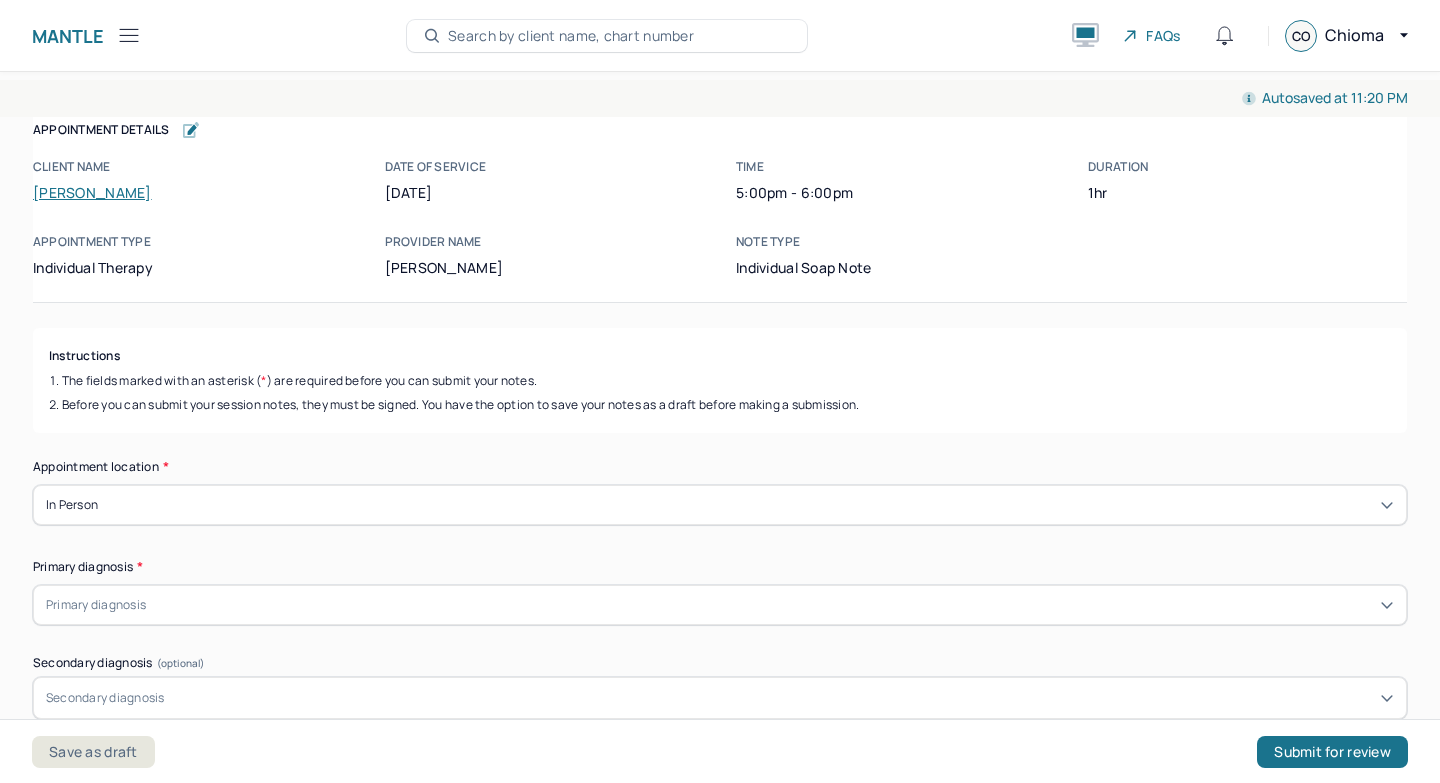 scroll, scrollTop: 0, scrollLeft: 0, axis: both 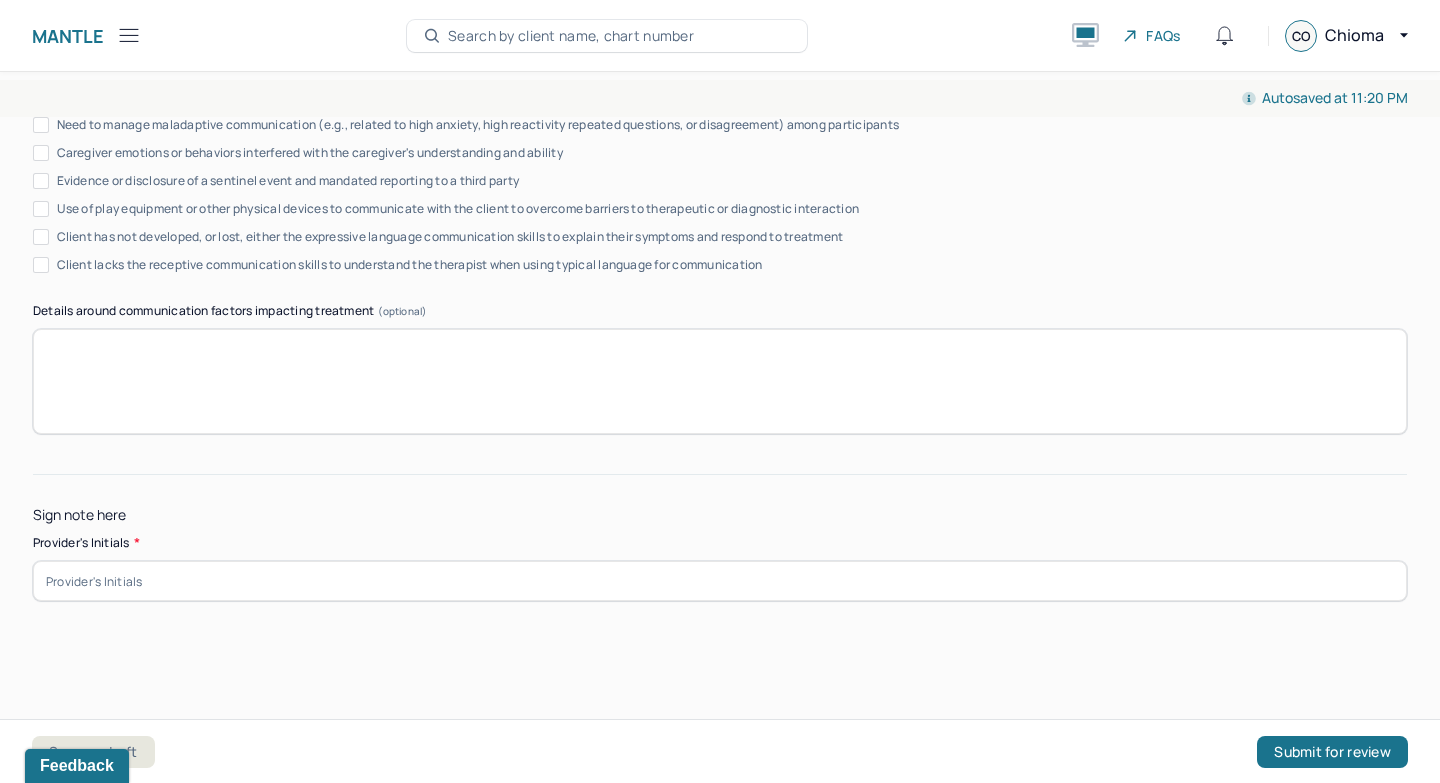 type on "The client was receptive and collaborative, and at times resistant, particularly when discussing interpersonal conflict with a former roommate." 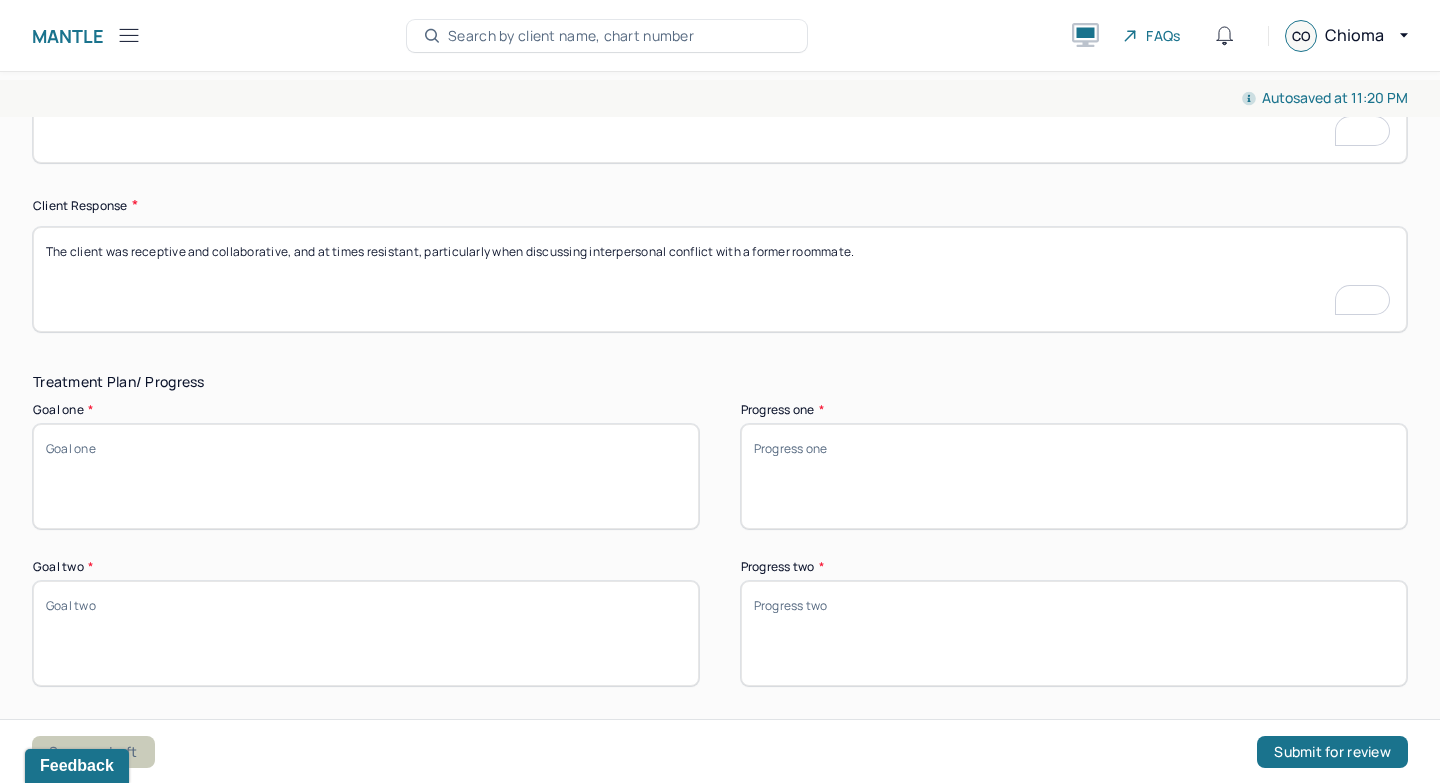 type on "CO" 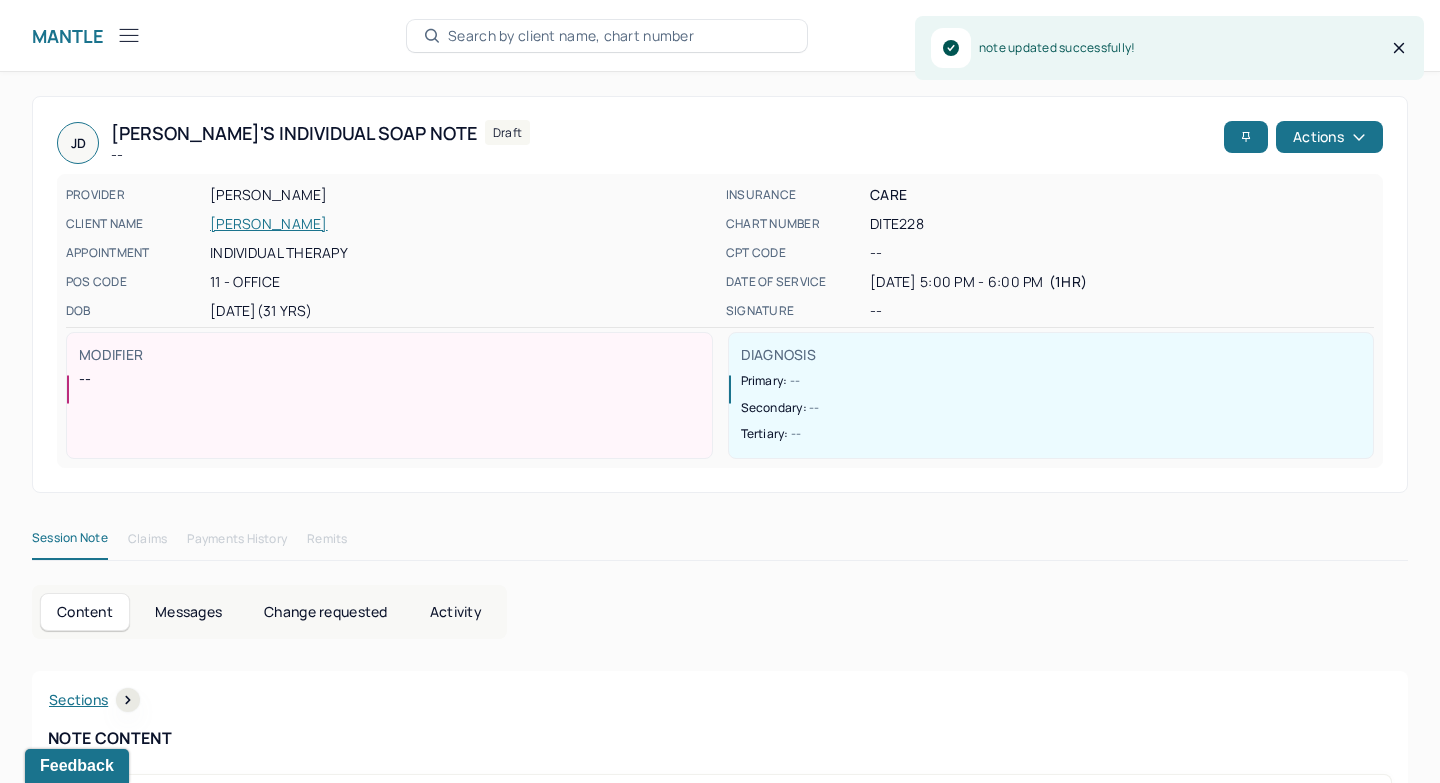click 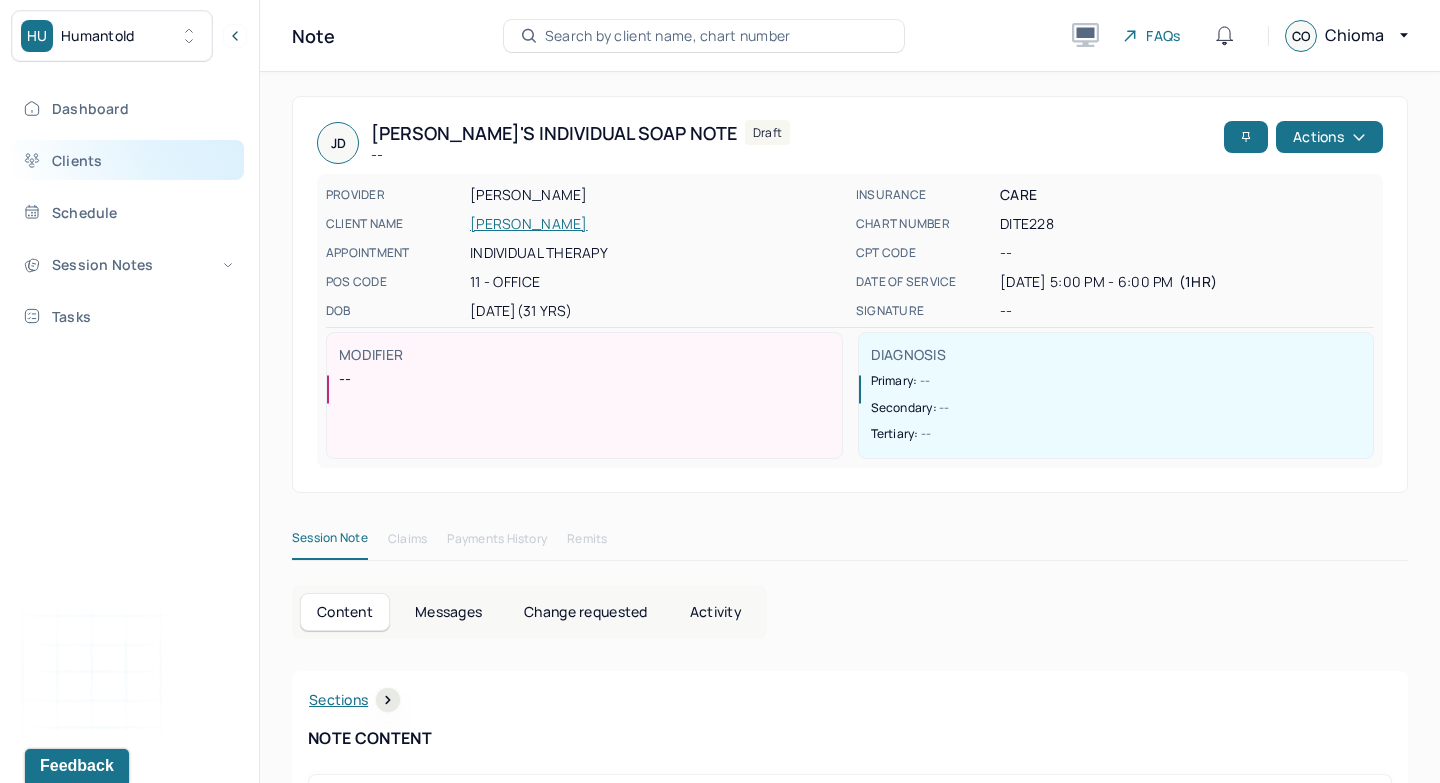 click on "Clients" at bounding box center (128, 160) 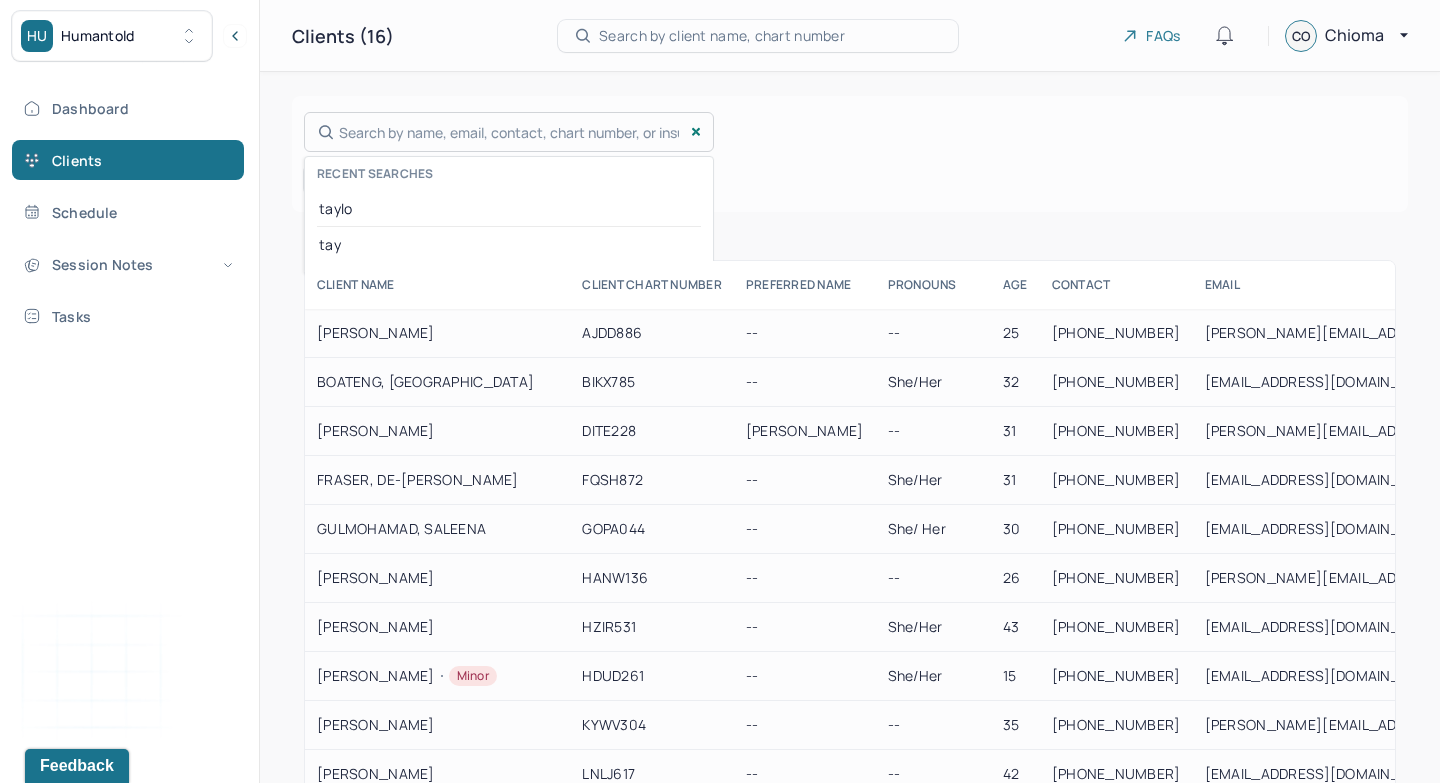 drag, startPoint x: 348, startPoint y: 119, endPoint x: 820, endPoint y: 189, distance: 477.16245 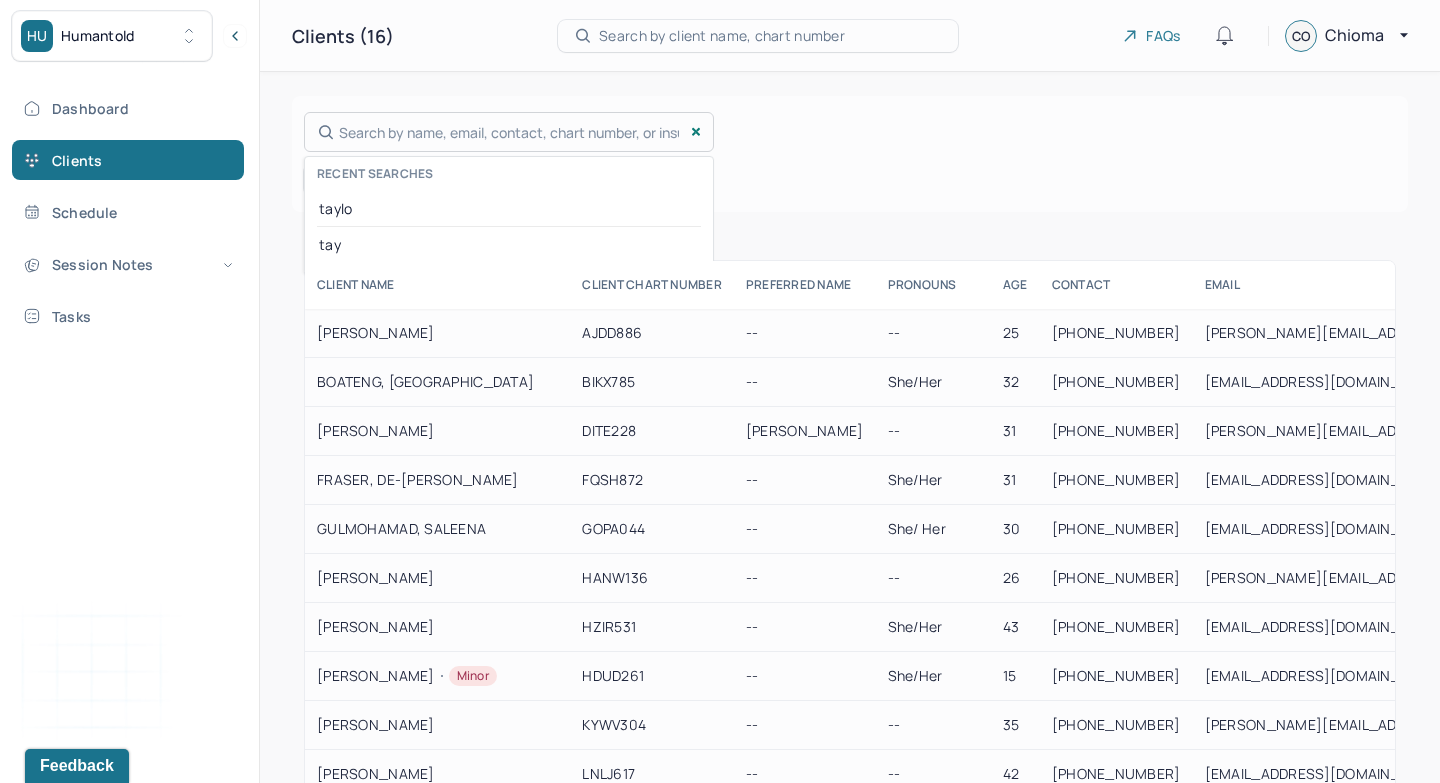 click on "Search by name, email, contact, chart number, or insurance id... Recent searches taylo tay" at bounding box center [509, 132] 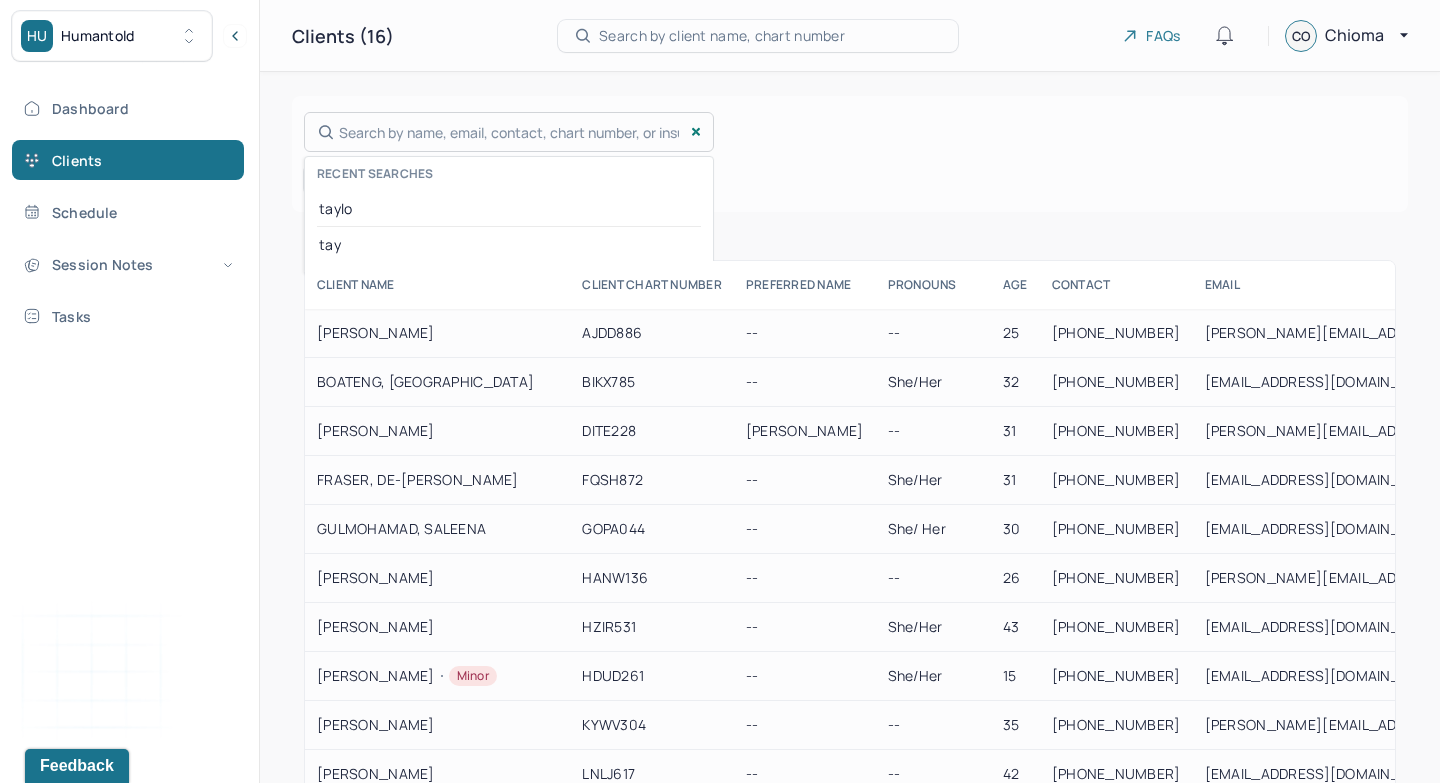click at bounding box center (720, 391) 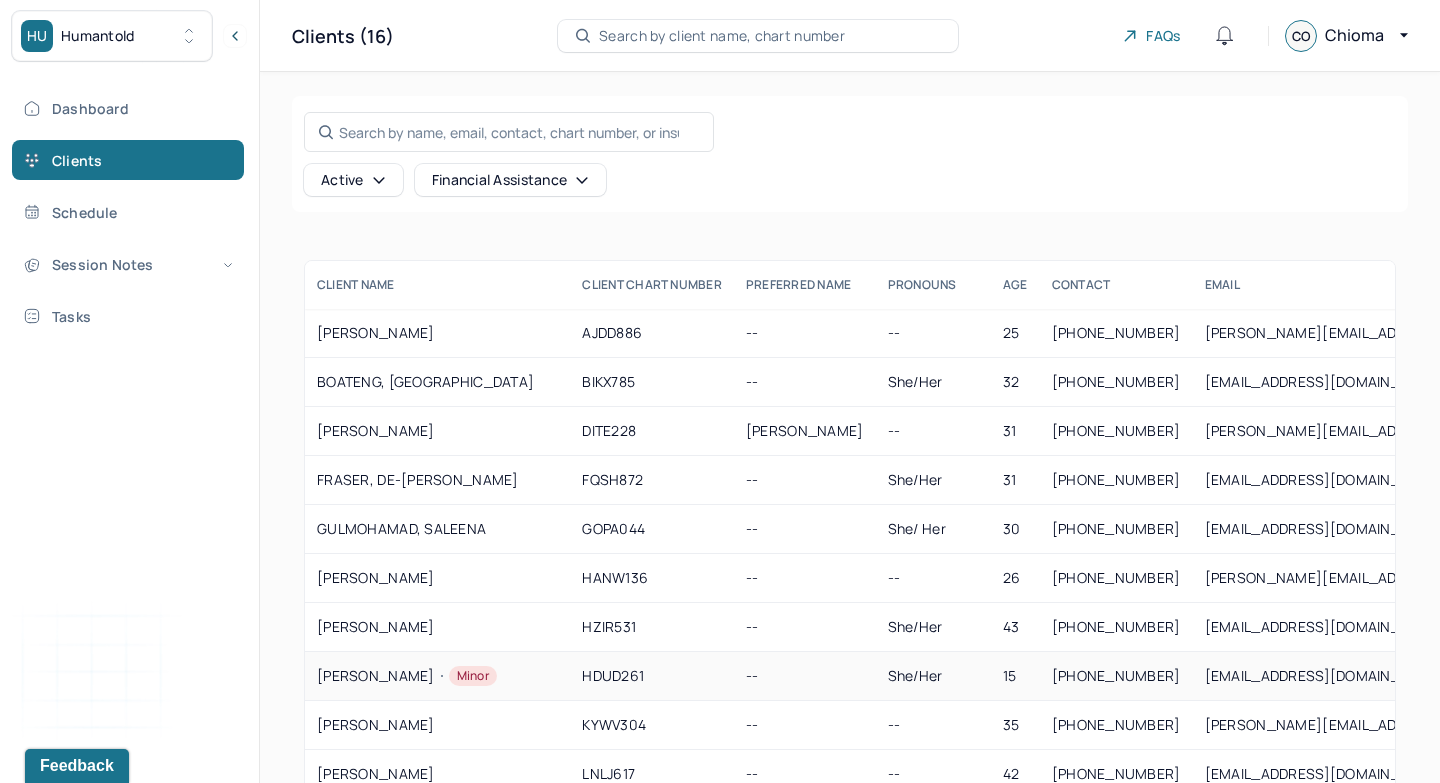 scroll, scrollTop: 208, scrollLeft: 0, axis: vertical 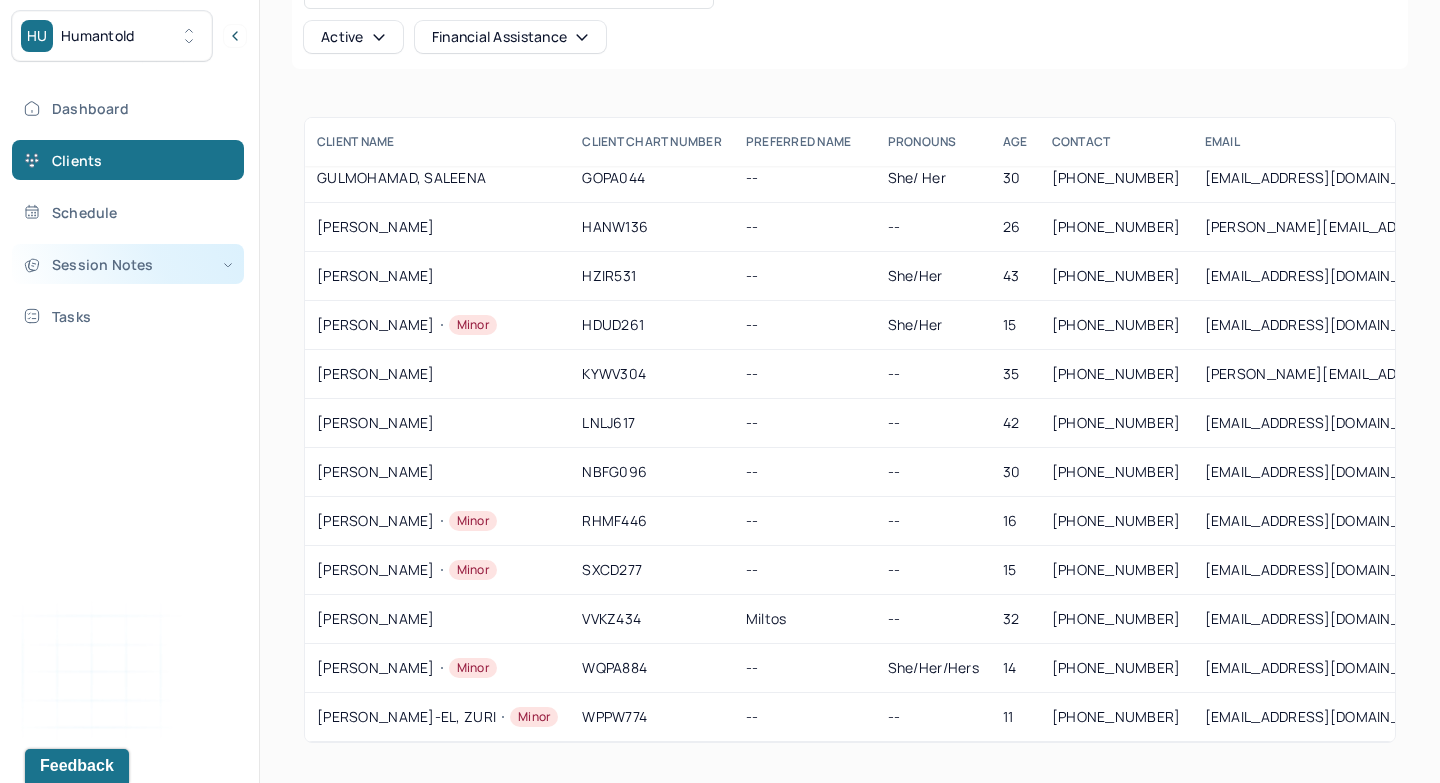click on "Session Notes" at bounding box center [128, 264] 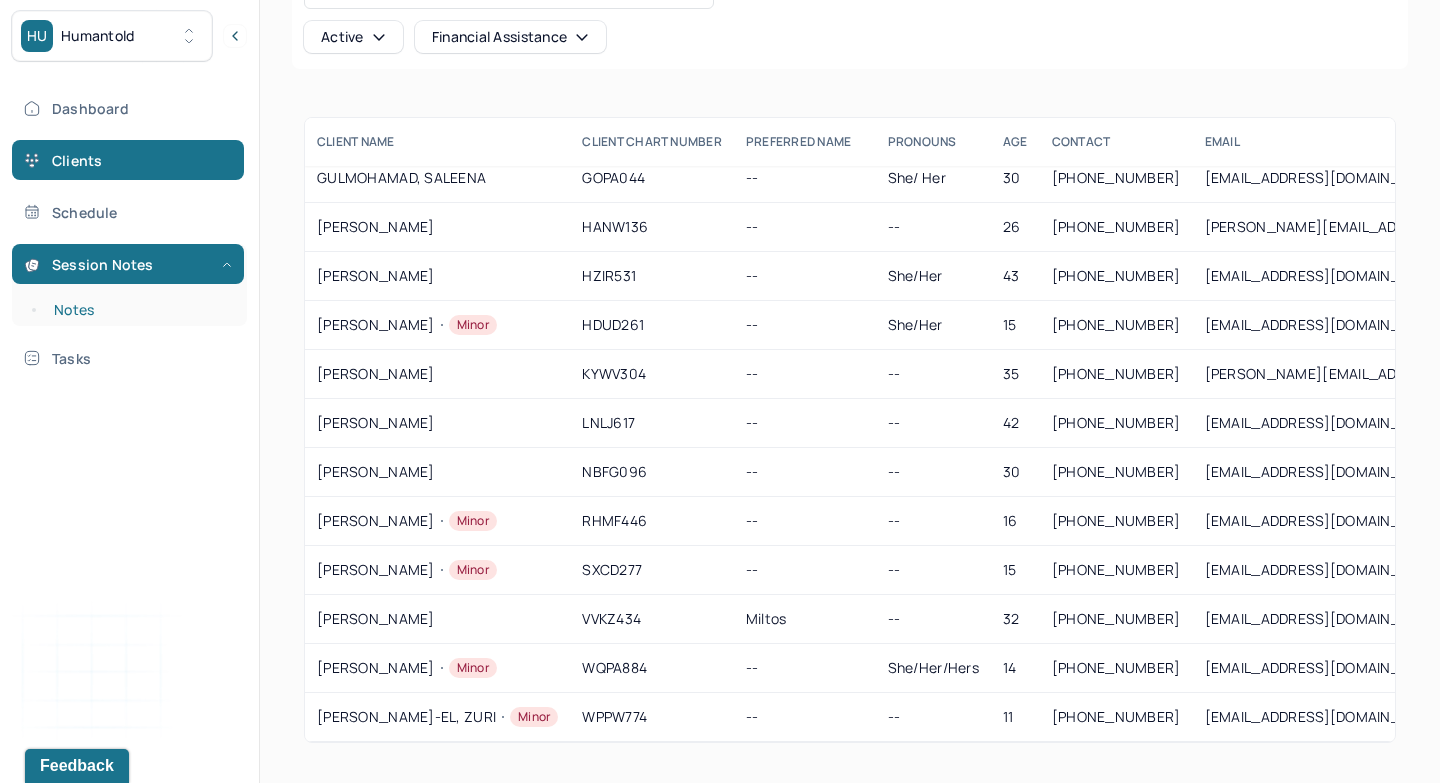 click on "Notes" at bounding box center [139, 310] 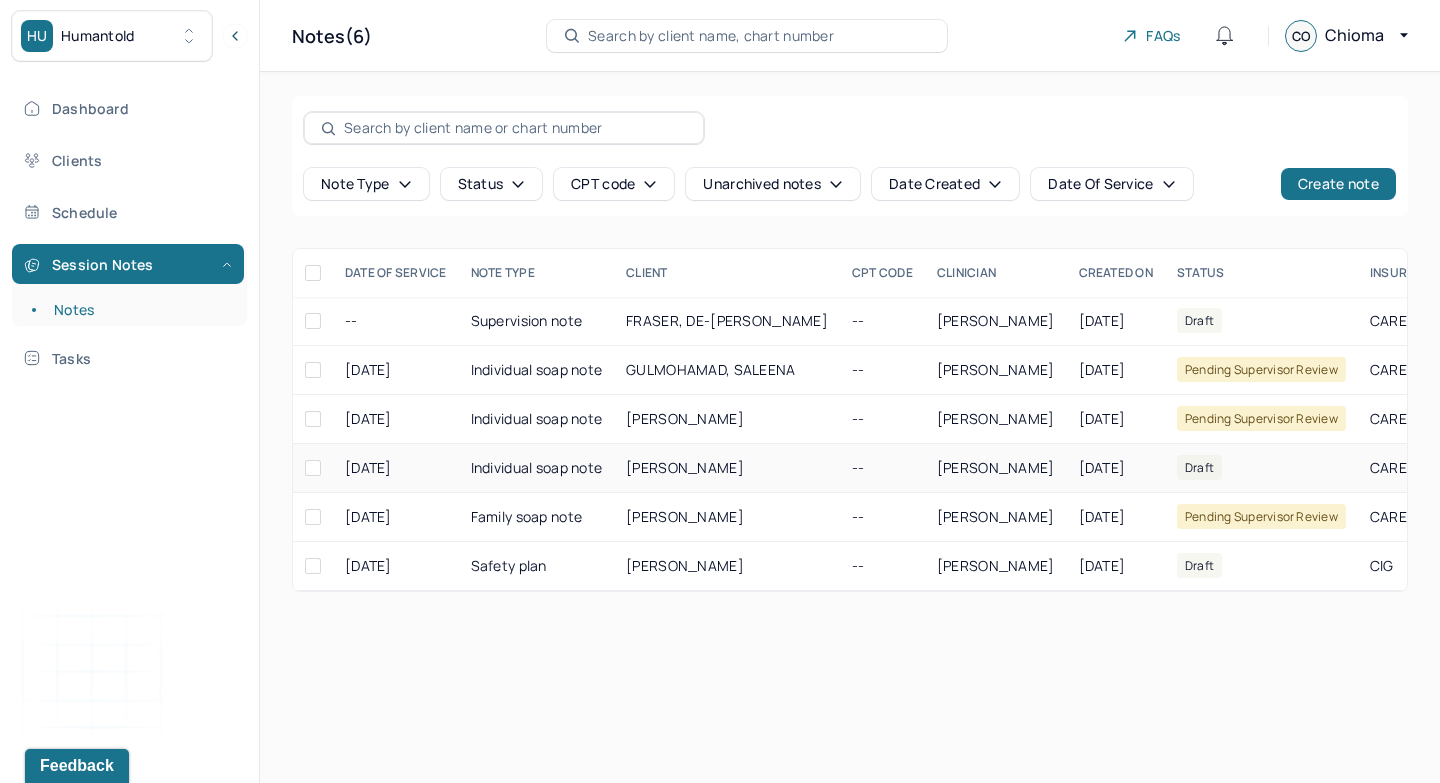 click on "Individual soap note" at bounding box center (537, 468) 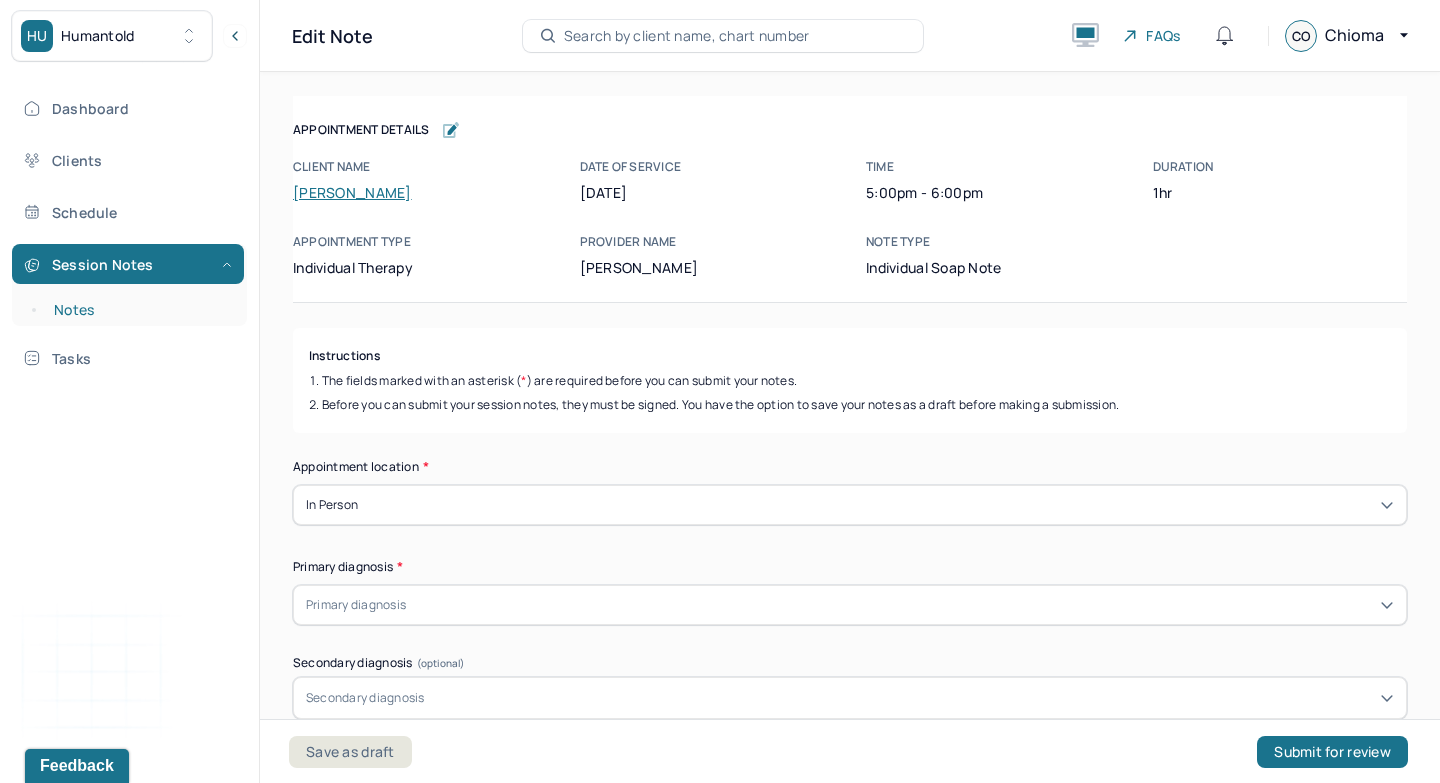 click on "Notes" at bounding box center [139, 310] 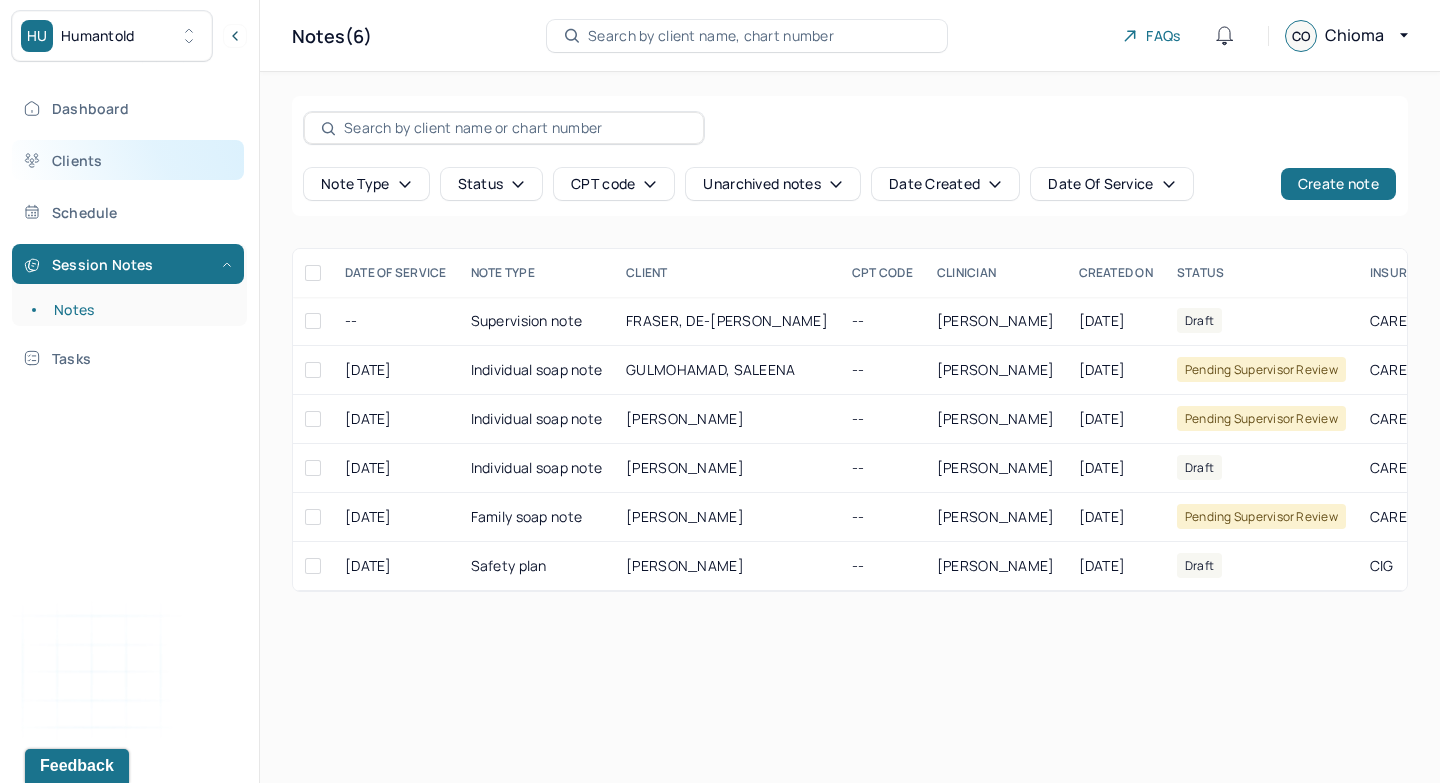 click on "Clients" at bounding box center (128, 160) 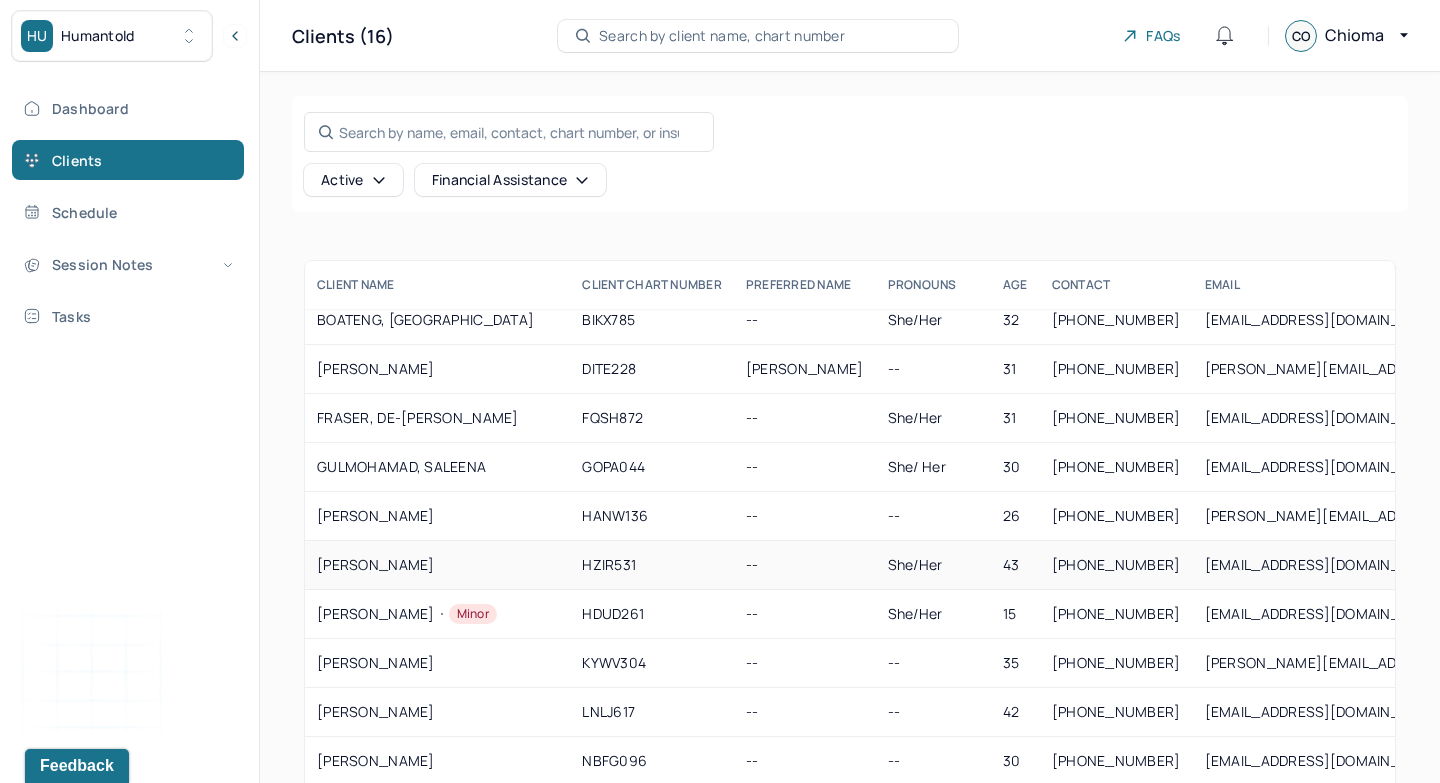 scroll, scrollTop: 56, scrollLeft: 0, axis: vertical 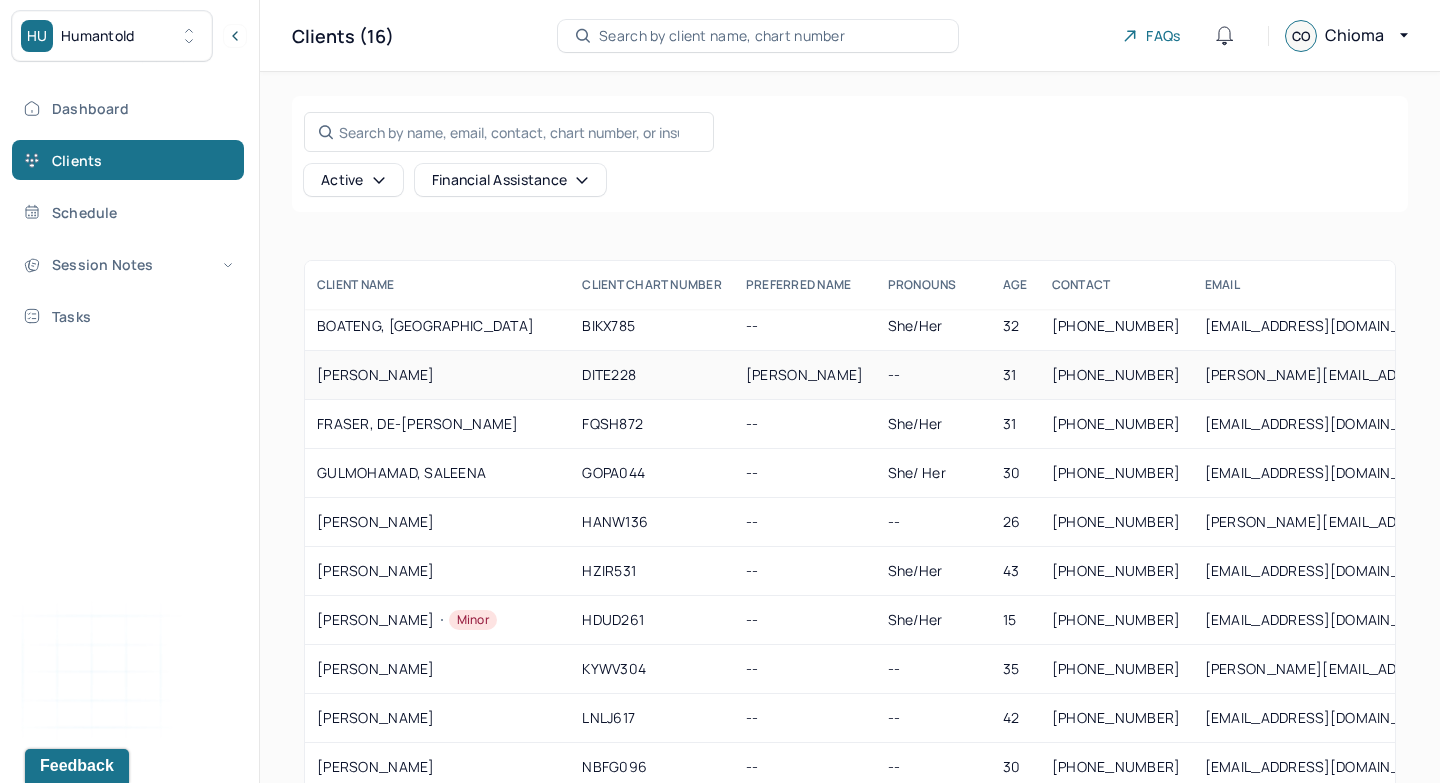 click on "DANISHEFSKY, JOSHUA" at bounding box center (437, 375) 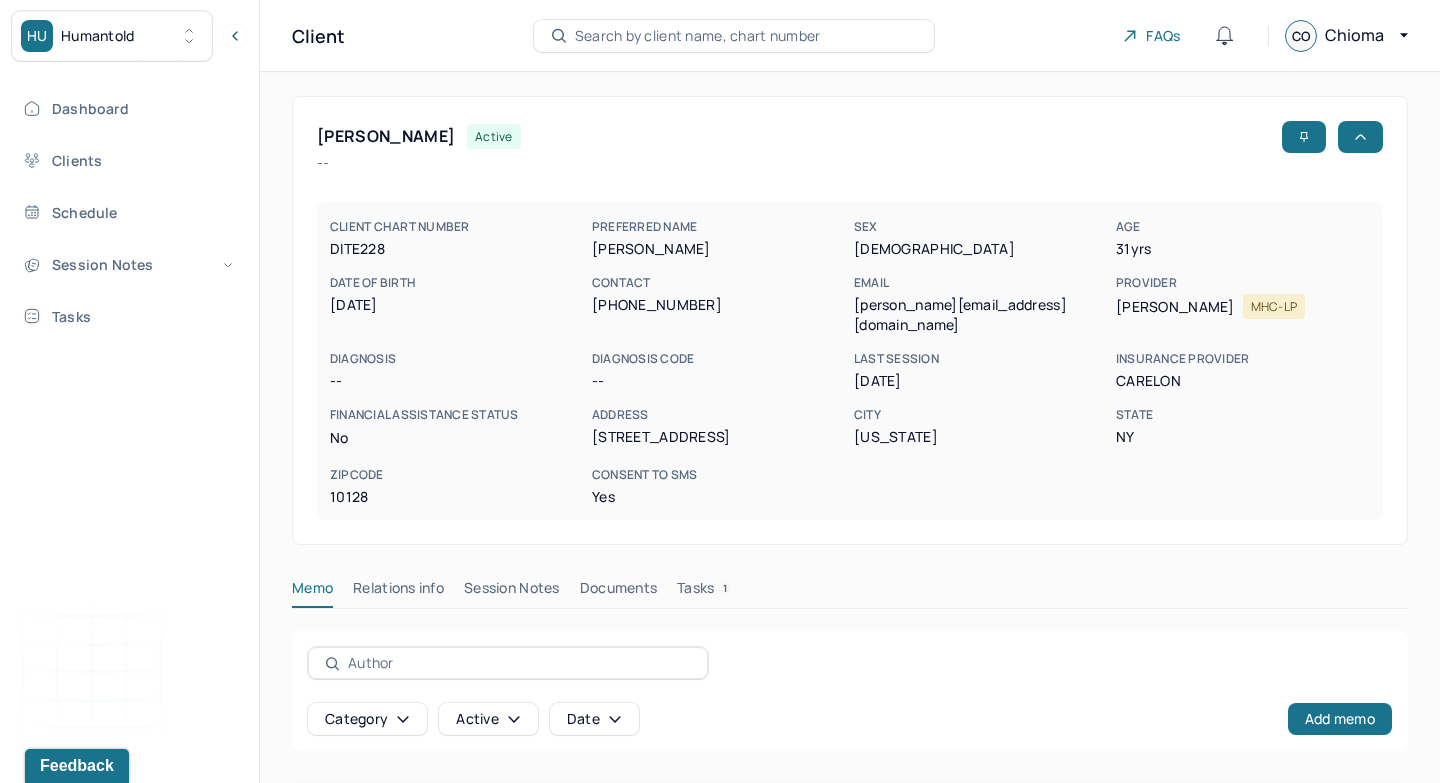 click on "Relations info" at bounding box center (398, 592) 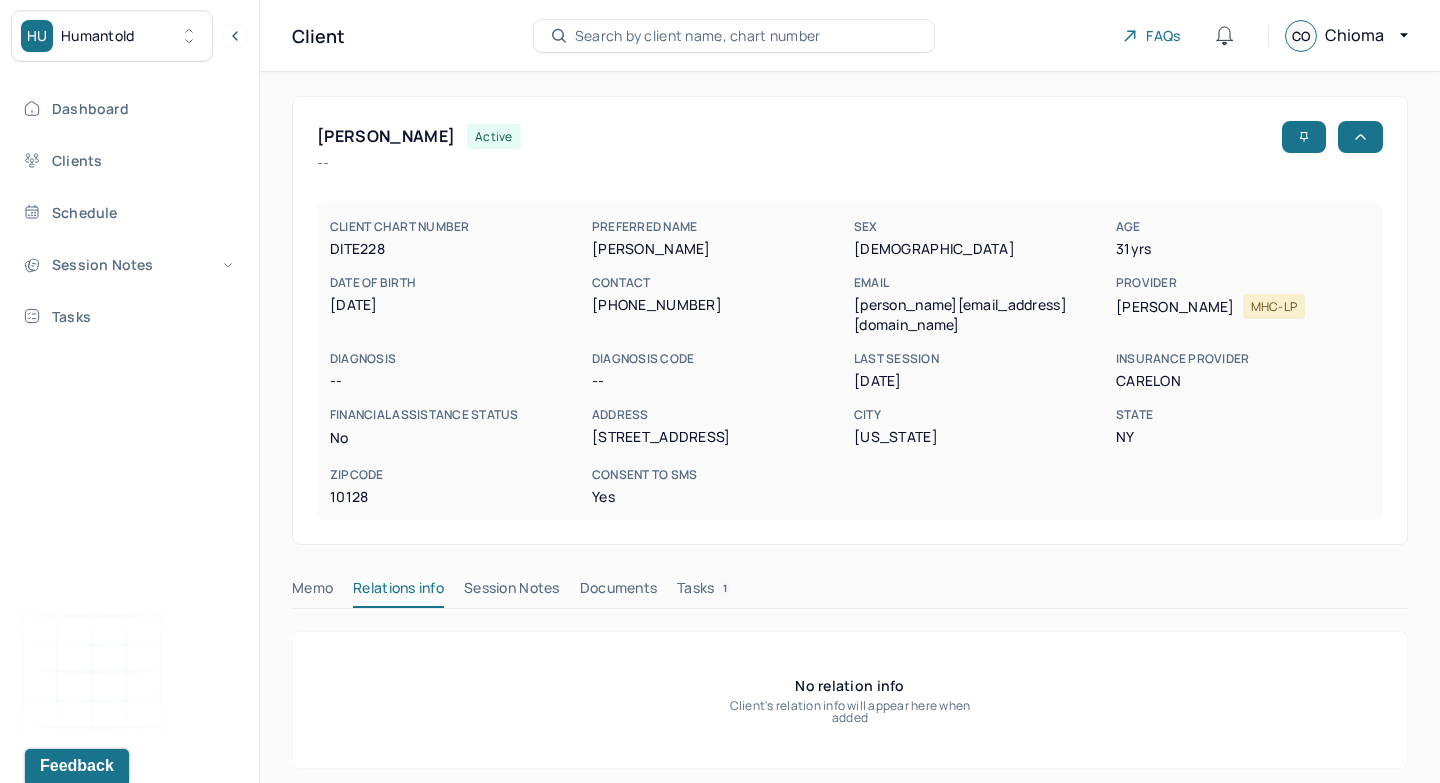 click on "Session Notes" at bounding box center (512, 592) 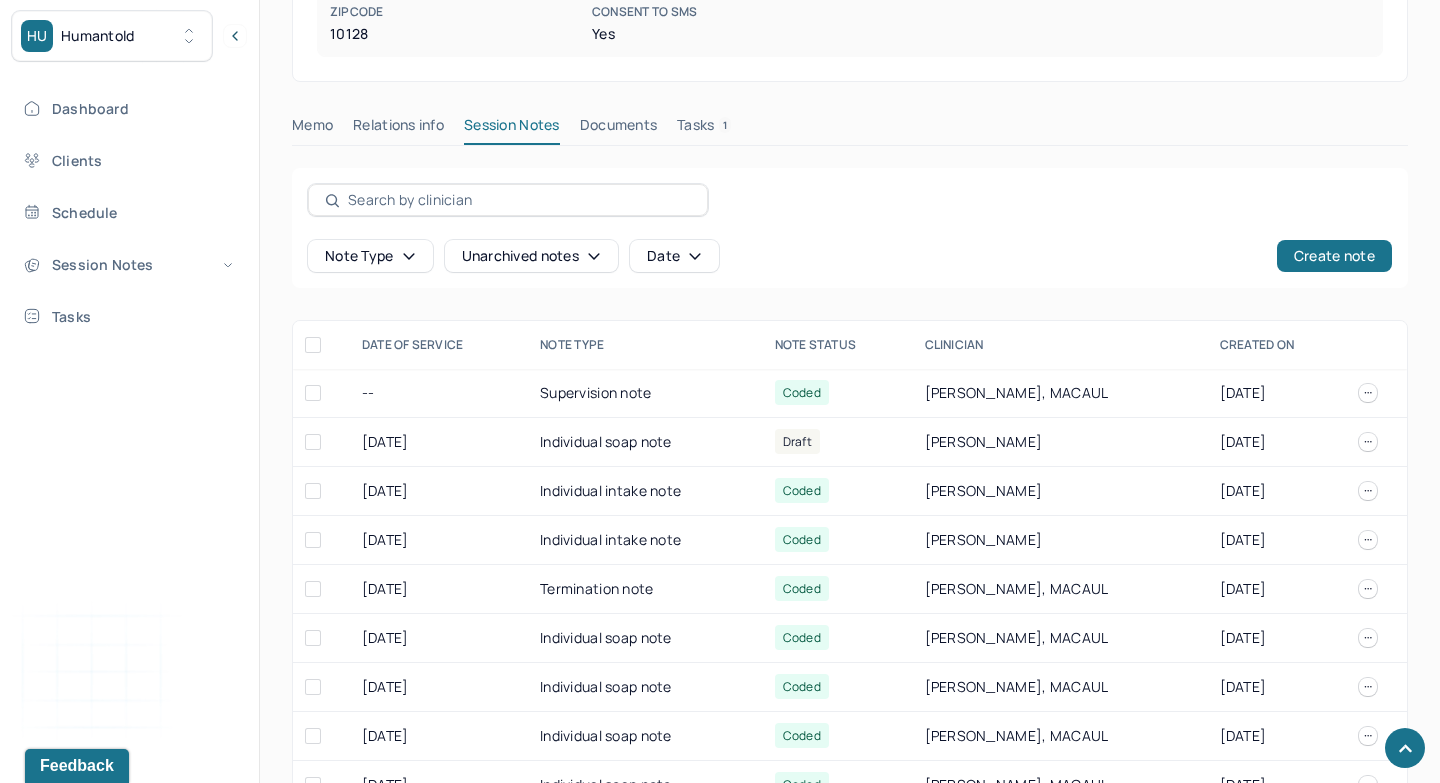 scroll, scrollTop: 634, scrollLeft: 0, axis: vertical 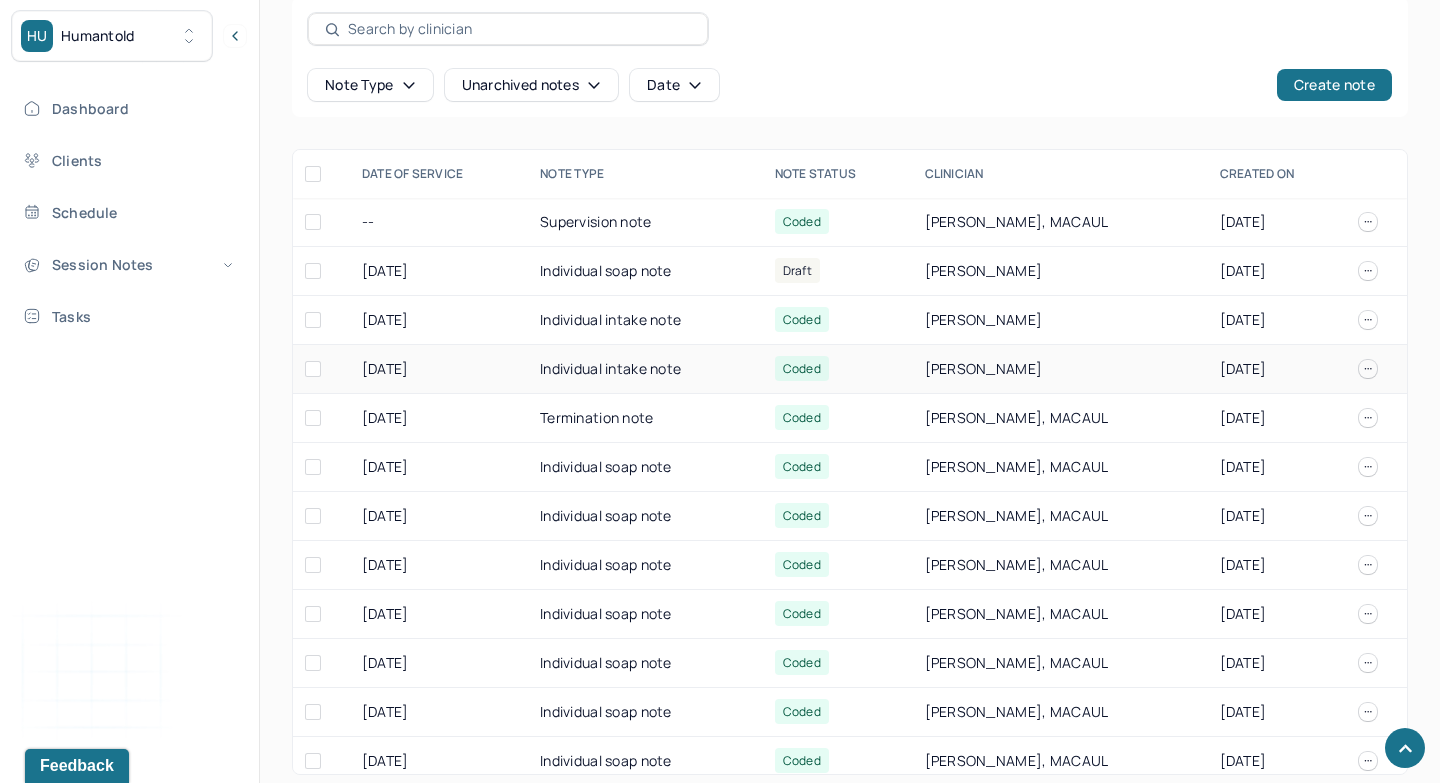 click on "06/29/2025" at bounding box center (439, 369) 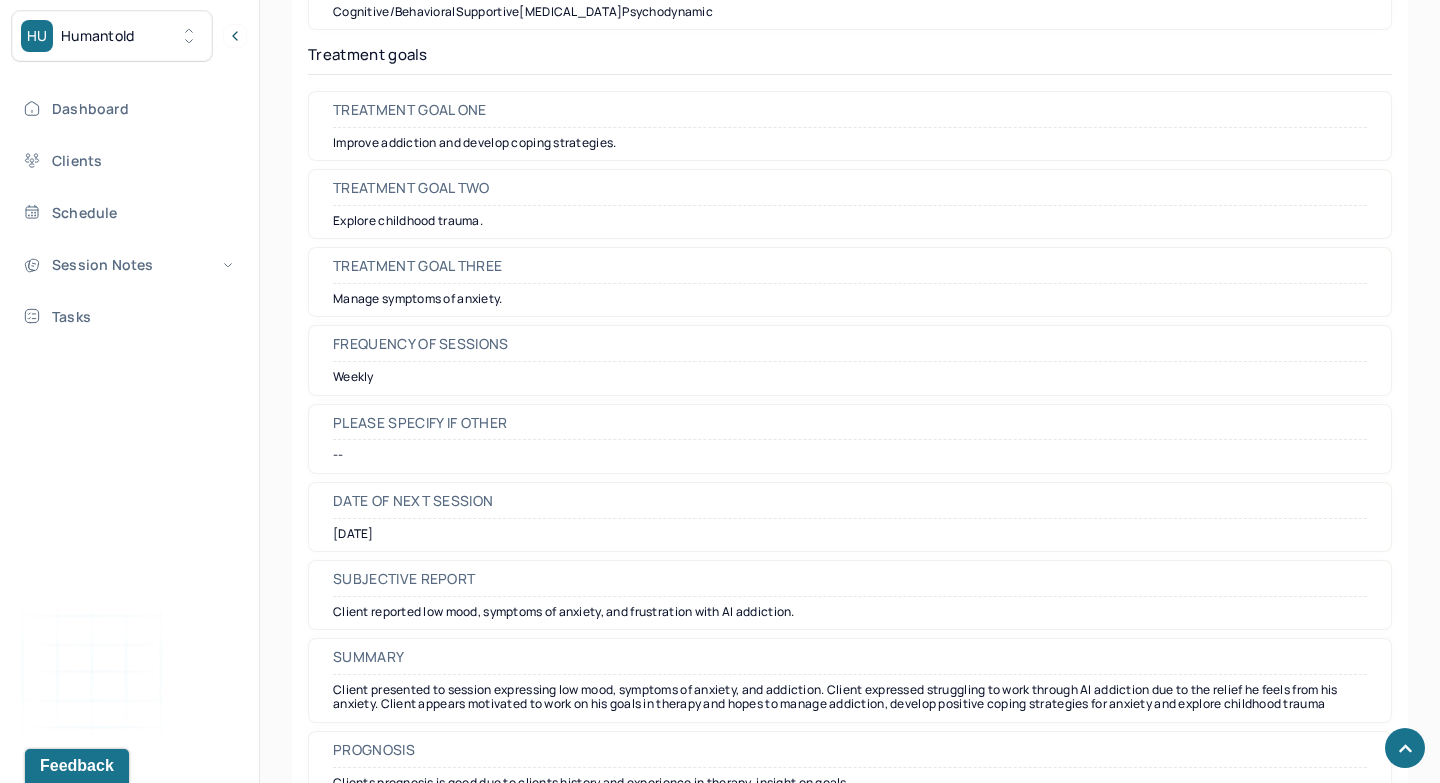 scroll, scrollTop: 9094, scrollLeft: 0, axis: vertical 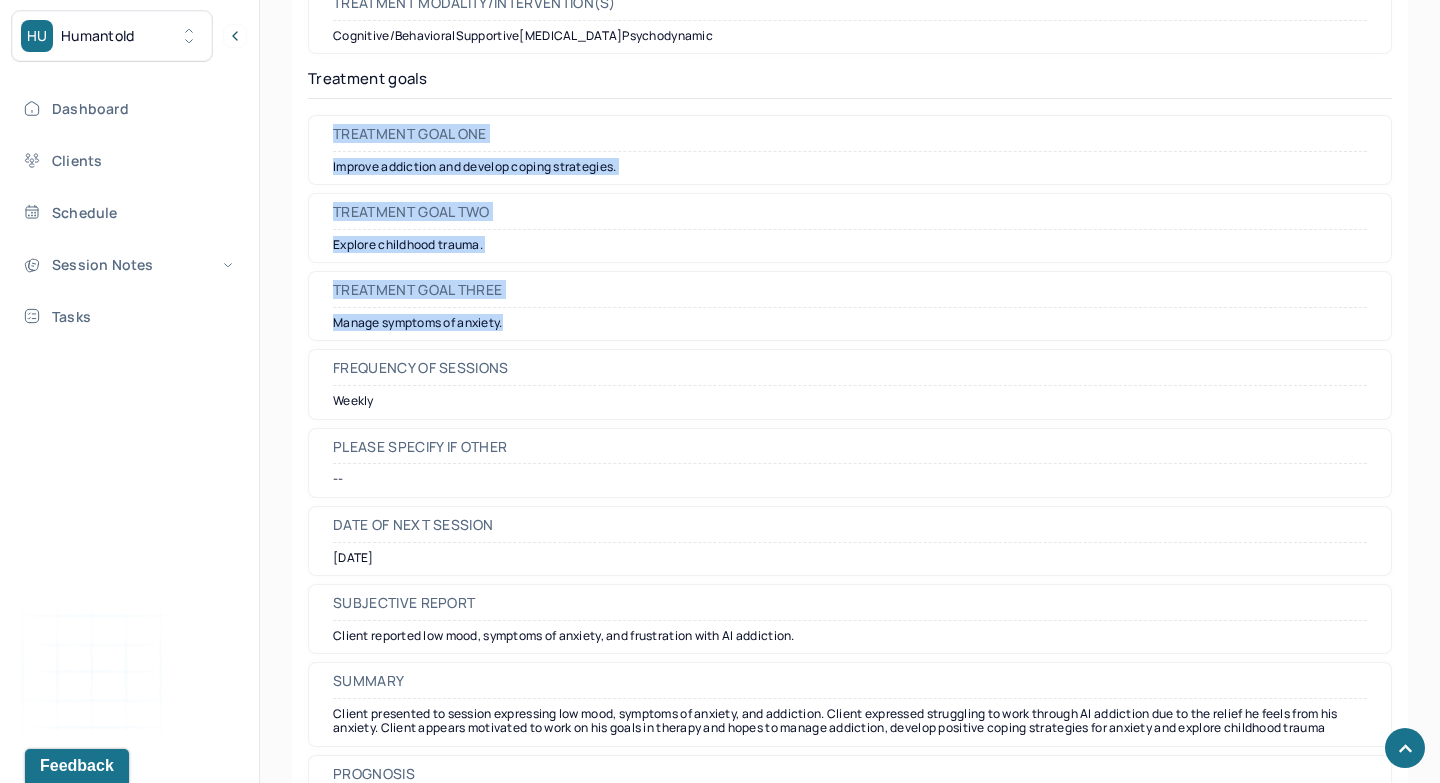 drag, startPoint x: 334, startPoint y: 139, endPoint x: 548, endPoint y: 337, distance: 291.5476 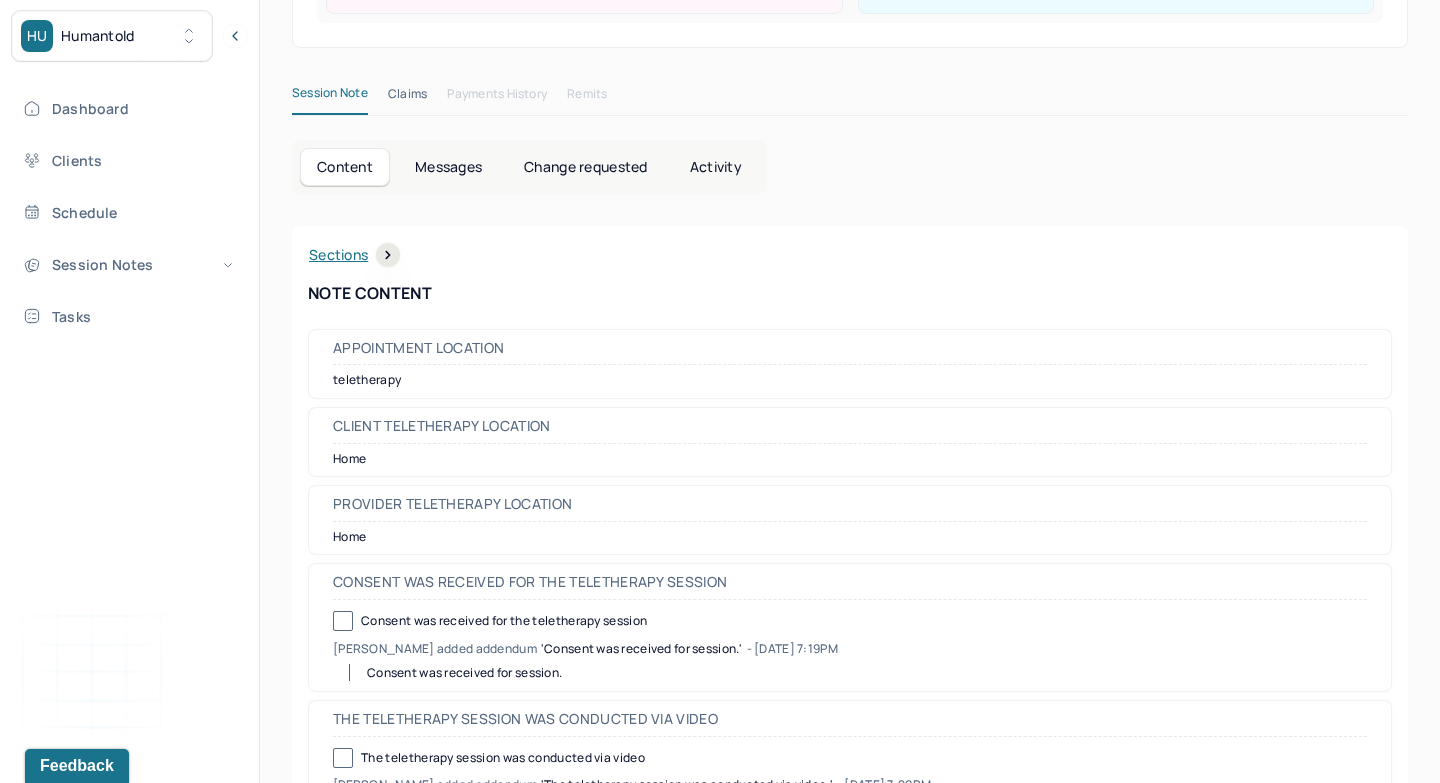 scroll, scrollTop: 0, scrollLeft: 0, axis: both 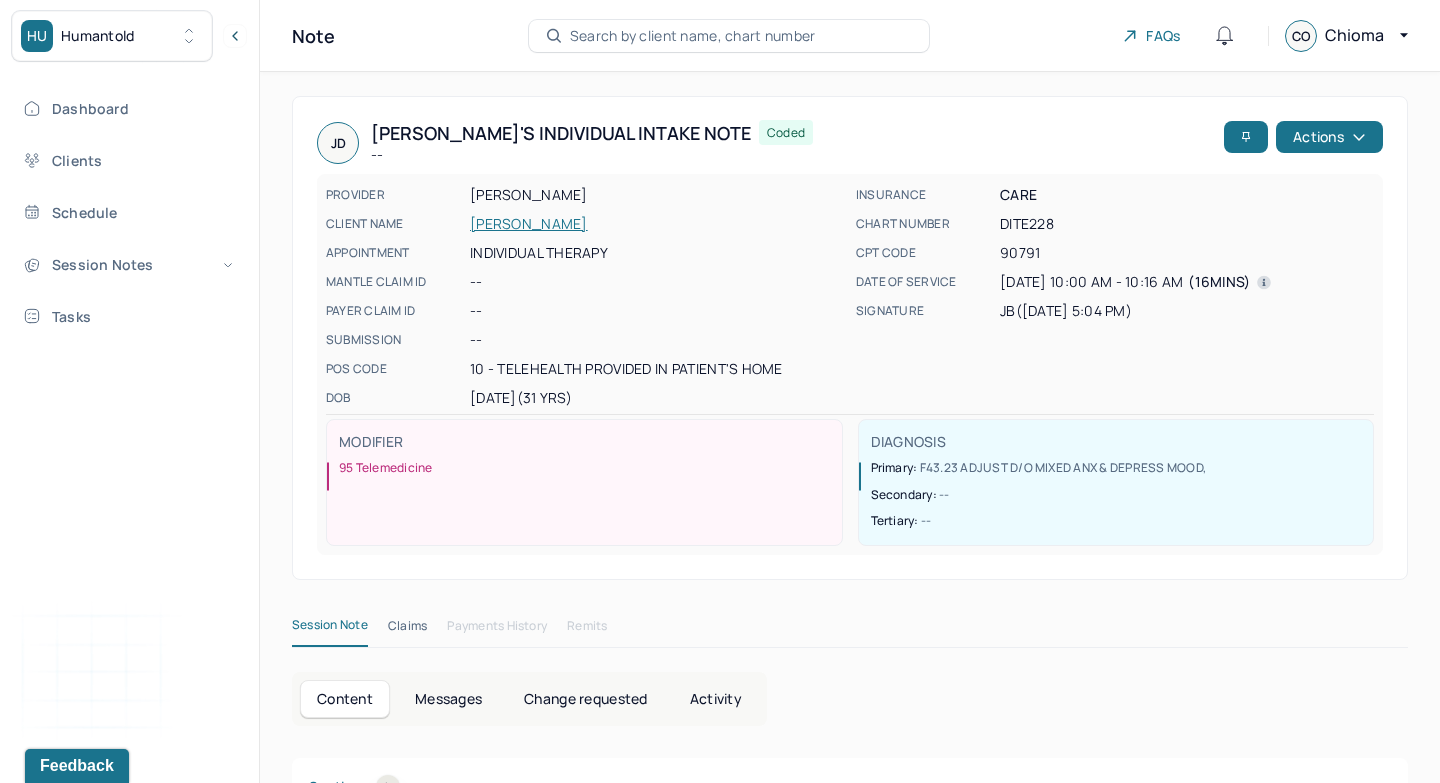 drag, startPoint x: 315, startPoint y: 228, endPoint x: 661, endPoint y: 220, distance: 346.09247 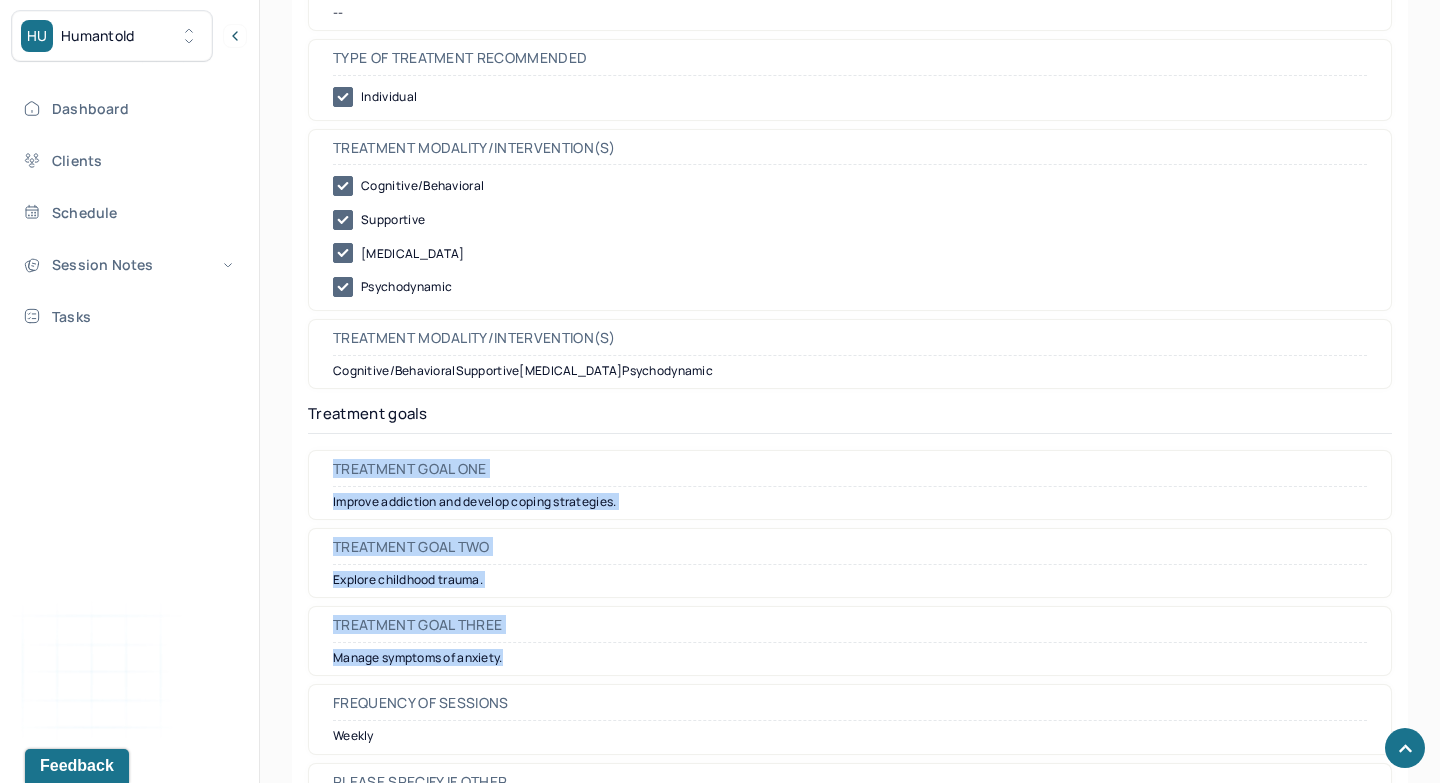 scroll, scrollTop: 9361, scrollLeft: 0, axis: vertical 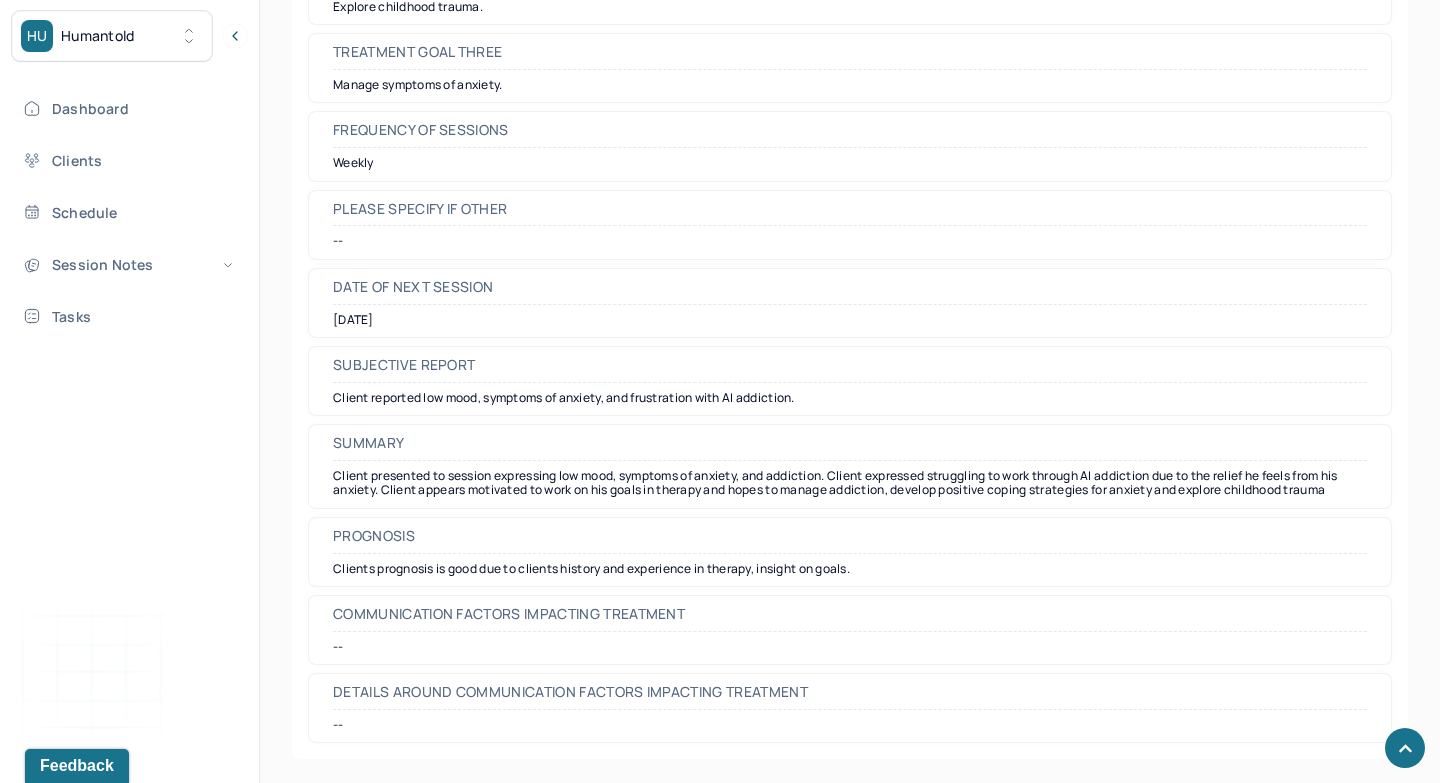 click on "Clients prognosis is good due to clients history and experience in therapy, insight on goals." at bounding box center [850, 569] 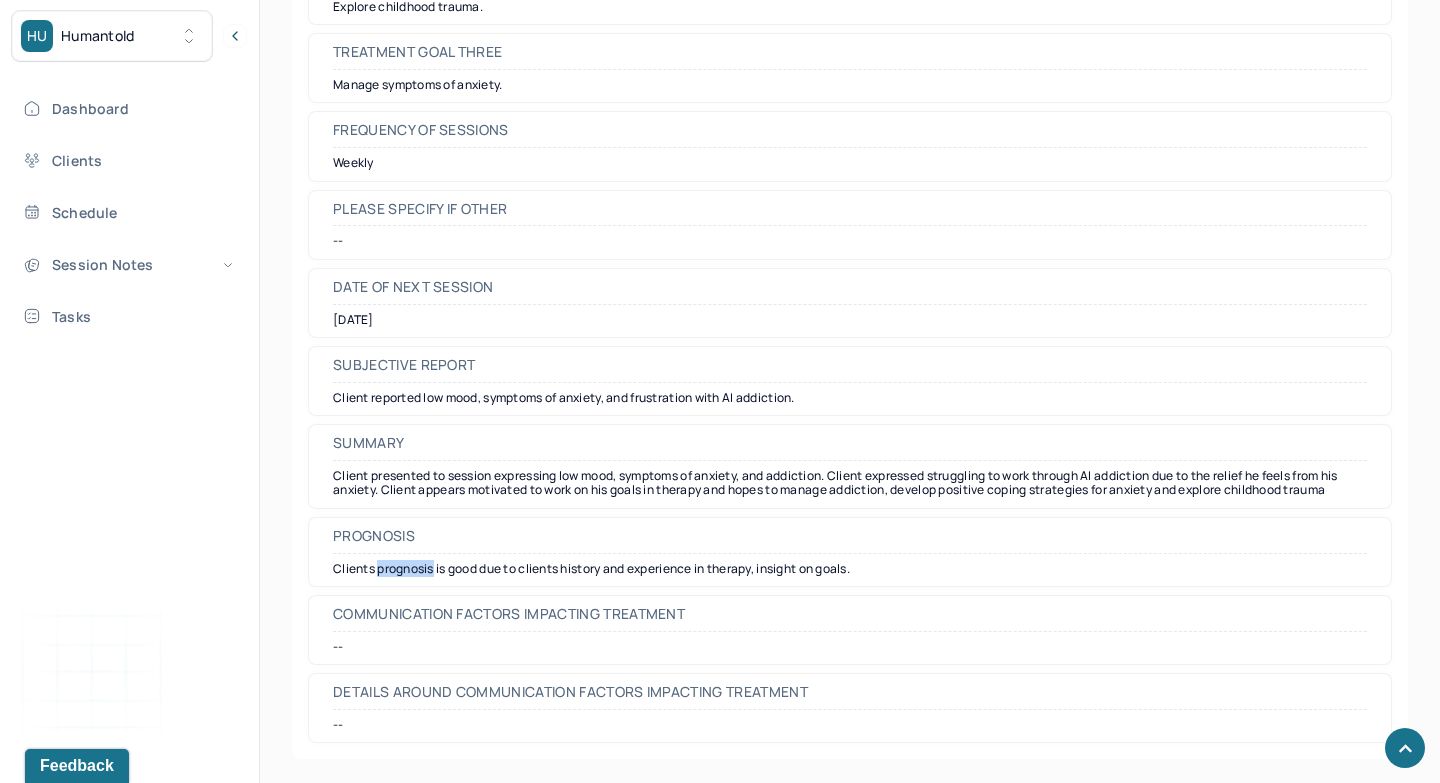 click on "Clients prognosis is good due to clients history and experience in therapy, insight on goals." at bounding box center [850, 569] 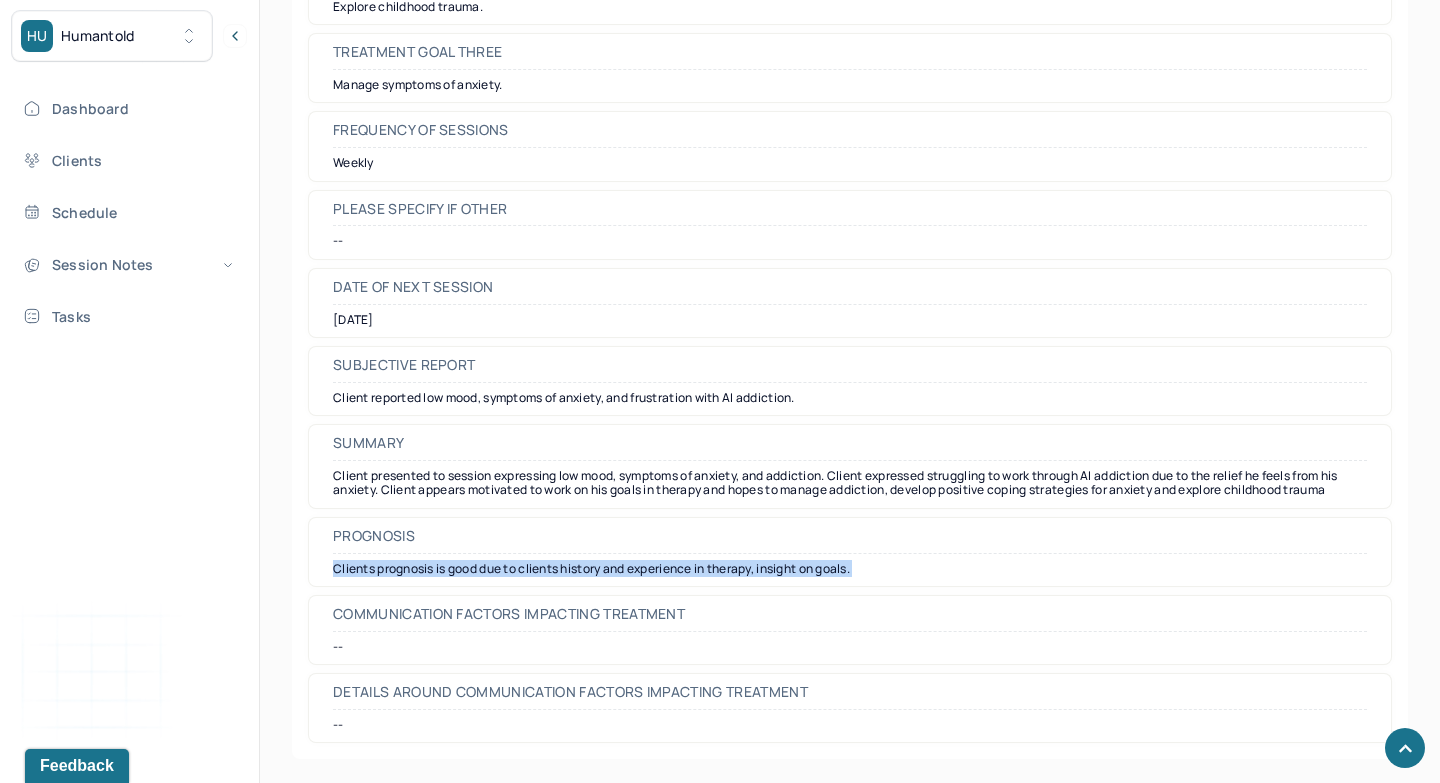 click on "Clients prognosis is good due to clients history and experience in therapy, insight on goals." at bounding box center [850, 569] 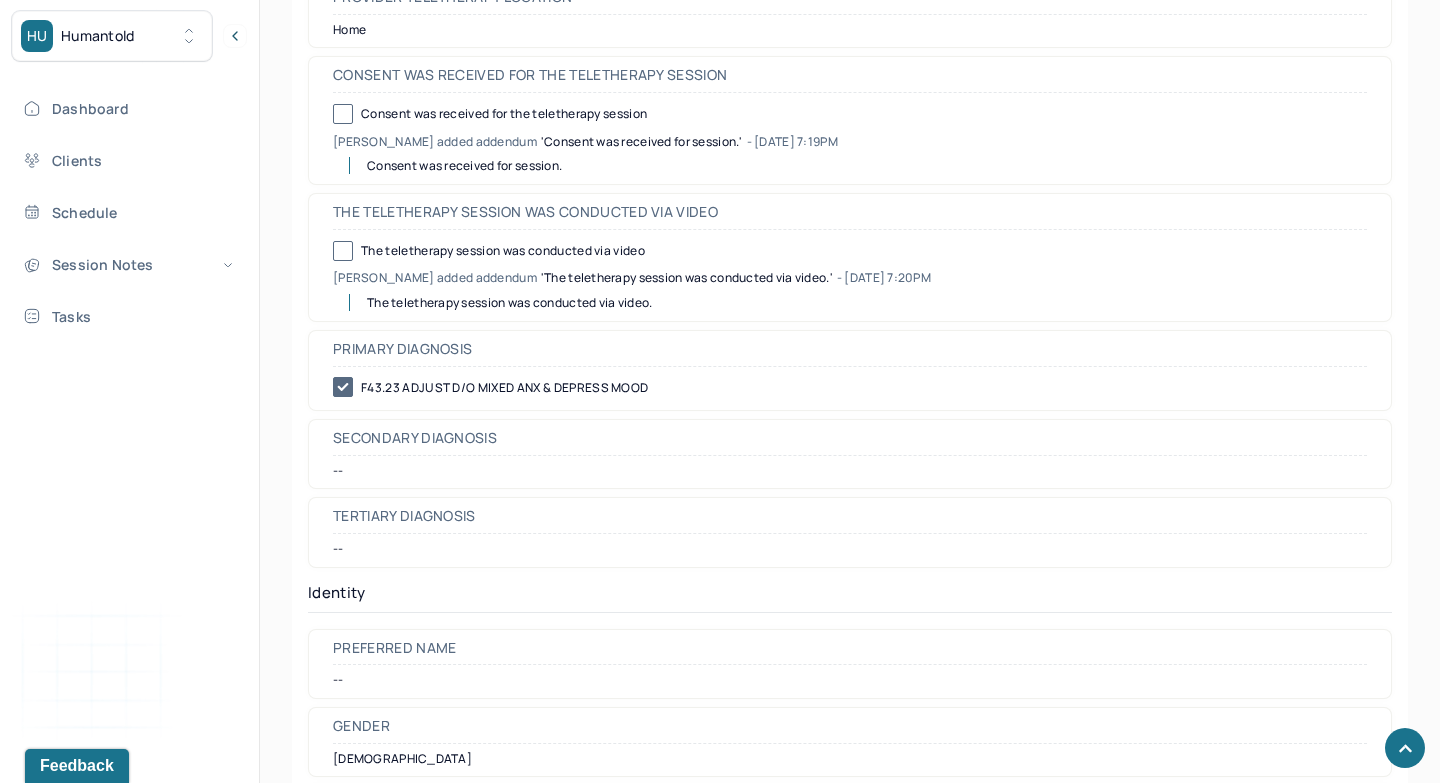 scroll, scrollTop: 0, scrollLeft: 0, axis: both 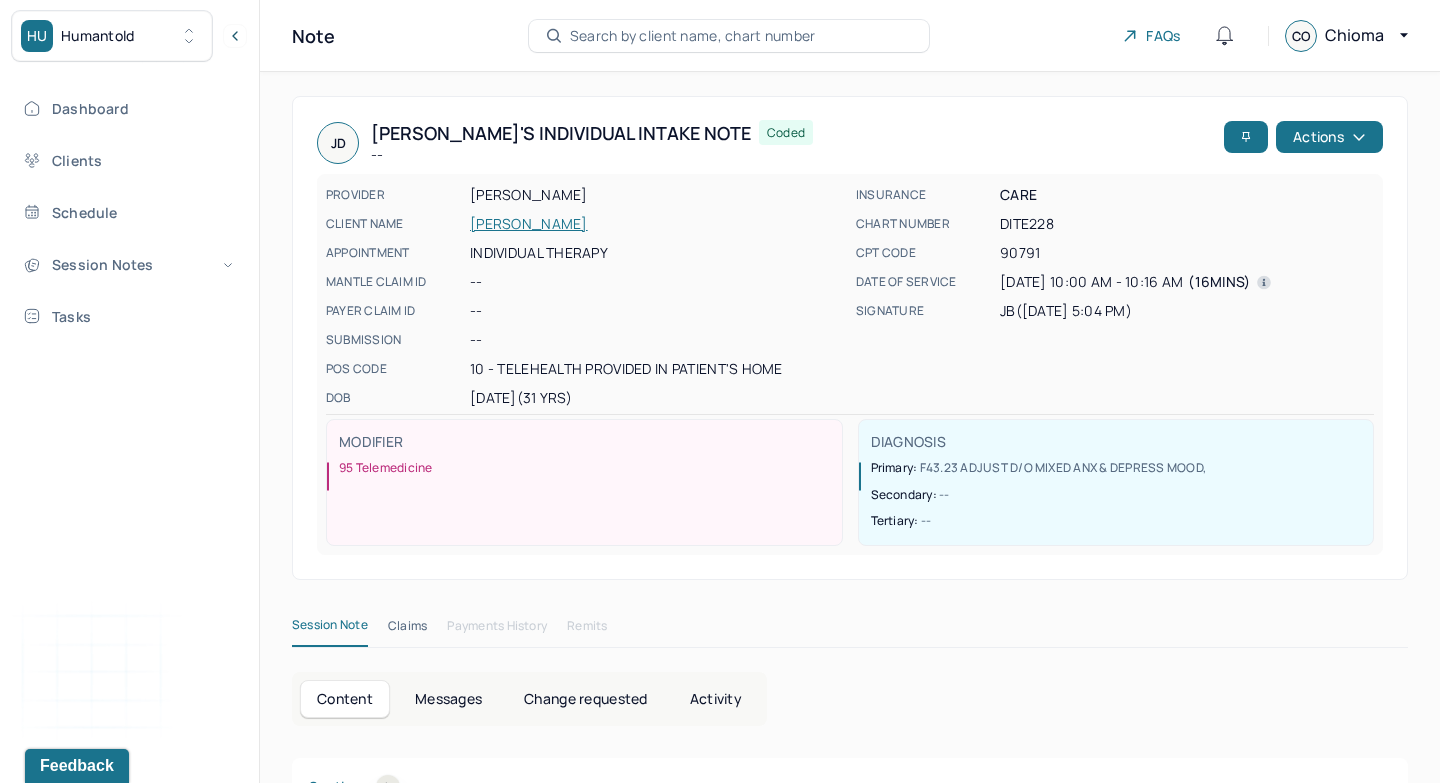 click on "PROVIDER OFODILE, CHIOMA CLIENT NAME DANISHEFSKY, JOSHUA APPOINTMENT Individual therapy   MANTLE CLAIM ID -- PAYER CLAIM ID -- SUBMISSION -- POS CODE 10 - Telehealth Provided in Patient's Home DOB 01/14/1994  (31 Yrs) INSURANCE CARE CHART NUMBER DITE228 CPT CODE 90791 DATE OF SERVICE 06/29/2025   10:00 AM   -   10:16 AM ( 16mins )     SIGNATURE JB  (06/29/2025, 5:04 PM) MODIFIER 95 Telemedicine DIAGNOSIS Primary:   F43.23 ADJUST D/O MIXED ANX & DEPRESS MOOD ,  Secondary:   -- Tertiary:   --" at bounding box center (850, 364) 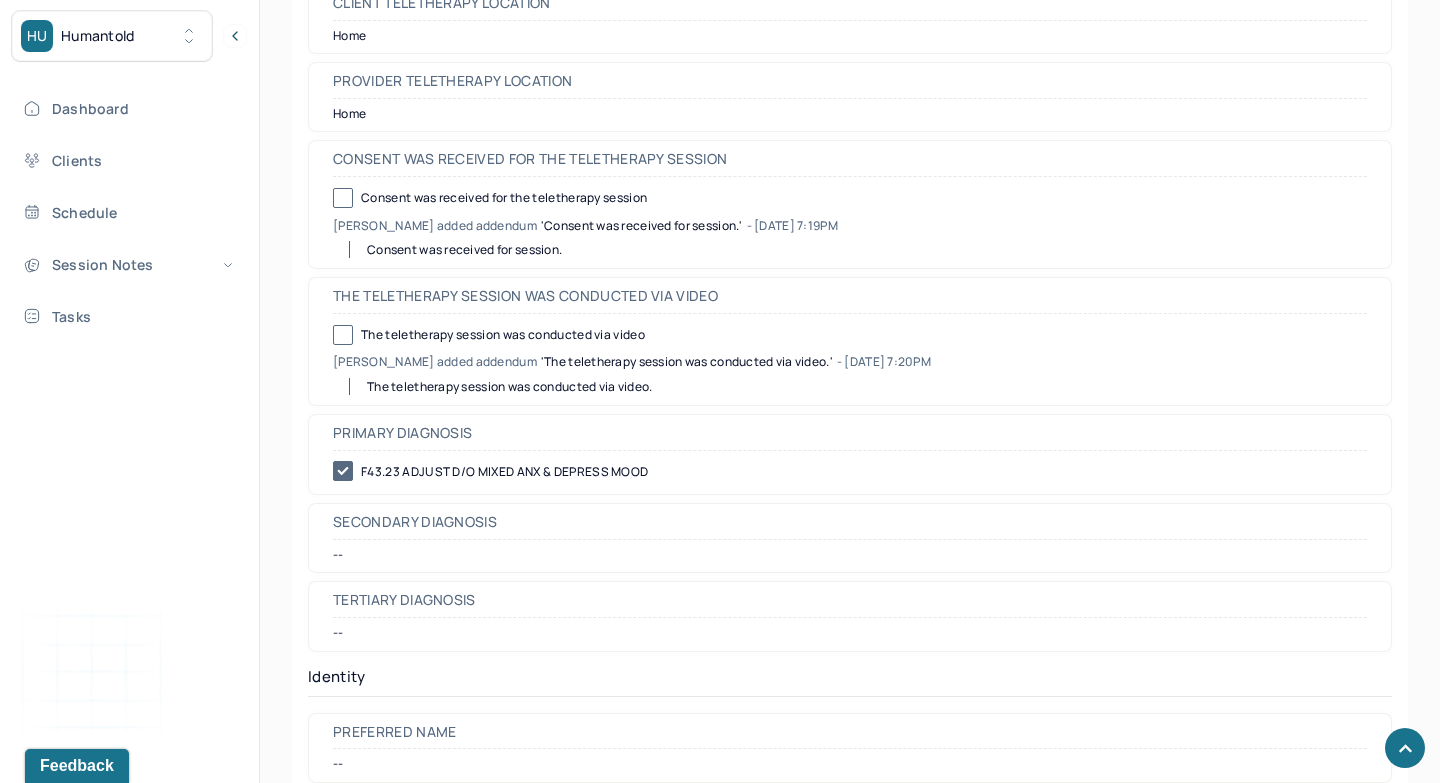 scroll, scrollTop: 956, scrollLeft: 0, axis: vertical 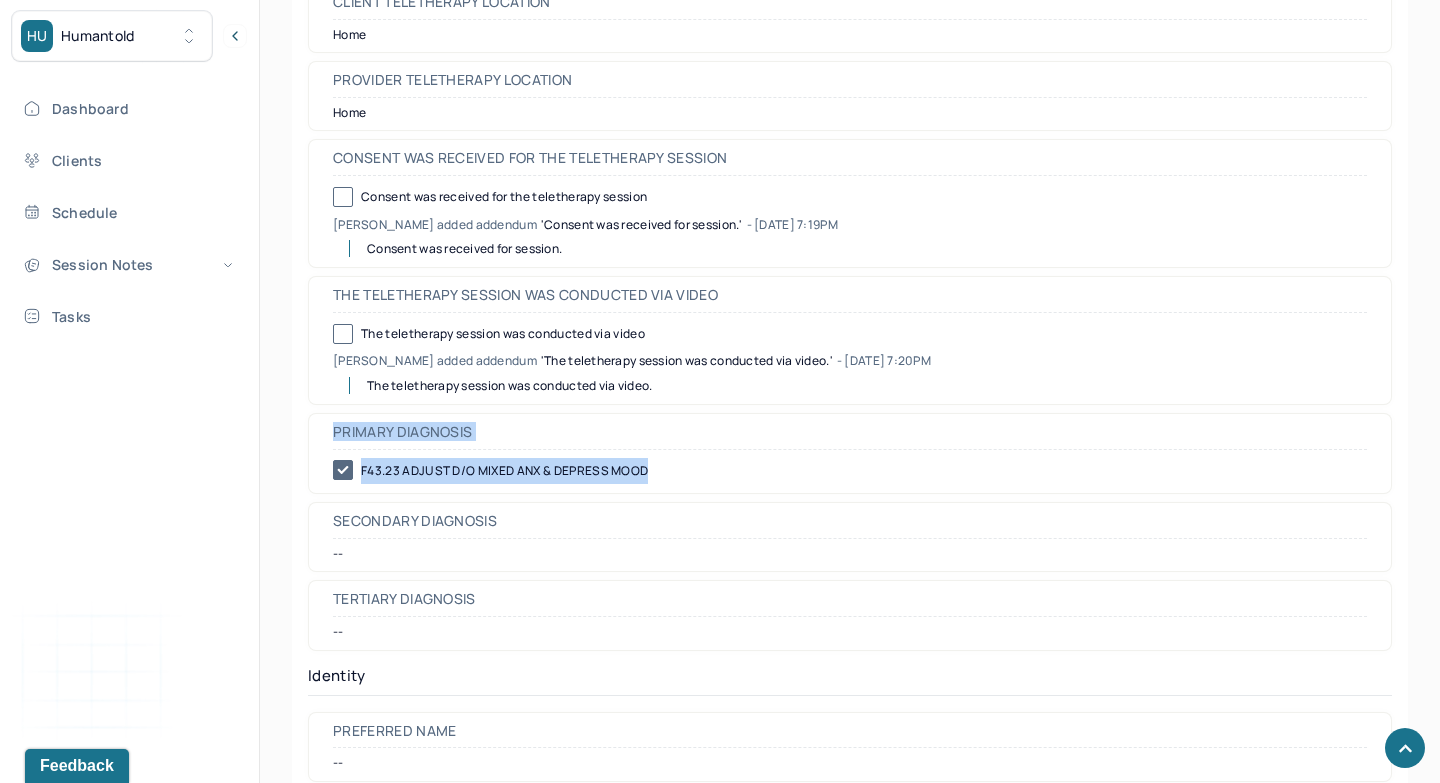 drag, startPoint x: 334, startPoint y: 430, endPoint x: 690, endPoint y: 475, distance: 358.83282 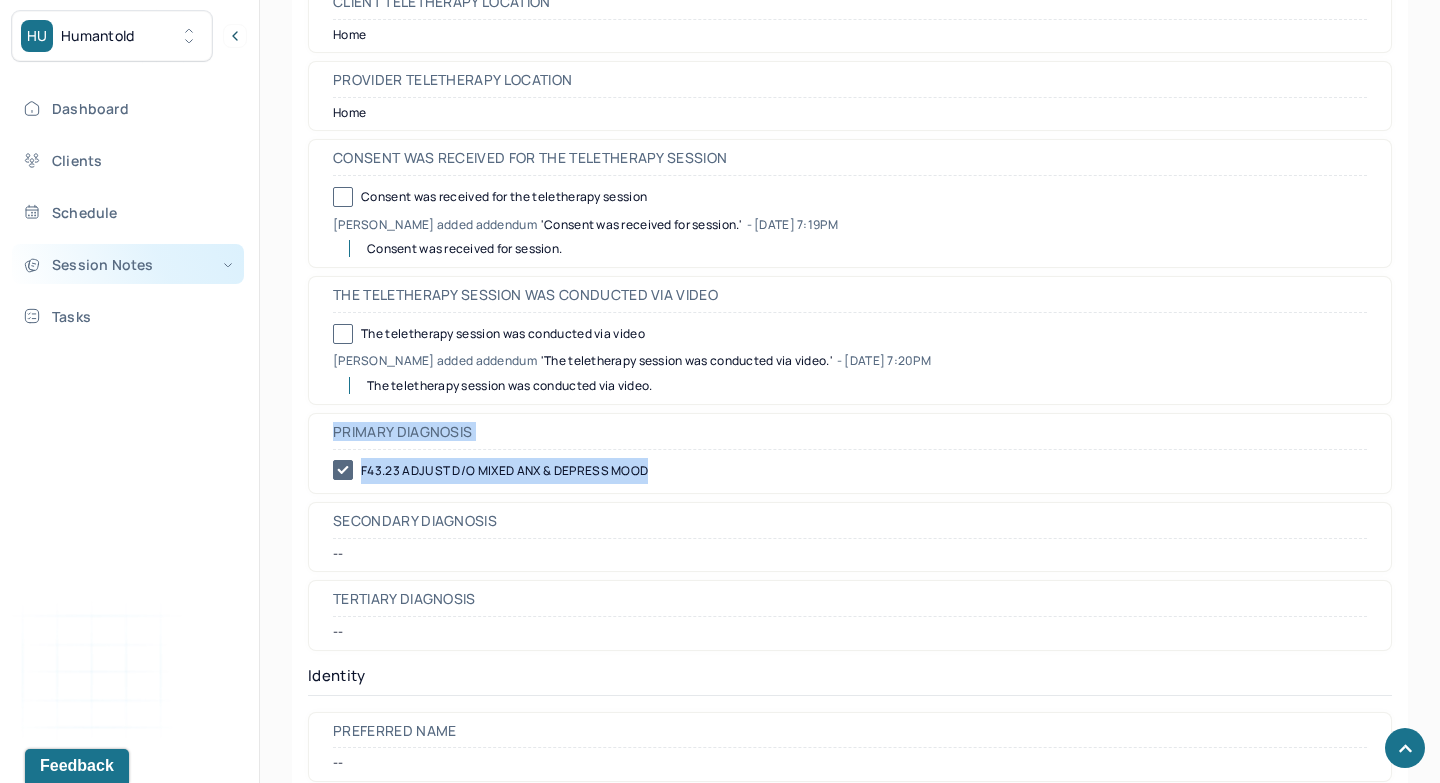 click on "Session Notes" at bounding box center [128, 264] 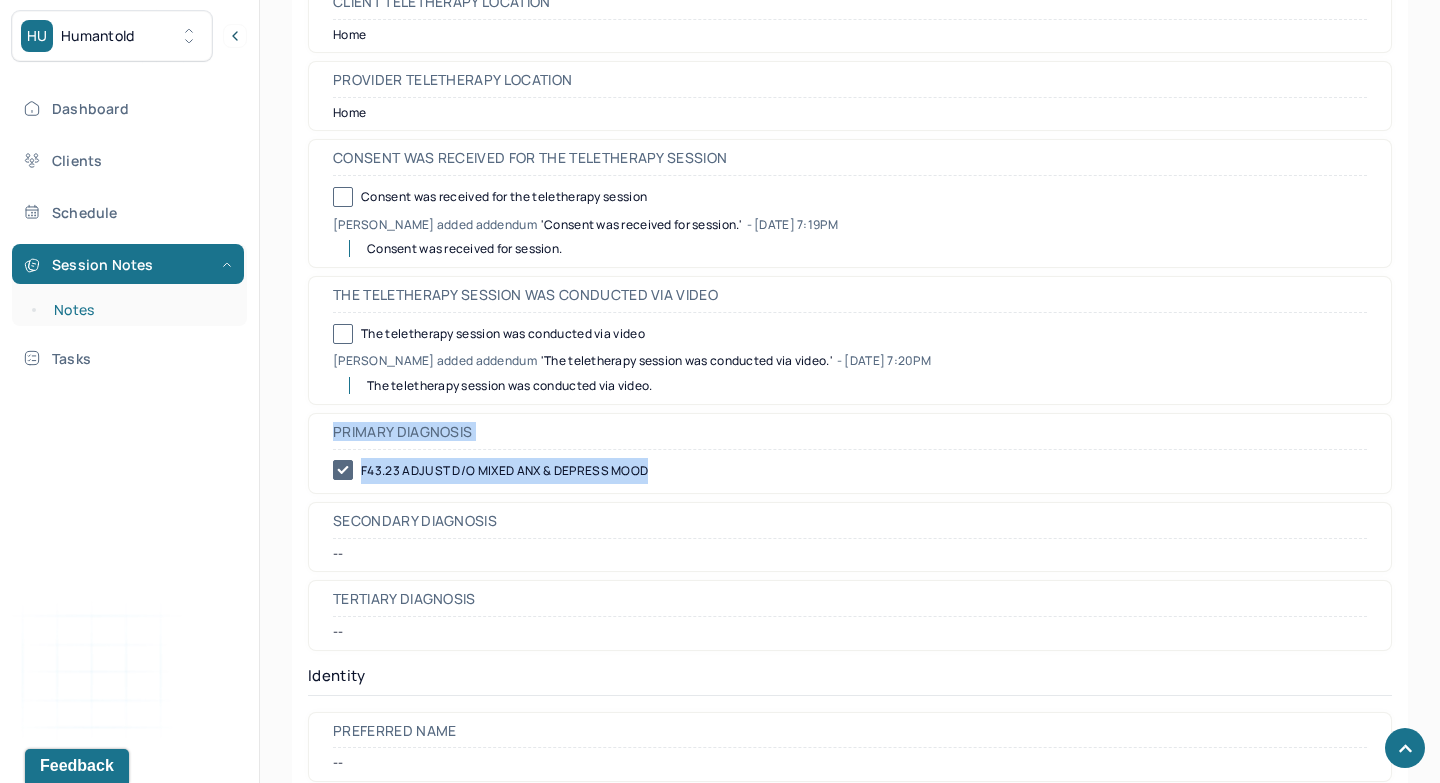 click on "Notes" at bounding box center [139, 310] 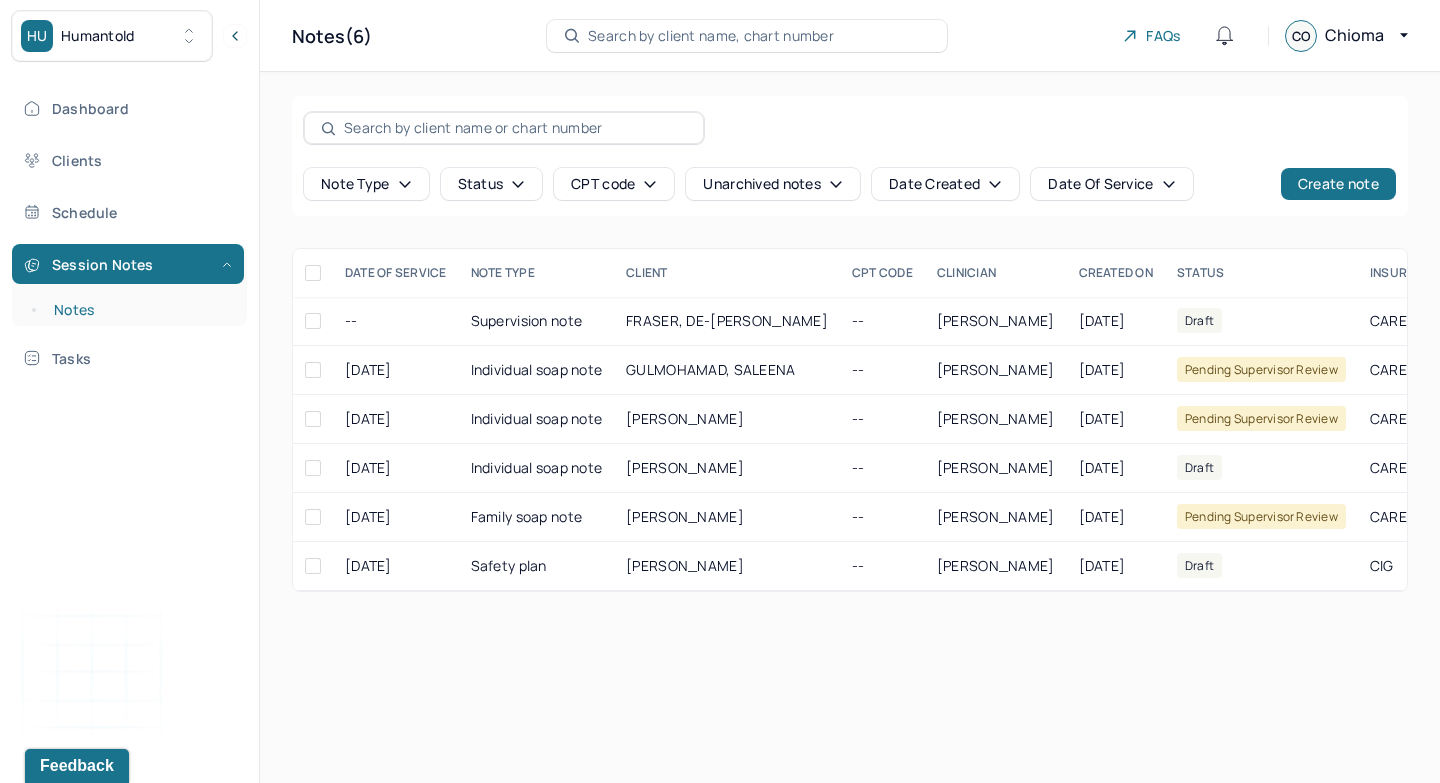 scroll, scrollTop: 0, scrollLeft: 0, axis: both 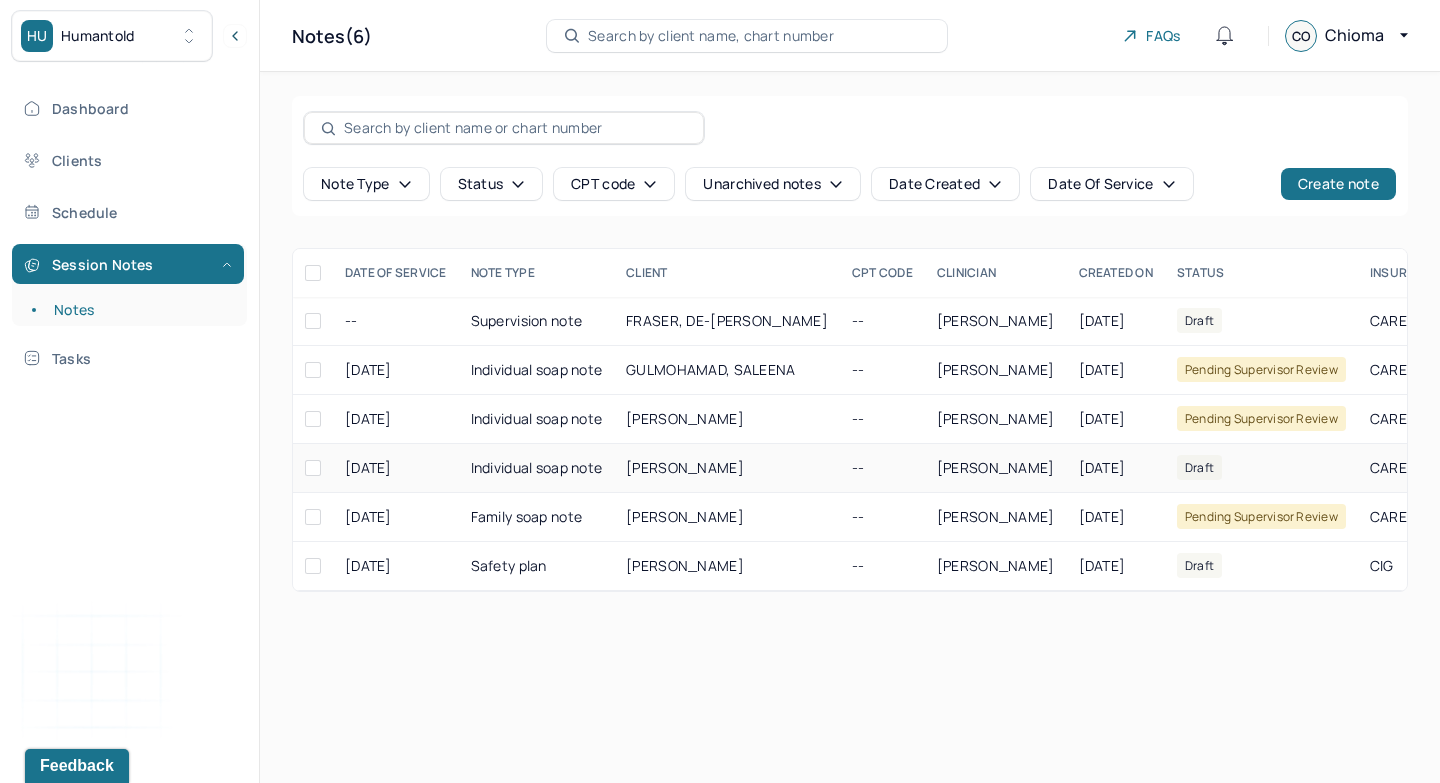 click on "DANISHEFSKY, JOSHUA" at bounding box center [727, 468] 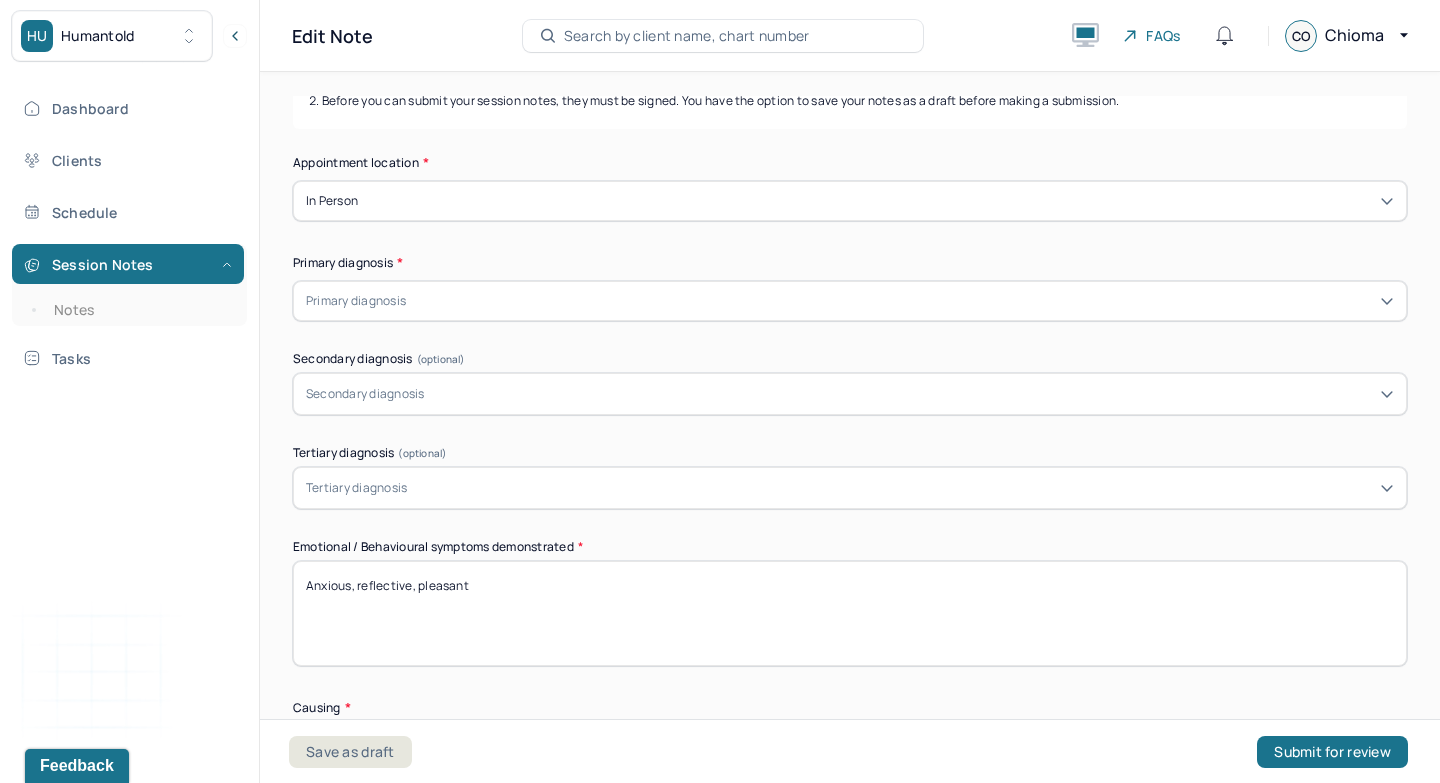 scroll, scrollTop: 308, scrollLeft: 0, axis: vertical 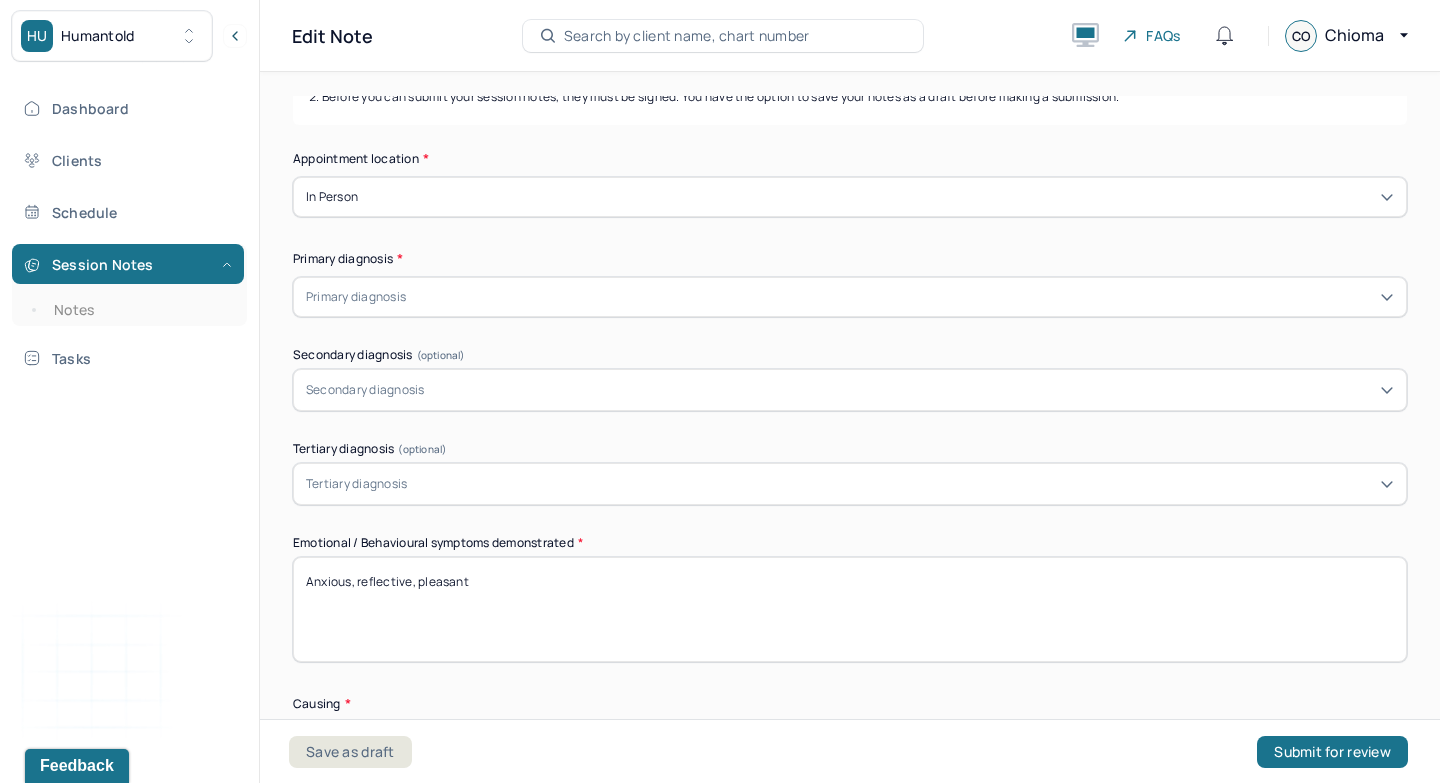 click on "Anxious, reflective, pleasant" at bounding box center [850, 609] 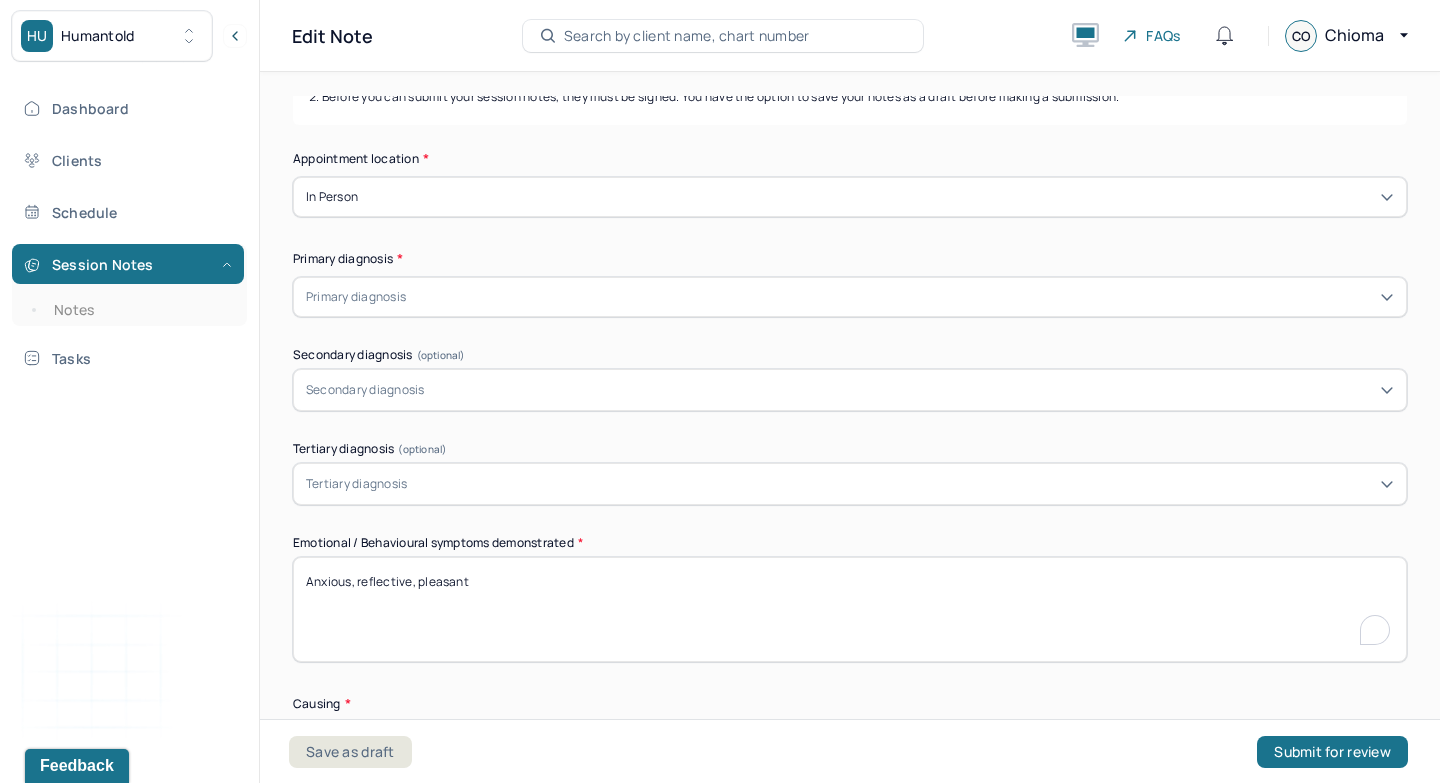 click on "Anxious, reflective, pleasant" at bounding box center [850, 609] 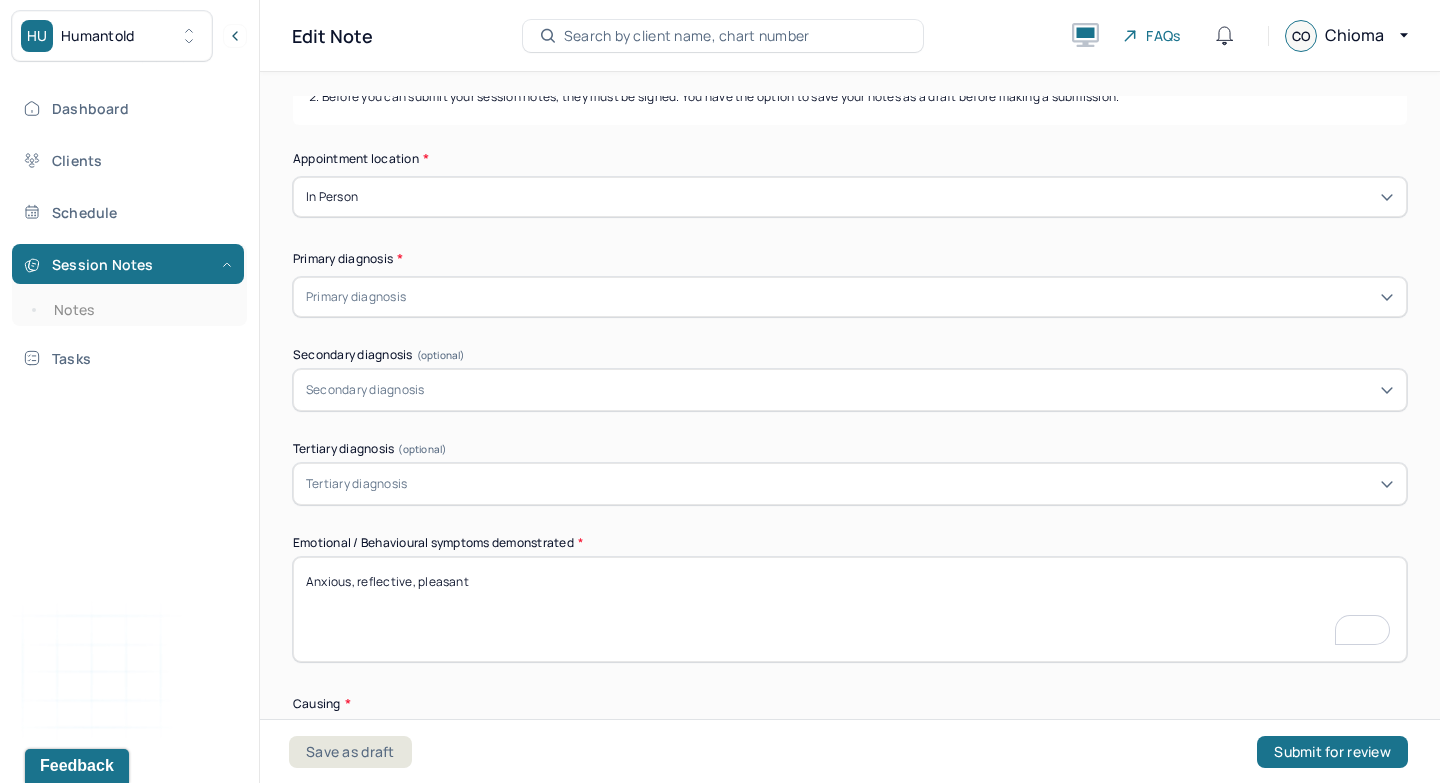 click on "Anxious, reflective, pleasant" at bounding box center [850, 609] 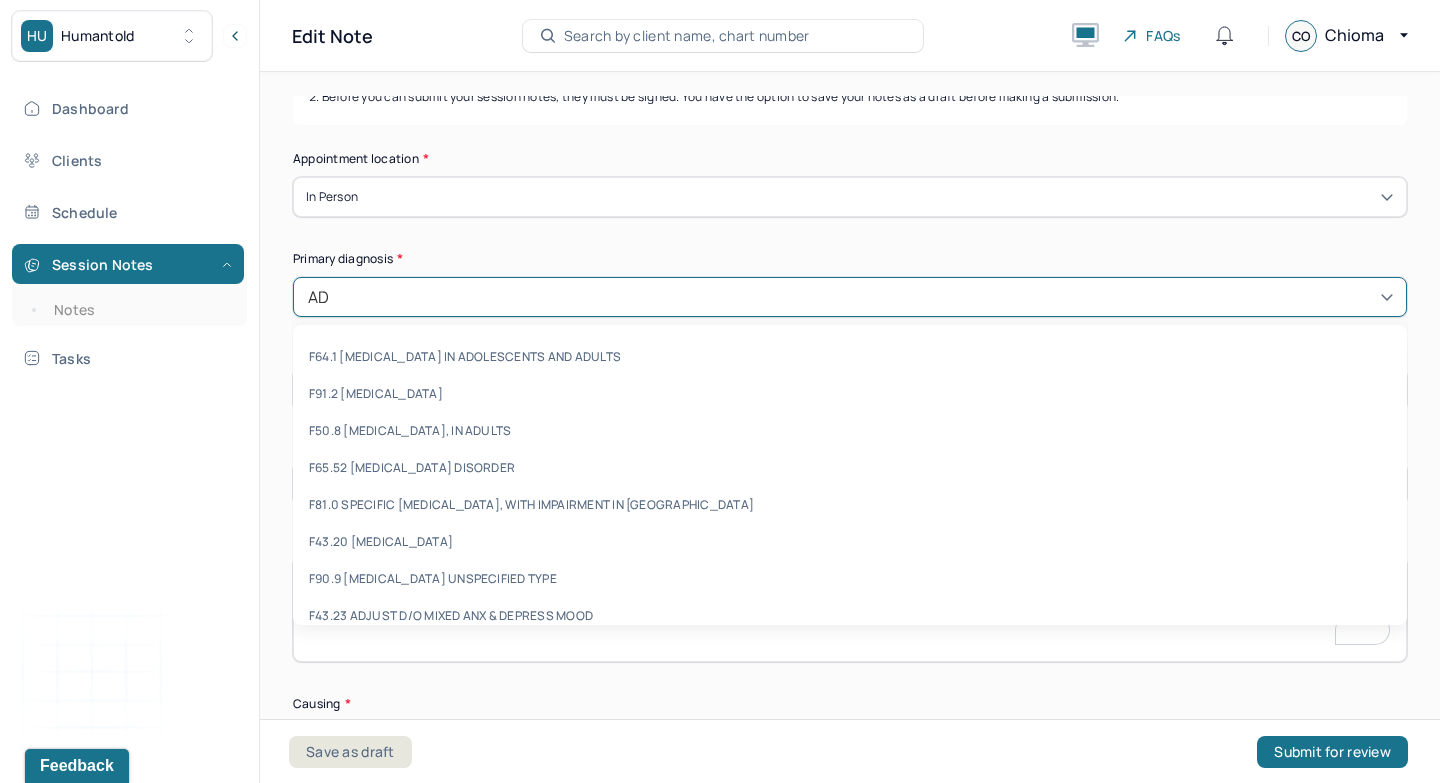 scroll, scrollTop: 308, scrollLeft: 0, axis: vertical 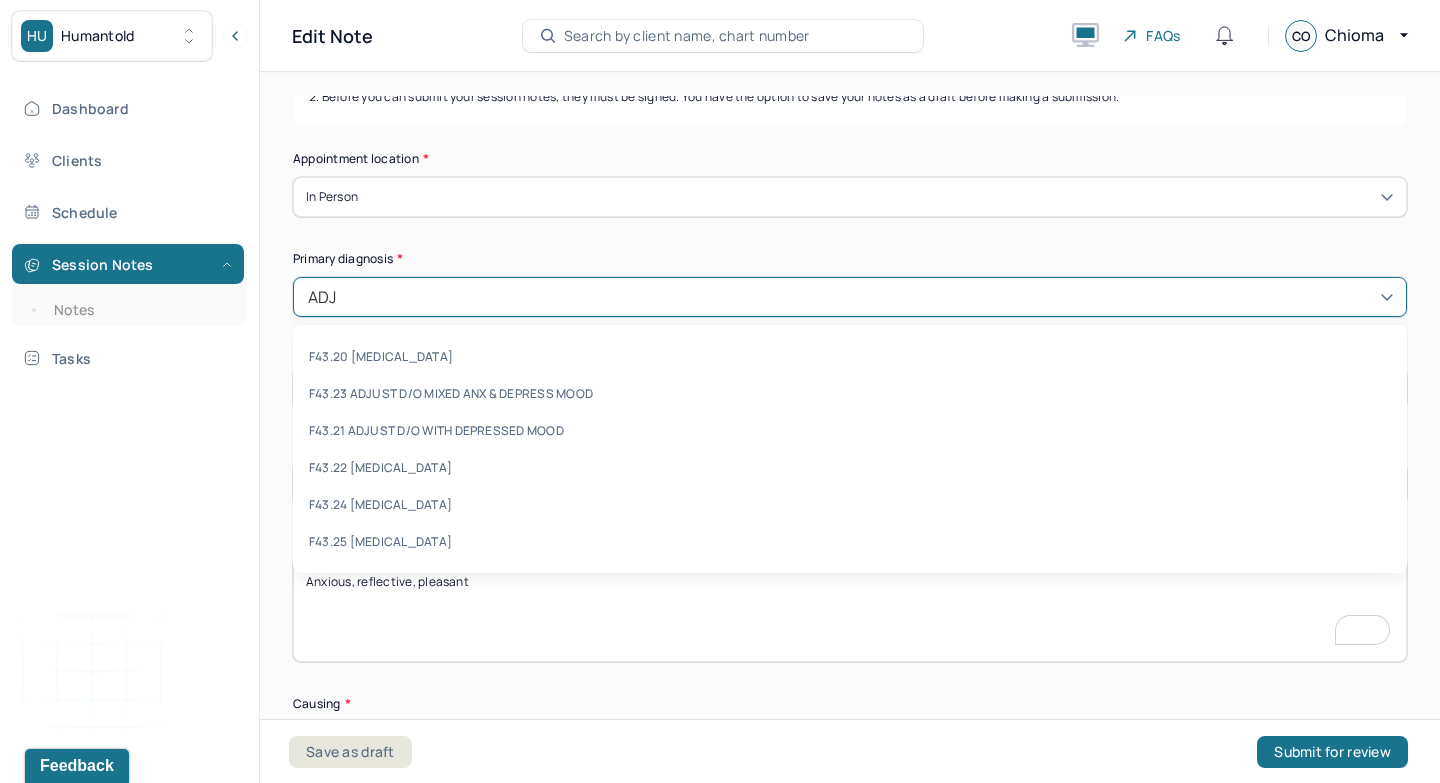 type on "ADJU" 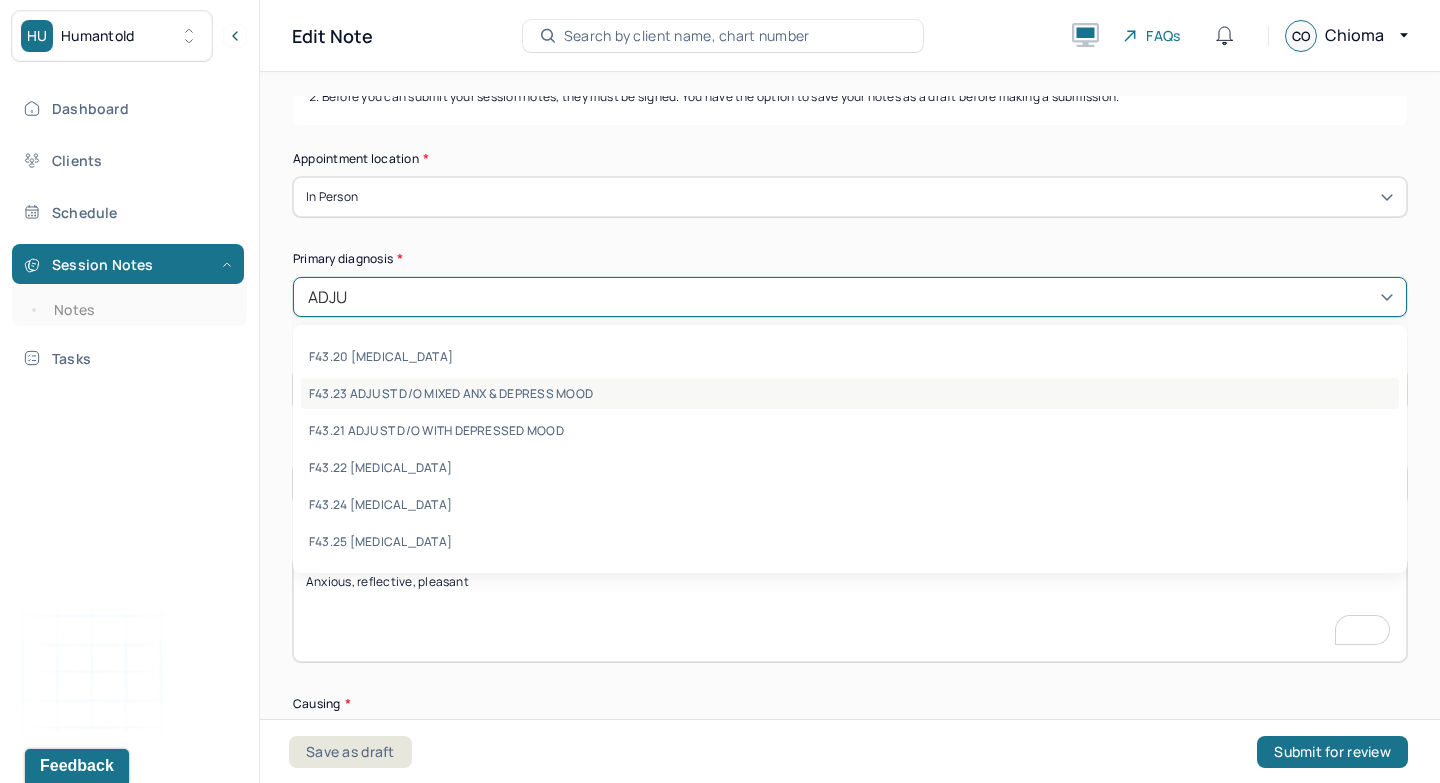 click on "F43.23 ADJUST D/O MIXED ANX & DEPRESS MOOD" at bounding box center (850, 393) 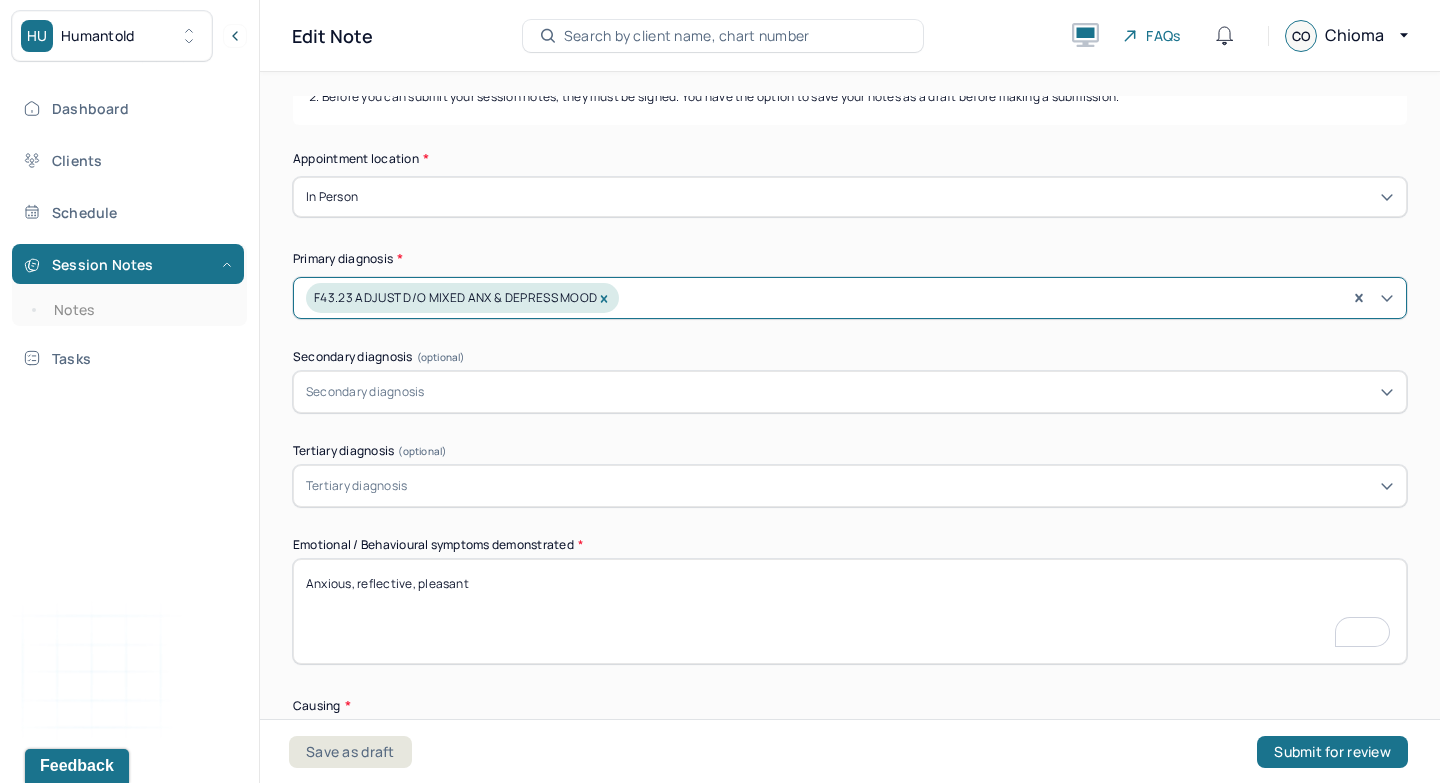 scroll, scrollTop: 166, scrollLeft: 0, axis: vertical 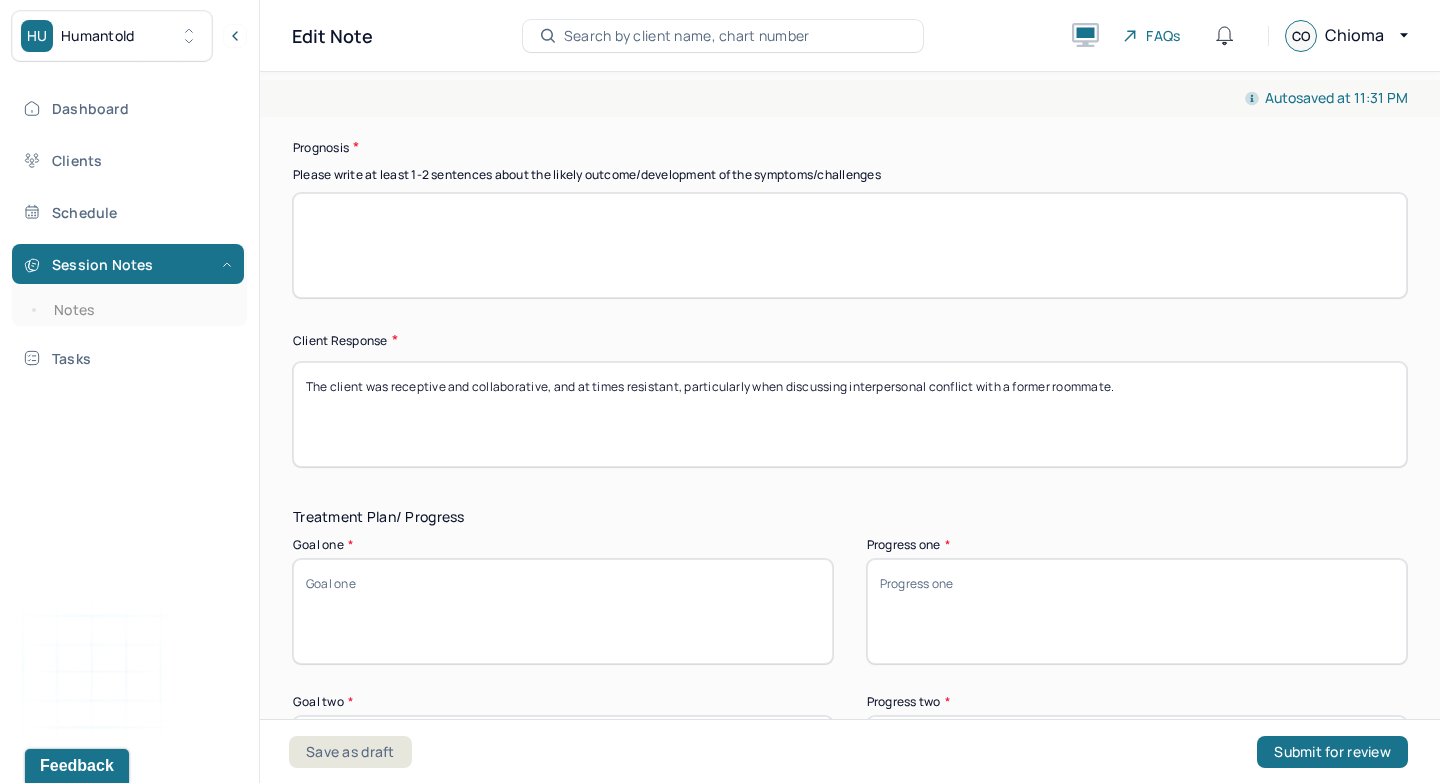 click at bounding box center (850, 245) 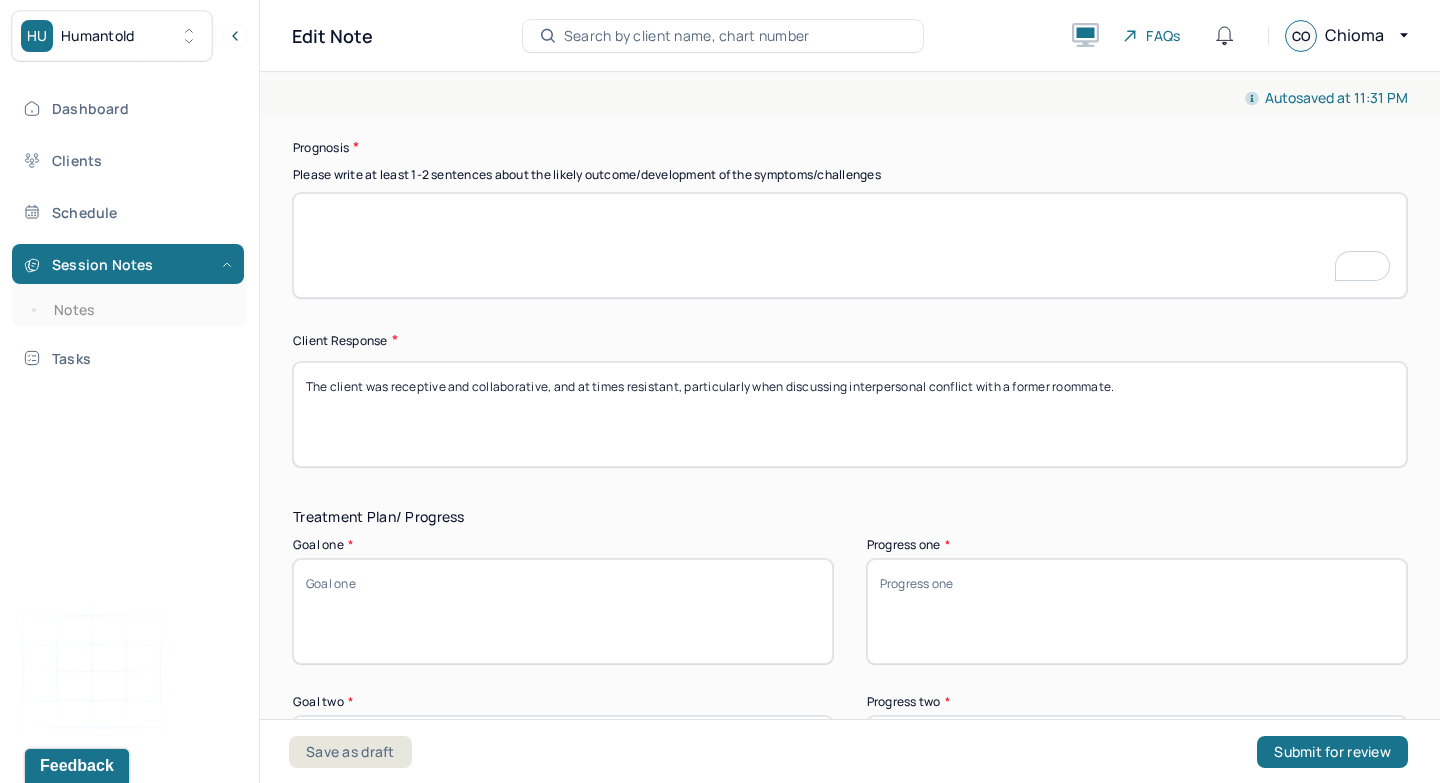 paste on "Clients prognosis is good due to clients history and experience in therapy, insight on goals." 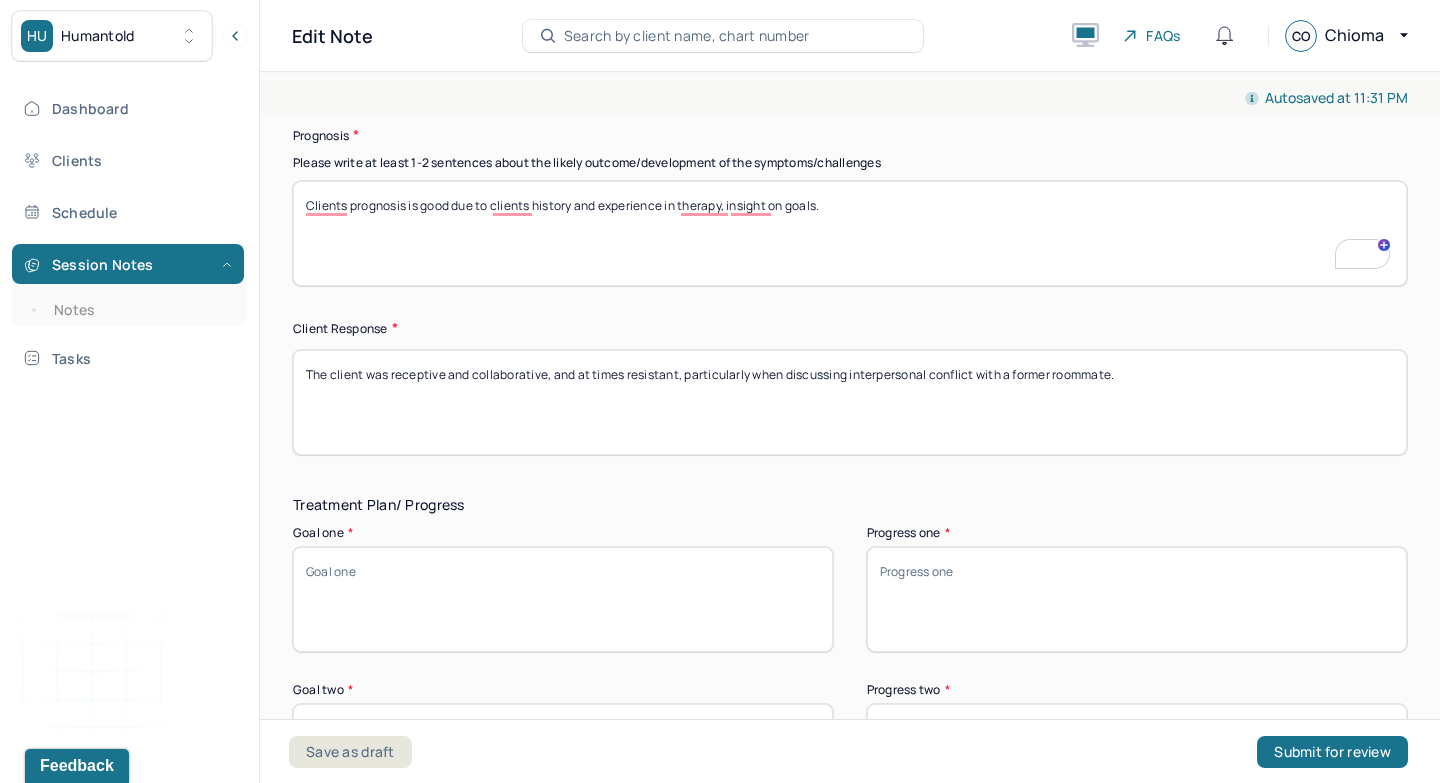 click on "Clients prognosis is good due to clients history and experience in therapy, insight on goals." at bounding box center [850, 233] 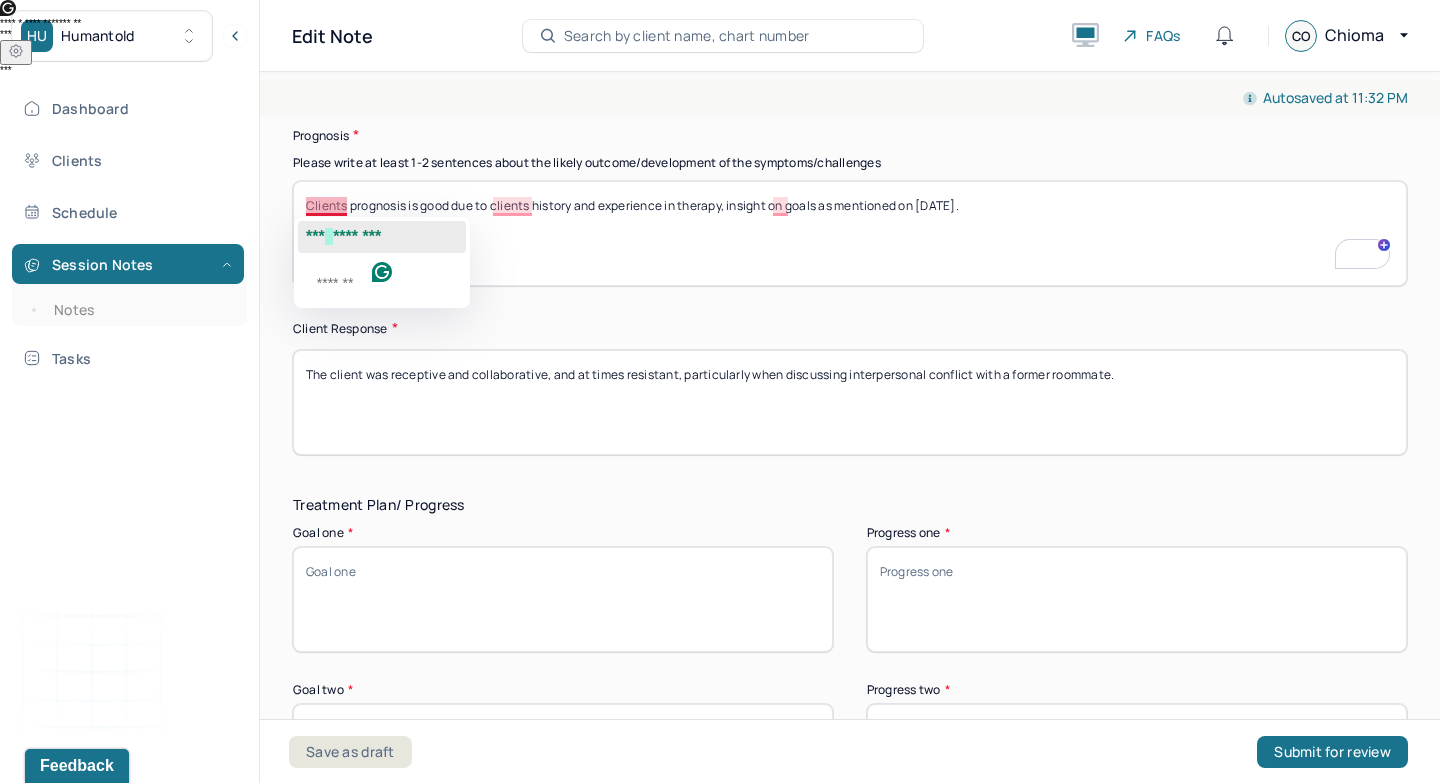click on "***" 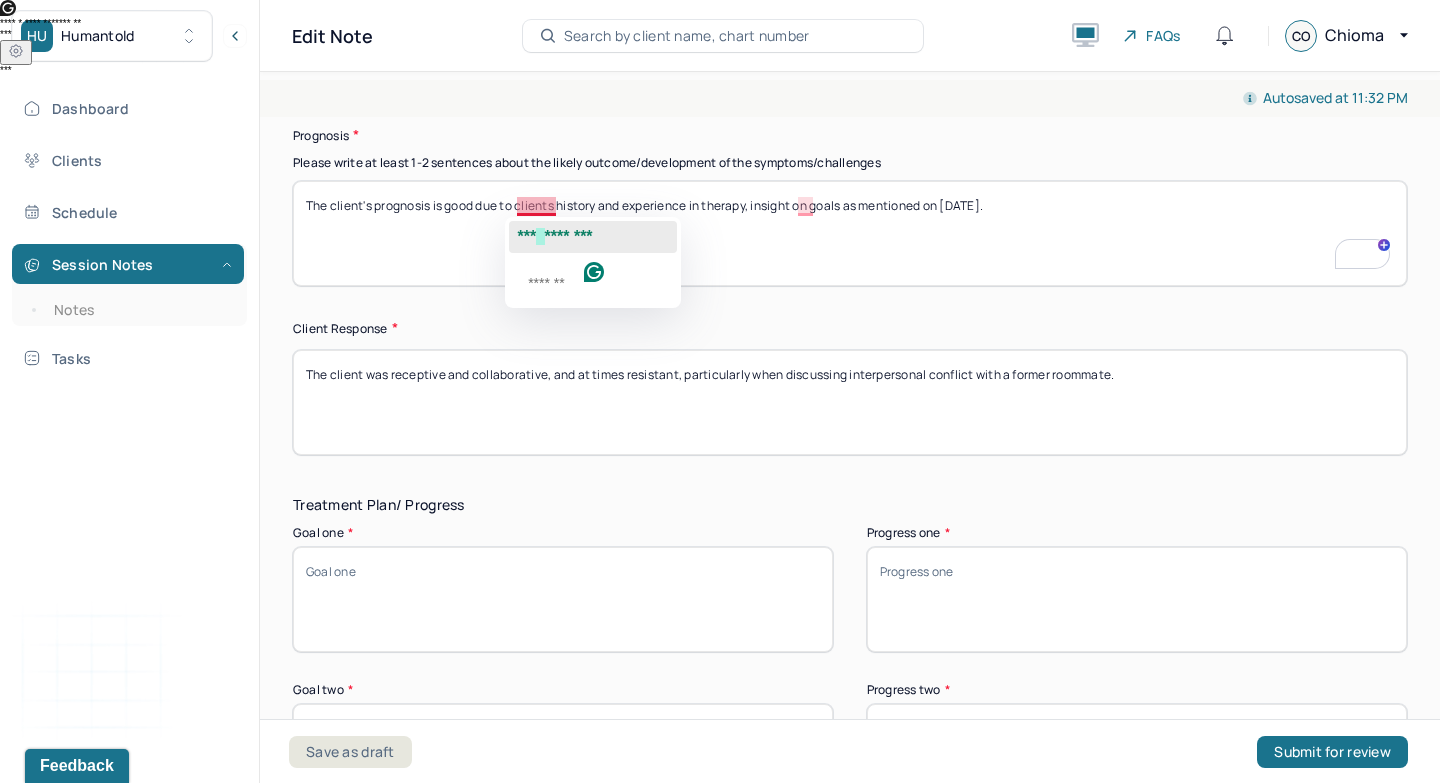 click 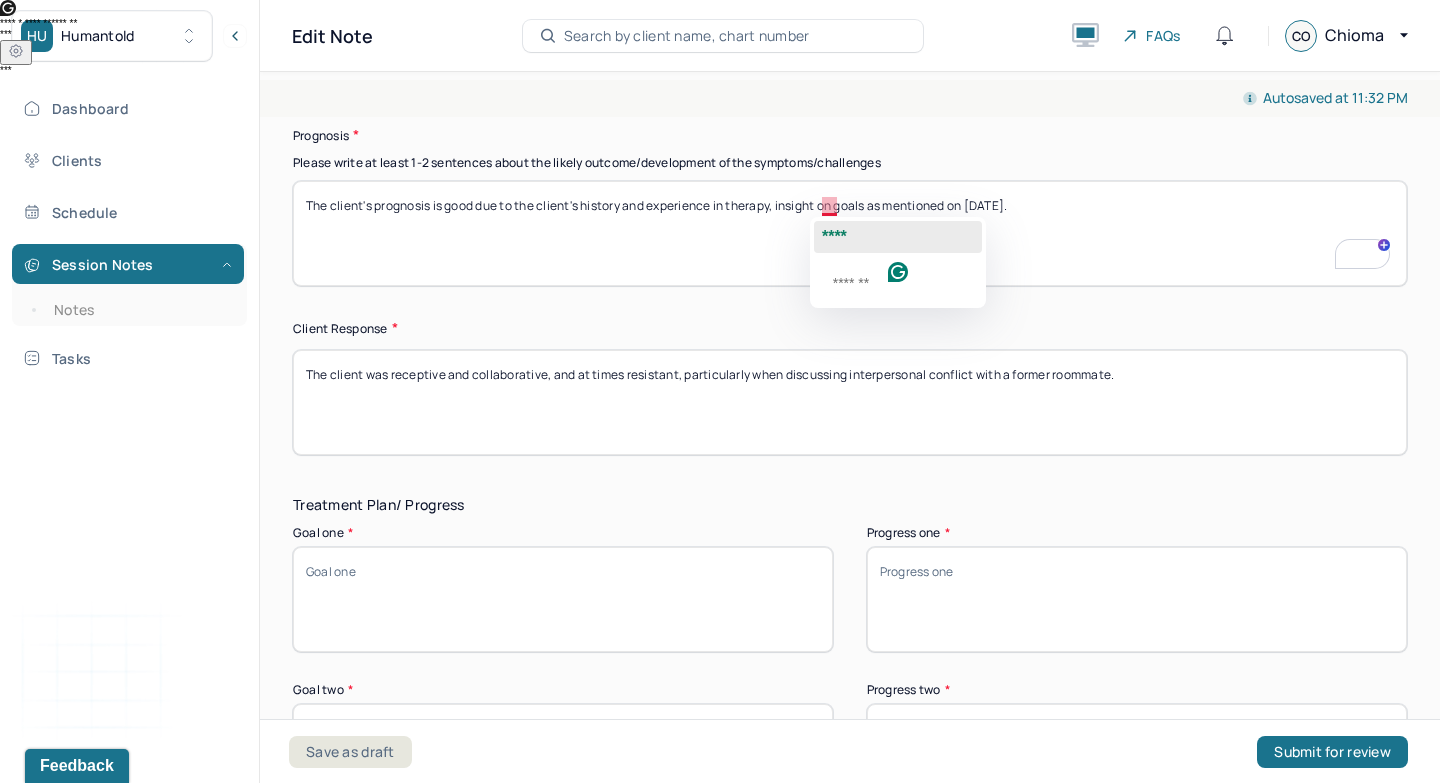 click on "****" 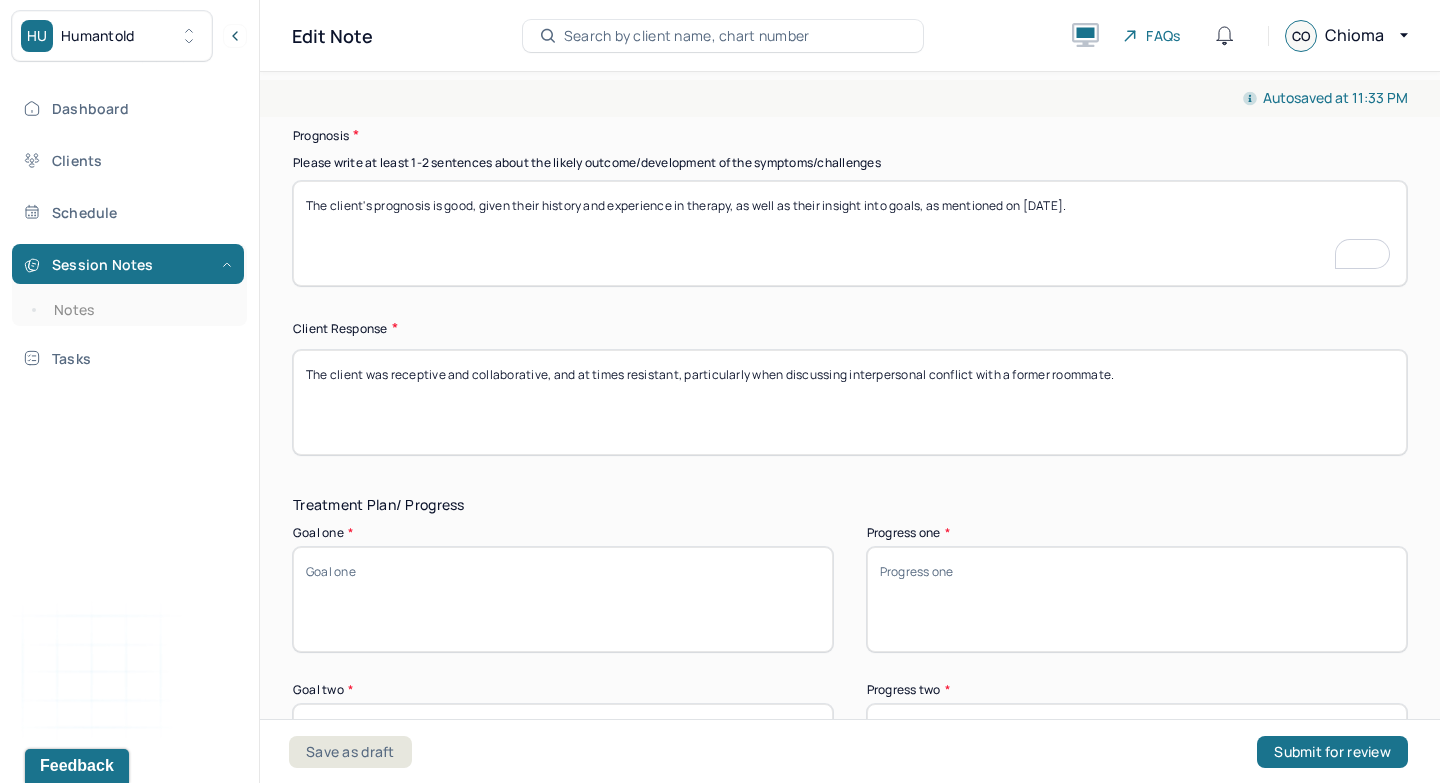 scroll, scrollTop: 2744, scrollLeft: 0, axis: vertical 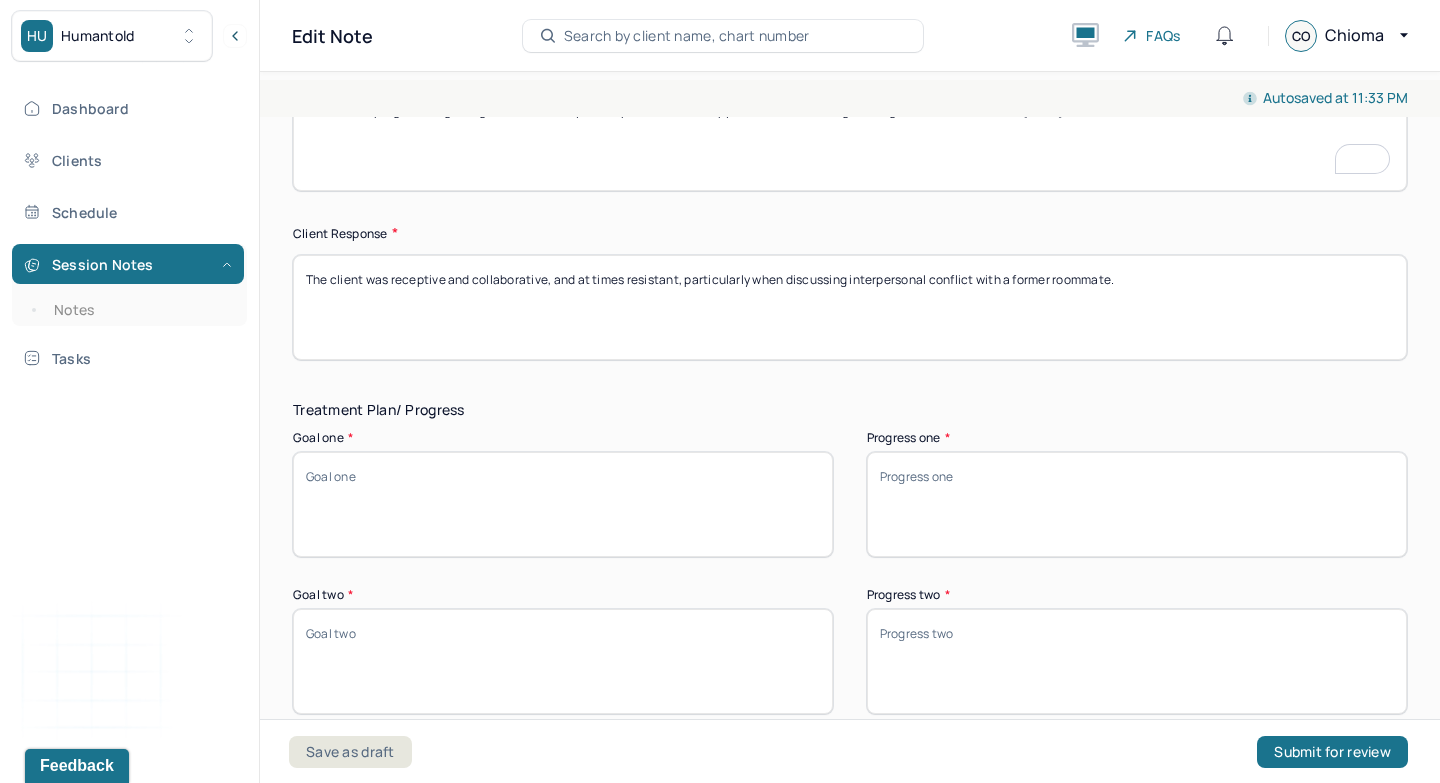 type on "The client's prognosis is good, given their history and experience in therapy, as well as their insight into goals, as mentioned on 06/30/25." 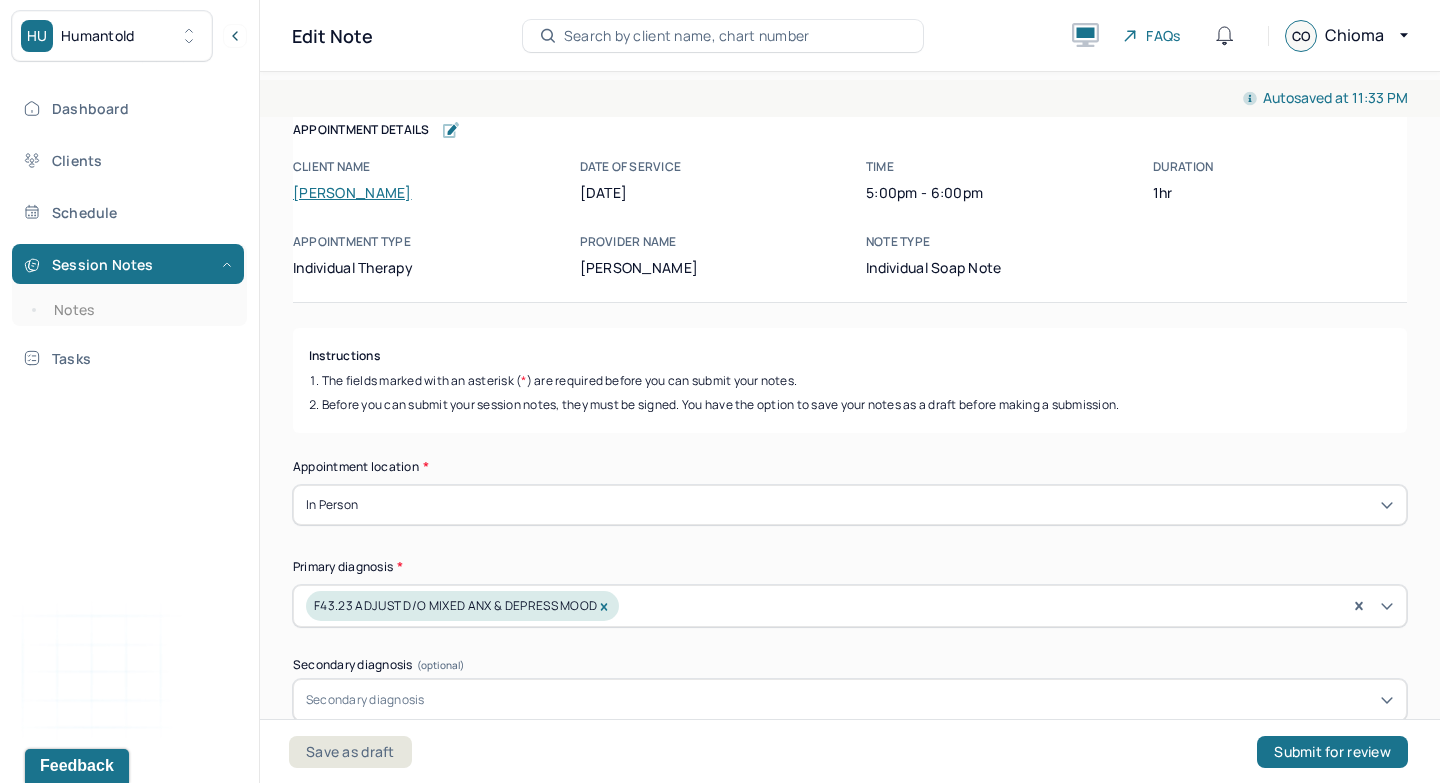 scroll, scrollTop: 0, scrollLeft: 0, axis: both 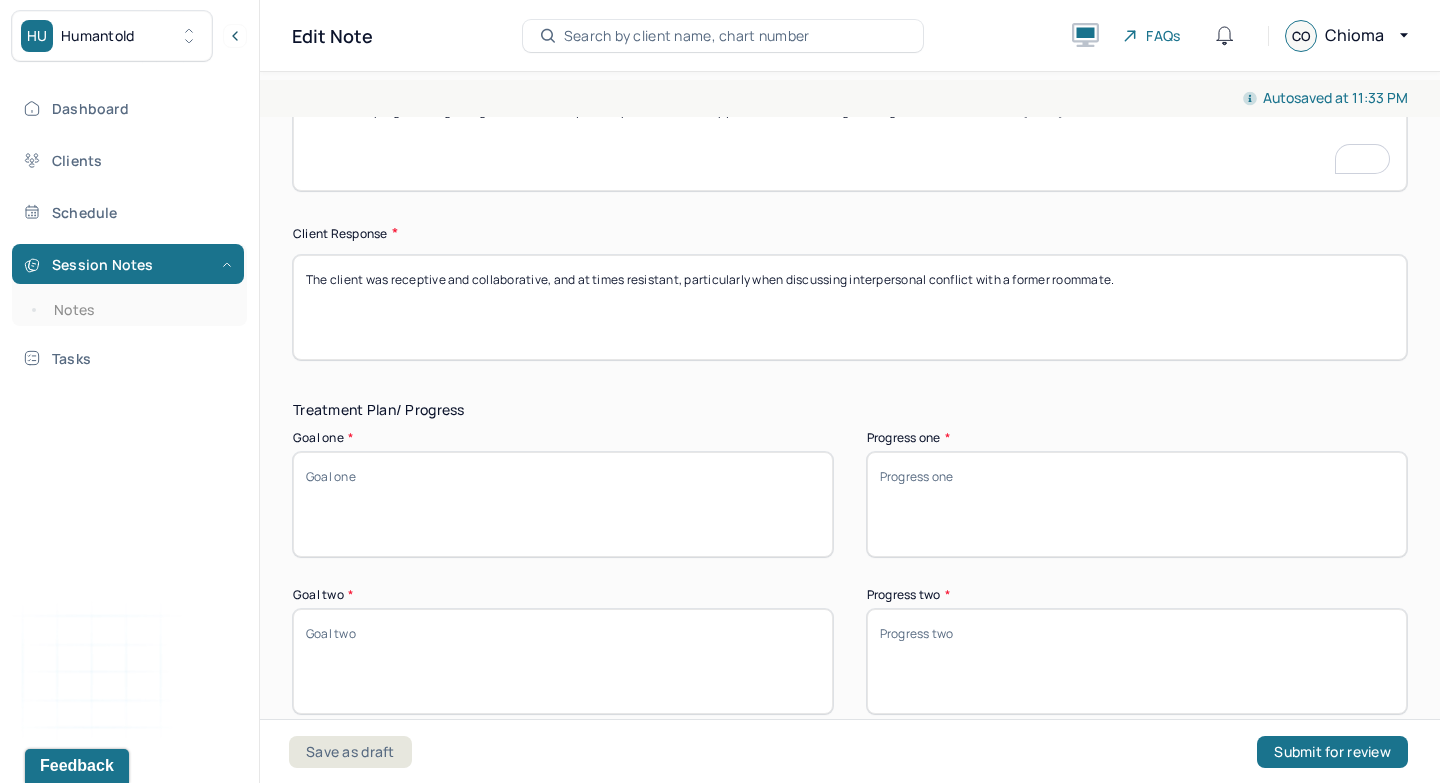 click on "Goal one *" at bounding box center (563, 504) 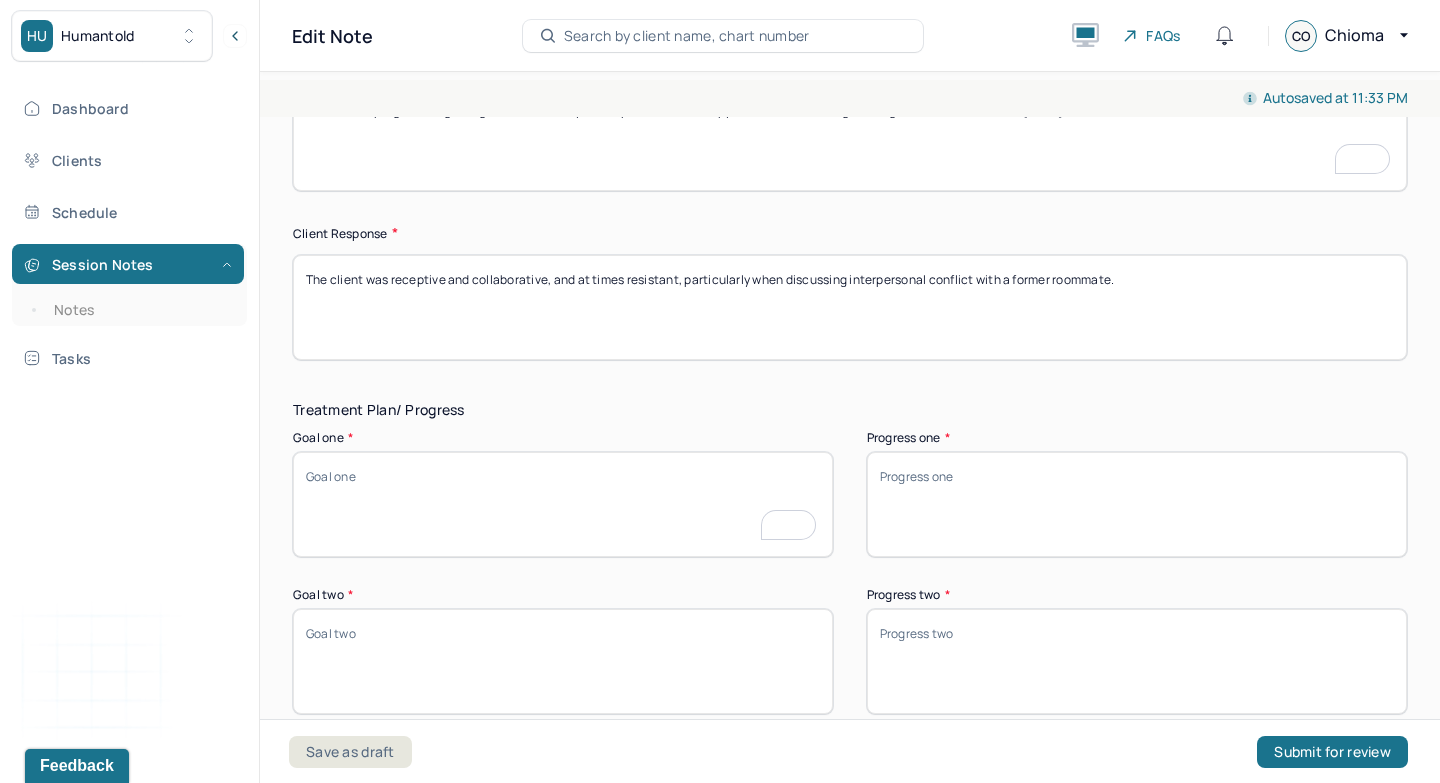 paste on "Improve addiction and develop coping strategies." 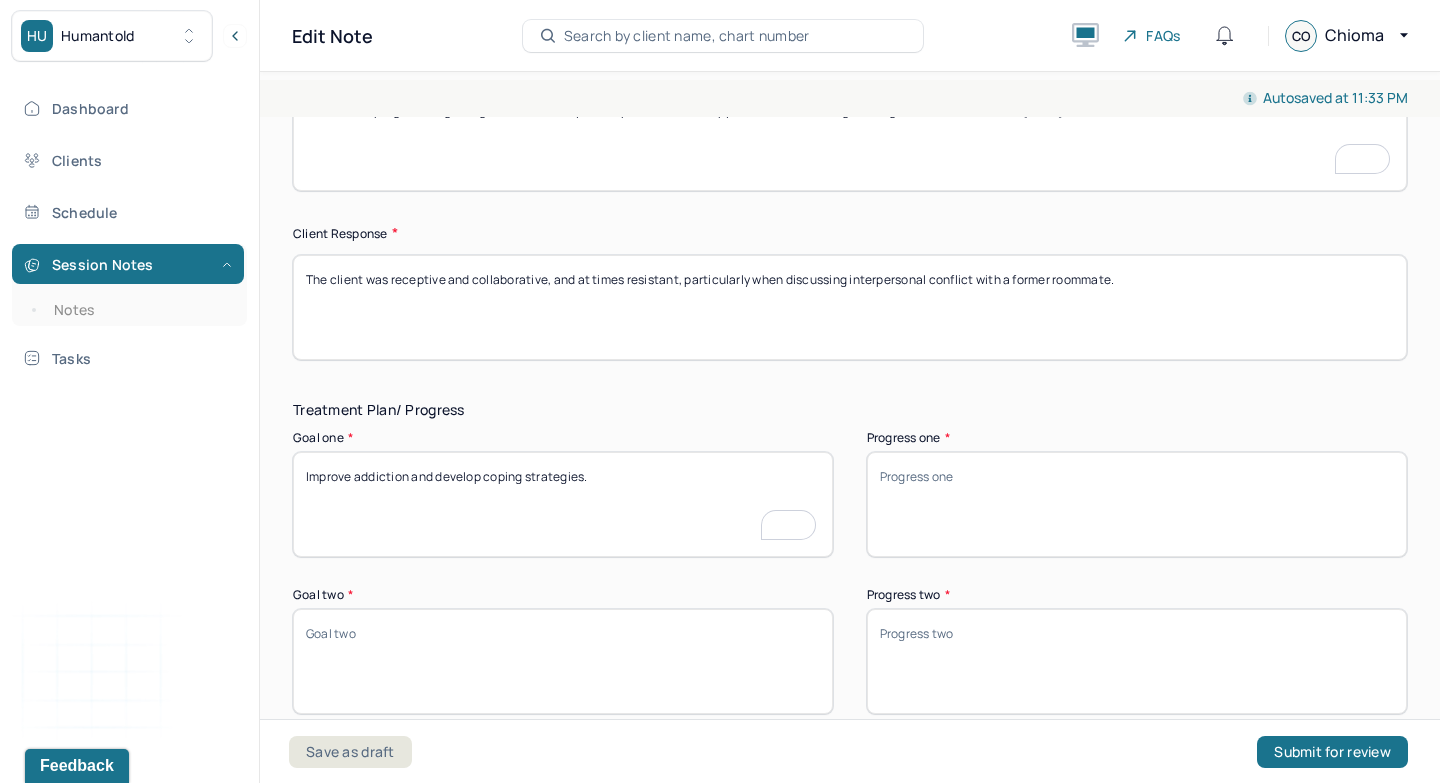 scroll, scrollTop: 2760, scrollLeft: 0, axis: vertical 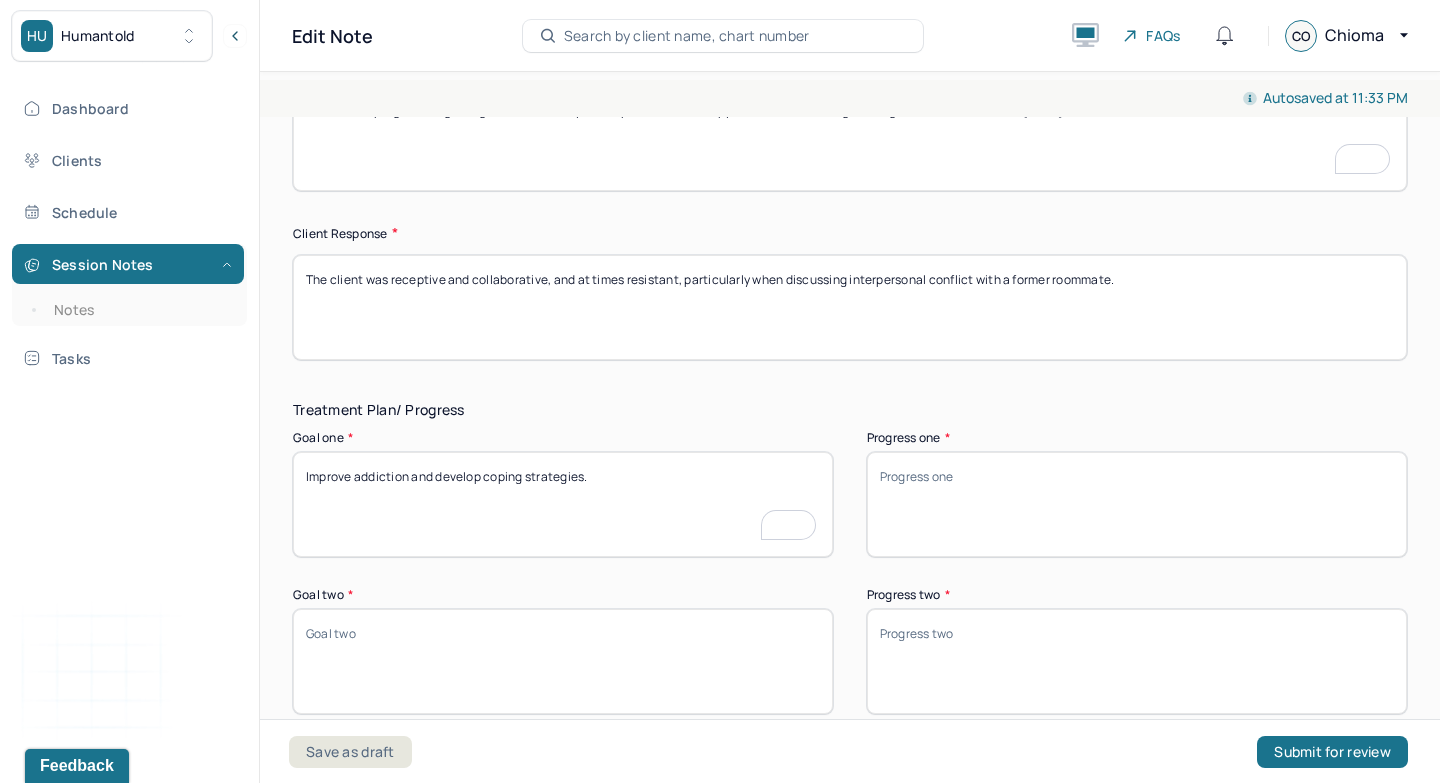 click on "Goal two *" at bounding box center [563, 661] 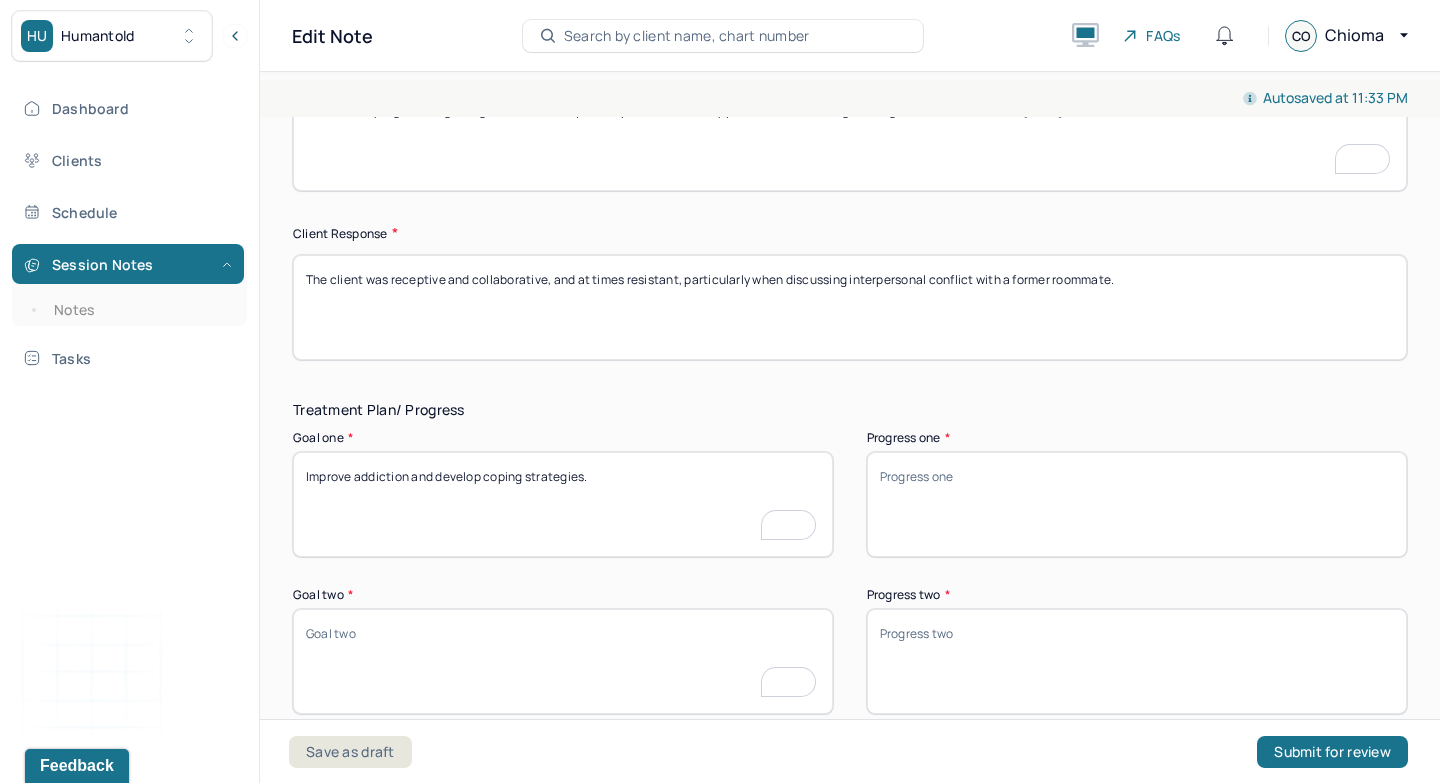 paste on "Explore childhood trauma." 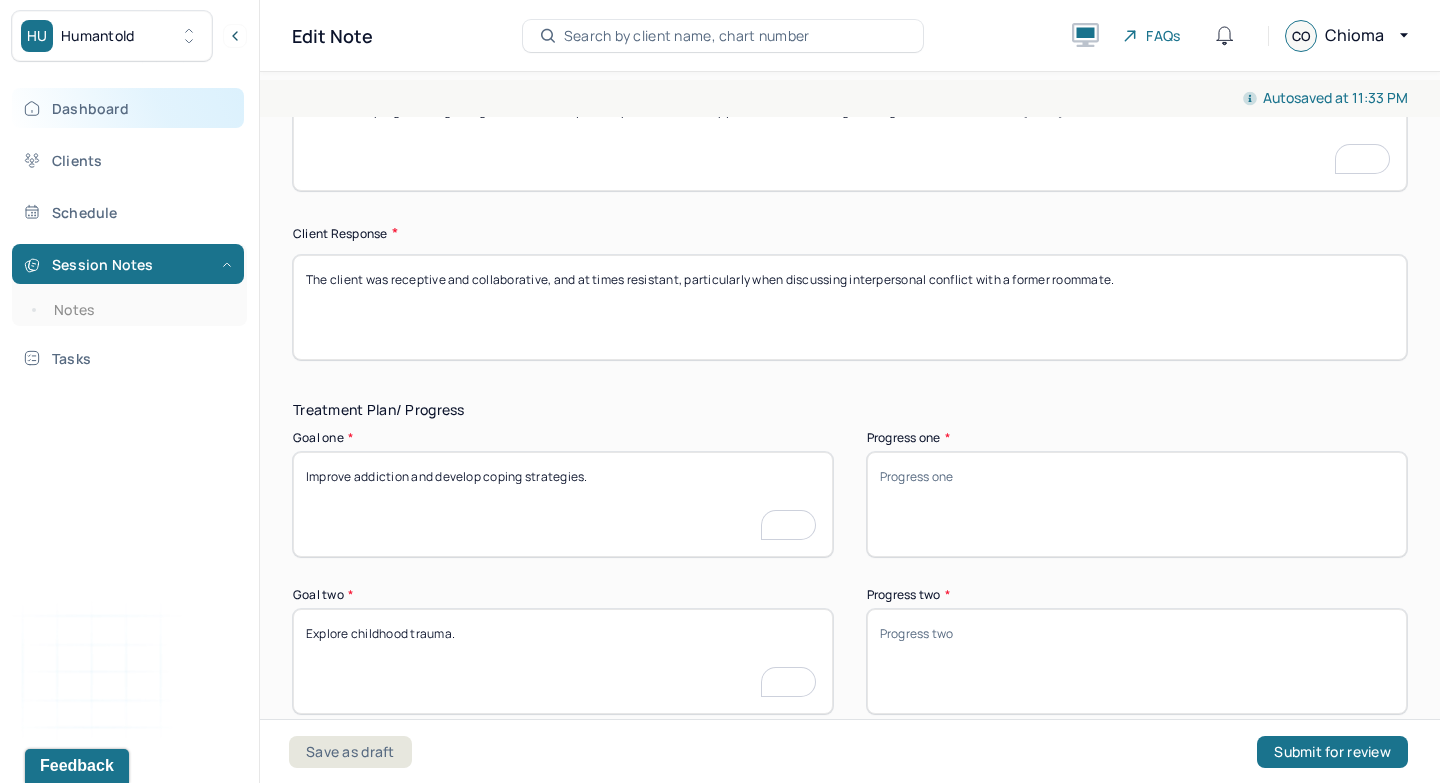 scroll, scrollTop: 2760, scrollLeft: 0, axis: vertical 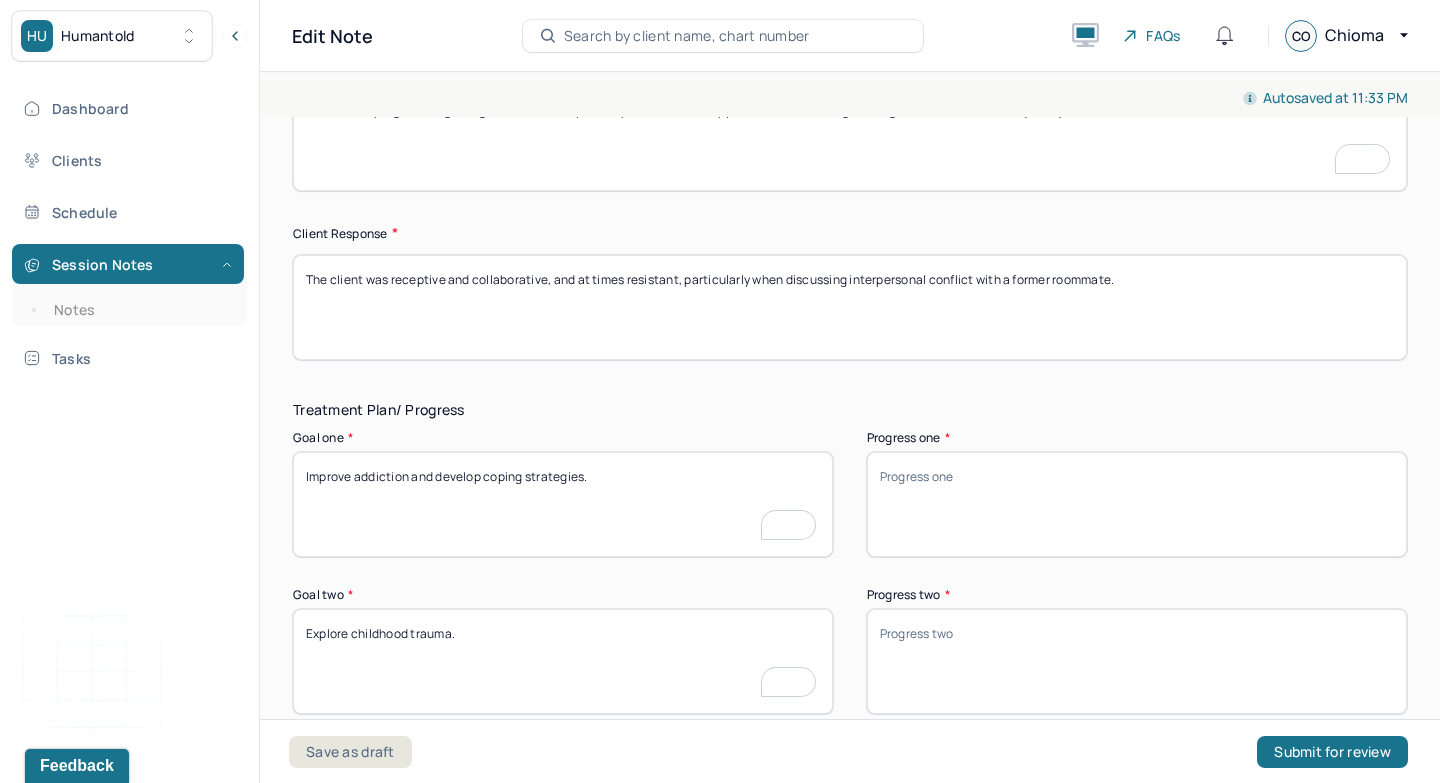 type on "Explore childhood trauma." 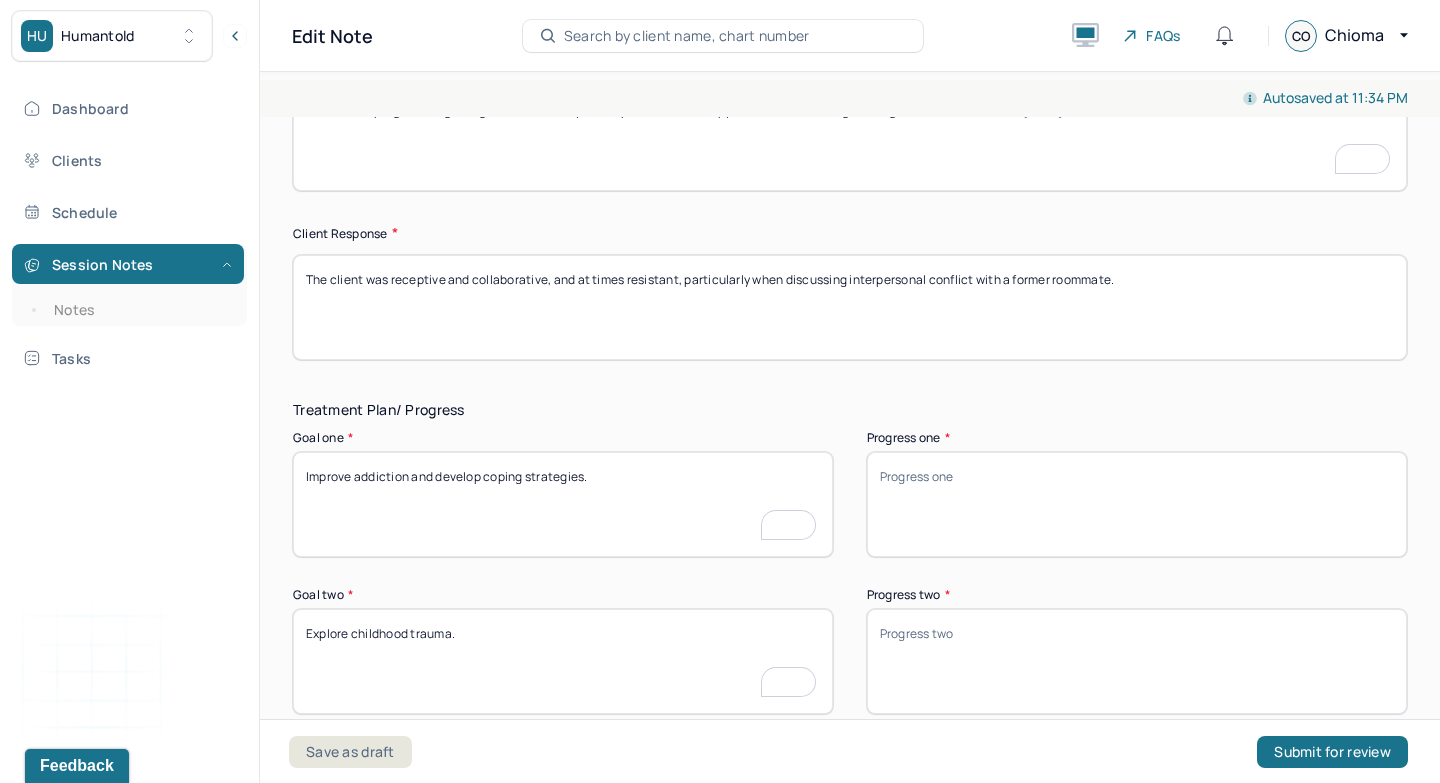 scroll, scrollTop: 2934, scrollLeft: 0, axis: vertical 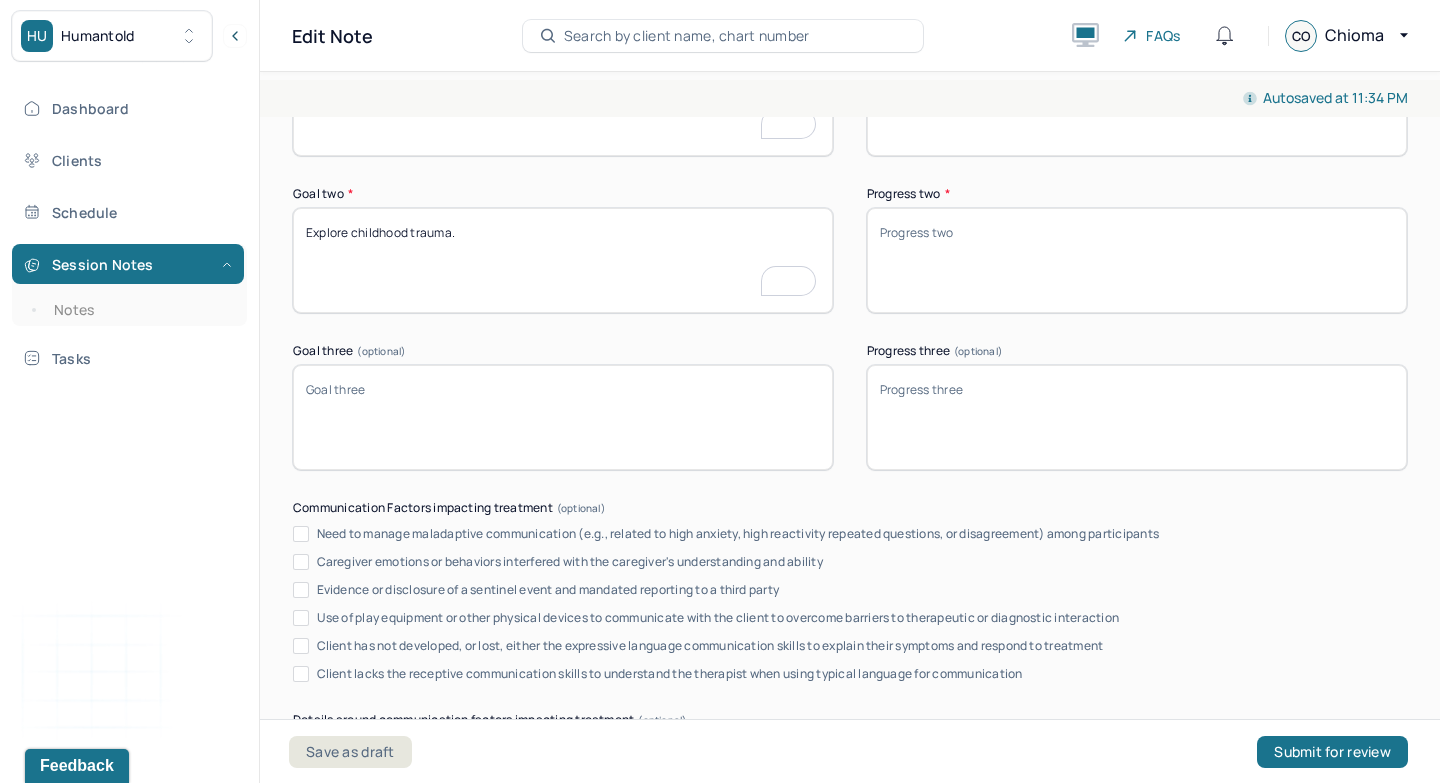 click on "Goal three (optional)" at bounding box center (563, 417) 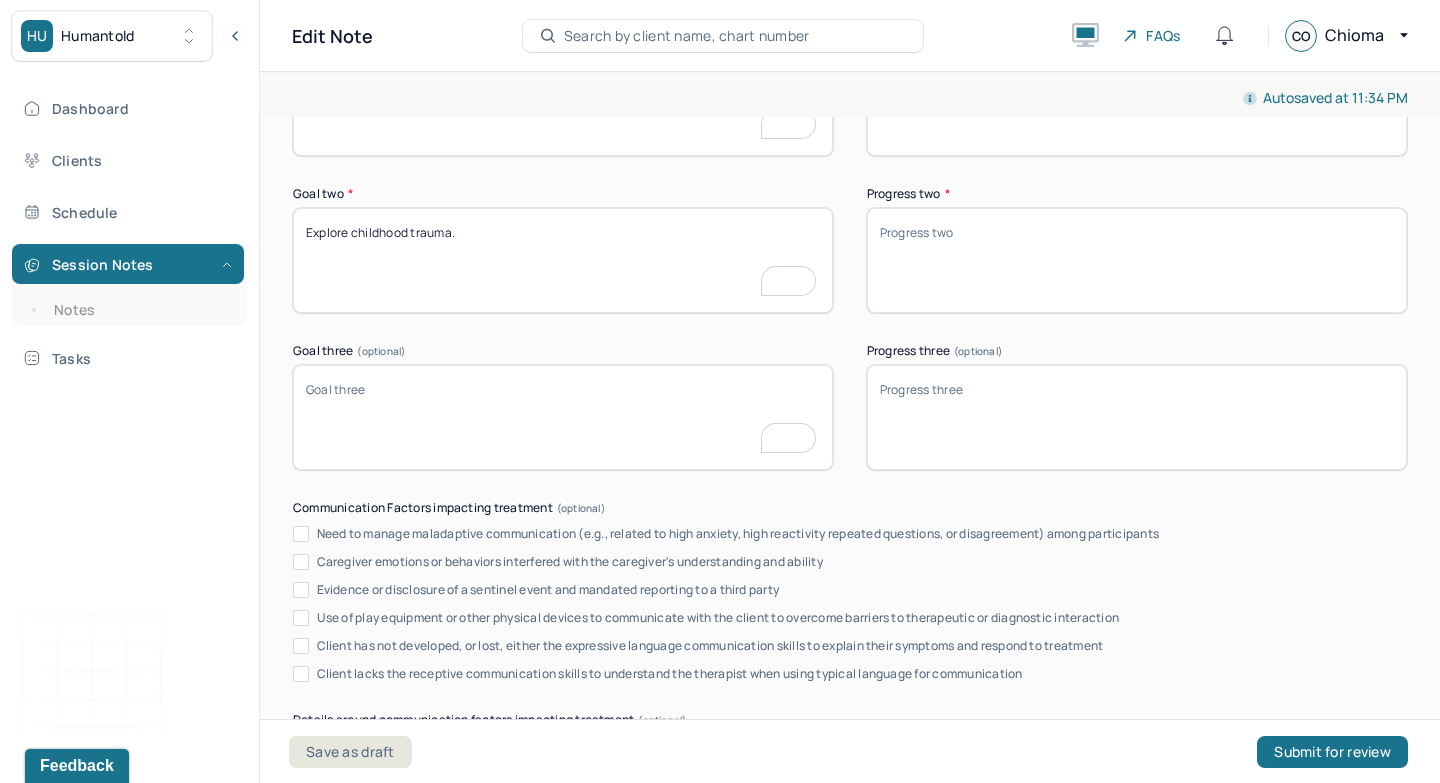 paste on "Manage symptoms of anxiety." 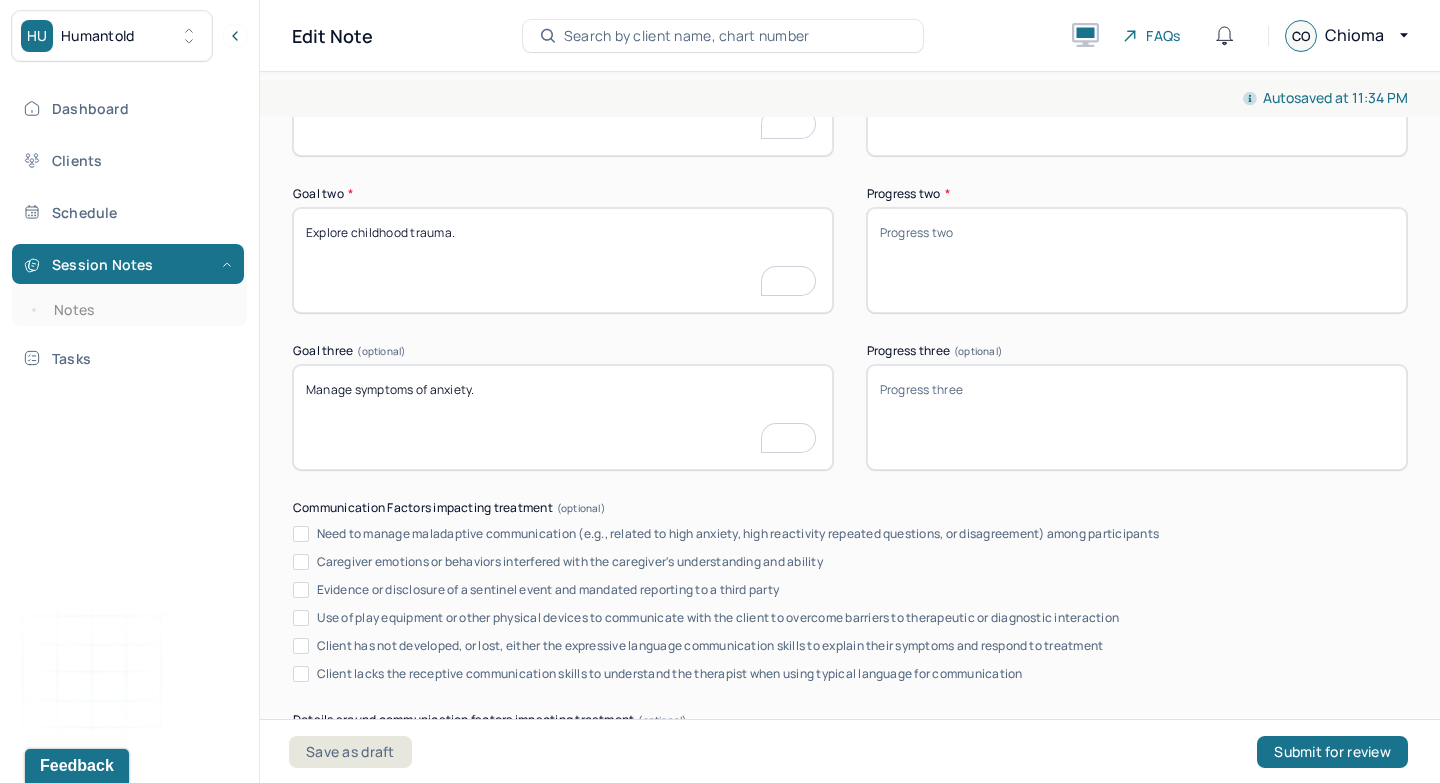 scroll, scrollTop: 3161, scrollLeft: 0, axis: vertical 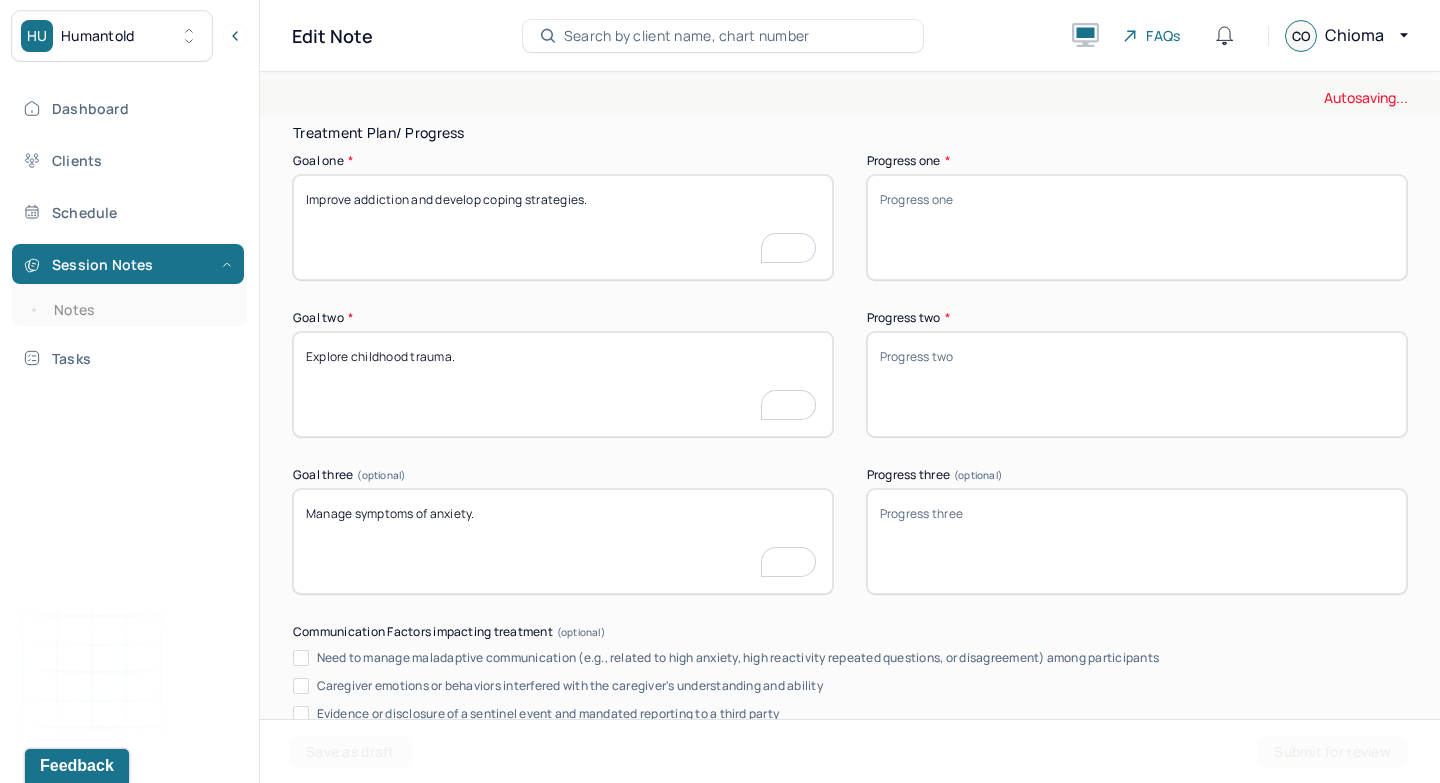type on "Manage symptoms of anxiety." 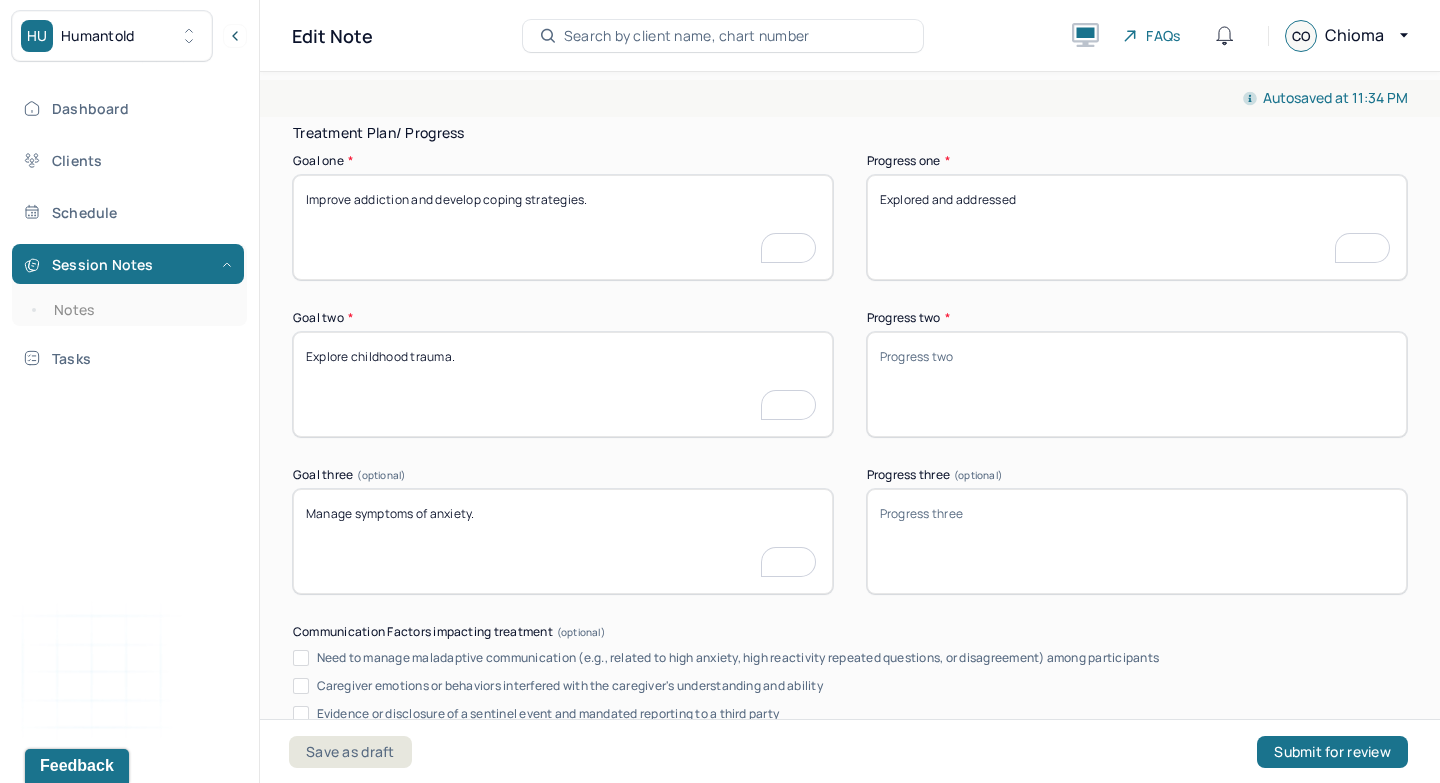 click on "Explored and addressed" at bounding box center [1137, 227] 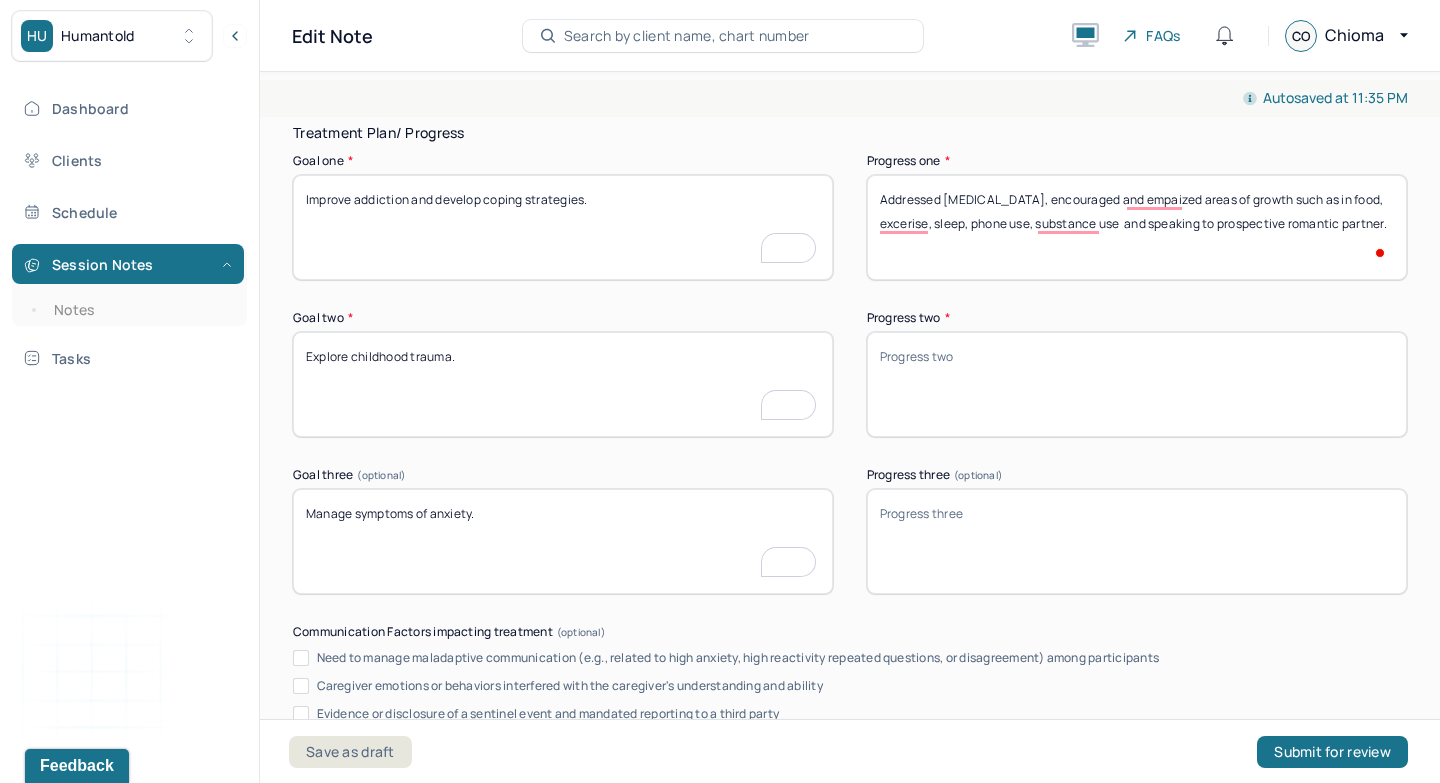 type on "Addressed perfectionism, encouraged and empaized areas of growth such as in food, excerise, sleep, phone use, substance use  and speaking to prospective romantic partner." 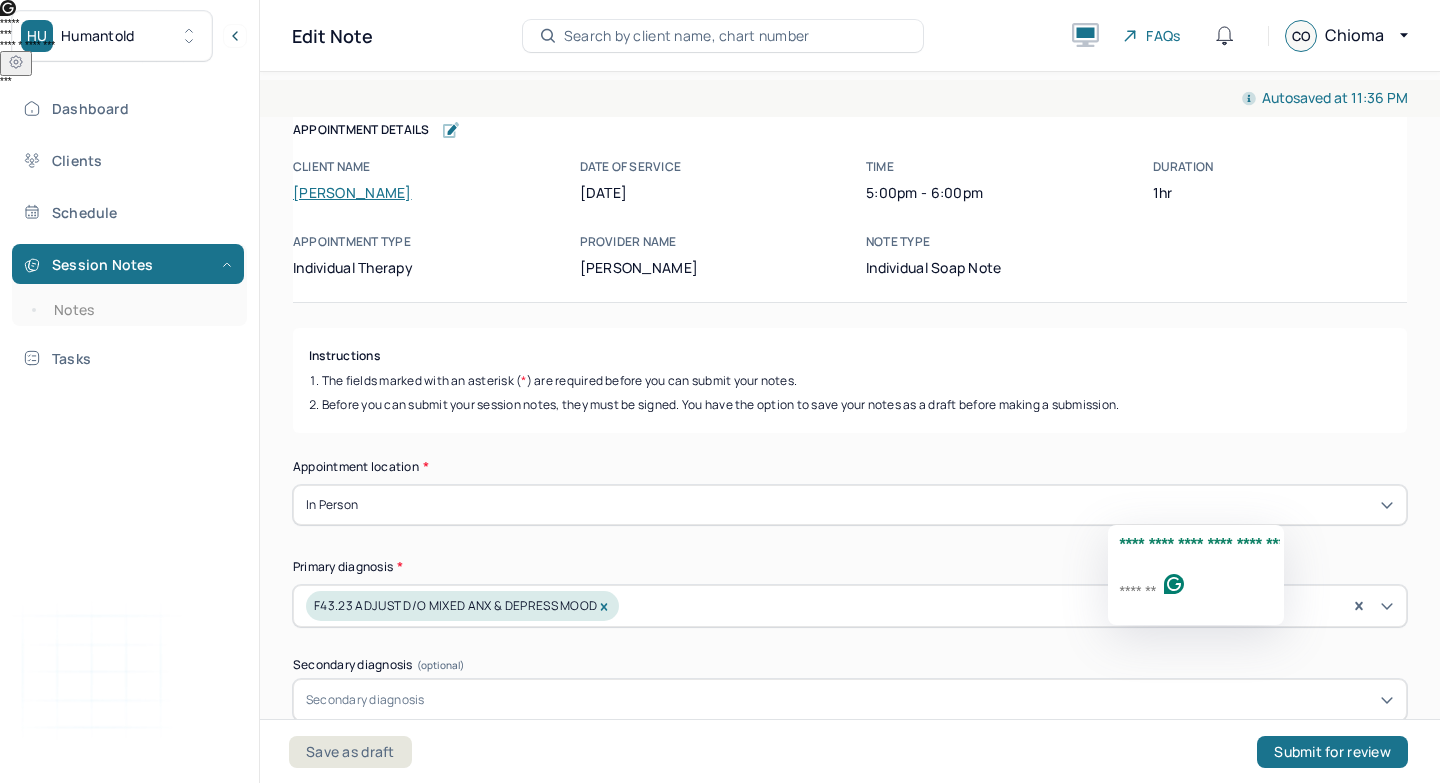 click on "**********" 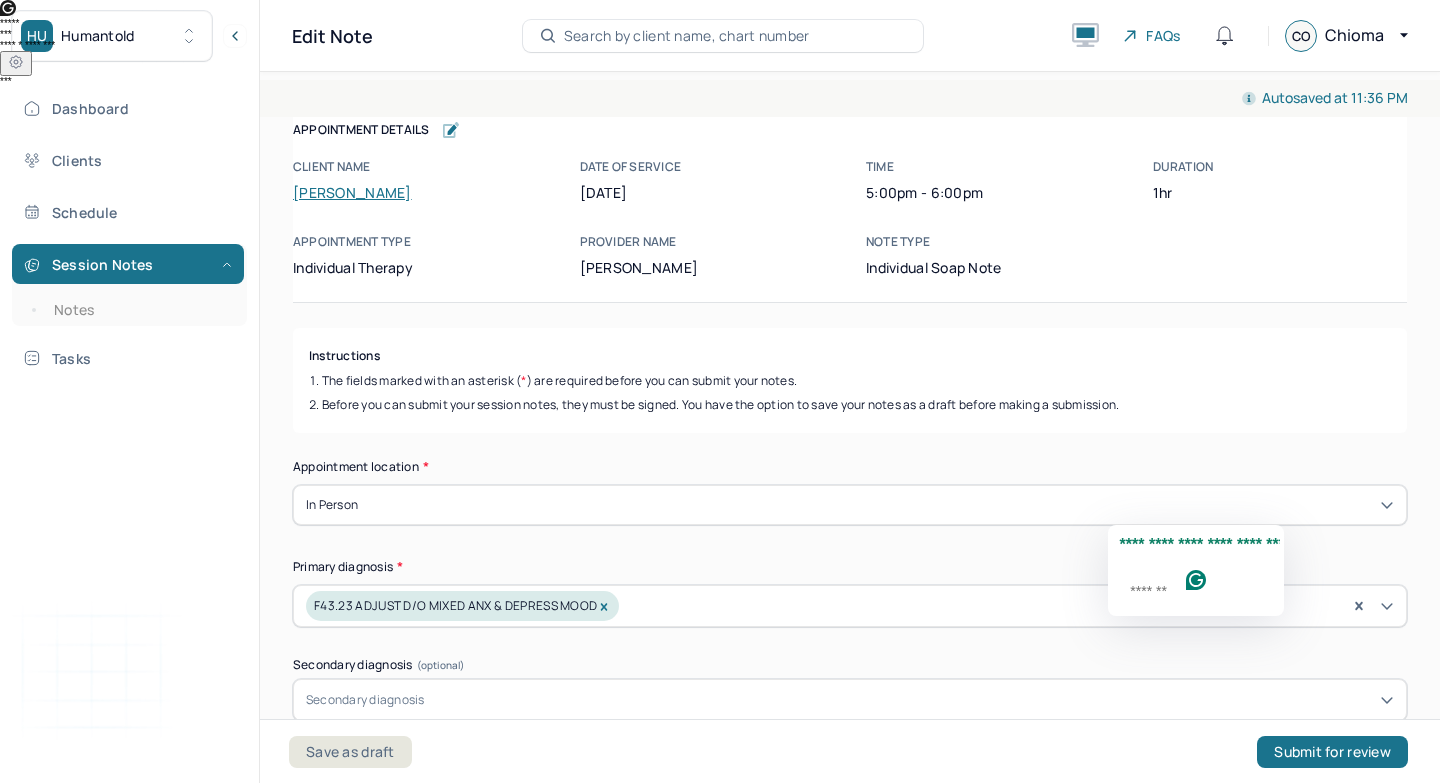 scroll, scrollTop: 0, scrollLeft: 0, axis: both 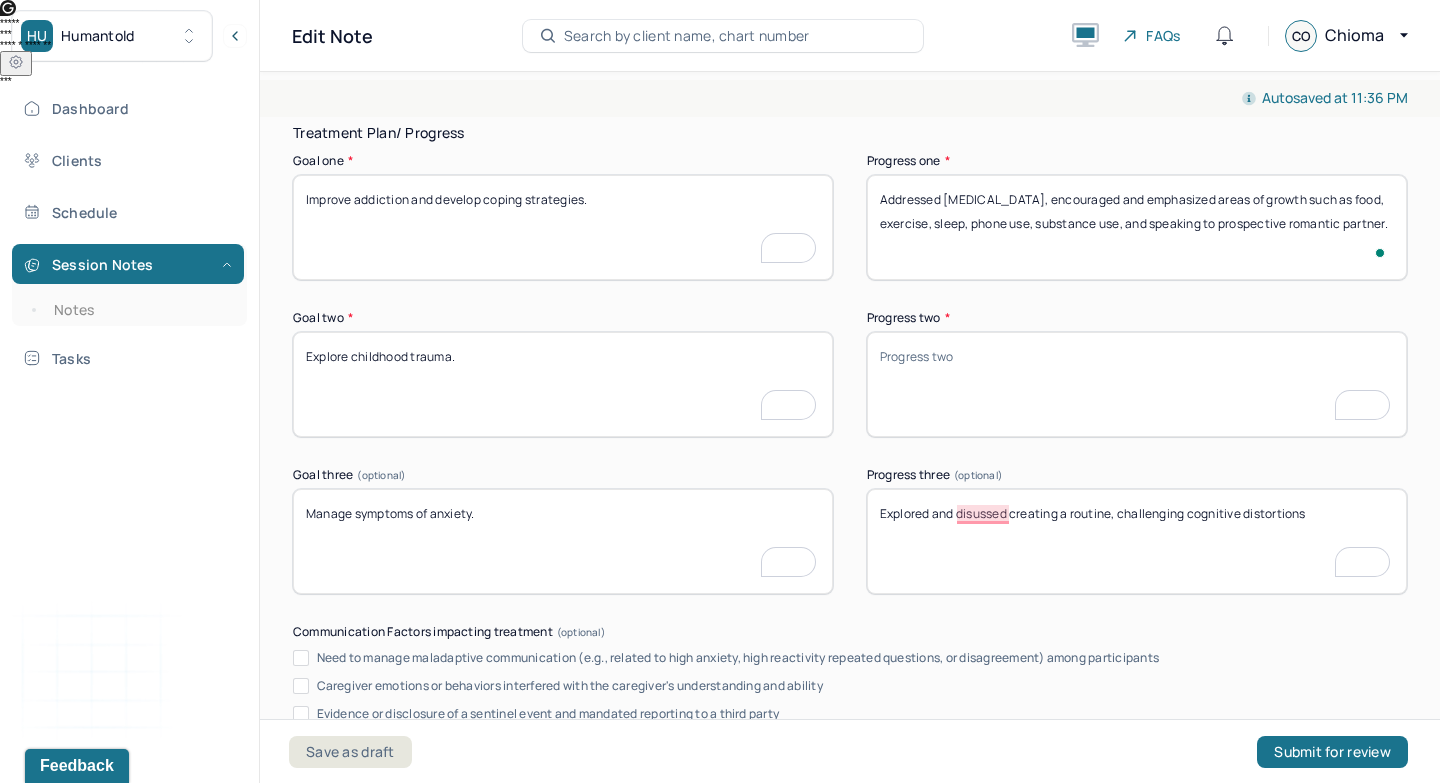 click on "Explored and disussed creating a routine, challgegeing" at bounding box center (1137, 541) 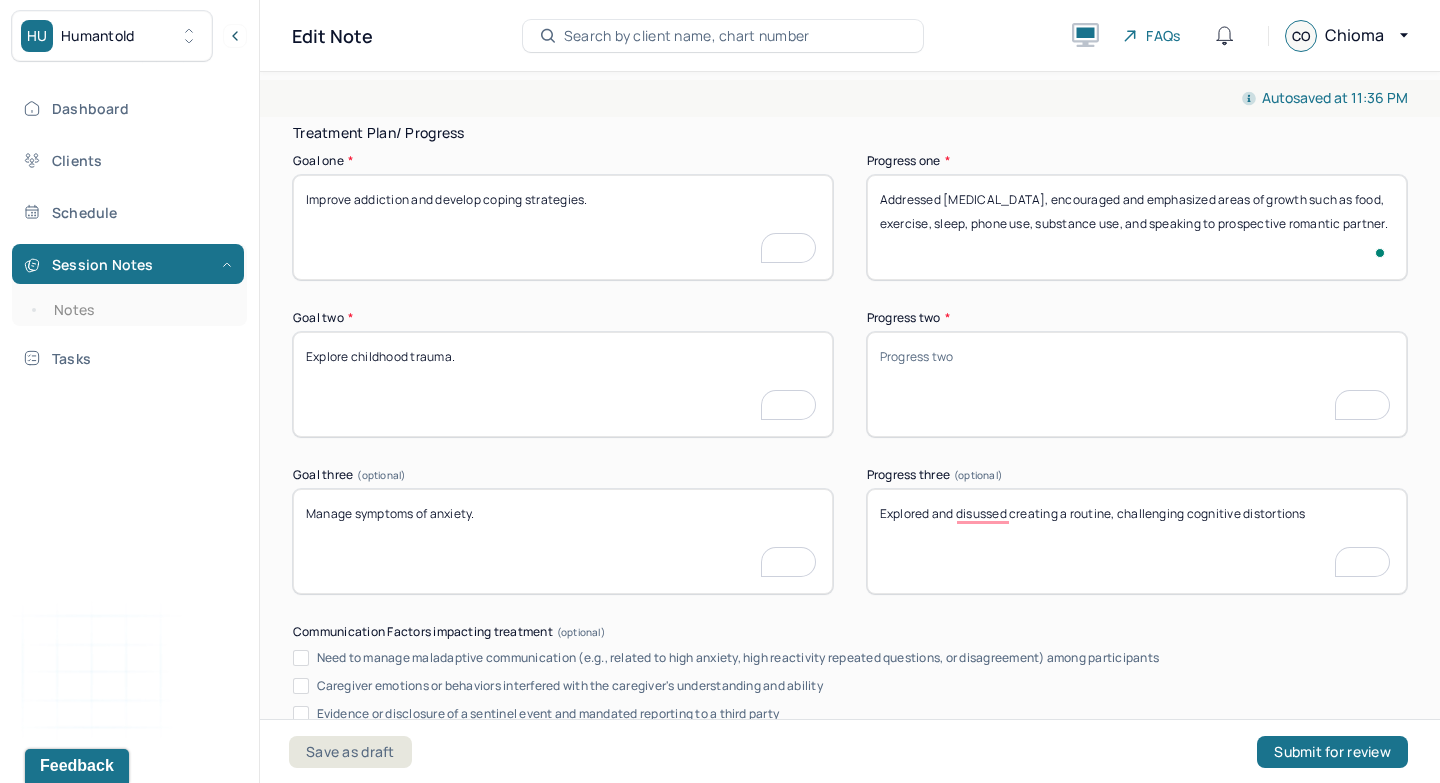 click on "Explored and disussed creating a routine, challgegeing" at bounding box center [1137, 541] 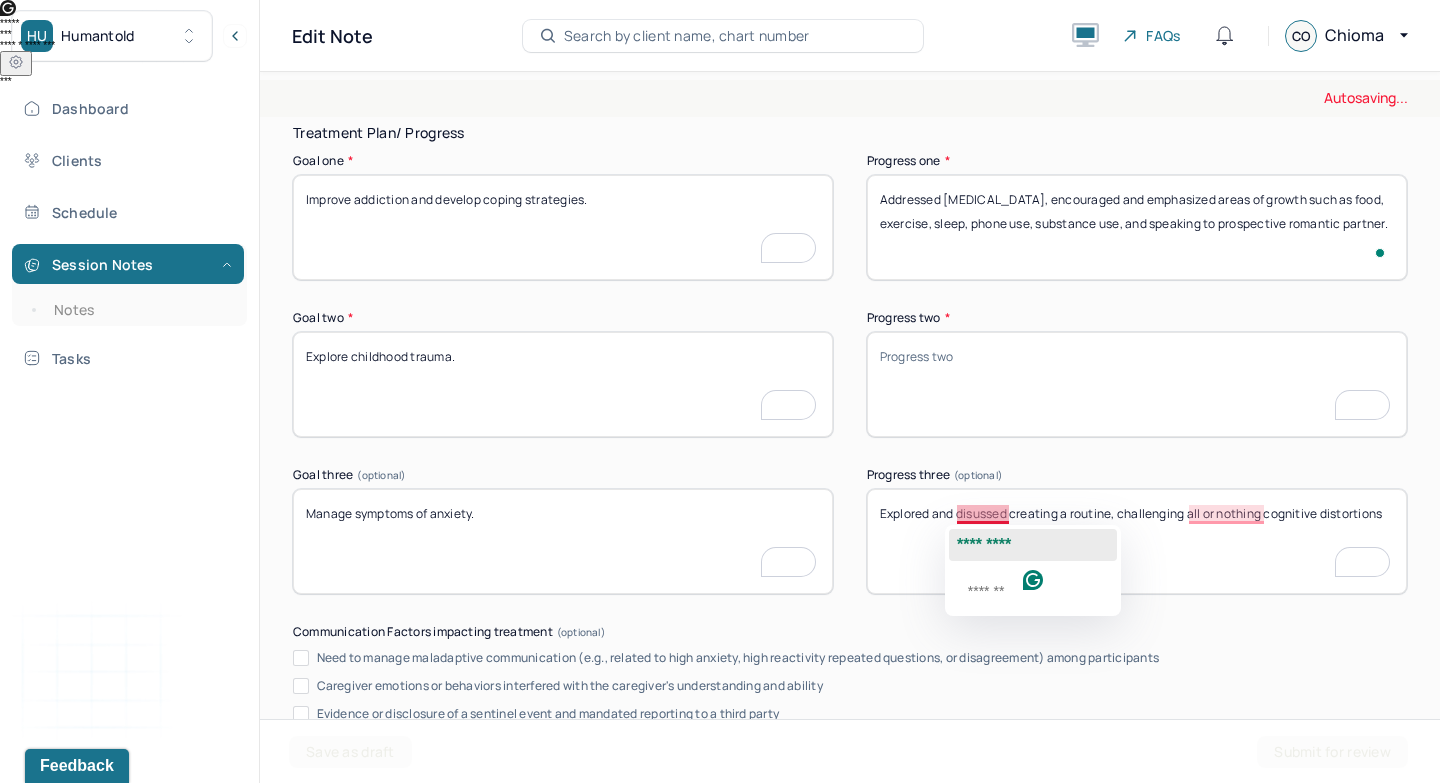 click on "*********" 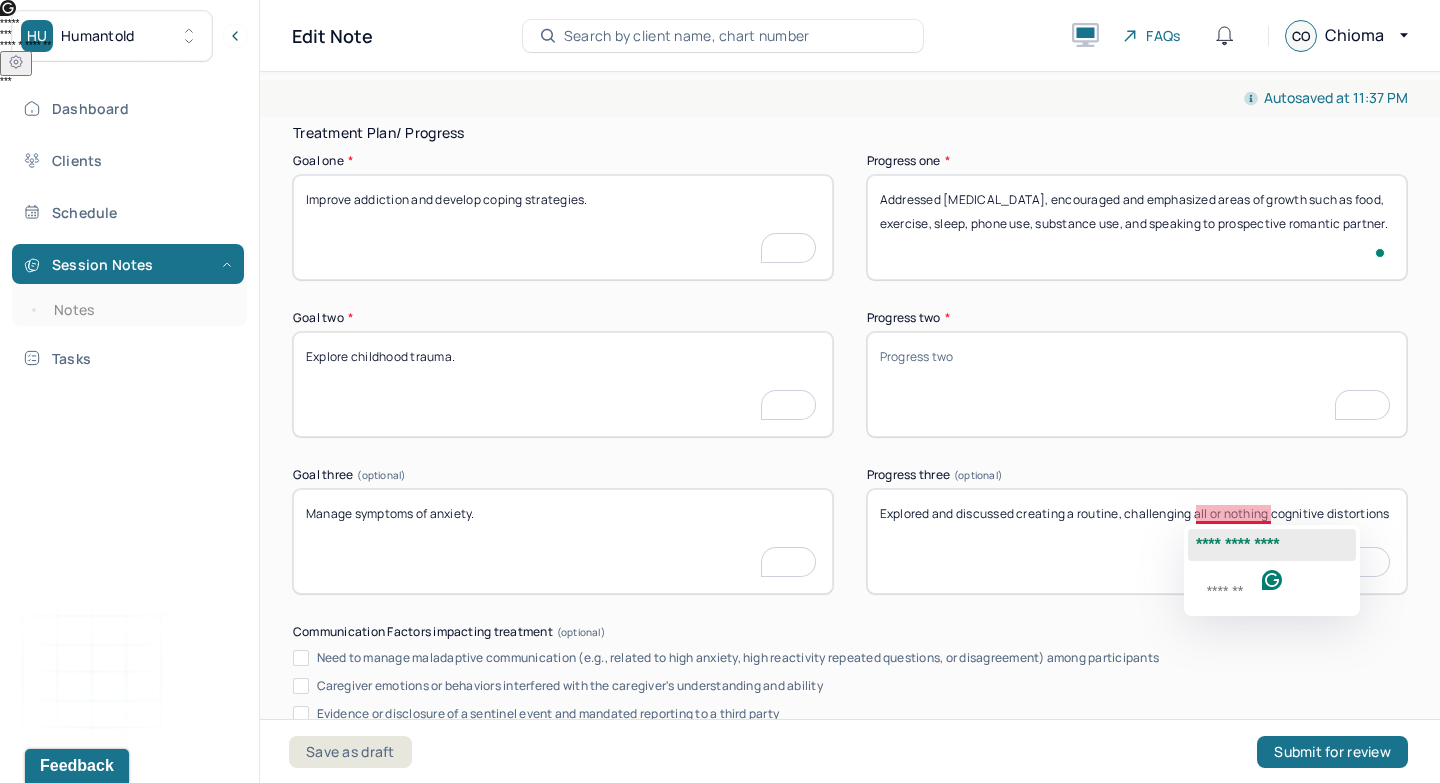 click on "**********" 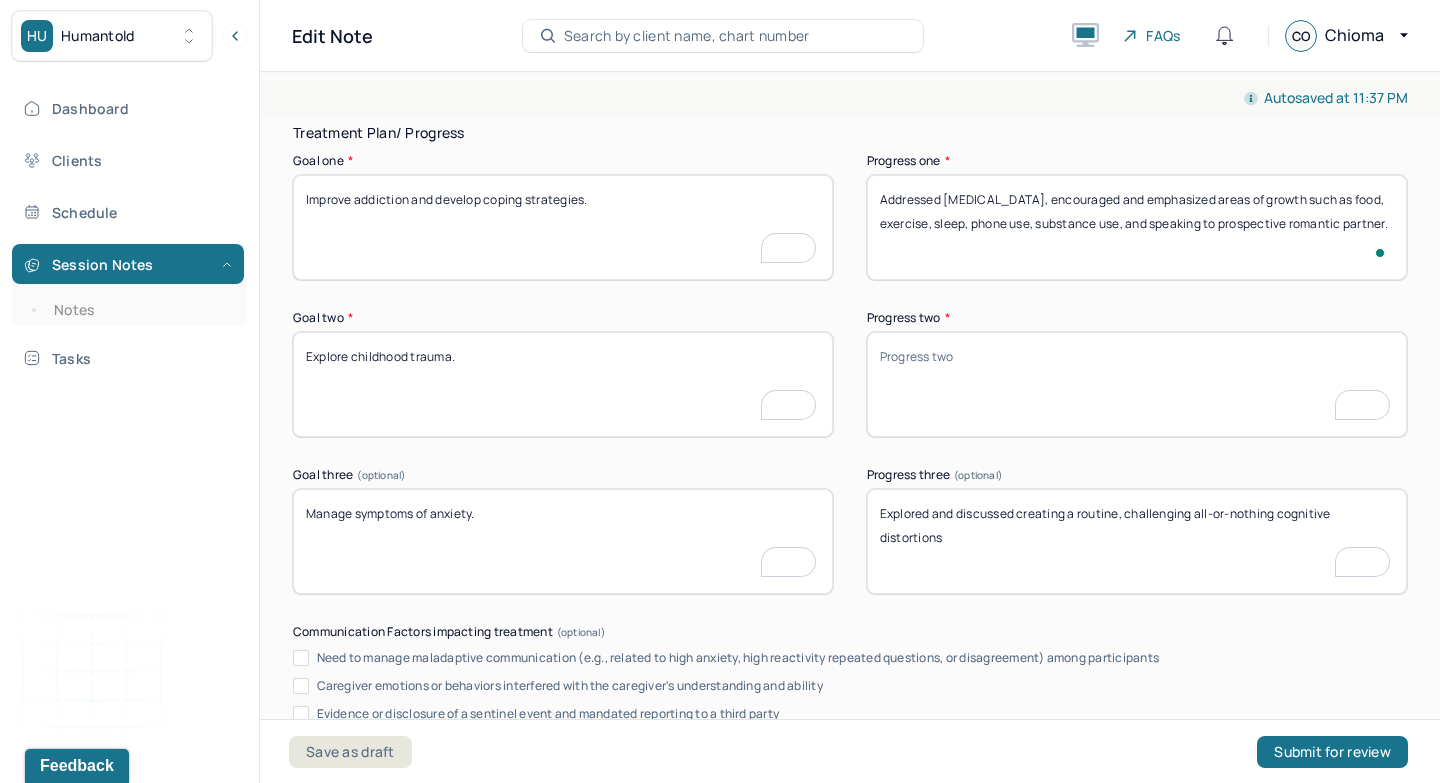 click on "Explored and disussed creating a routine, challenging all or nothing cognitive distortions" at bounding box center [1137, 541] 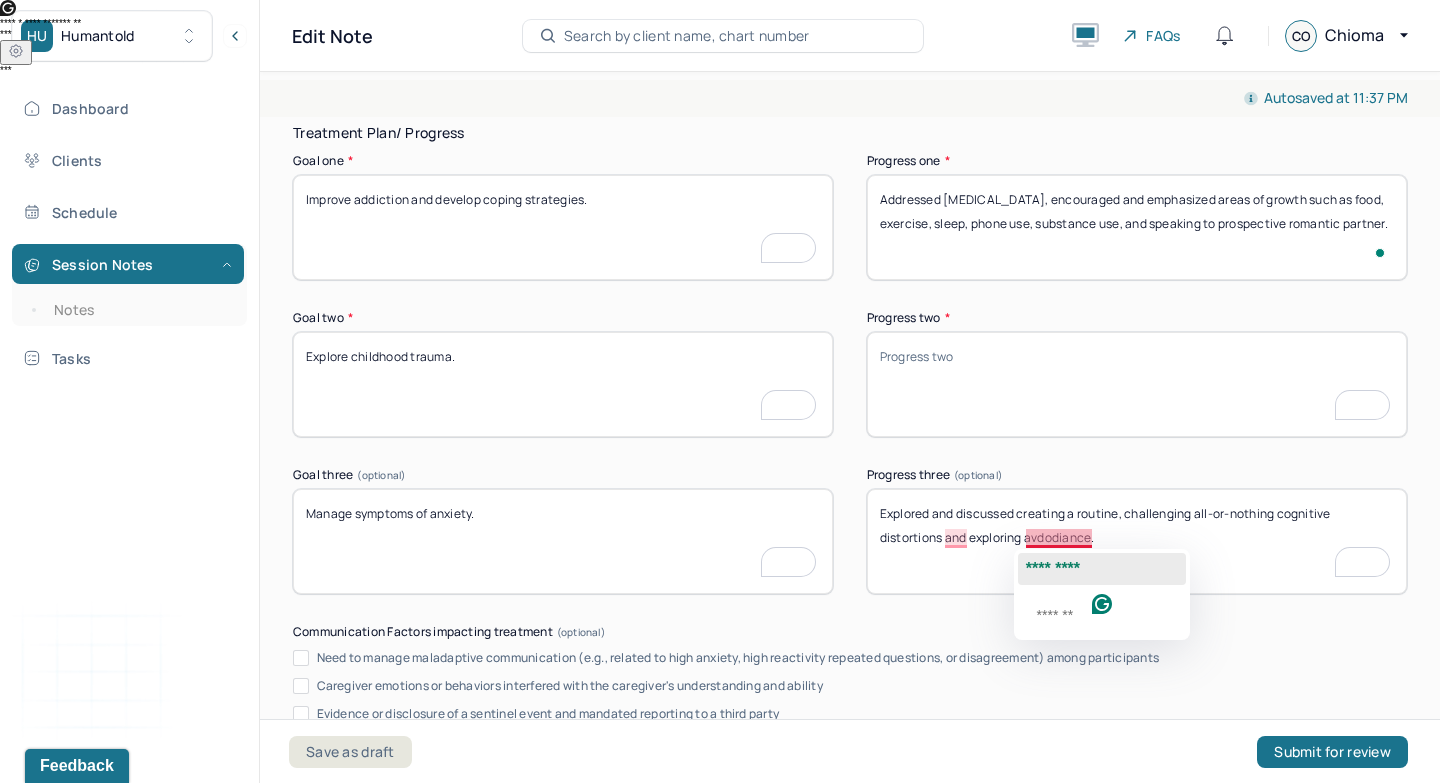 click on "*********" 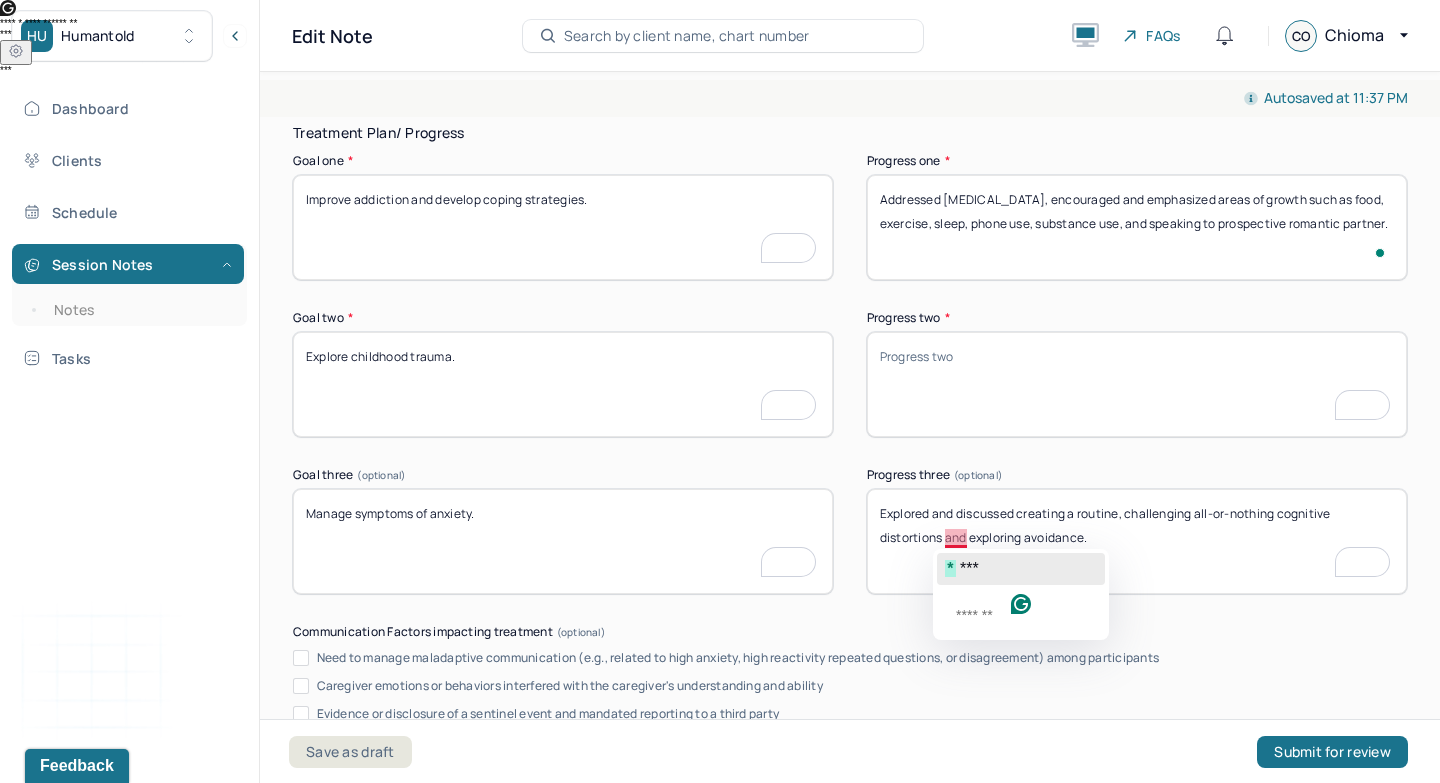 click on "***" 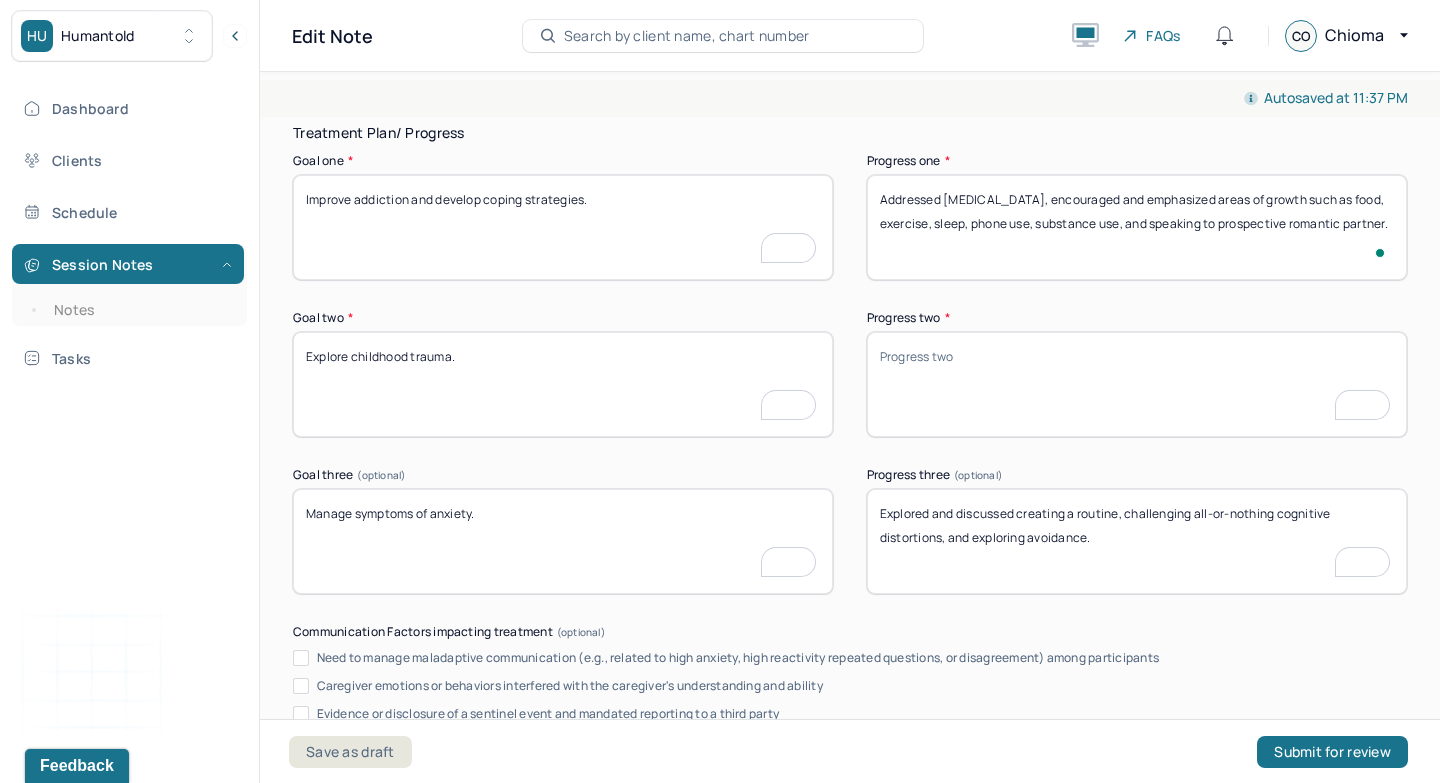 click on "Explored and discussed creating a routine, challenging all-or-nothing cognitive distortions and exploring avdodiance." at bounding box center (1137, 541) 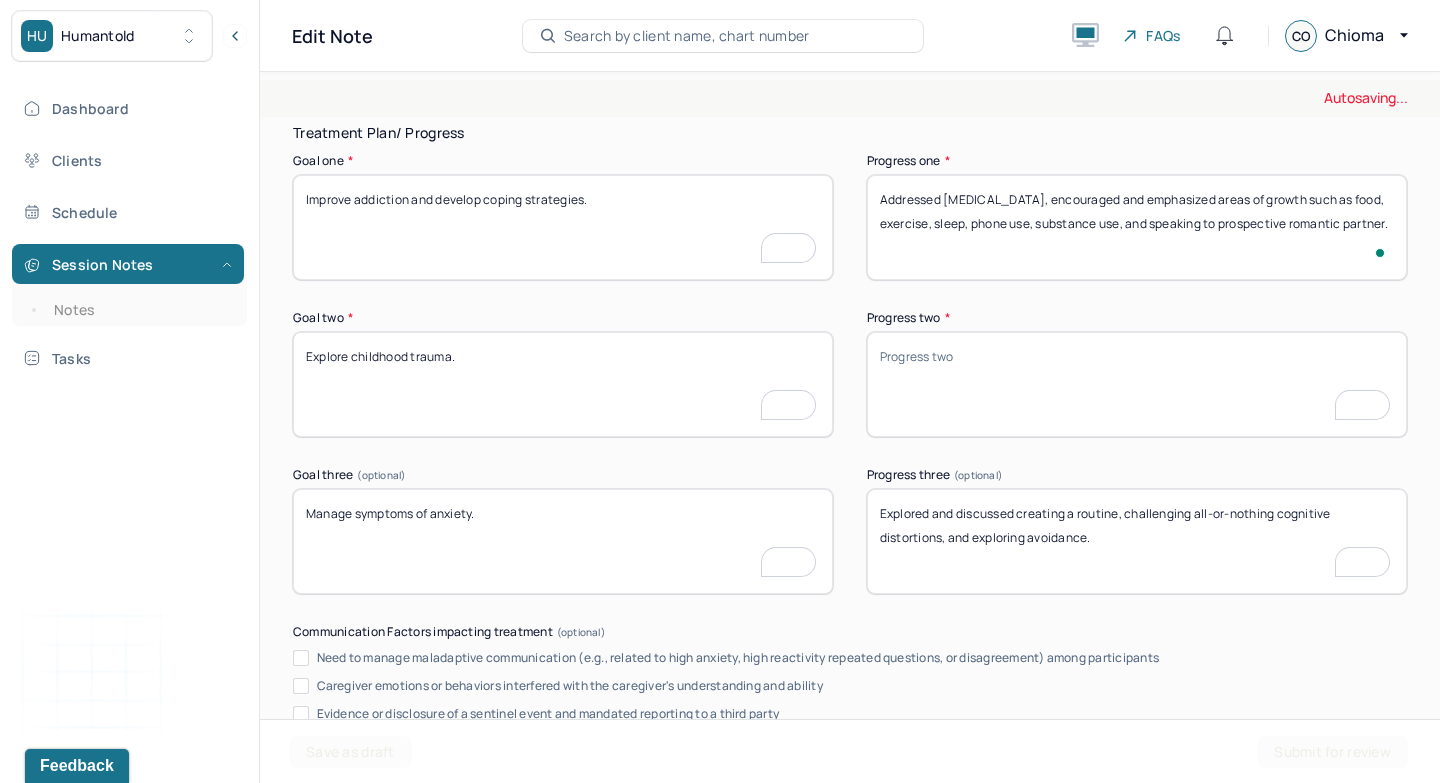 click on "Explored and discussed creating a routine, challenging all-or-nothing cognitive distortions and exploring avdodiance." at bounding box center (1137, 541) 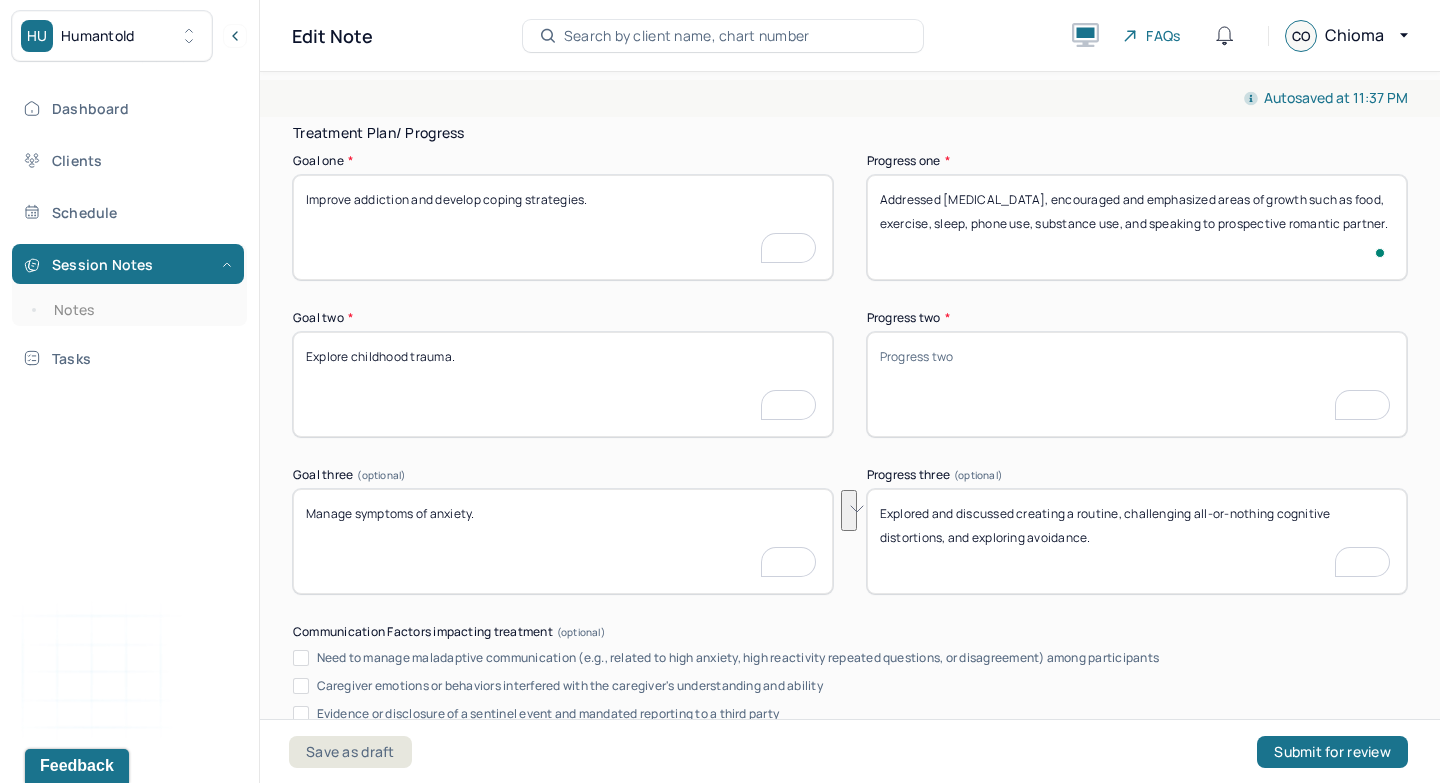 scroll, scrollTop: 3038, scrollLeft: 0, axis: vertical 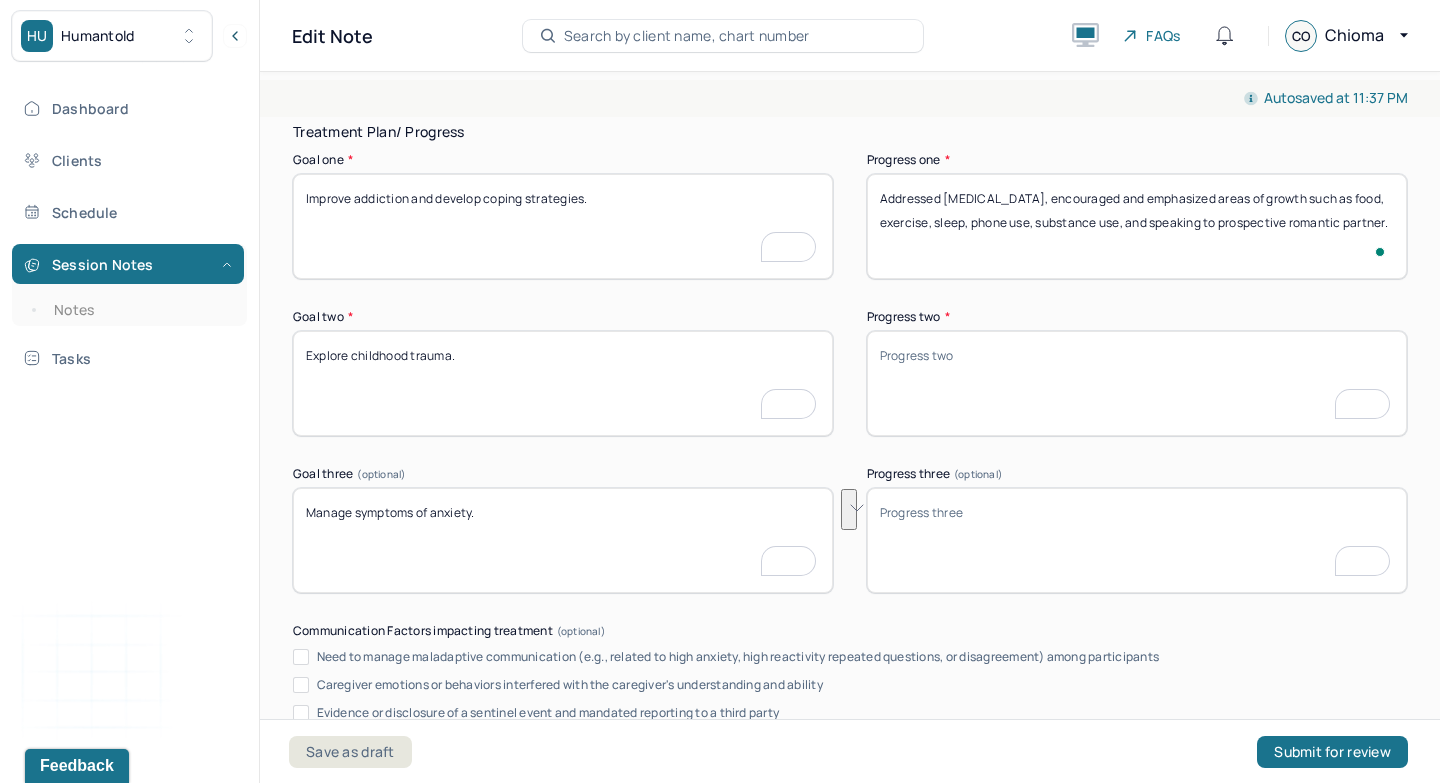 click on "Progress two *" at bounding box center (1137, 383) 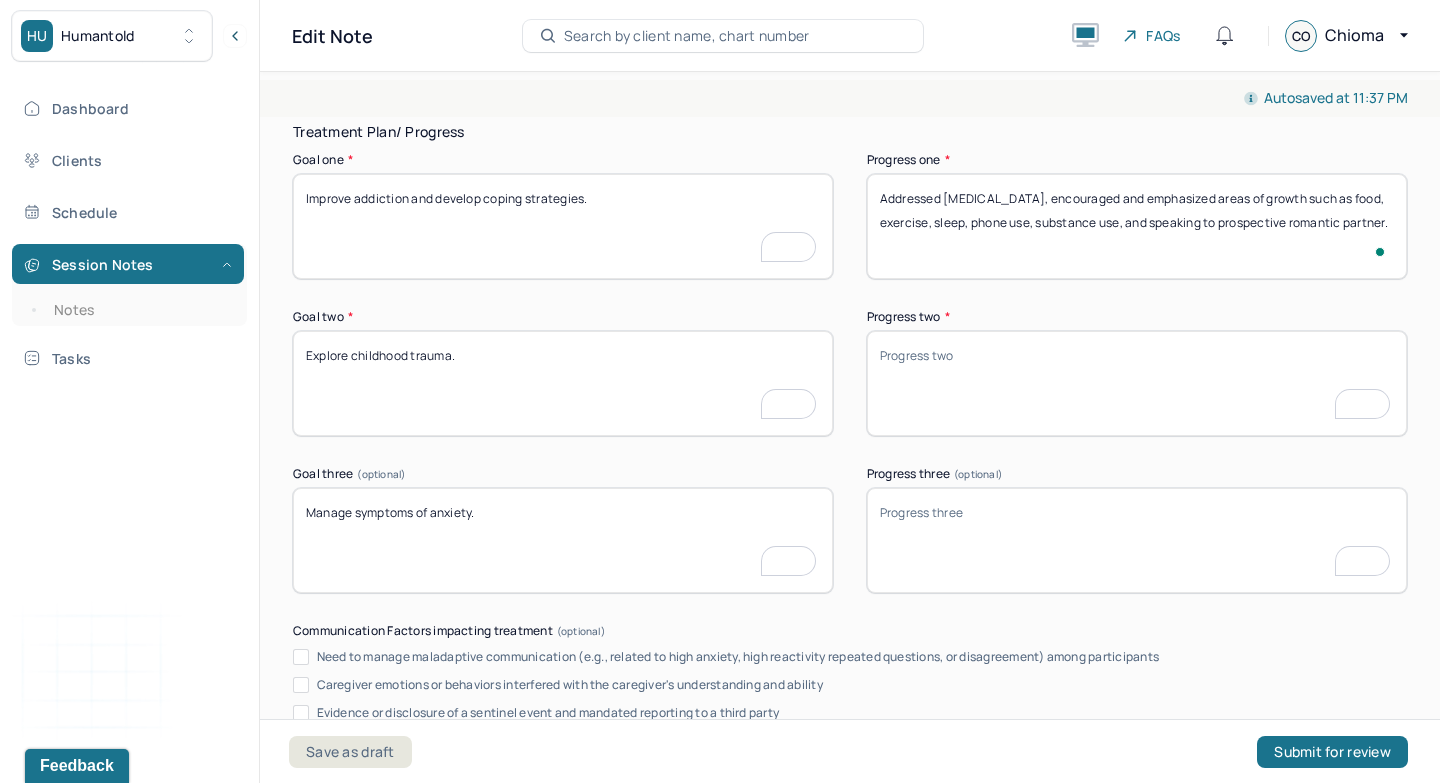 click on "Progress three (optional)" at bounding box center (1137, 540) 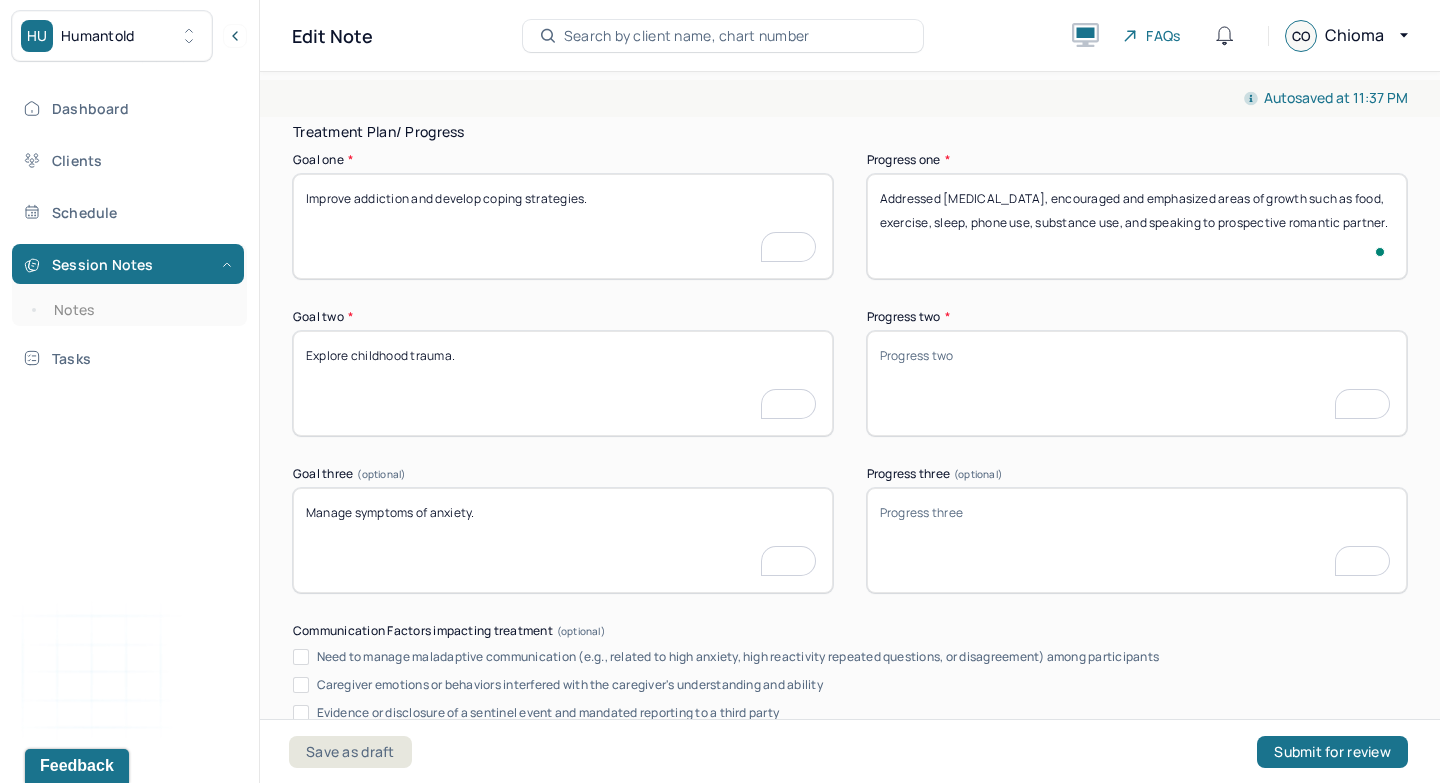 paste on "Explored and discussed creating a routine, challenging all-or-nothing cognitive distortions, and exploring avoidance." 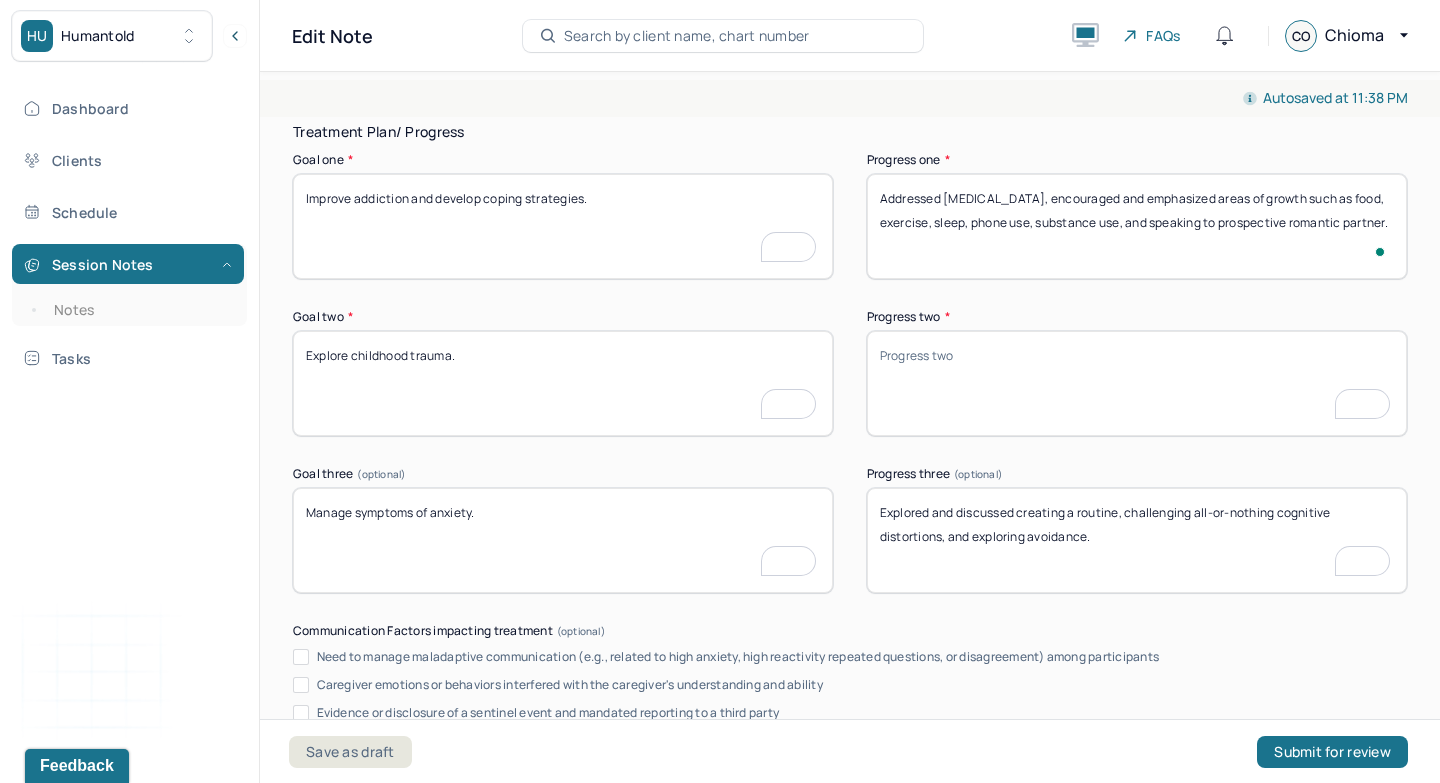 type on "Explored and discussed creating a routine, challenging all-or-nothing cognitive distortions, and exploring avoidance." 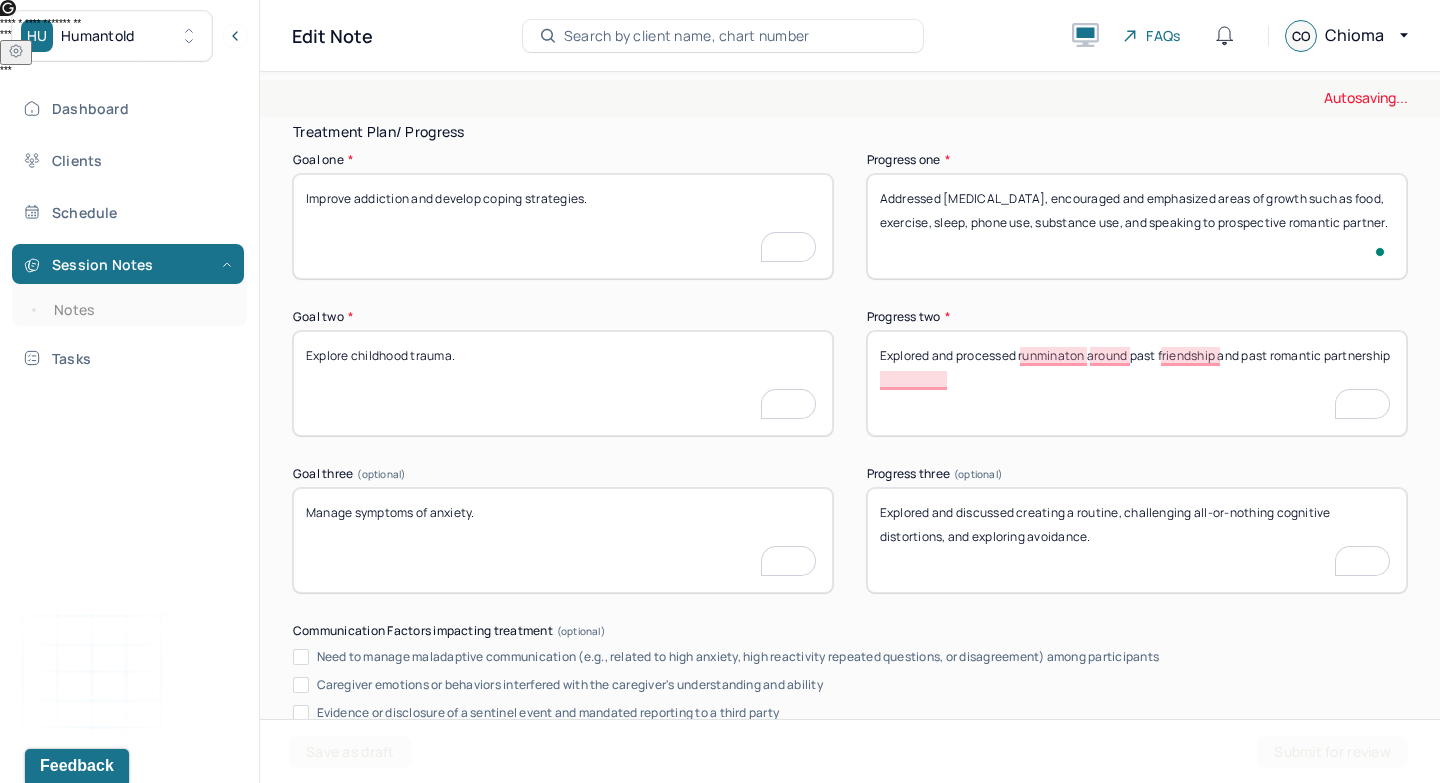 type on "Explored and processed runminaton around past friendship and past romantic partnership" 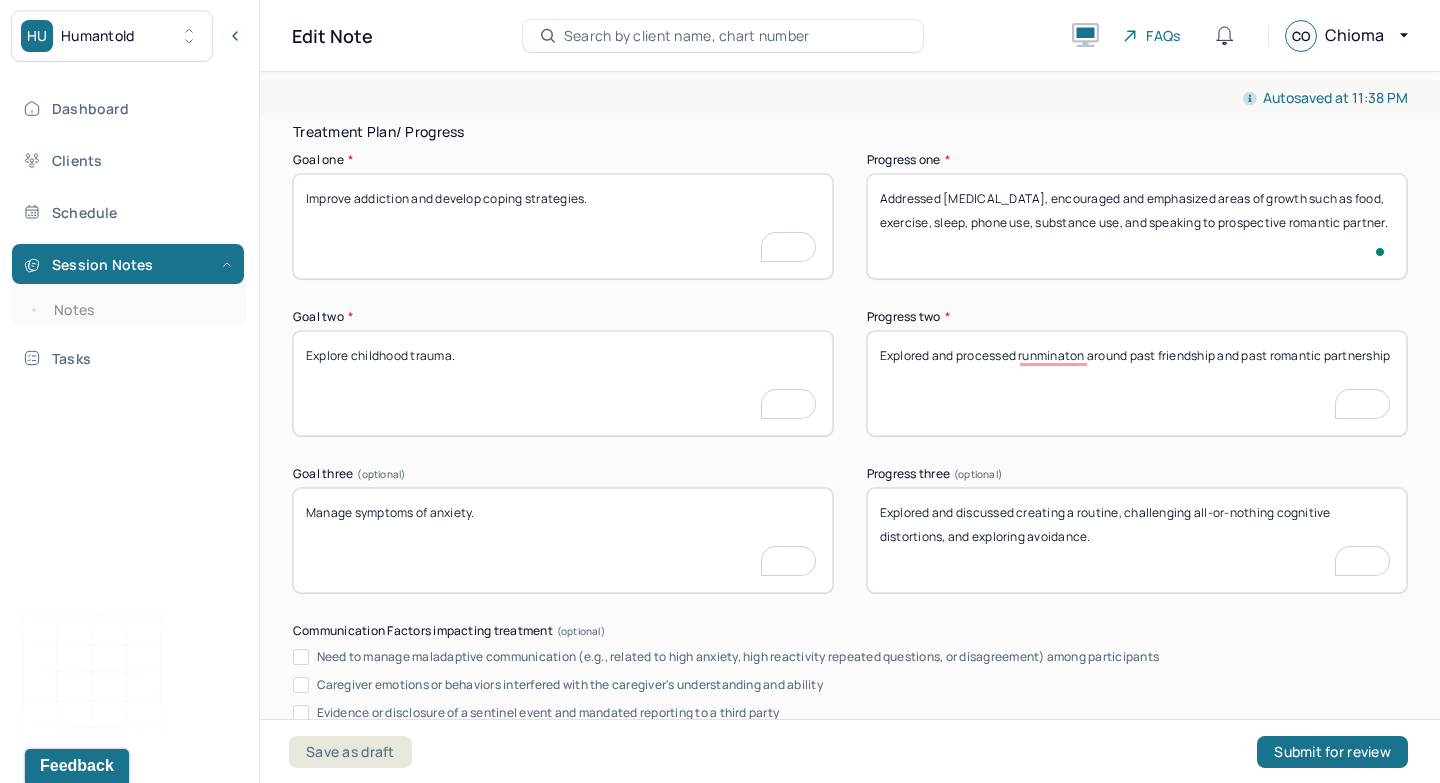 click on "Explore childhood trauma." at bounding box center (563, 383) 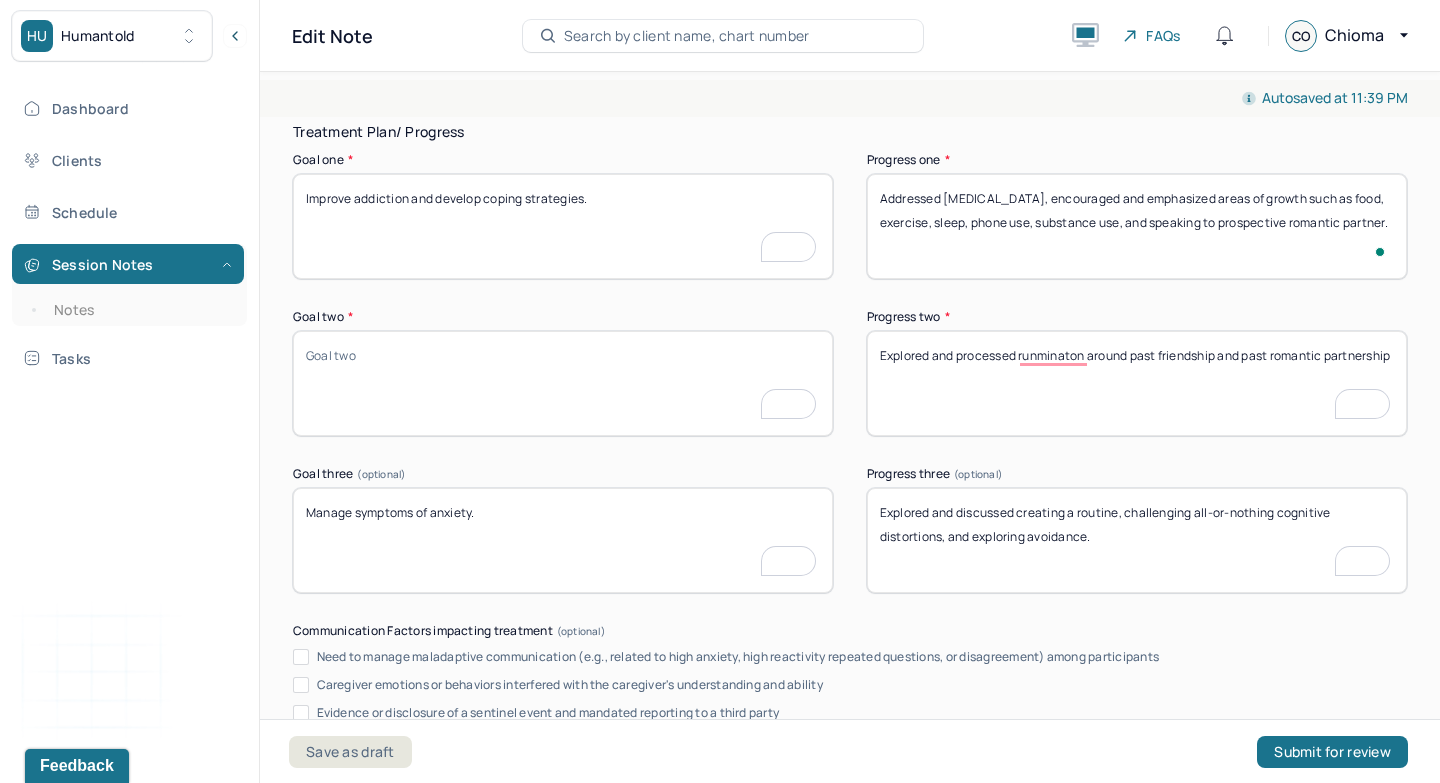 type 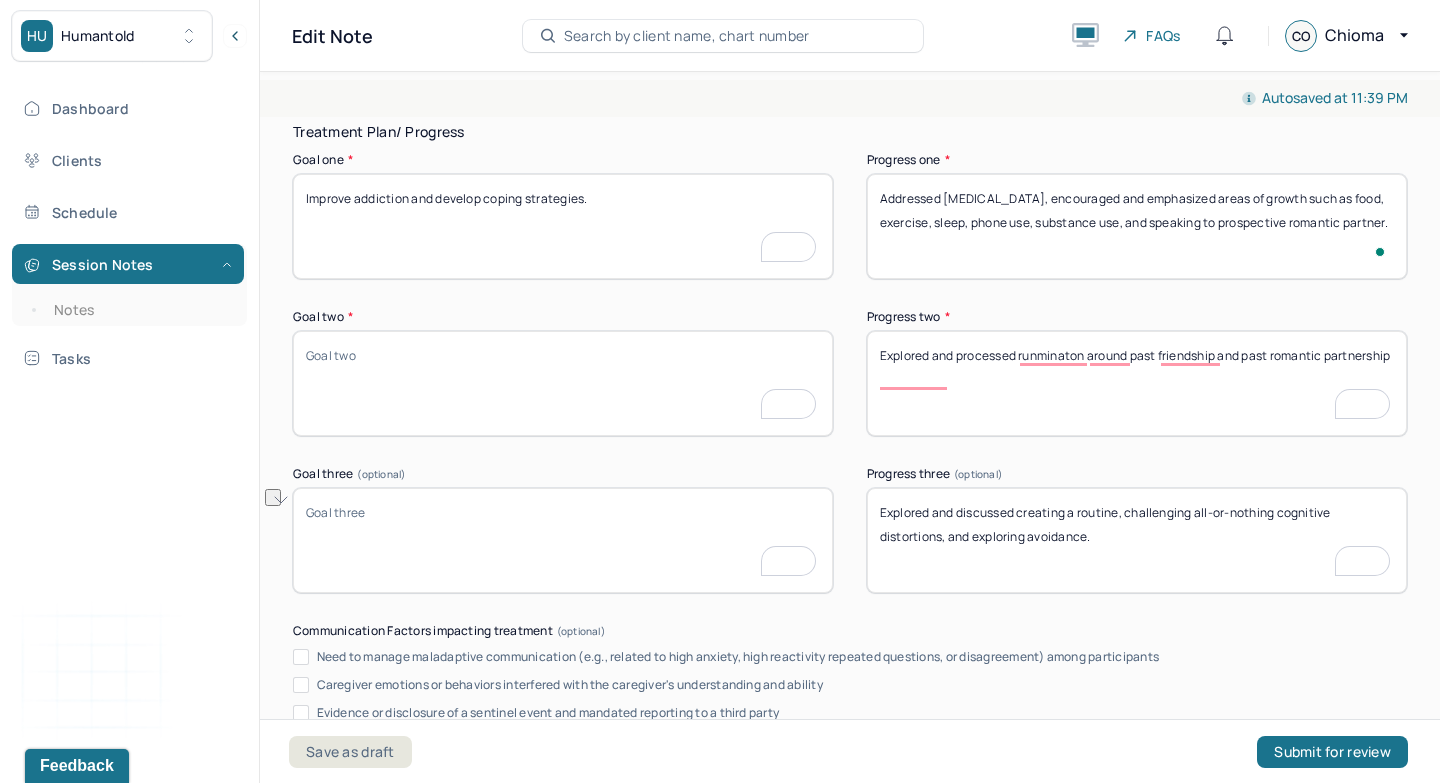 type 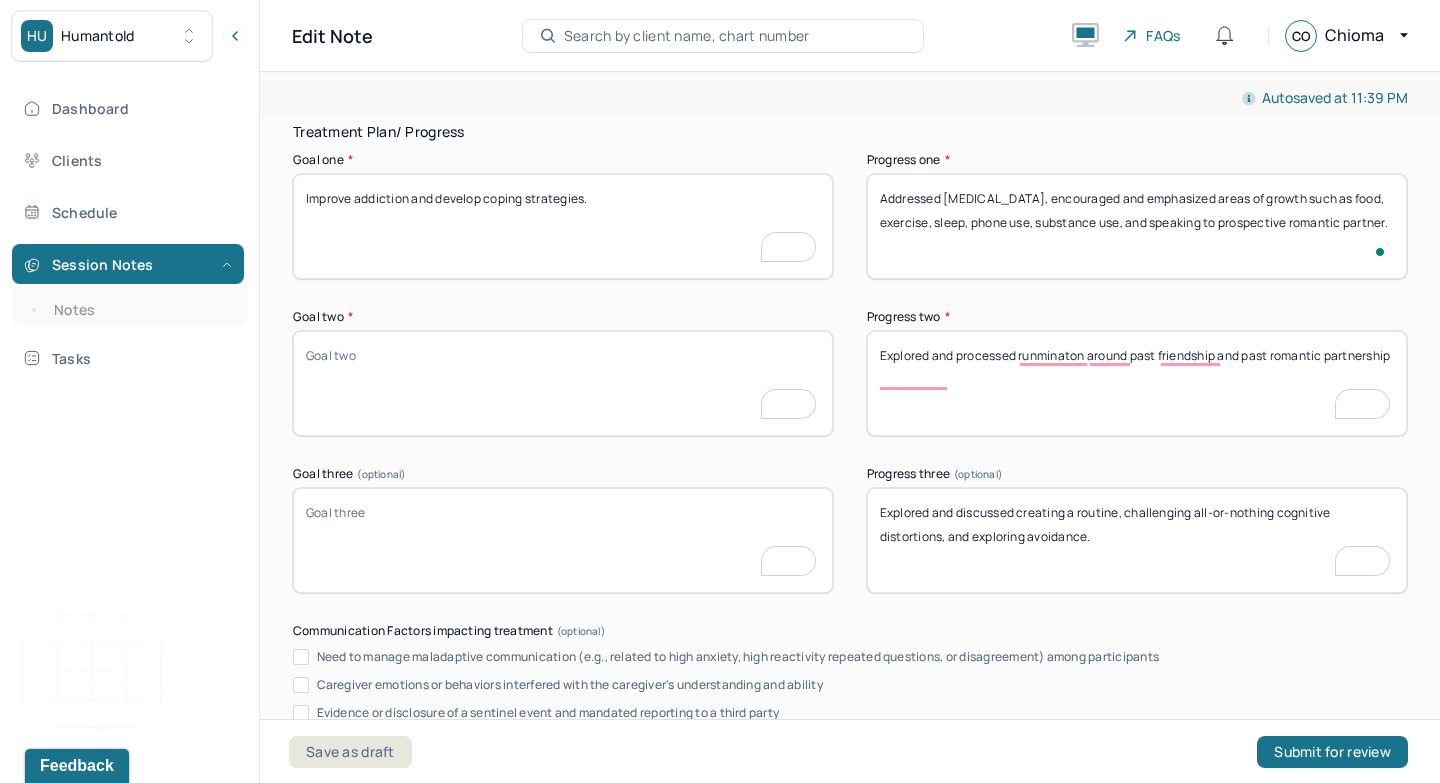 click on "Goal two *" at bounding box center (563, 383) 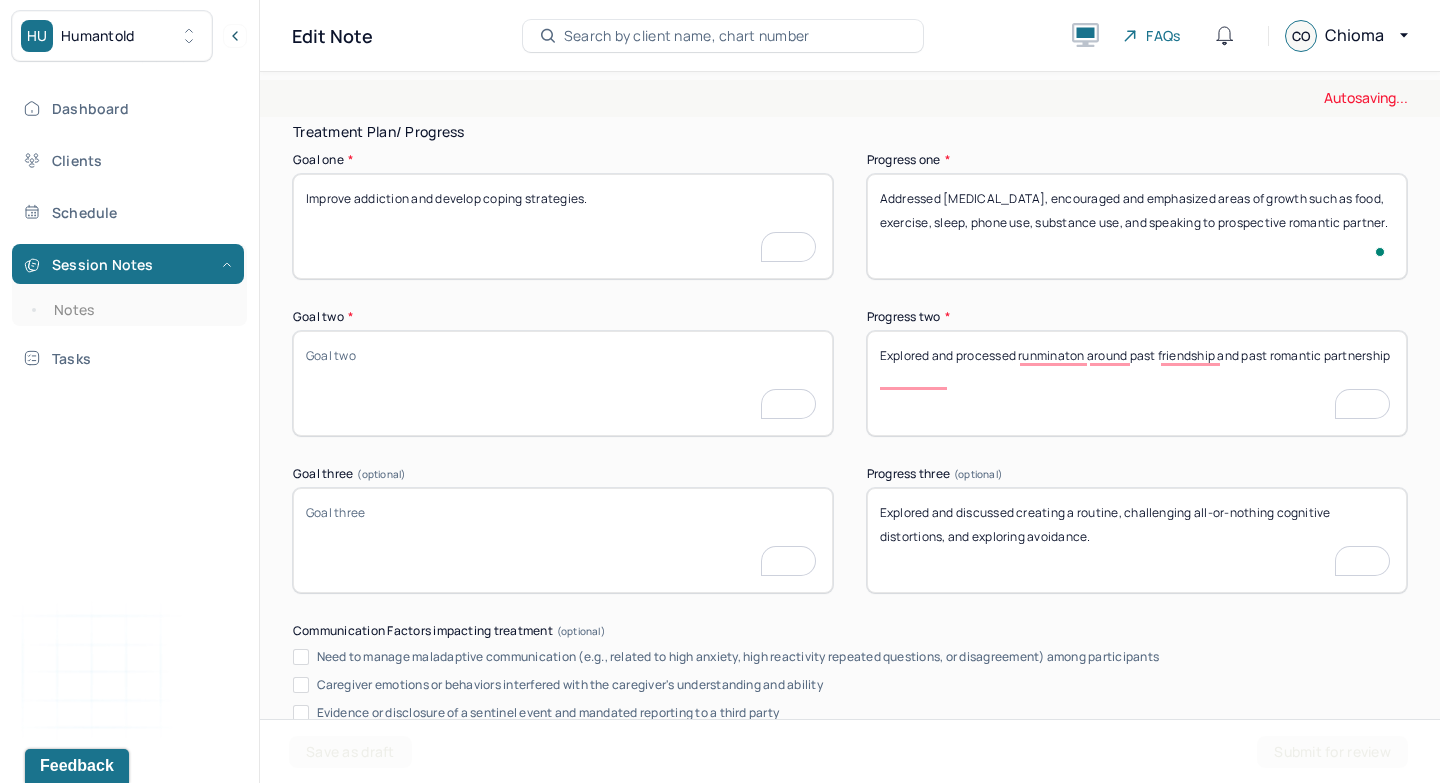 paste on "Manage symptoms of anxiety." 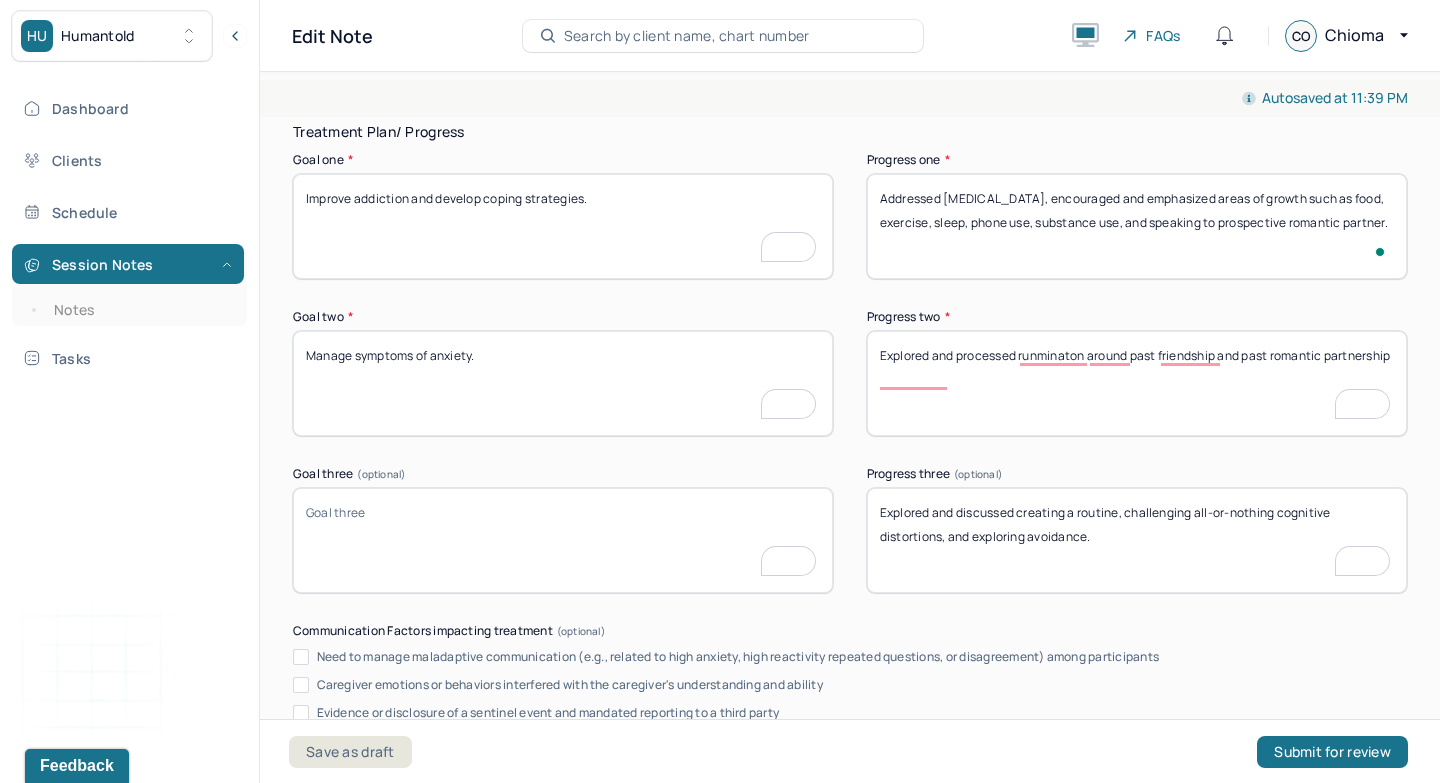 type on "Manage symptoms of anxiety." 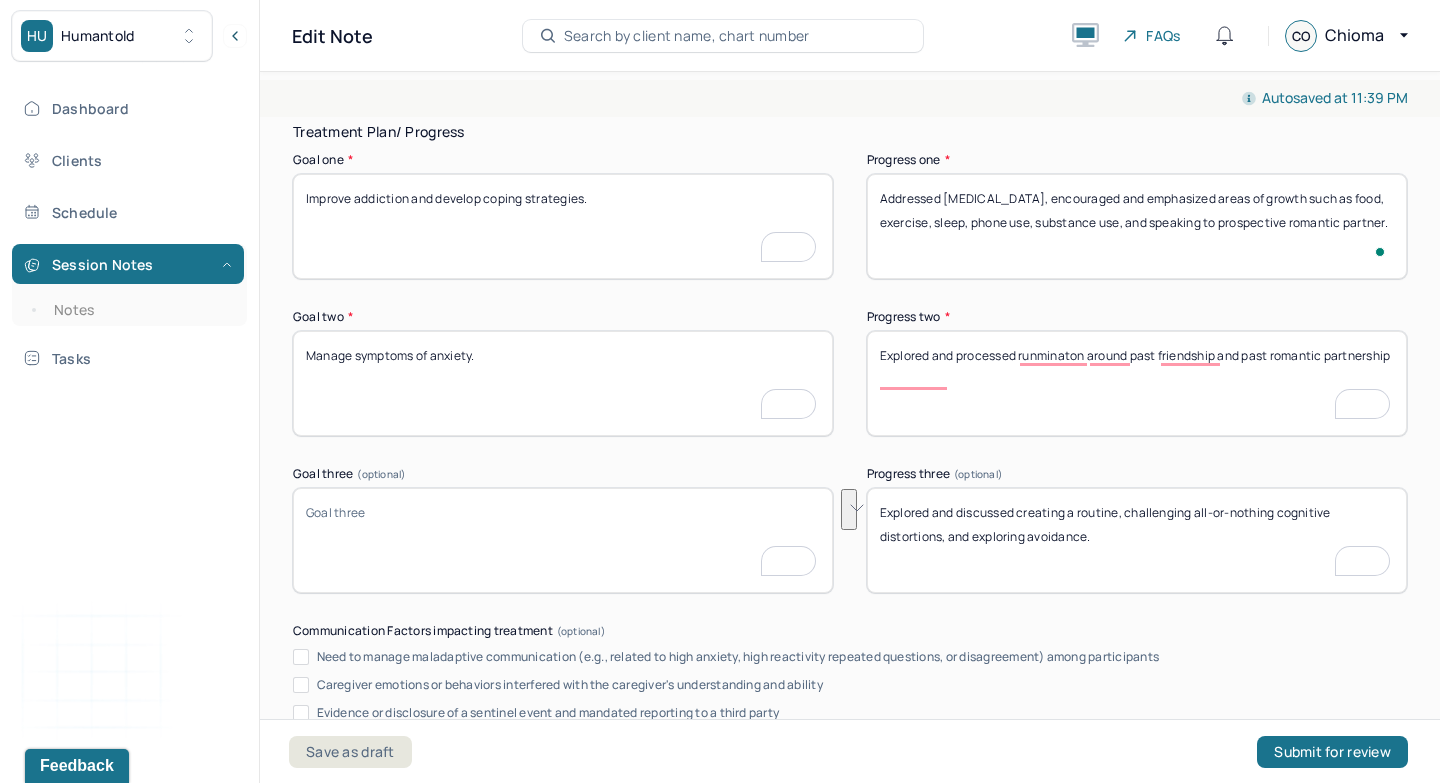 type 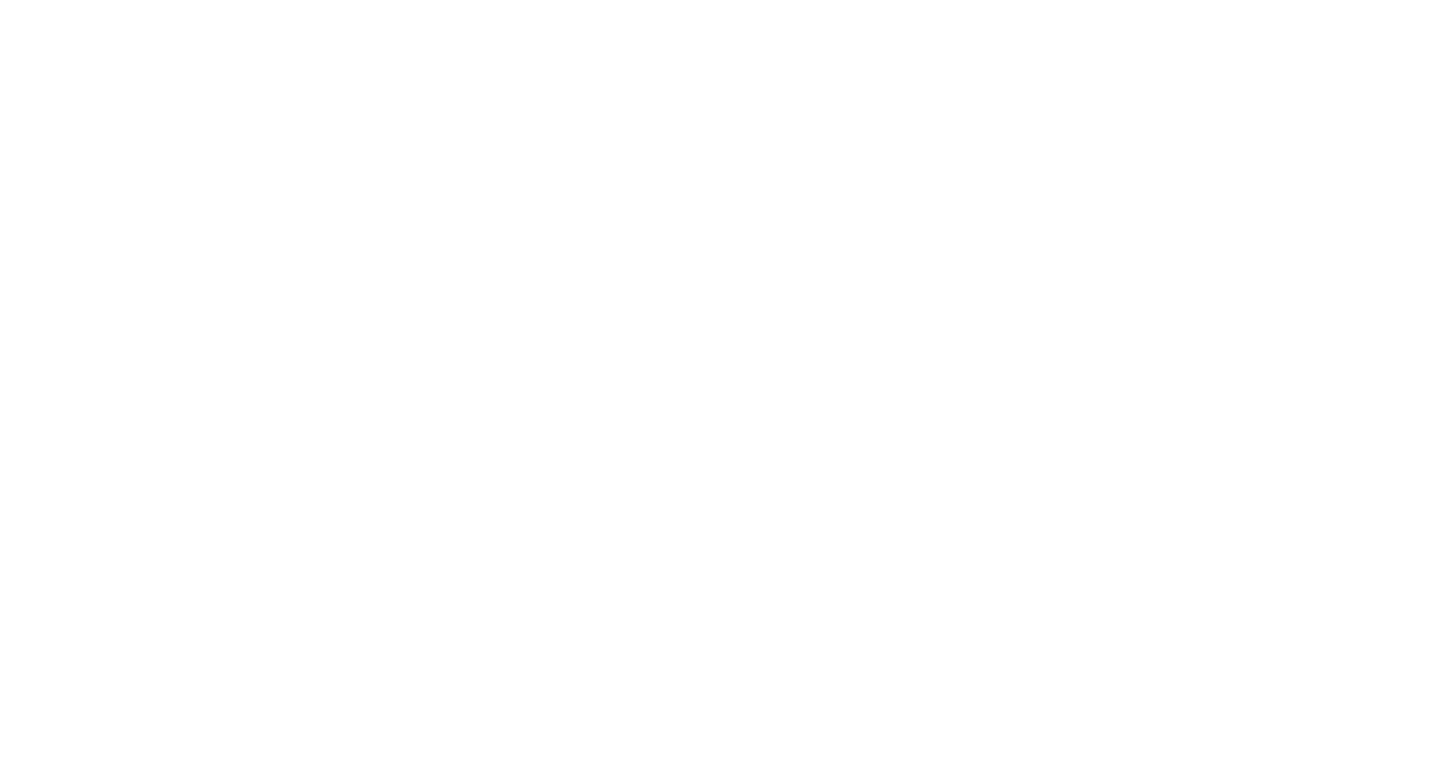 scroll, scrollTop: 0, scrollLeft: 0, axis: both 